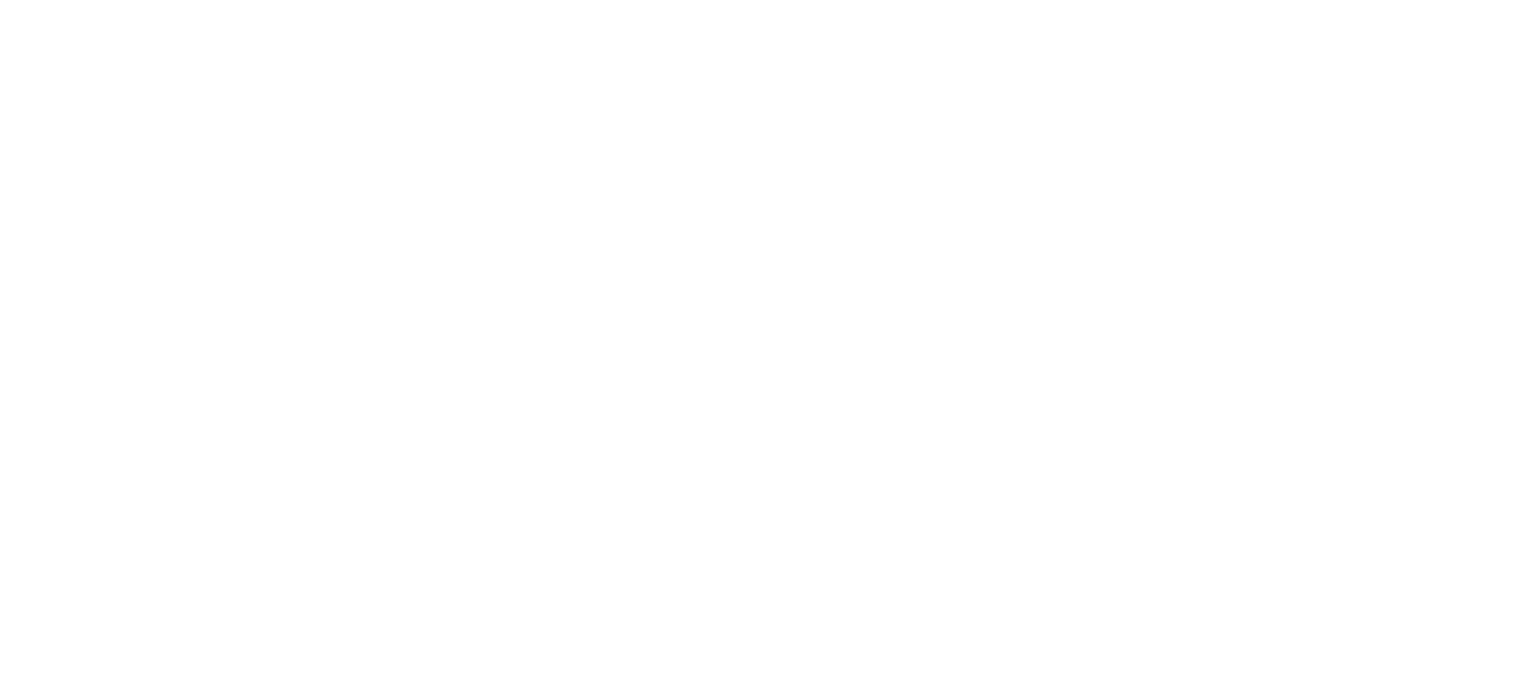 scroll, scrollTop: 0, scrollLeft: 0, axis: both 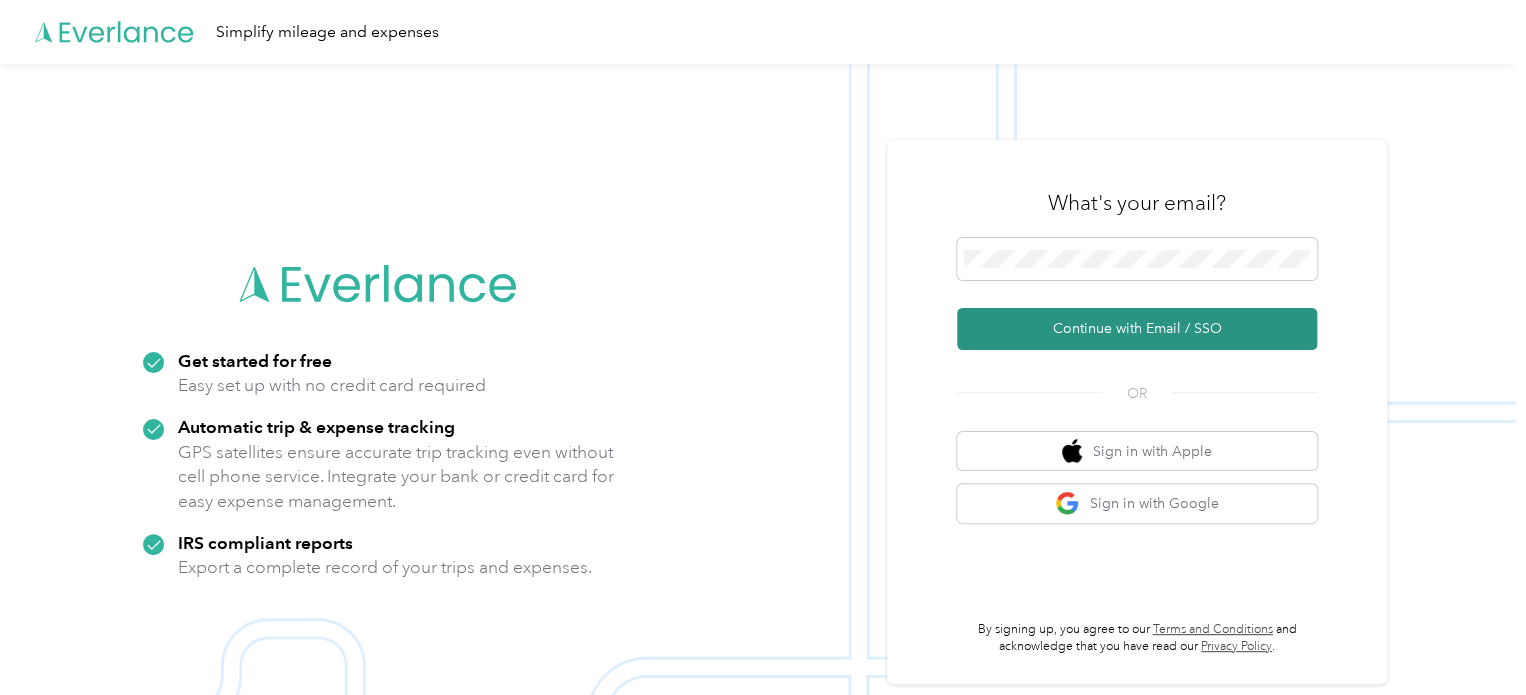 click on "Continue with Email / SSO" at bounding box center [1137, 329] 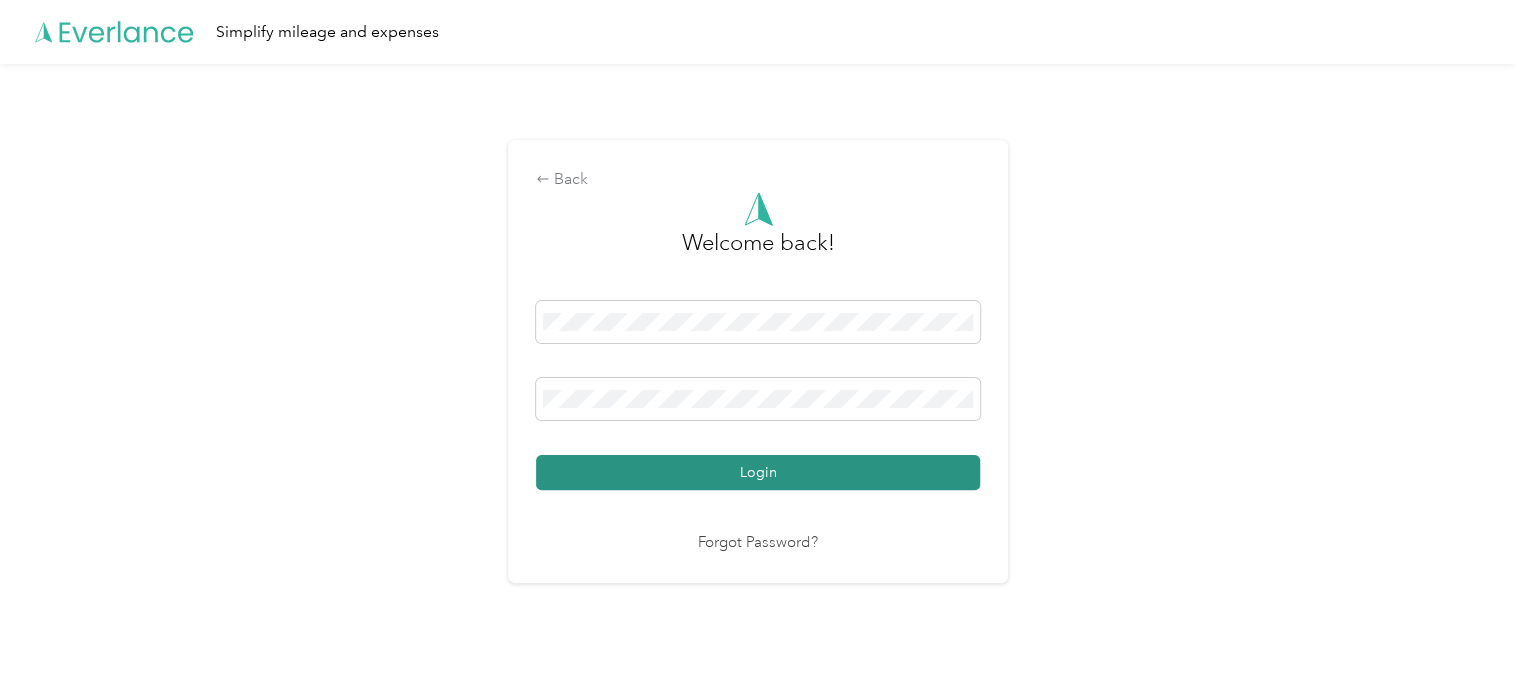 click on "Login" at bounding box center (758, 472) 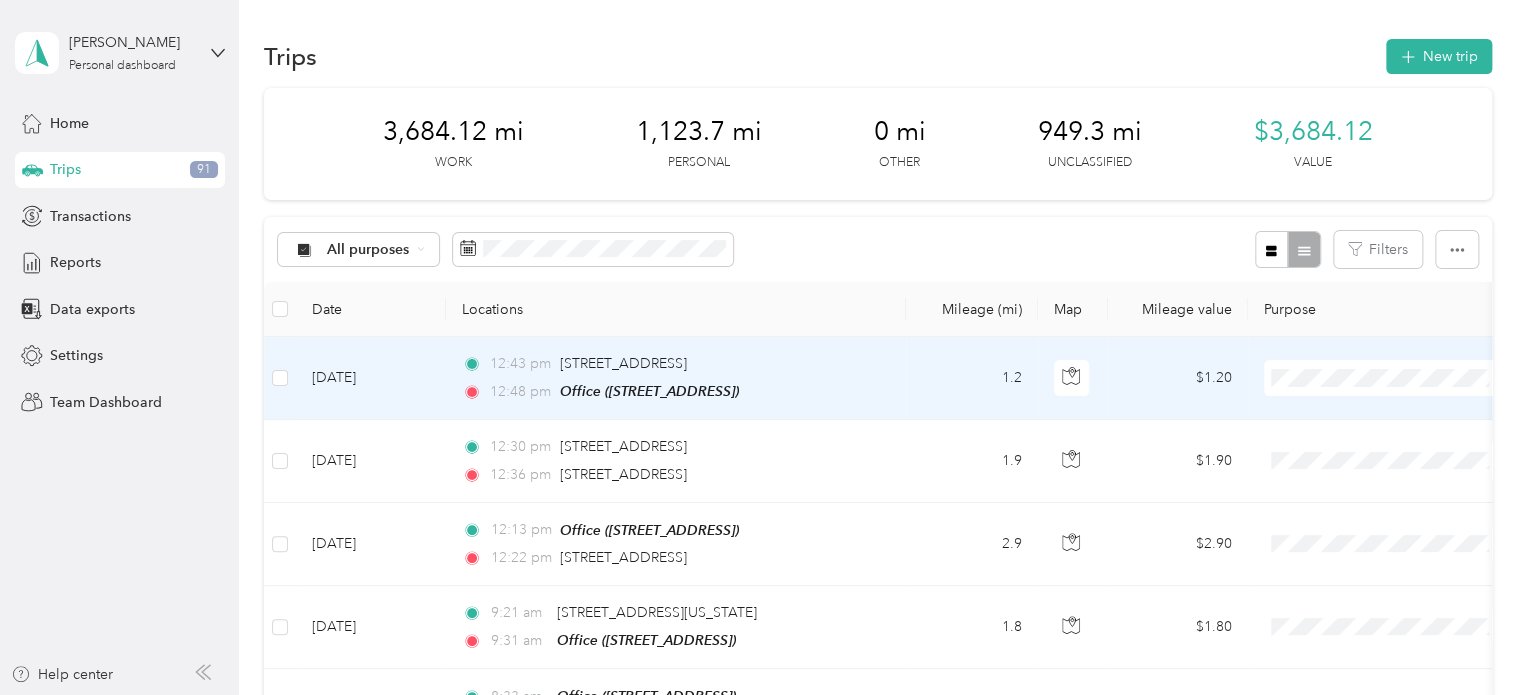 scroll, scrollTop: 0, scrollLeft: 0, axis: both 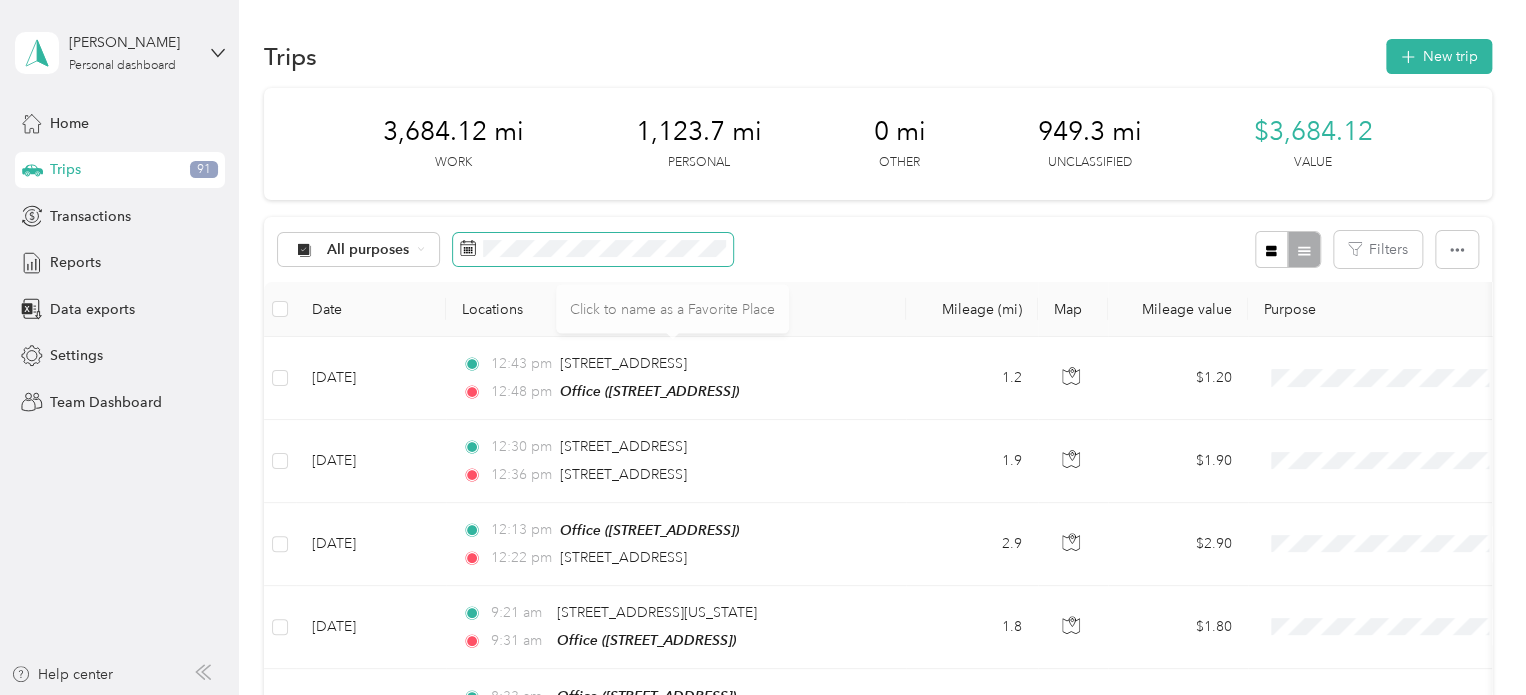 click at bounding box center (593, 250) 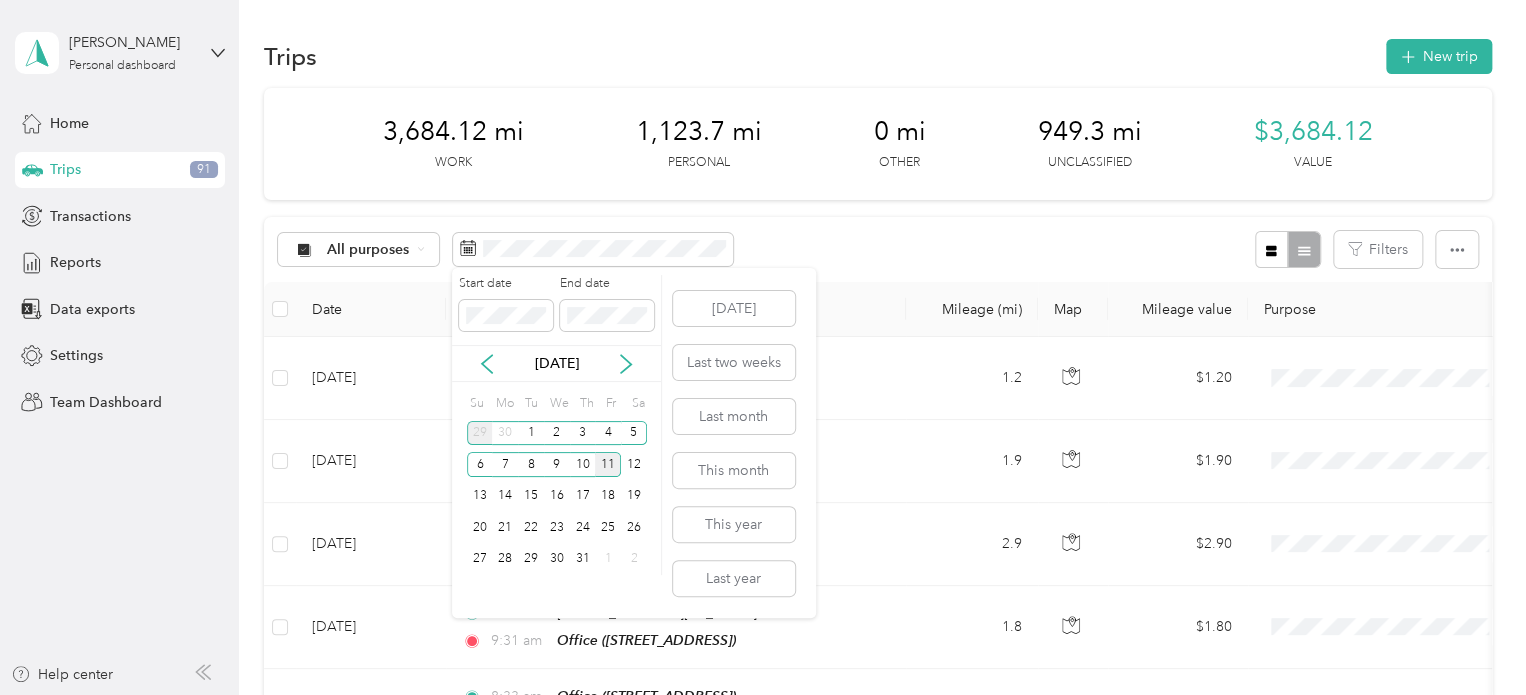click on "29" at bounding box center [480, 433] 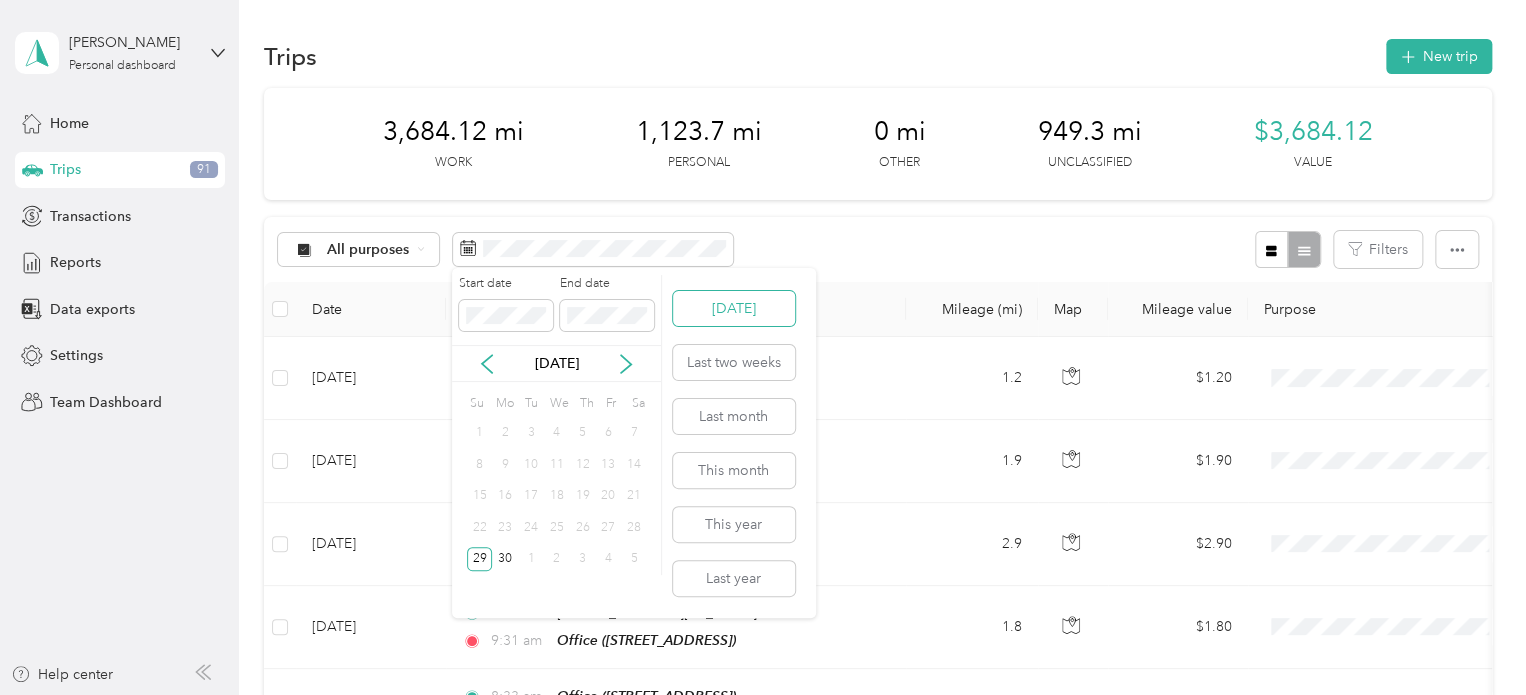 click on "[DATE]" at bounding box center [734, 308] 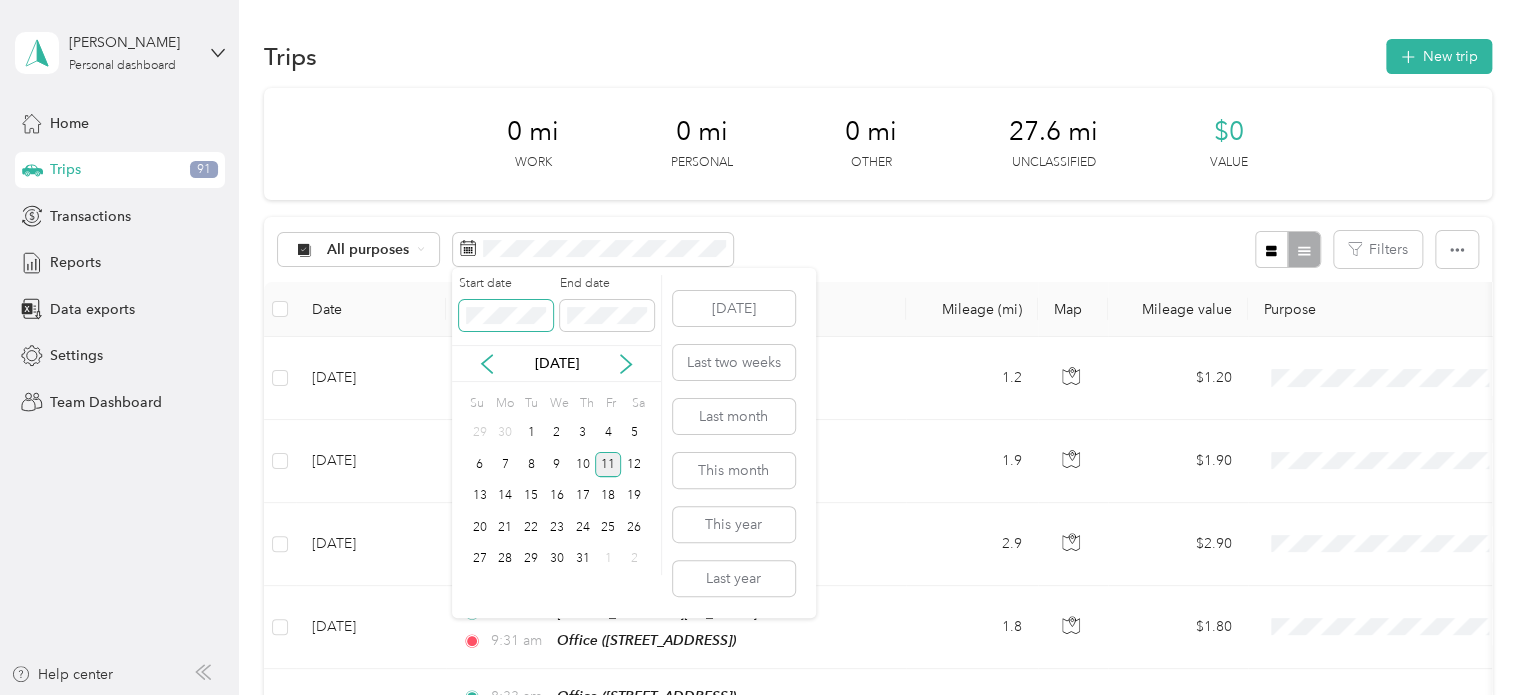 click on "[PERSON_NAME] Personal dashboard Home Trips 91 Transactions Reports Data exports Settings Team Dashboard   Help center Trips New trip 0   mi Work 0   mi Personal 0   mi Other 27.6   mi Unclassified $0 Value All purposes Filters Date Locations Mileage (mi) Map Mileage value Purpose Track Method Report                     [DATE] 12:43 pm [STREET_ADDRESS] 12:48 pm Office ([STREET_ADDRESS] , [GEOGRAPHIC_DATA], [GEOGRAPHIC_DATA]) 1.2 $1.20 GPS -- [DATE] 12:30 pm [STREET_ADDRESS] 12:36 pm [STREET_ADDRESS] 1.9 $1.90 GPS -- [DATE] 12:13 pm Office ([STREET_ADDRESS][GEOGRAPHIC_DATA]) 12:22 pm [STREET_ADDRESS] 2.9 $2.90 GPS -- [DATE] 9:21 am [STREET_ADDRESS][US_STATE] 9:31 am Office ([STREET_ADDRESS] , [GEOGRAPHIC_DATA], [GEOGRAPHIC_DATA]) 1.8 $1.80 GPS -- [DATE] 8:33 am 8:39 am [STREET_ADDRESS] 1.8 $1.80 GPS -- 7:33 am 18" at bounding box center [758, 347] 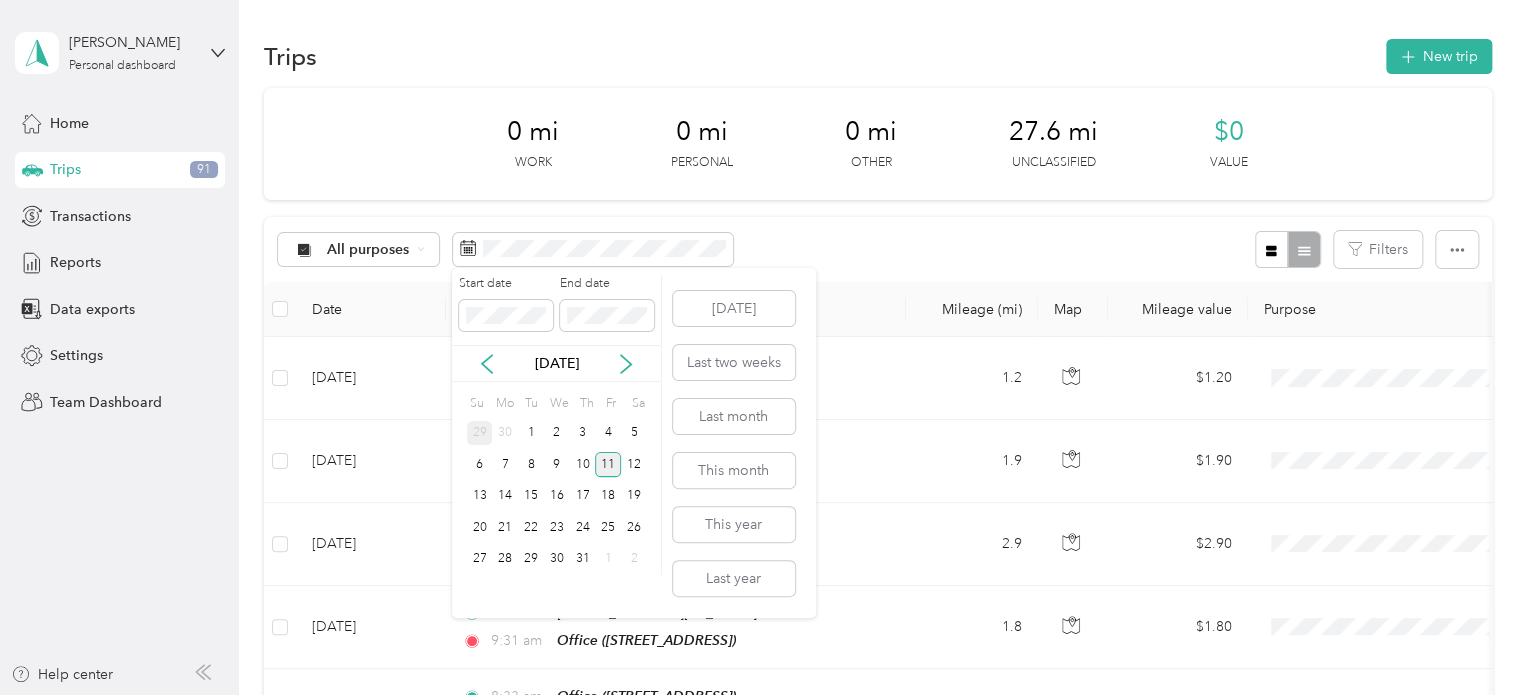 click on "29" at bounding box center (480, 433) 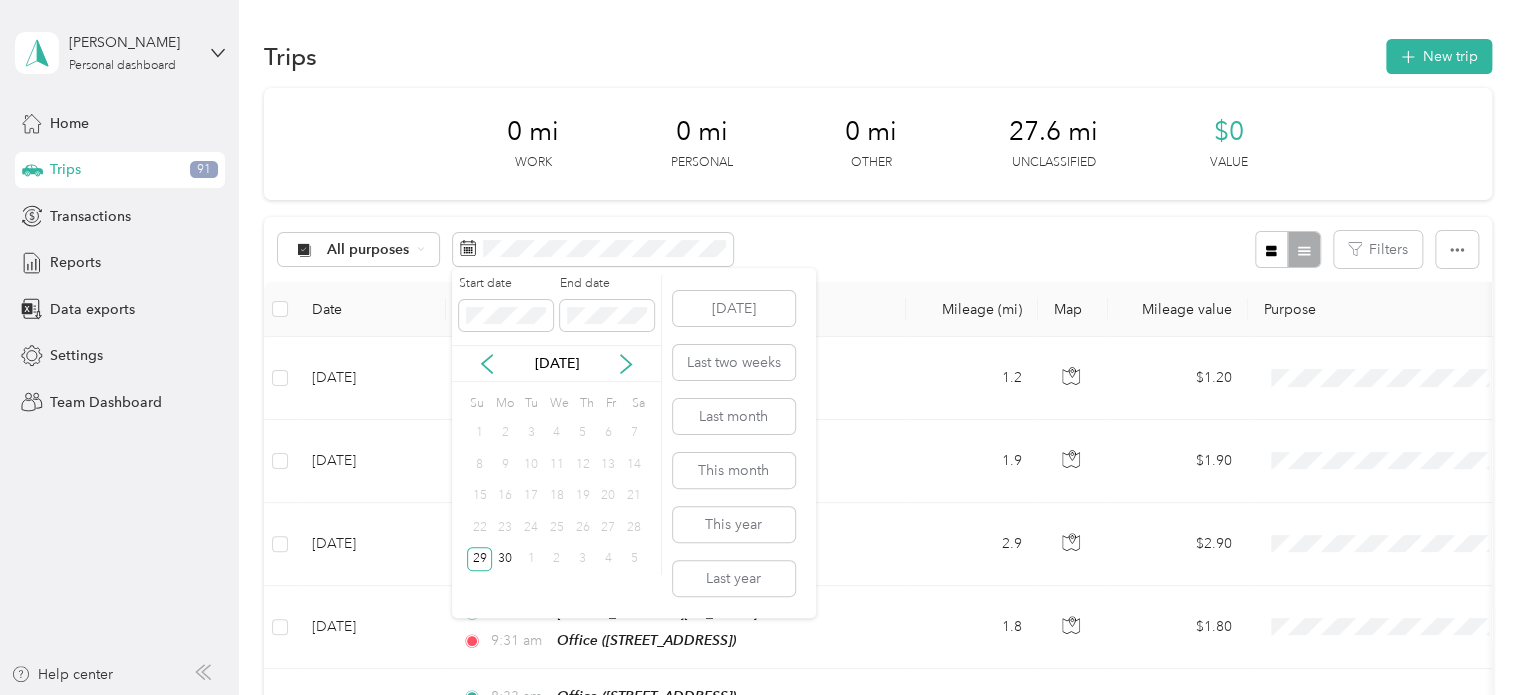 click on "[DATE]" at bounding box center [556, 363] 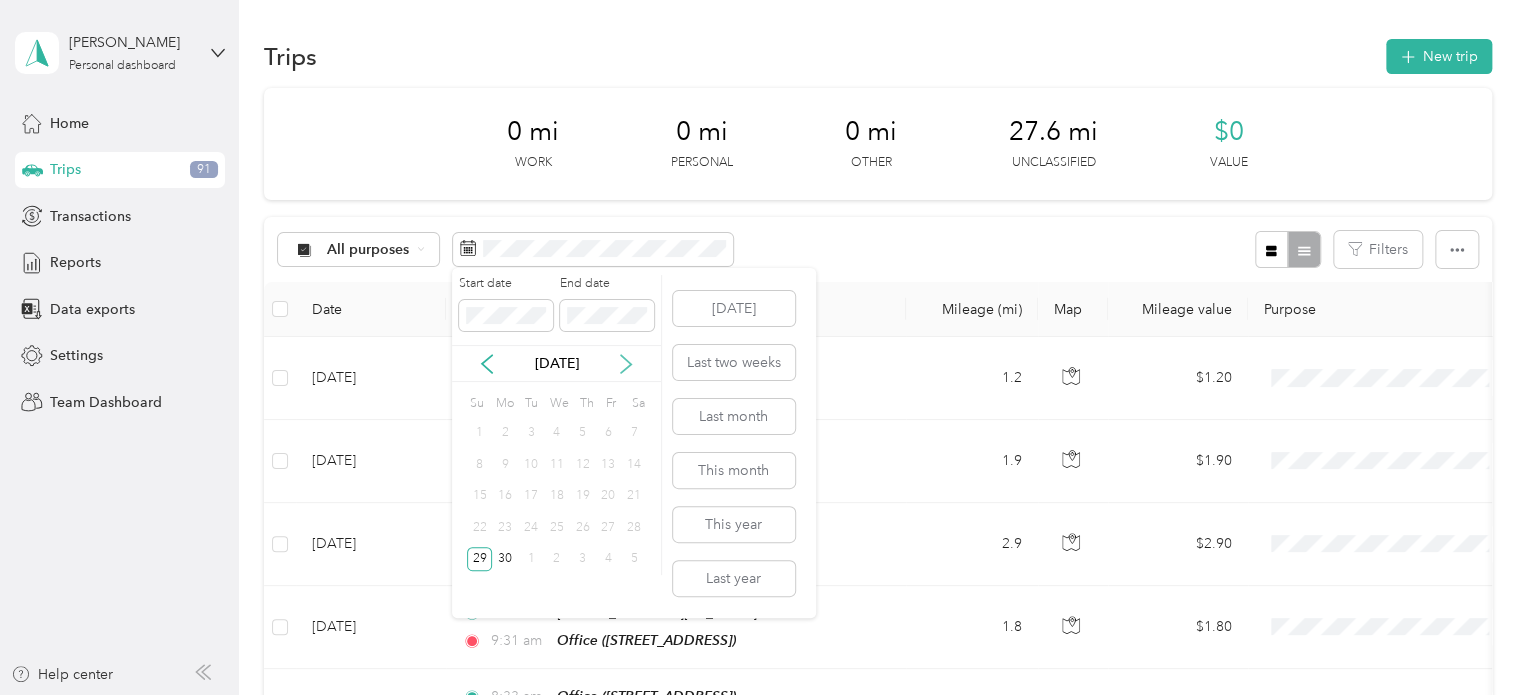 click 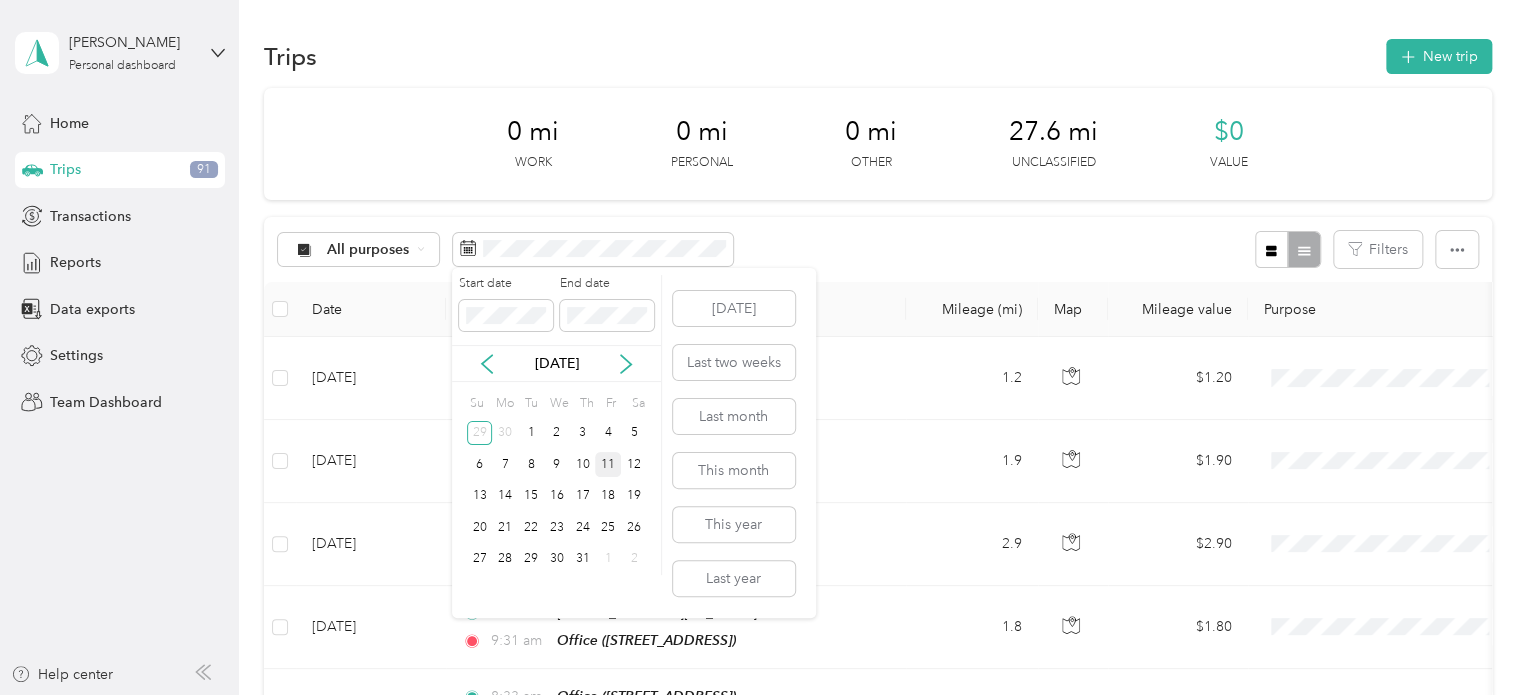 click on "11" at bounding box center [608, 464] 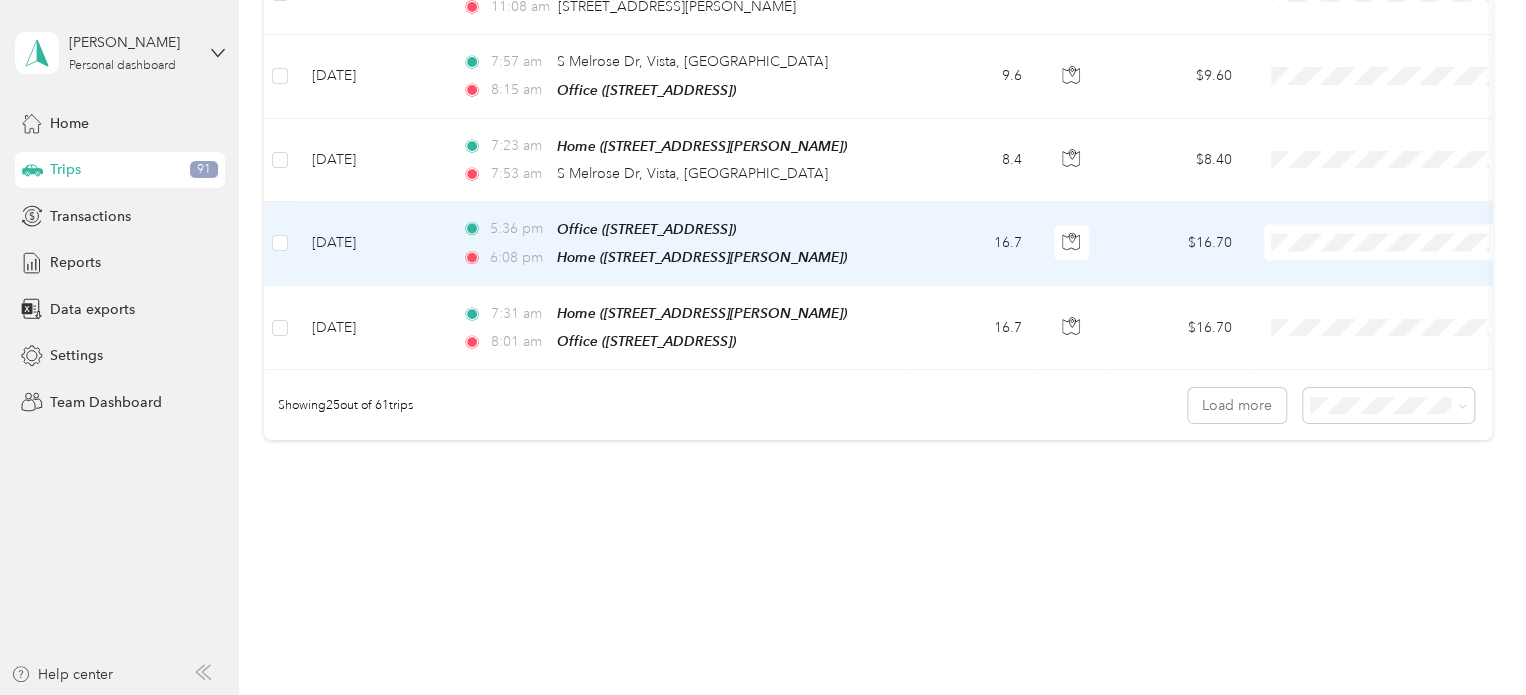 scroll, scrollTop: 2054, scrollLeft: 0, axis: vertical 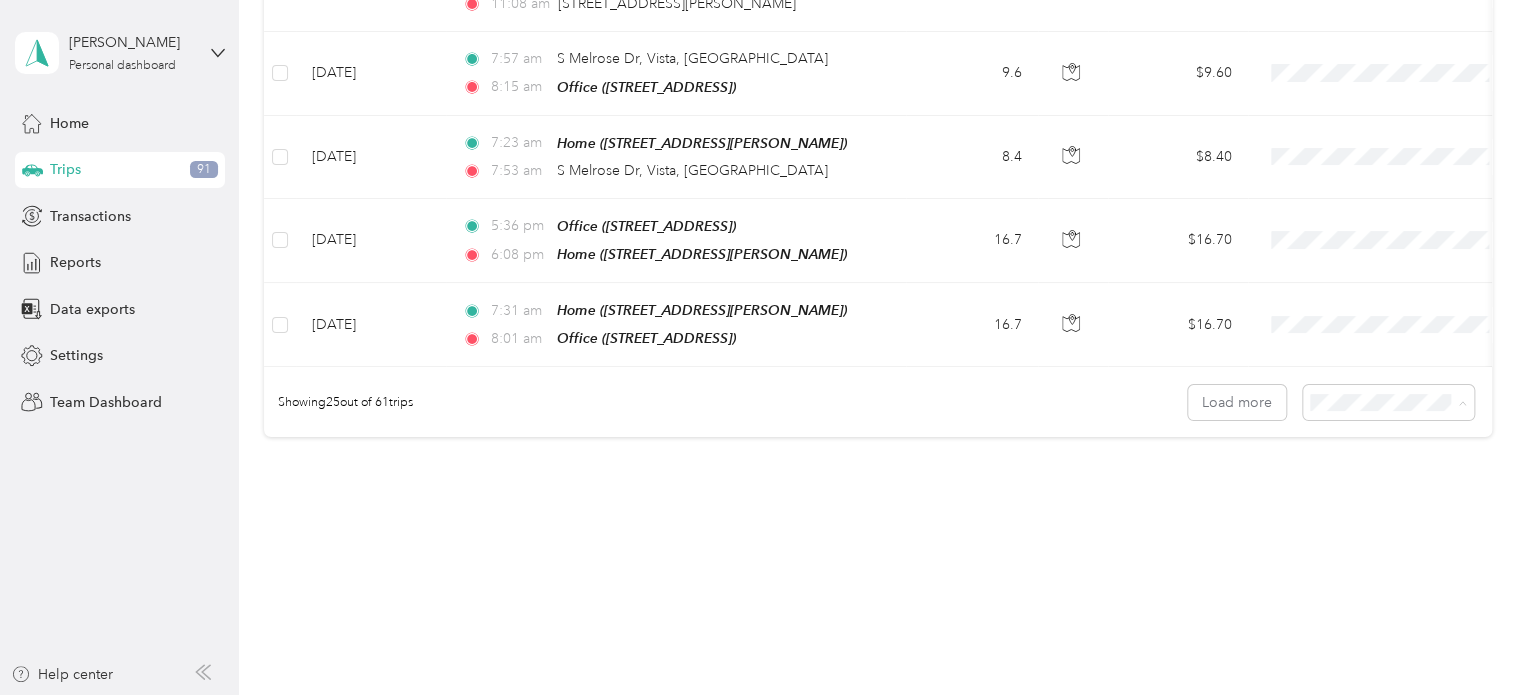 click on "100 per load" at bounding box center [1353, 490] 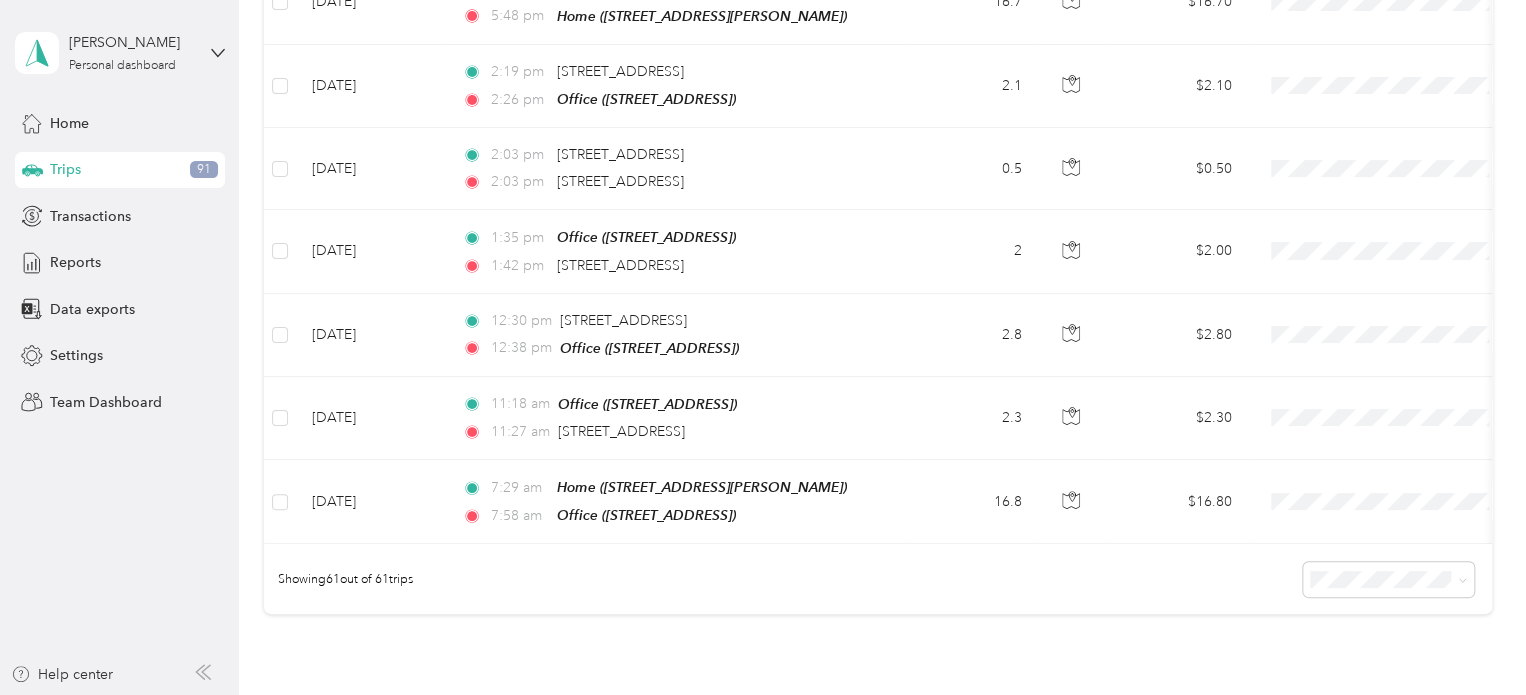 scroll, scrollTop: 4808, scrollLeft: 0, axis: vertical 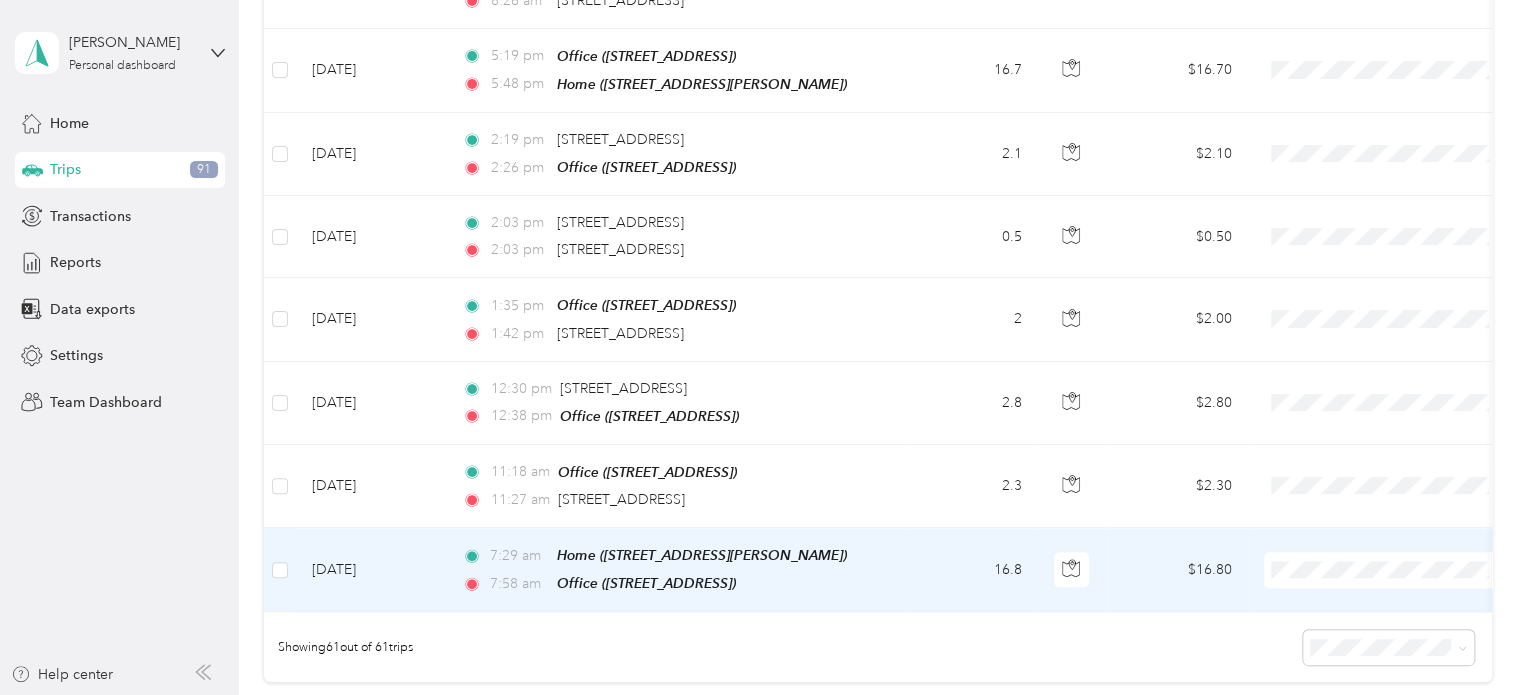 click on "The Repair Tech Inc" at bounding box center [1405, 279] 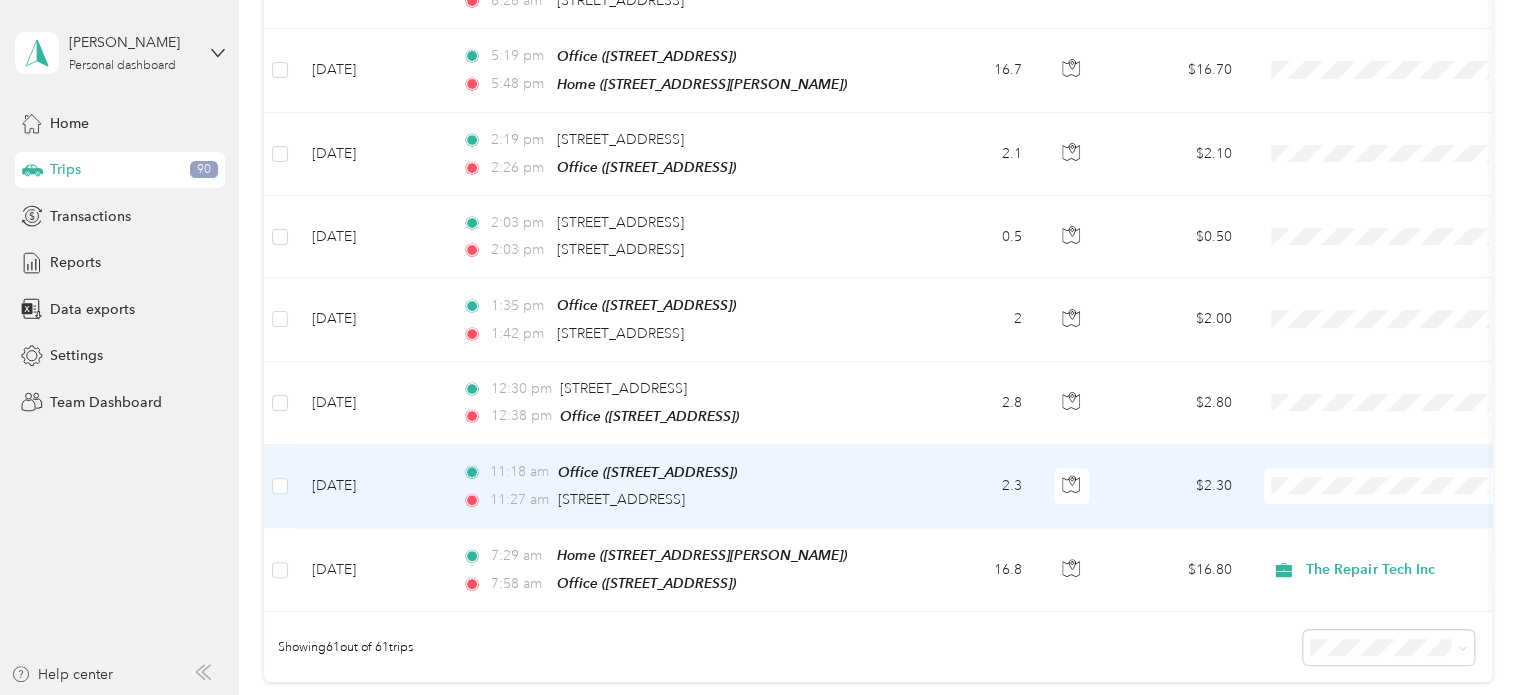 click on "Work Personal The Repair Tech Inc The Repair Tech Inc Other Charity Medical Moving Commute" at bounding box center (1388, 250) 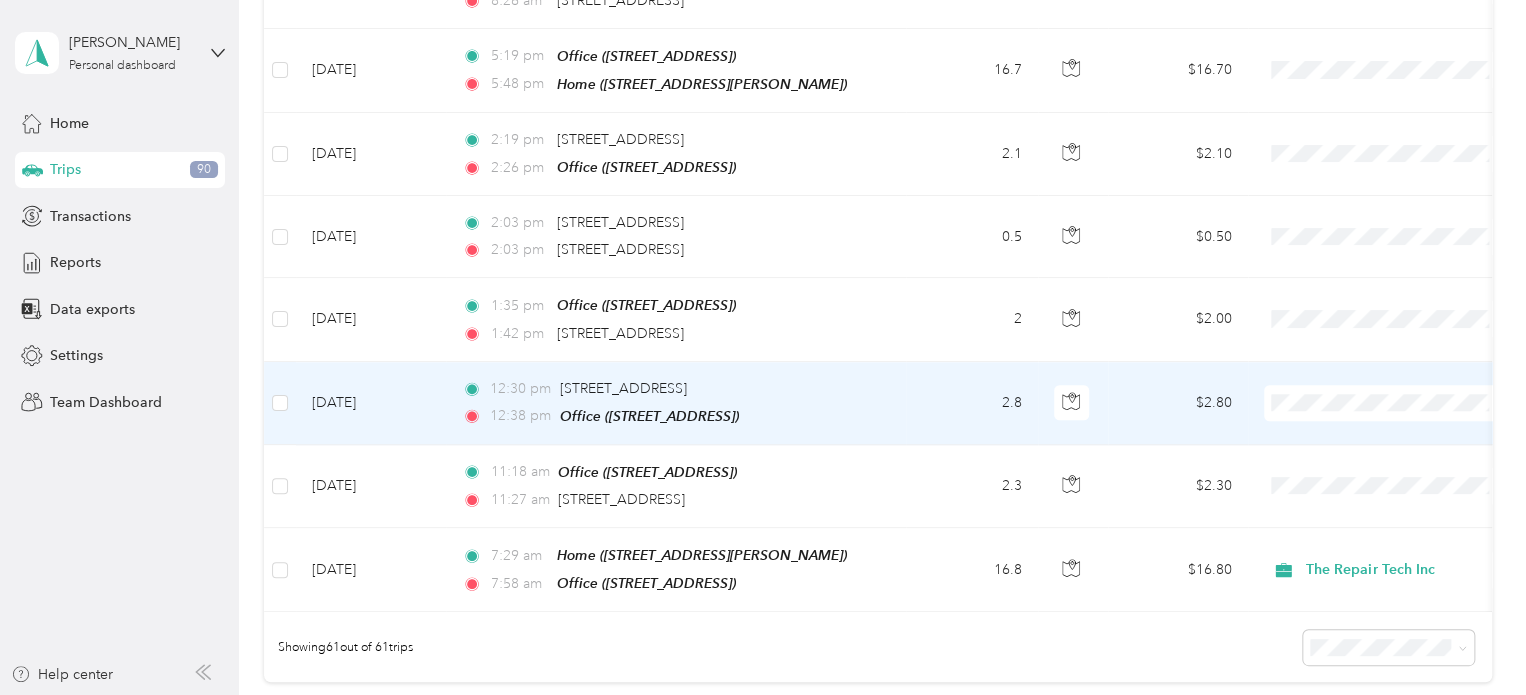 click on "Work Personal The Repair Tech Inc The Repair Tech Inc Other Charity Medical Moving Commute" at bounding box center (1388, 482) 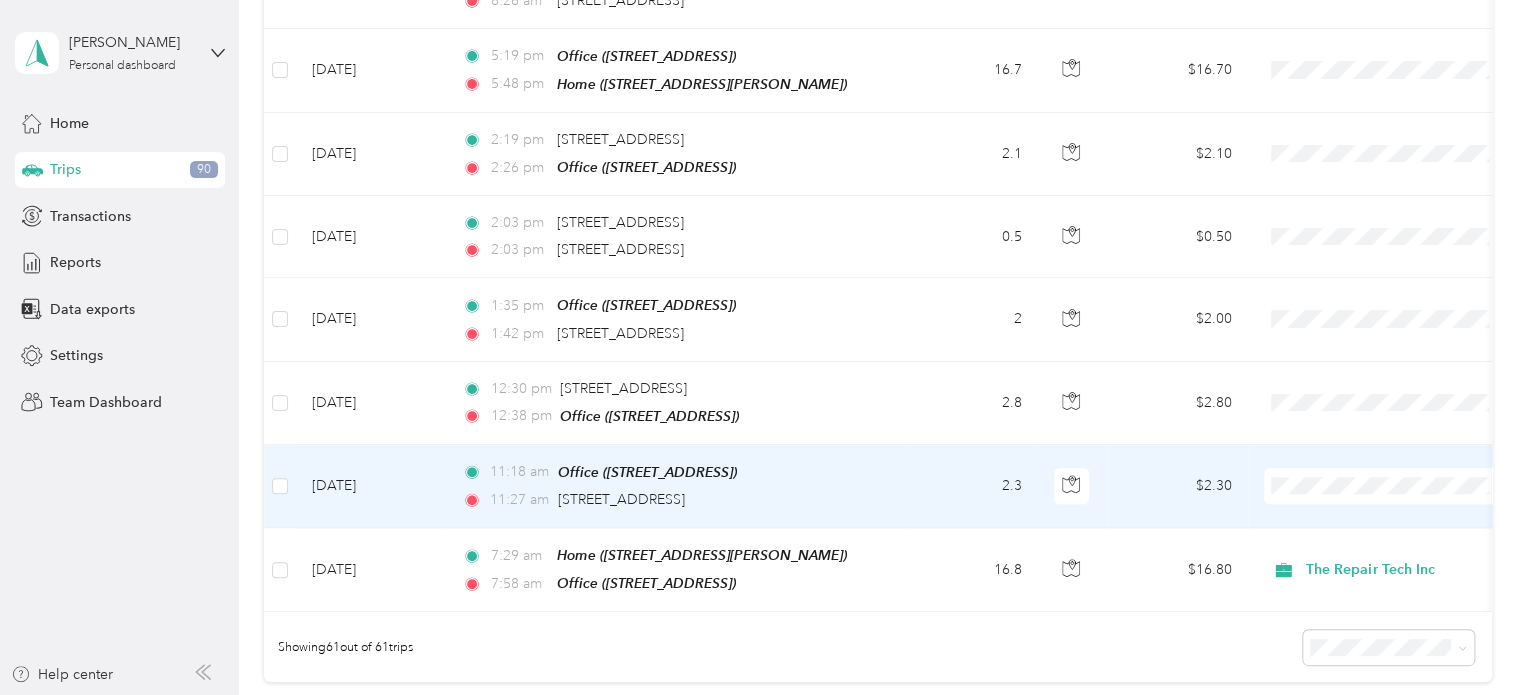 click on "The Repair Tech Inc" at bounding box center [1388, 197] 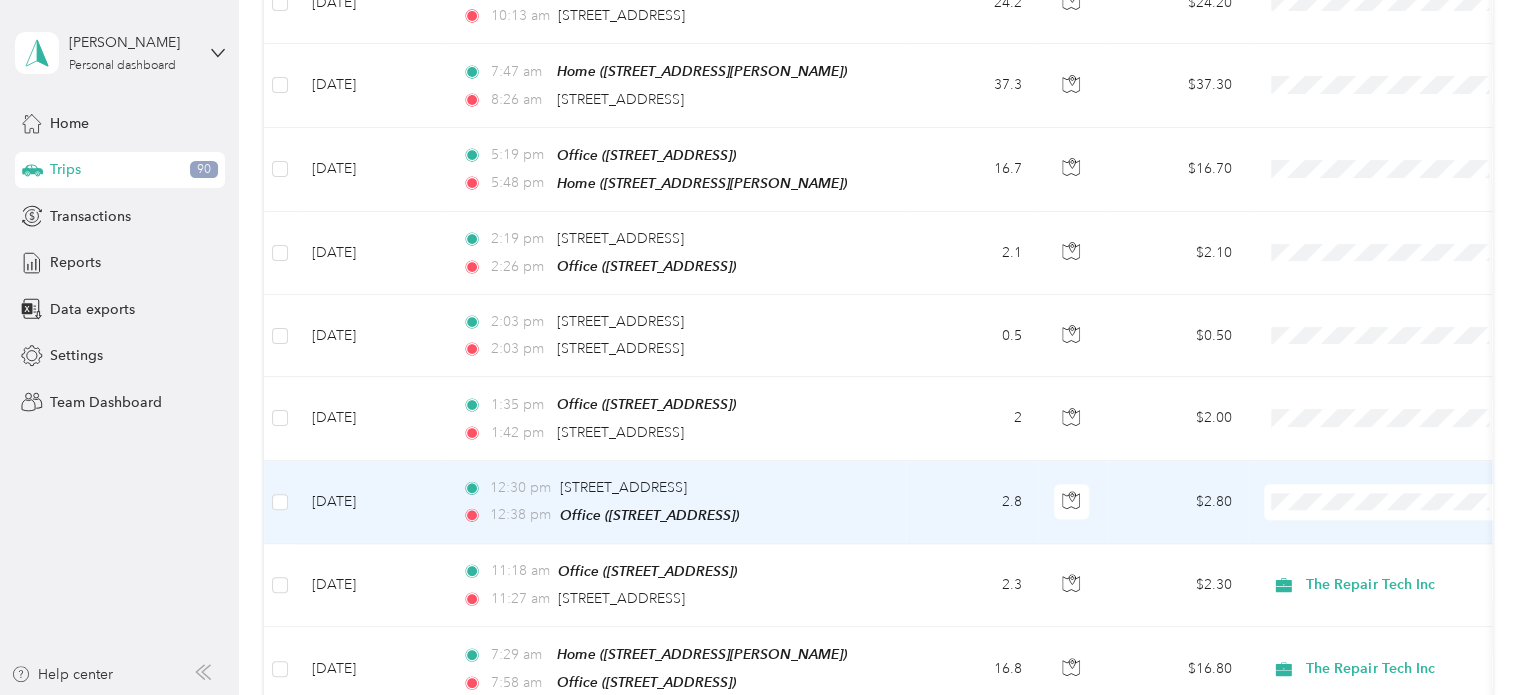 scroll, scrollTop: 4708, scrollLeft: 0, axis: vertical 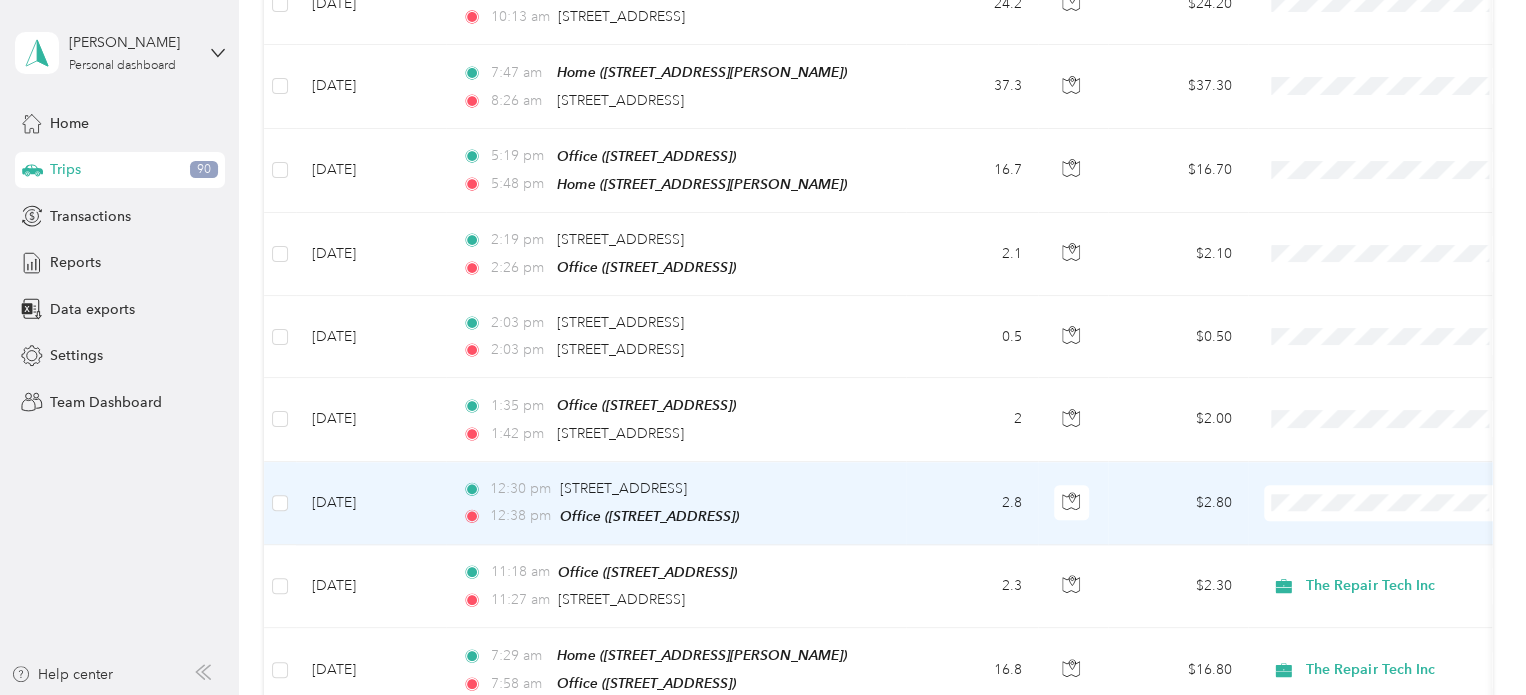 click on "The Repair Tech Inc" at bounding box center [1405, 215] 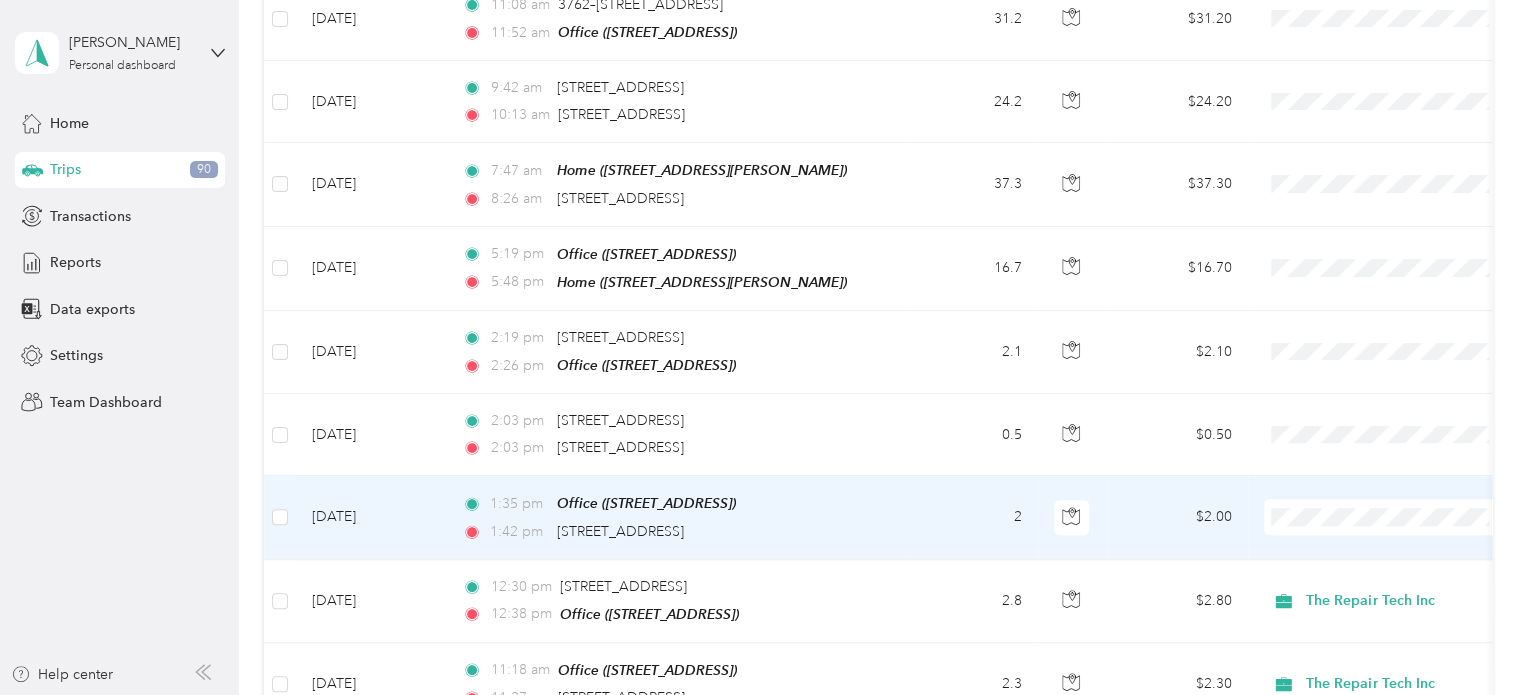 scroll, scrollTop: 4608, scrollLeft: 0, axis: vertical 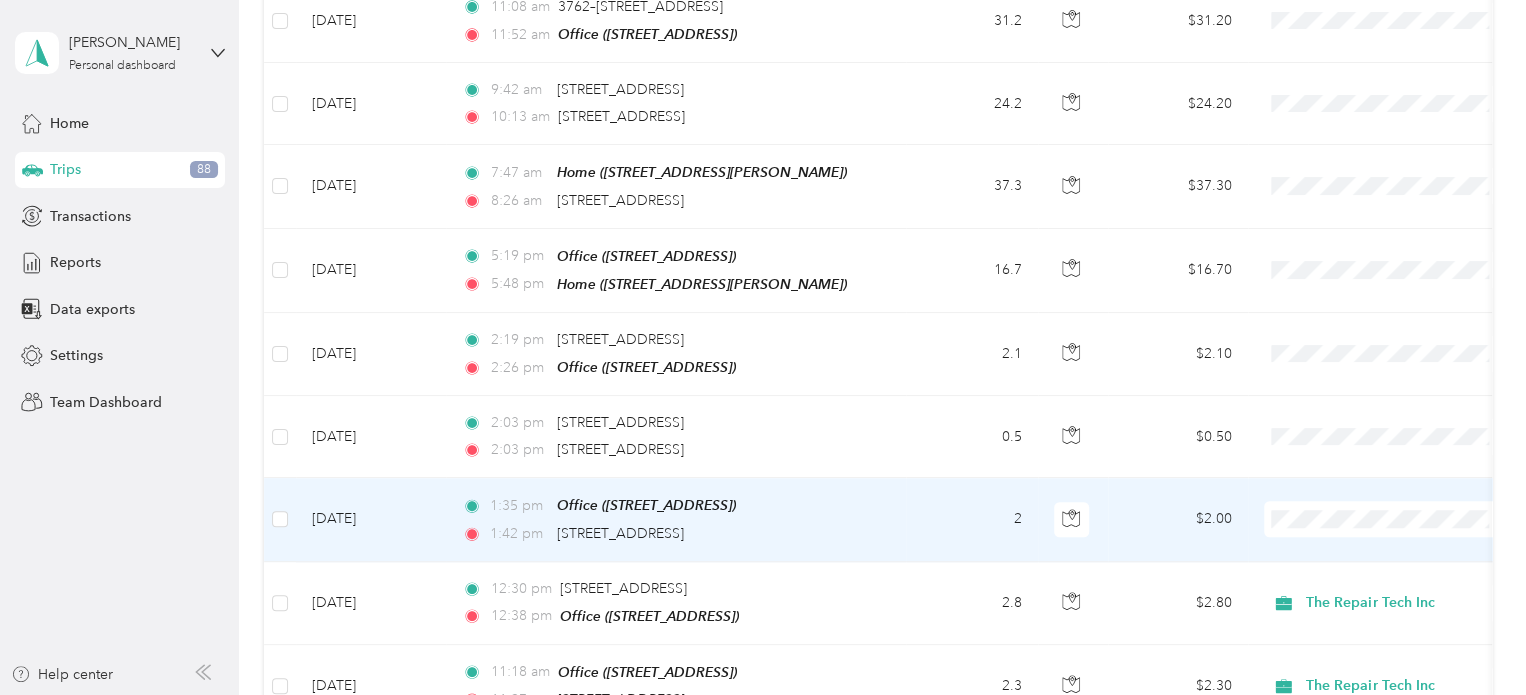 click on "The Repair Tech Inc" at bounding box center [1388, 233] 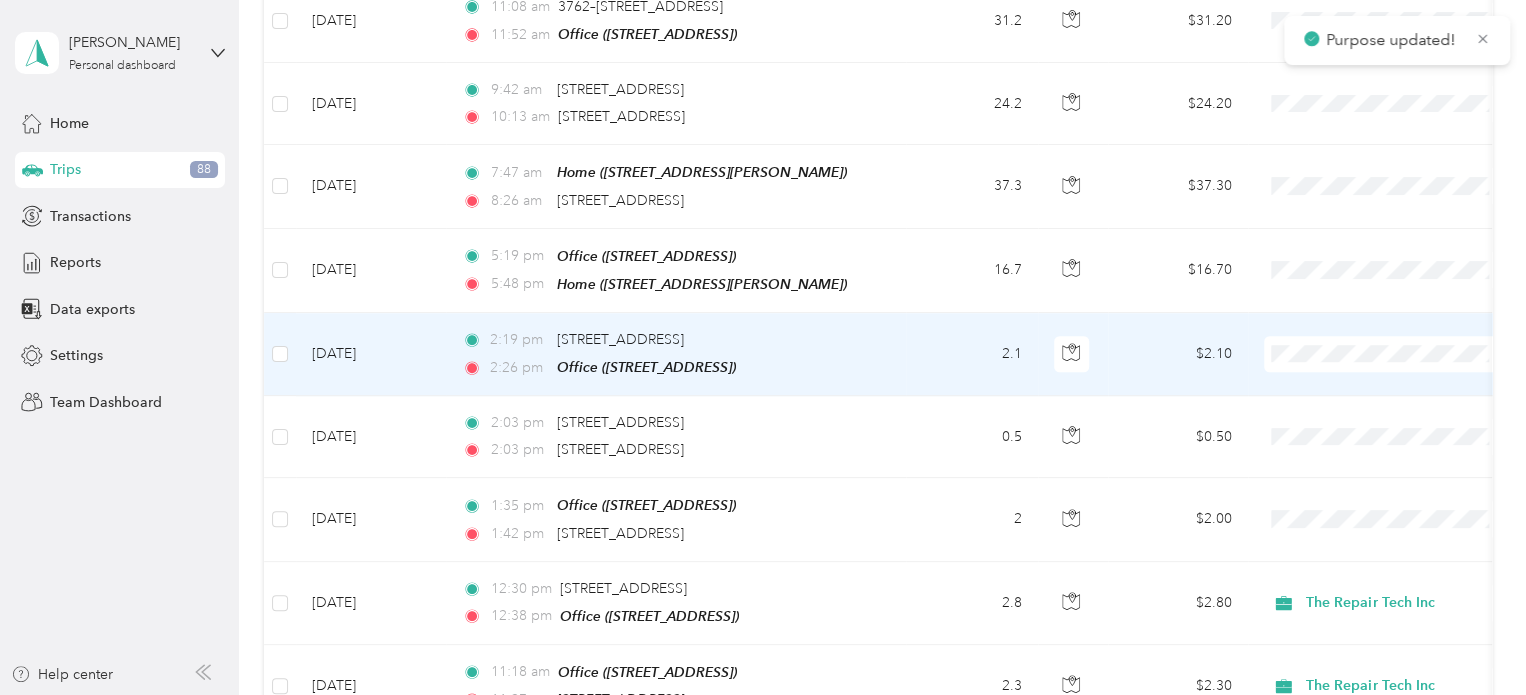 click at bounding box center (1388, 354) 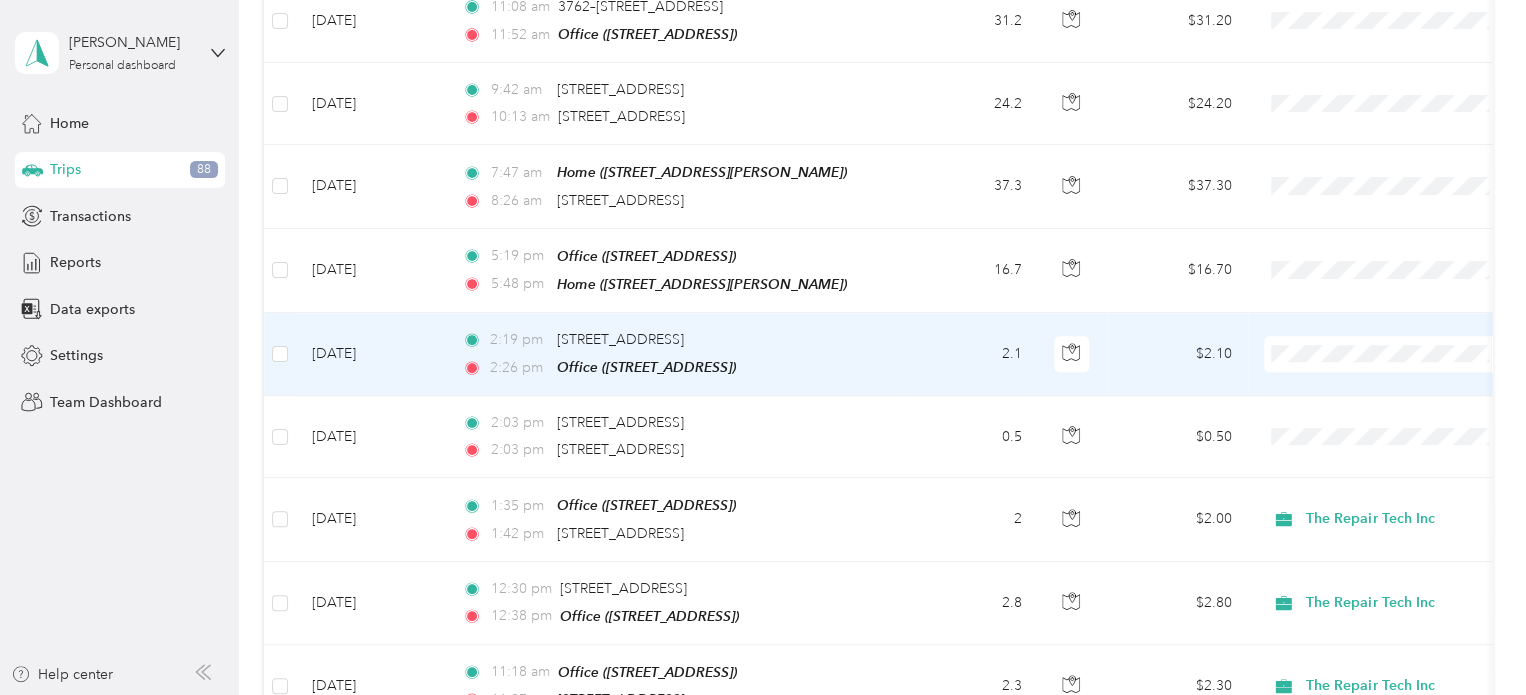 click on "The Repair Tech Inc" at bounding box center (1405, 382) 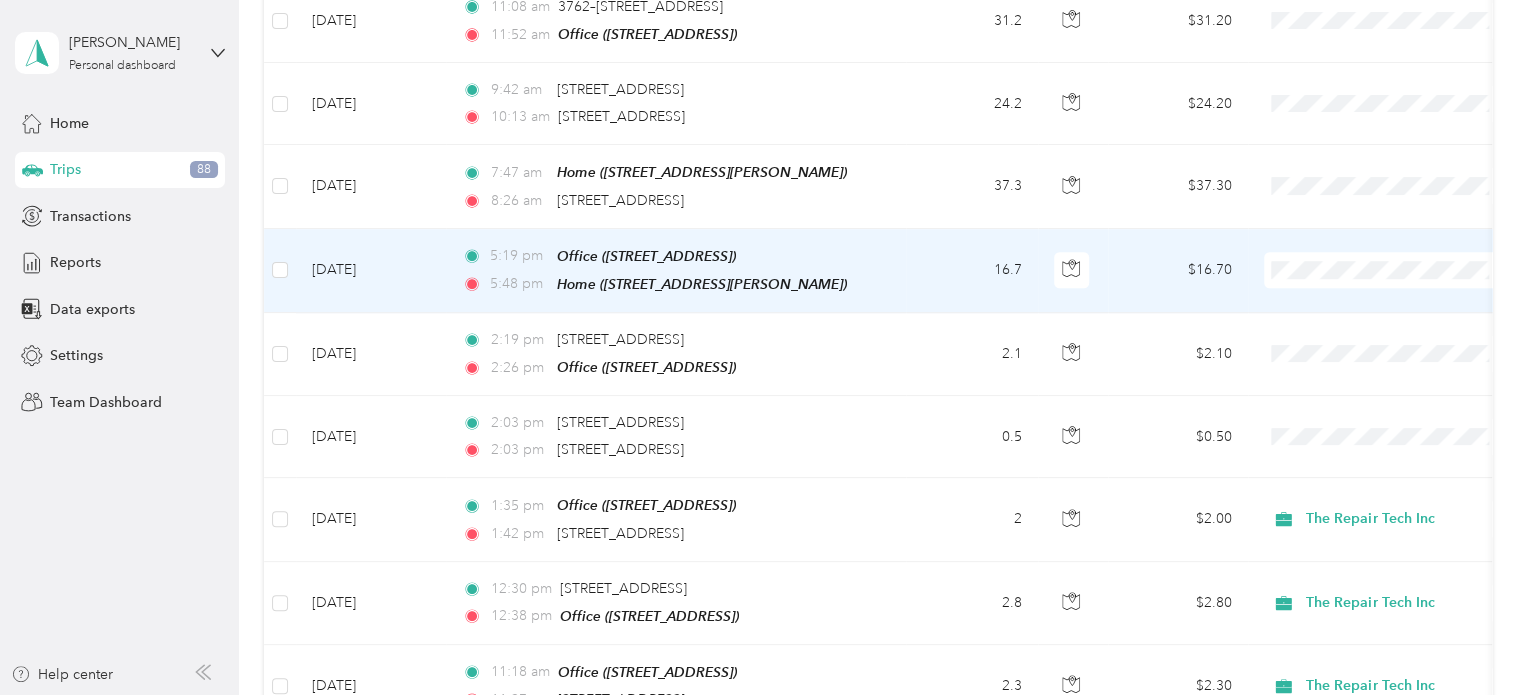 click on "The Repair Tech Inc" at bounding box center [1388, 307] 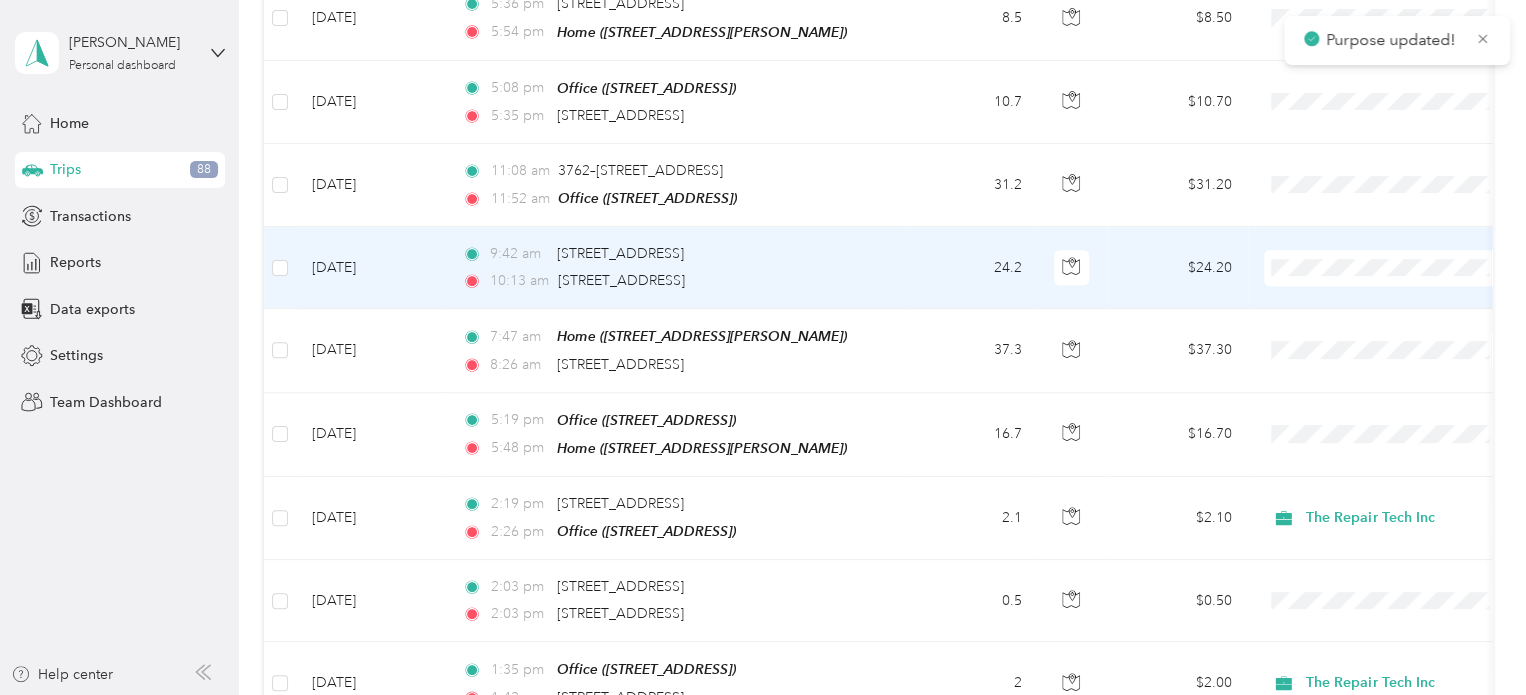 scroll, scrollTop: 4408, scrollLeft: 0, axis: vertical 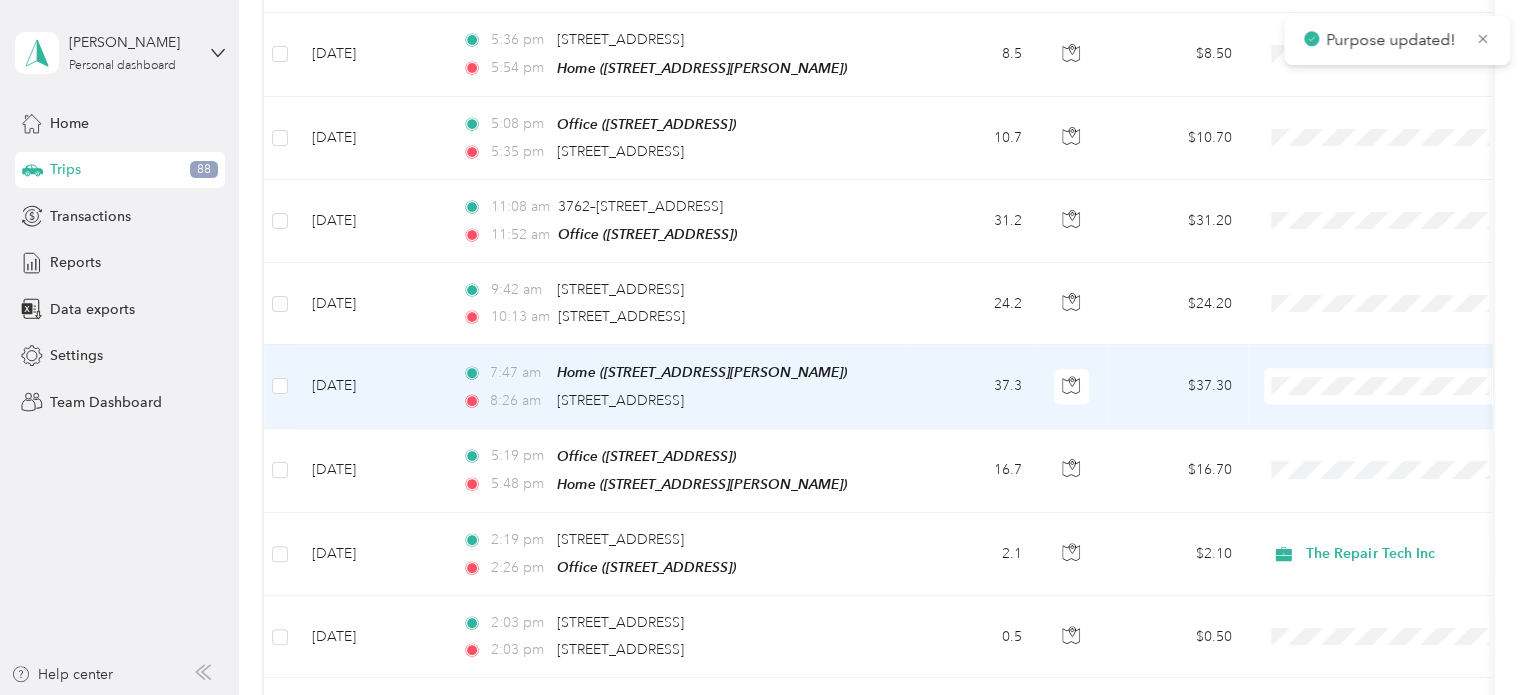 click on "The Repair Tech Inc" at bounding box center (1405, 425) 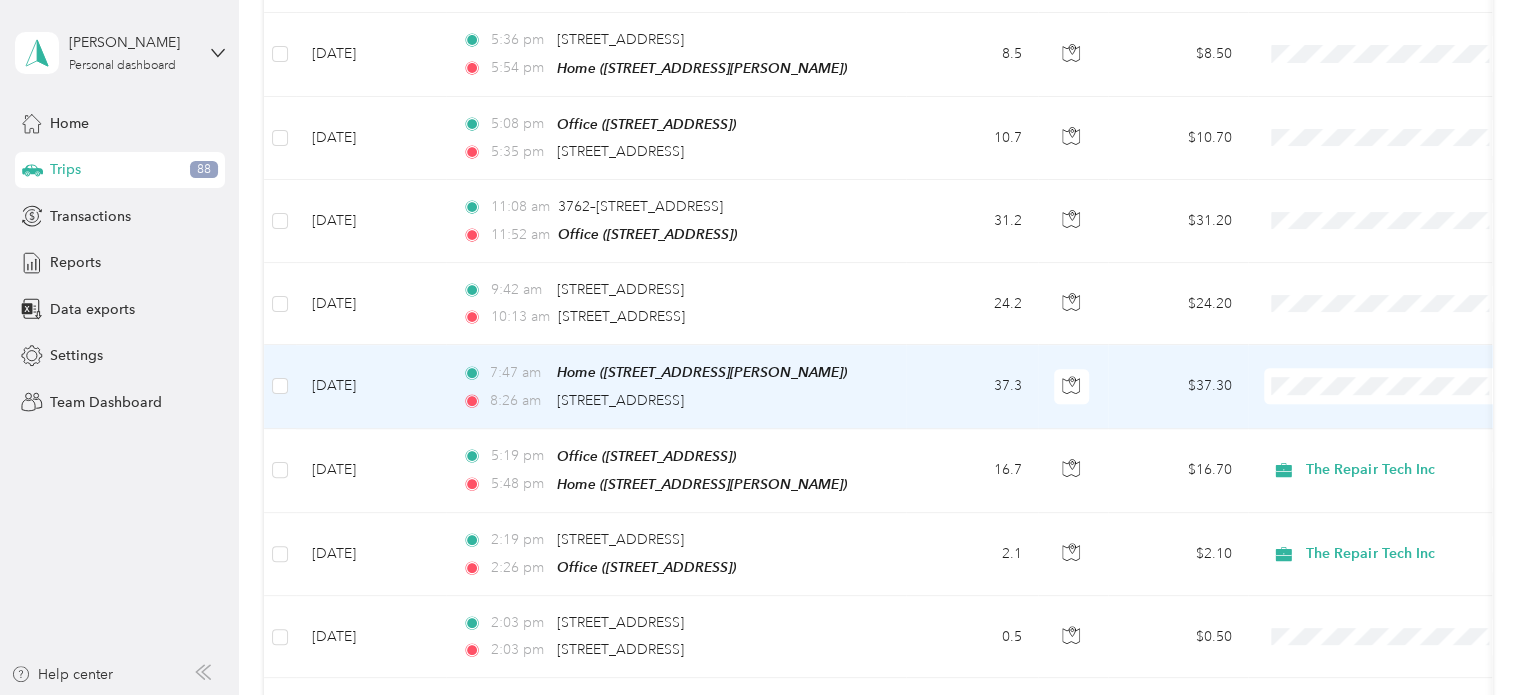 click at bounding box center (1388, 386) 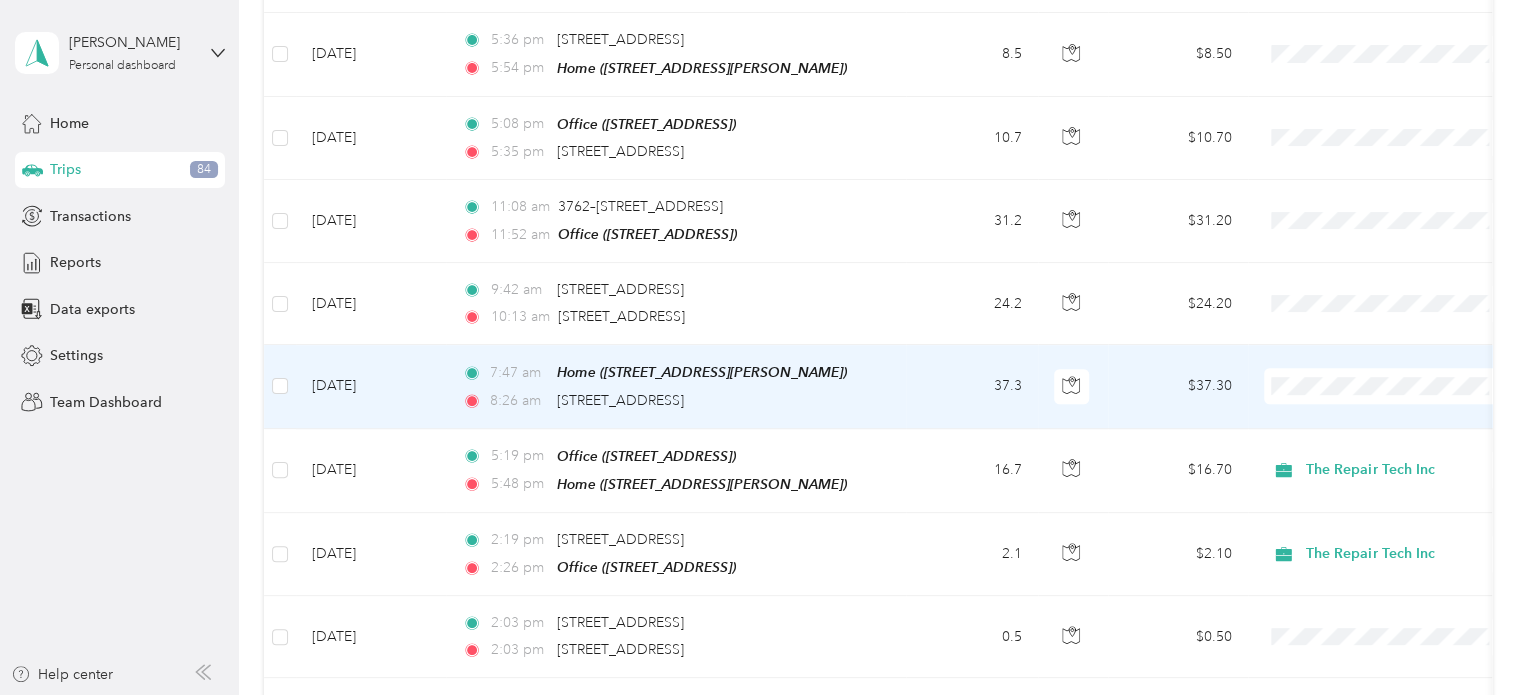 click on "The Repair Tech Inc" at bounding box center [1405, 425] 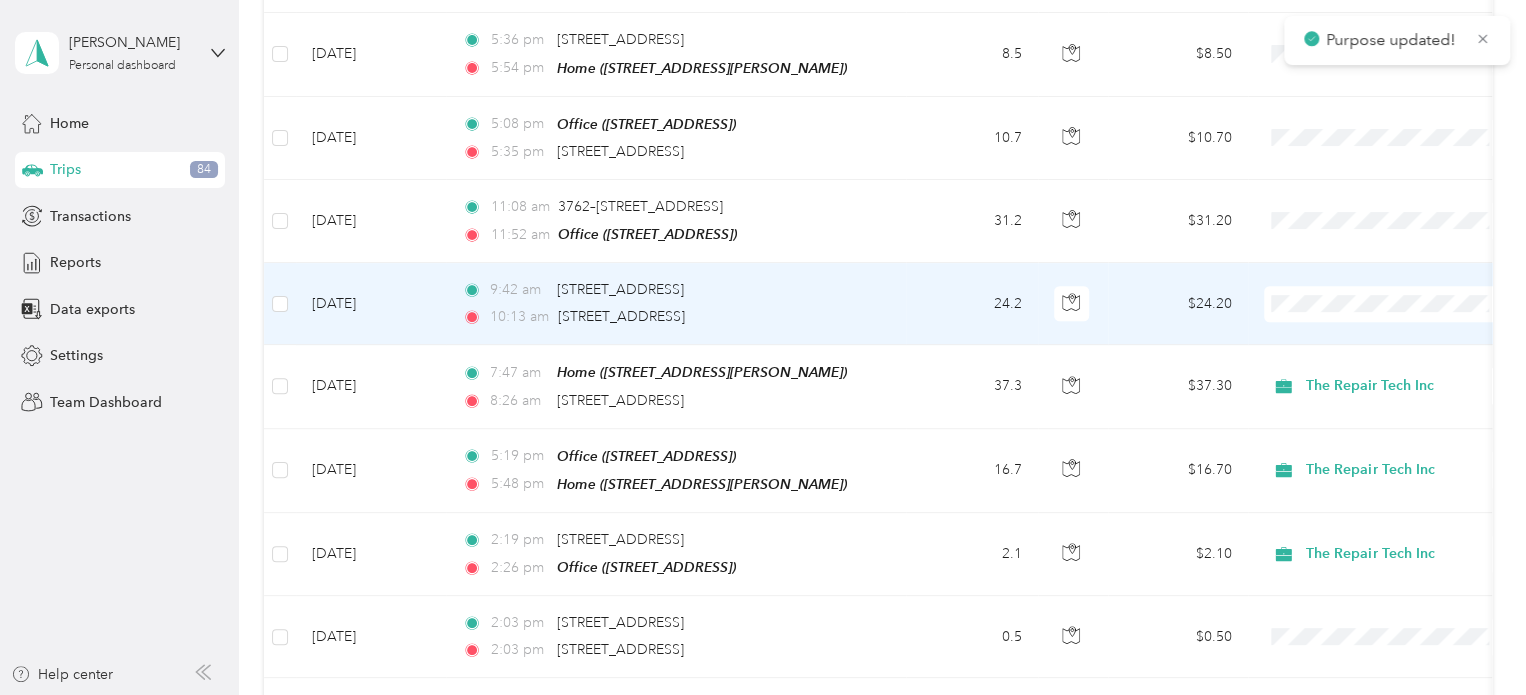 click at bounding box center [1388, 304] 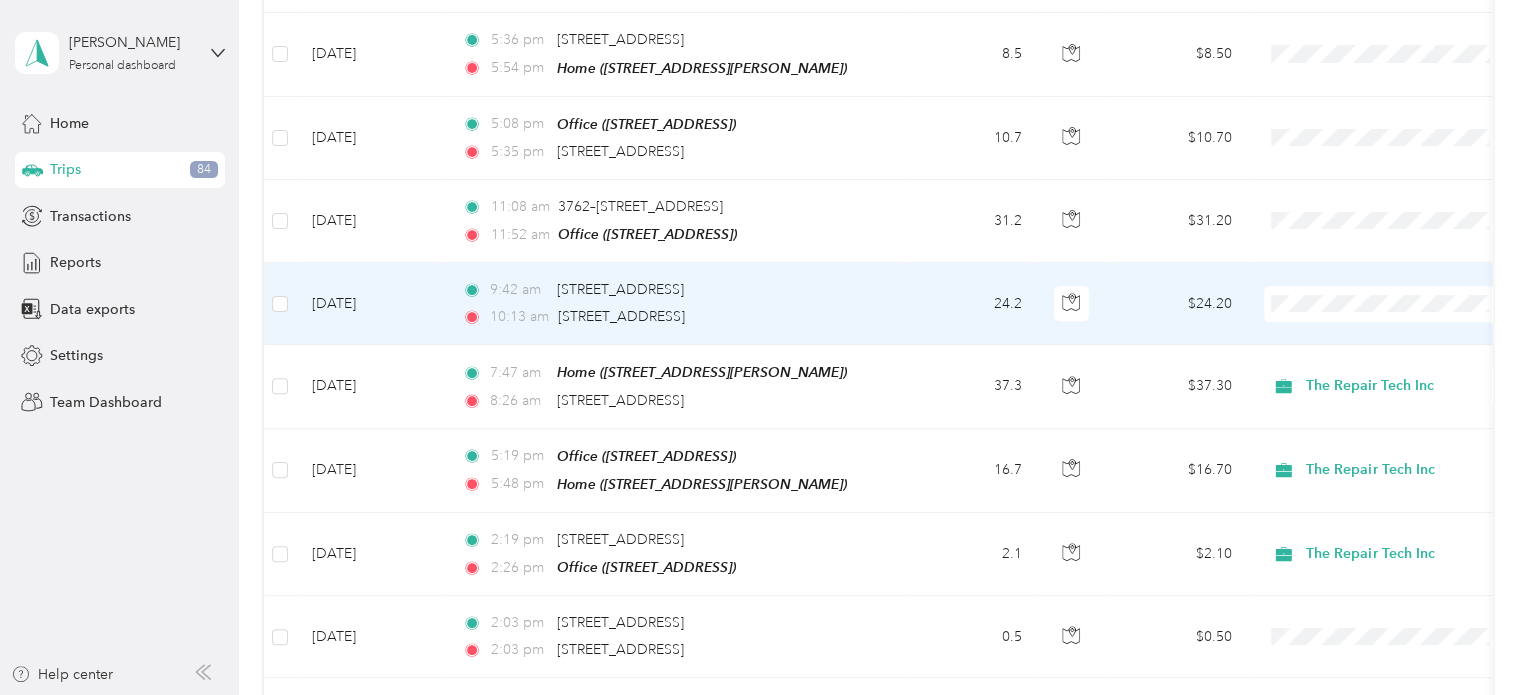 click on "The Repair Tech Inc" at bounding box center (1405, 341) 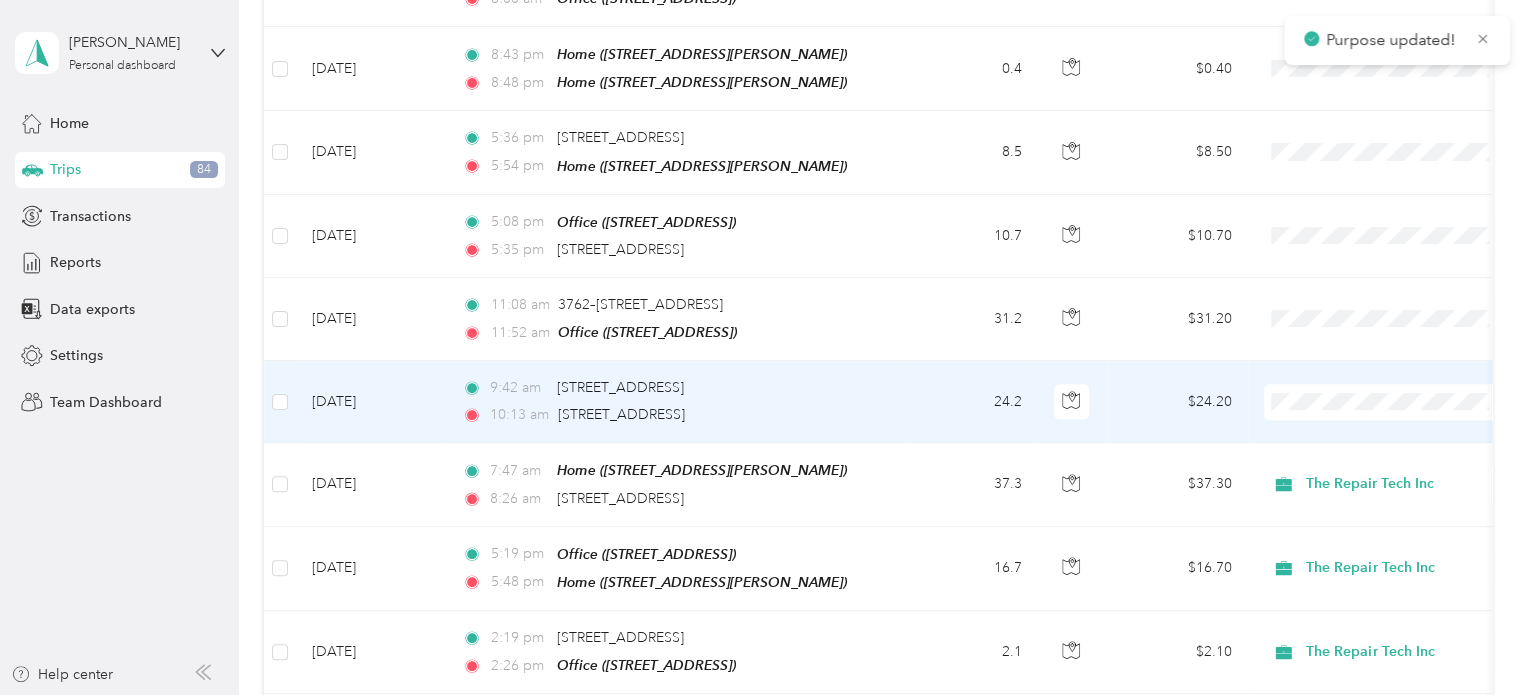scroll, scrollTop: 4308, scrollLeft: 0, axis: vertical 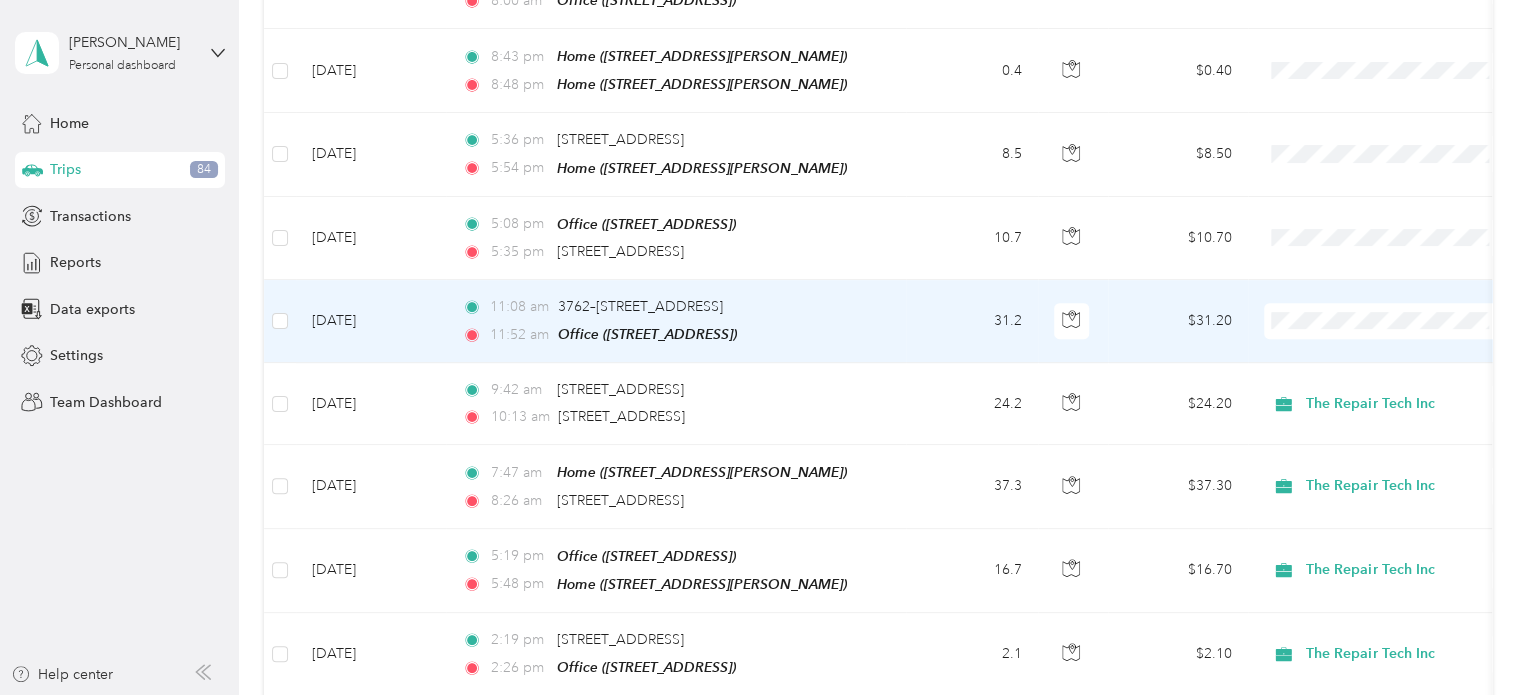 click on "Work Personal The Repair Tech Inc The Repair Tech Inc Other Charity Medical Moving Commute" at bounding box center [1388, 414] 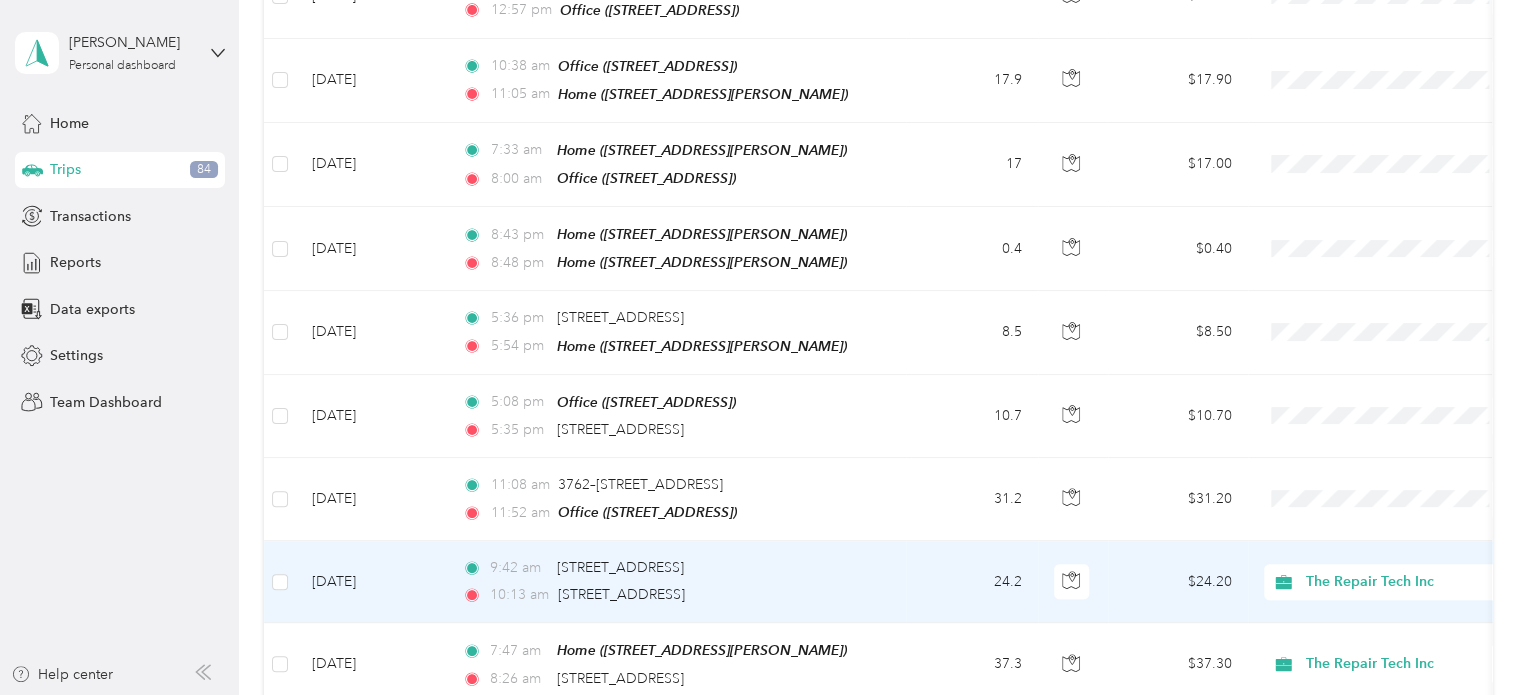 scroll, scrollTop: 4108, scrollLeft: 0, axis: vertical 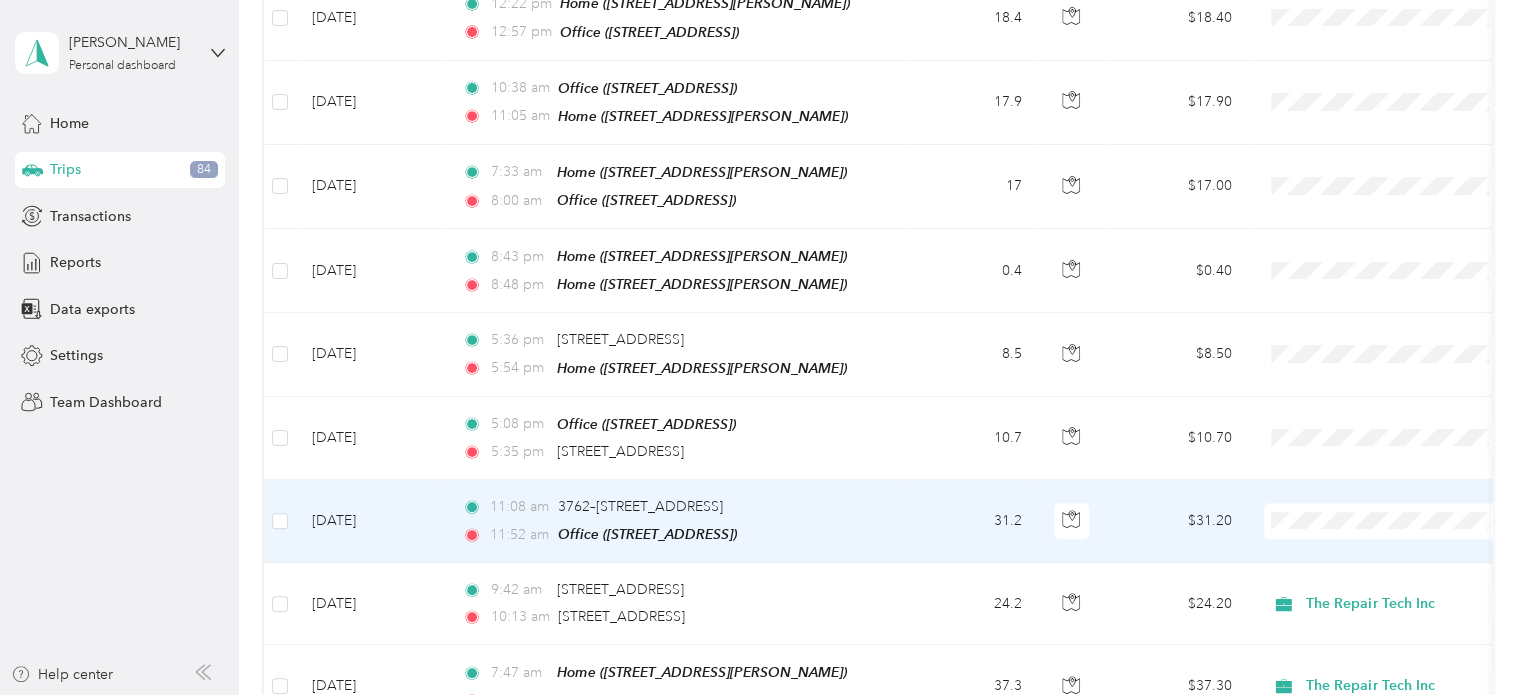 click on "Work Personal The Repair Tech Inc The Repair Tech Inc Other Charity Medical Moving Commute" at bounding box center (1388, 285) 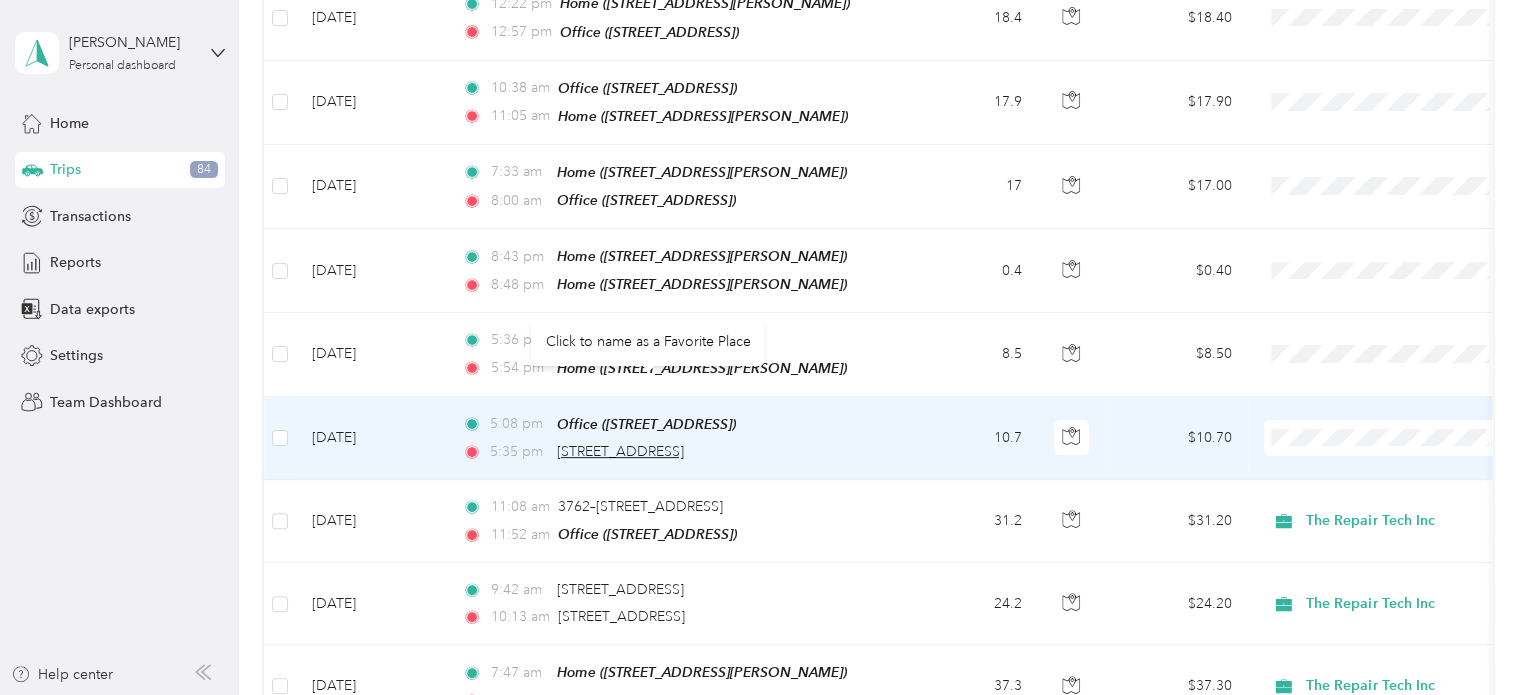click on "[STREET_ADDRESS]" at bounding box center [620, 451] 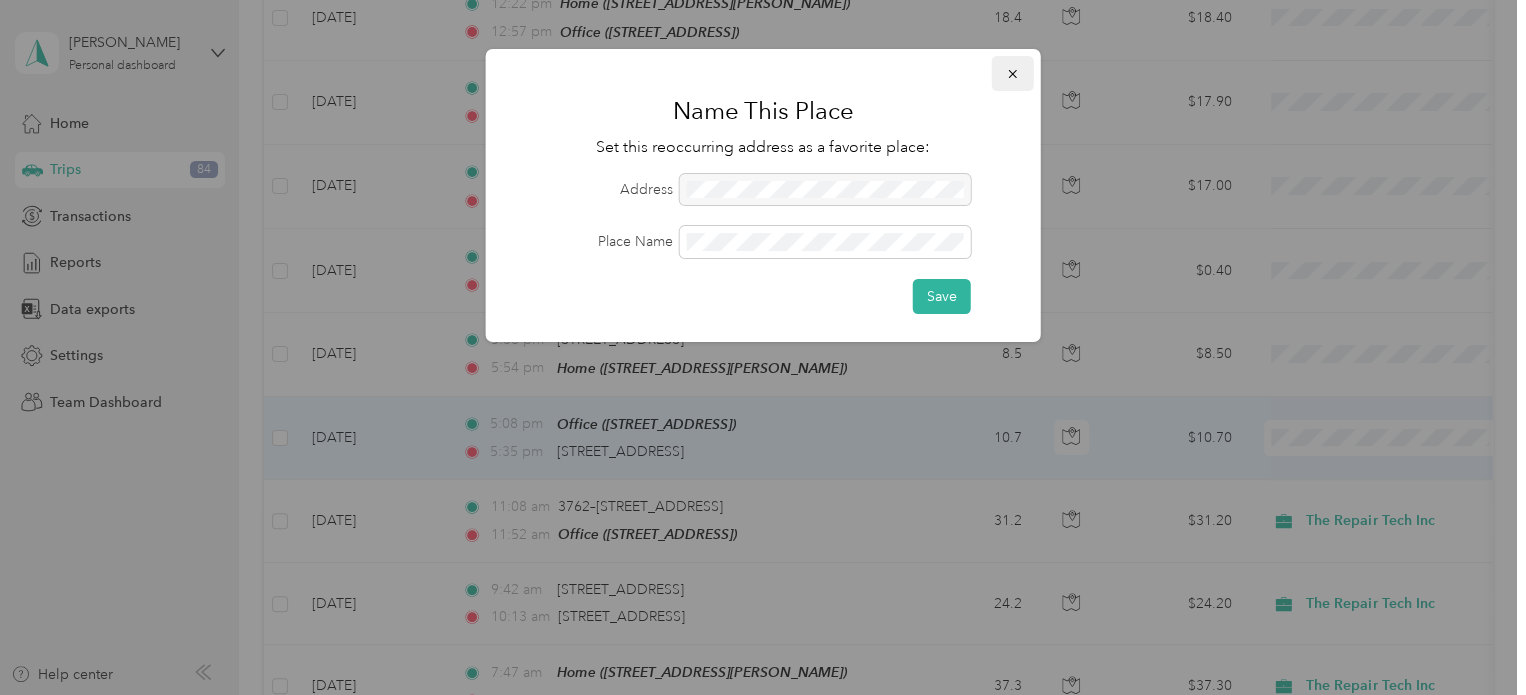 click at bounding box center (1013, 73) 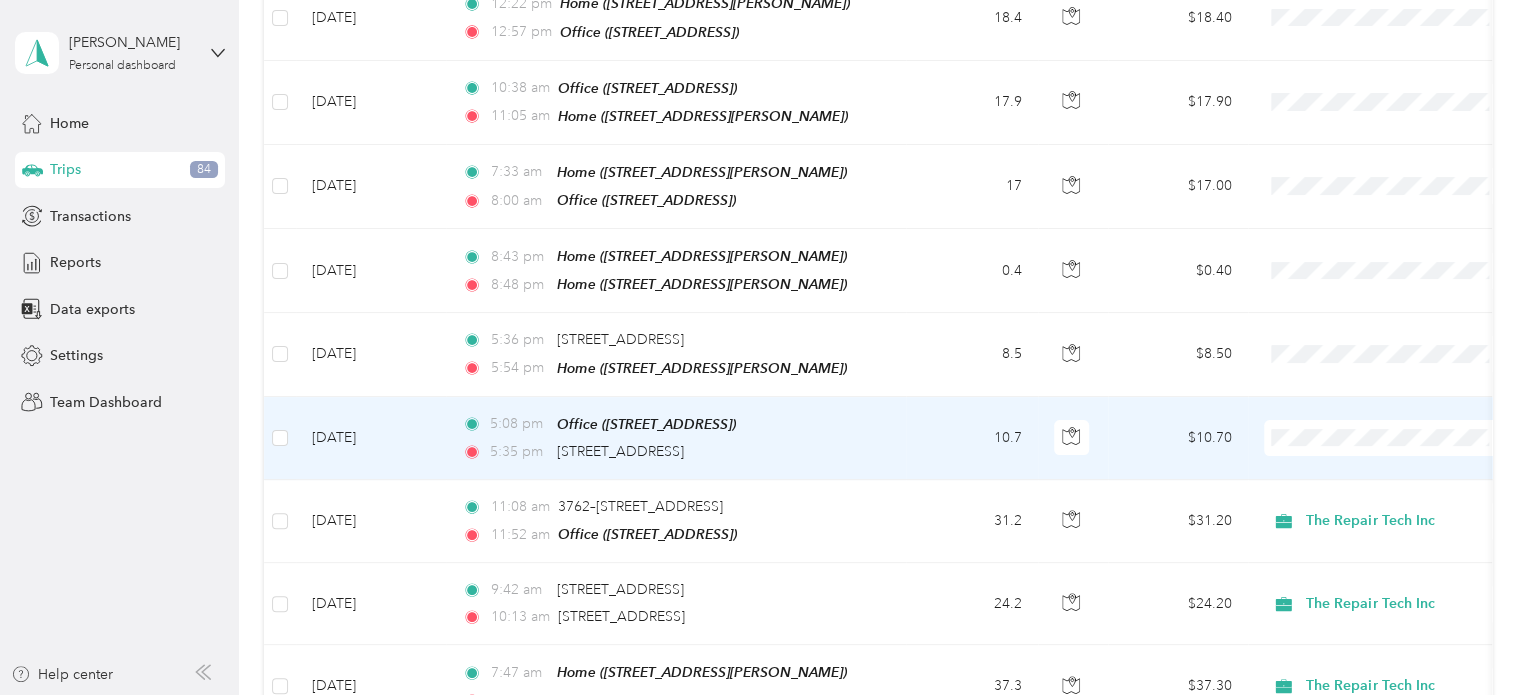 click on "5:08 pm Office ([STREET_ADDRESS] , [GEOGRAPHIC_DATA], [GEOGRAPHIC_DATA]) 5:35 pm [STREET_ADDRESS]" at bounding box center (676, 438) 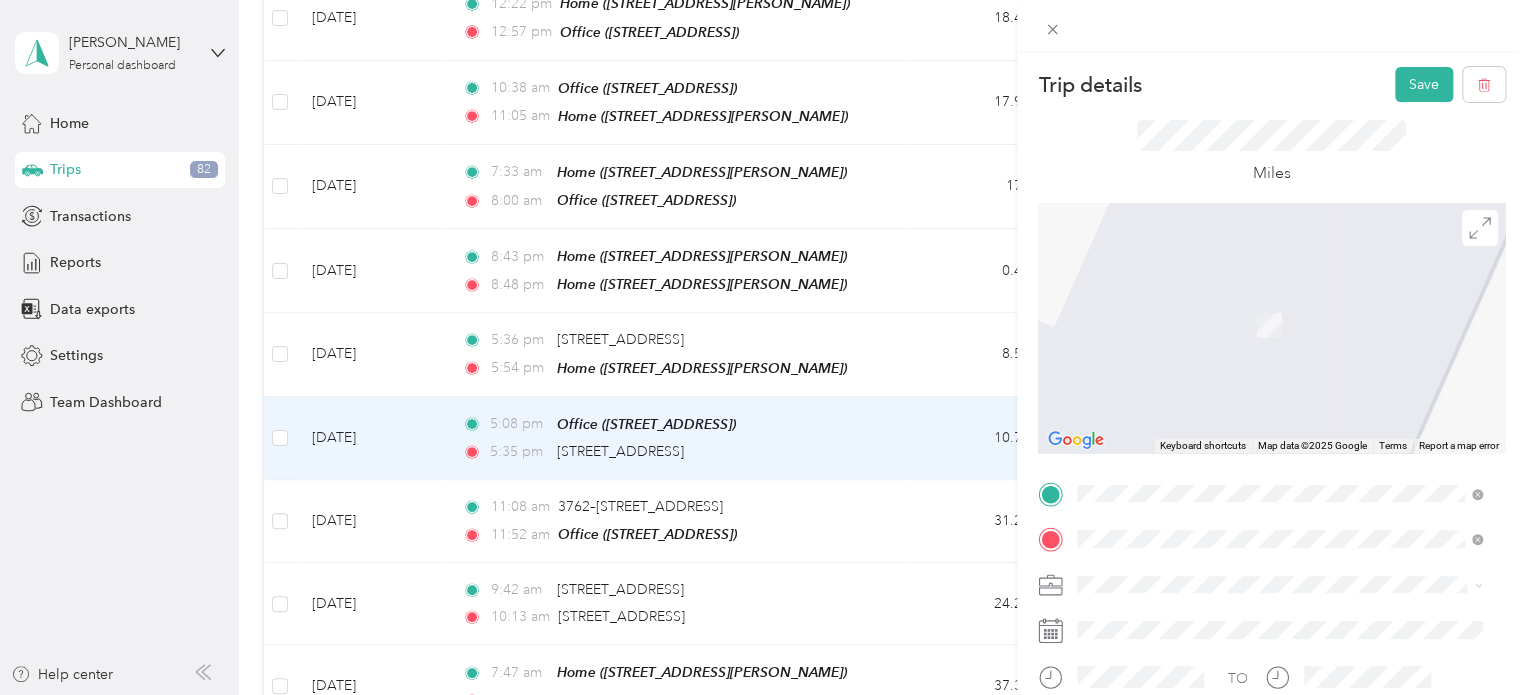 click on "Home" at bounding box center (1234, 303) 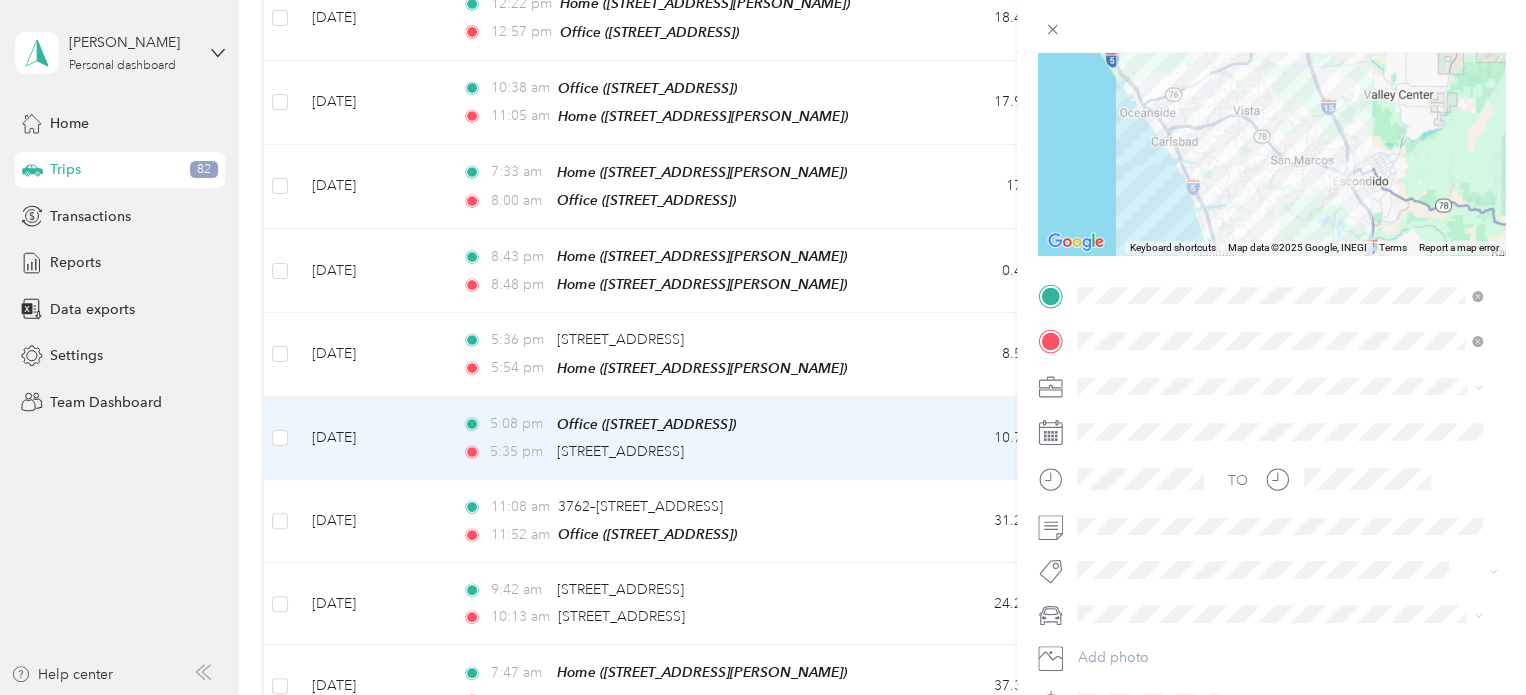 scroll, scrollTop: 200, scrollLeft: 0, axis: vertical 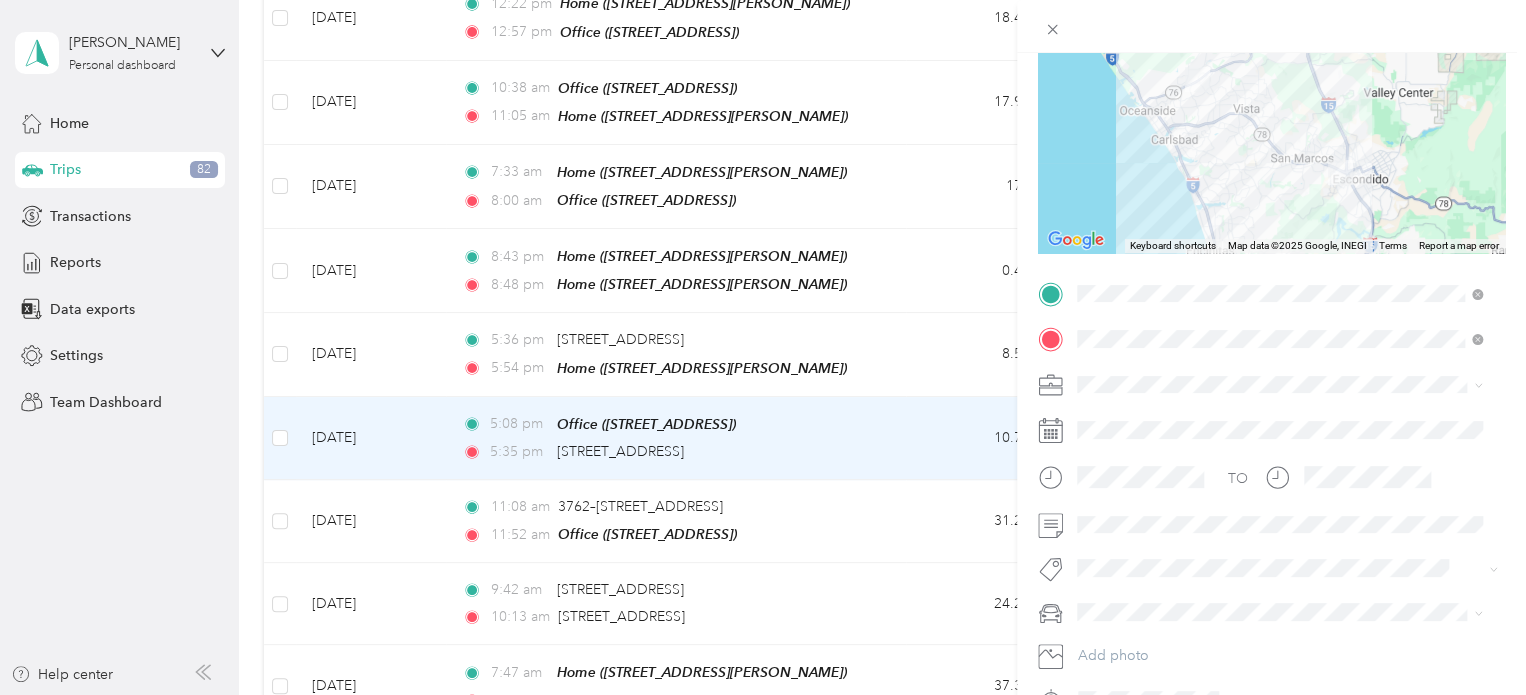 click on "The Repair Tech Inc" at bounding box center [1146, 486] 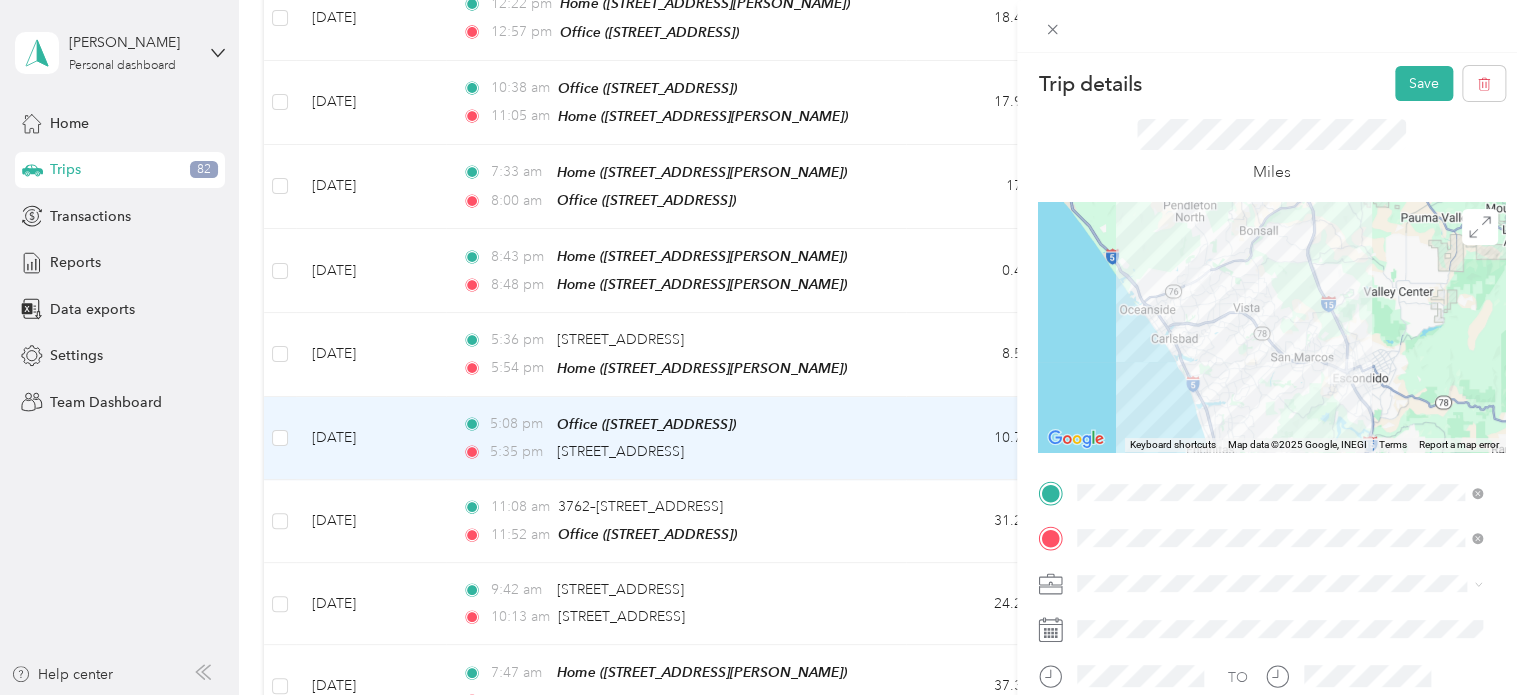 scroll, scrollTop: 0, scrollLeft: 0, axis: both 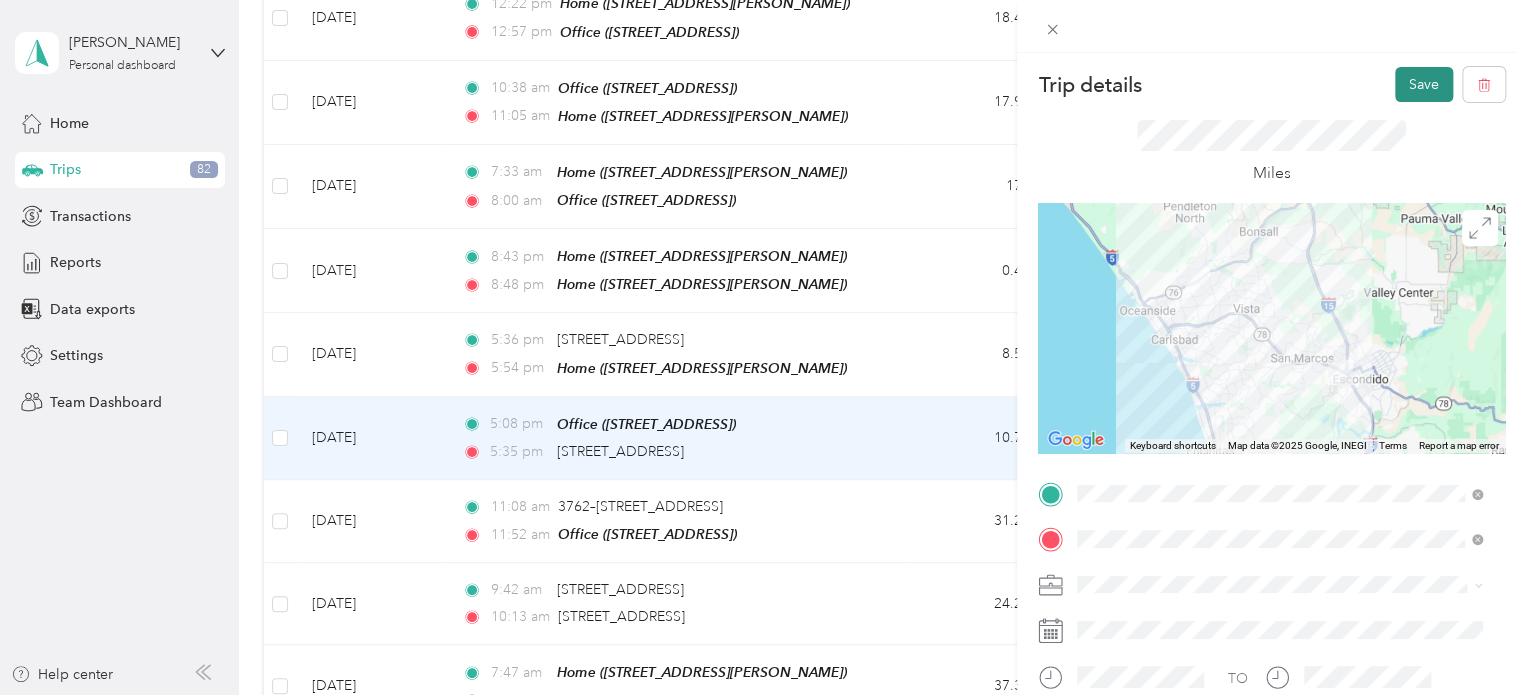 click on "Save" at bounding box center [1424, 84] 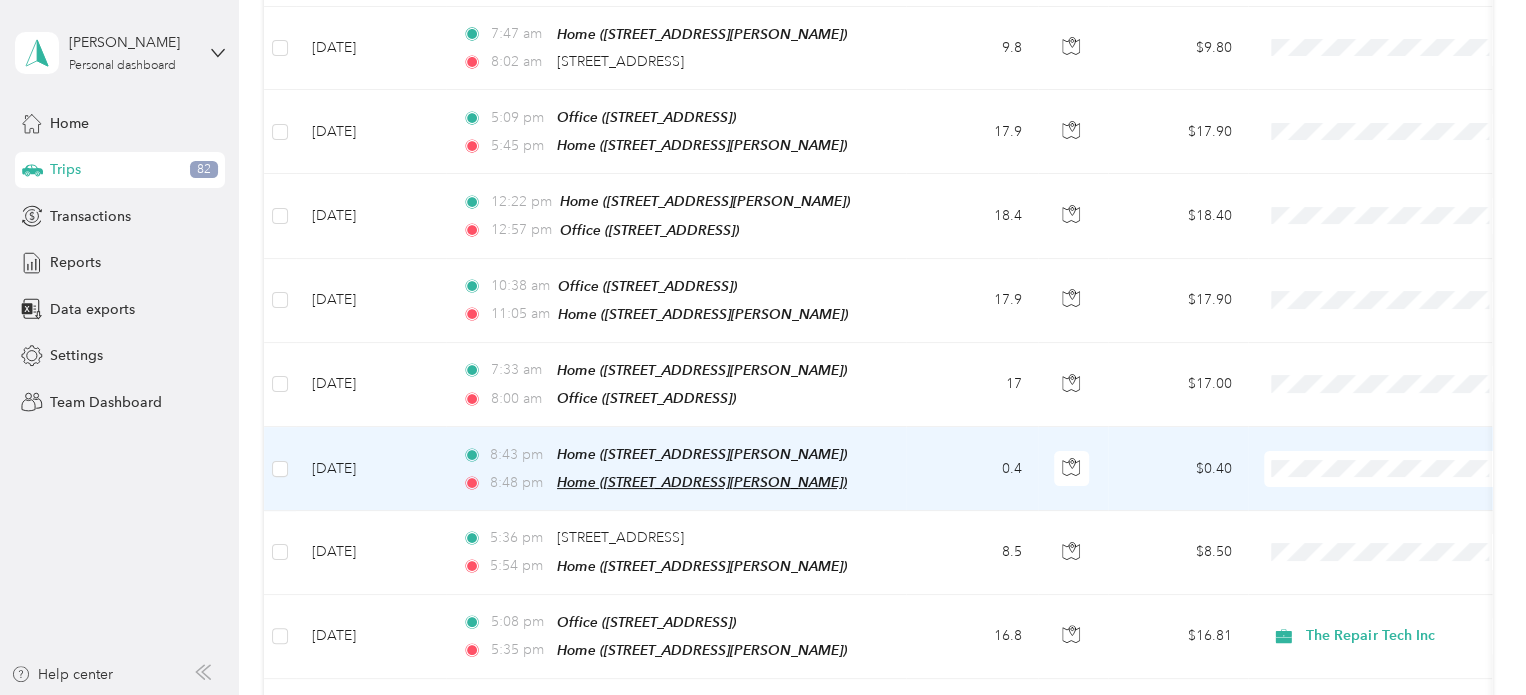 scroll, scrollTop: 3908, scrollLeft: 0, axis: vertical 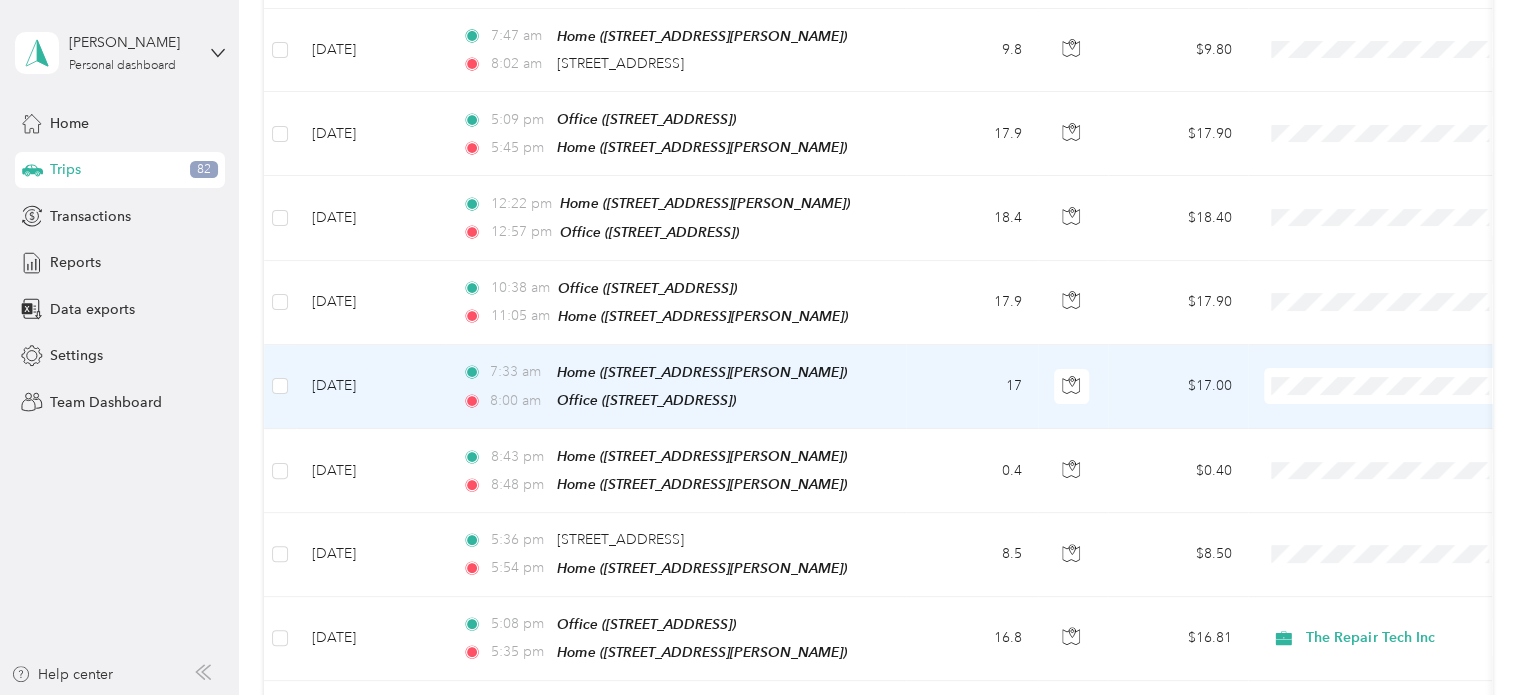 click on "The Repair Tech Inc" at bounding box center [1405, 430] 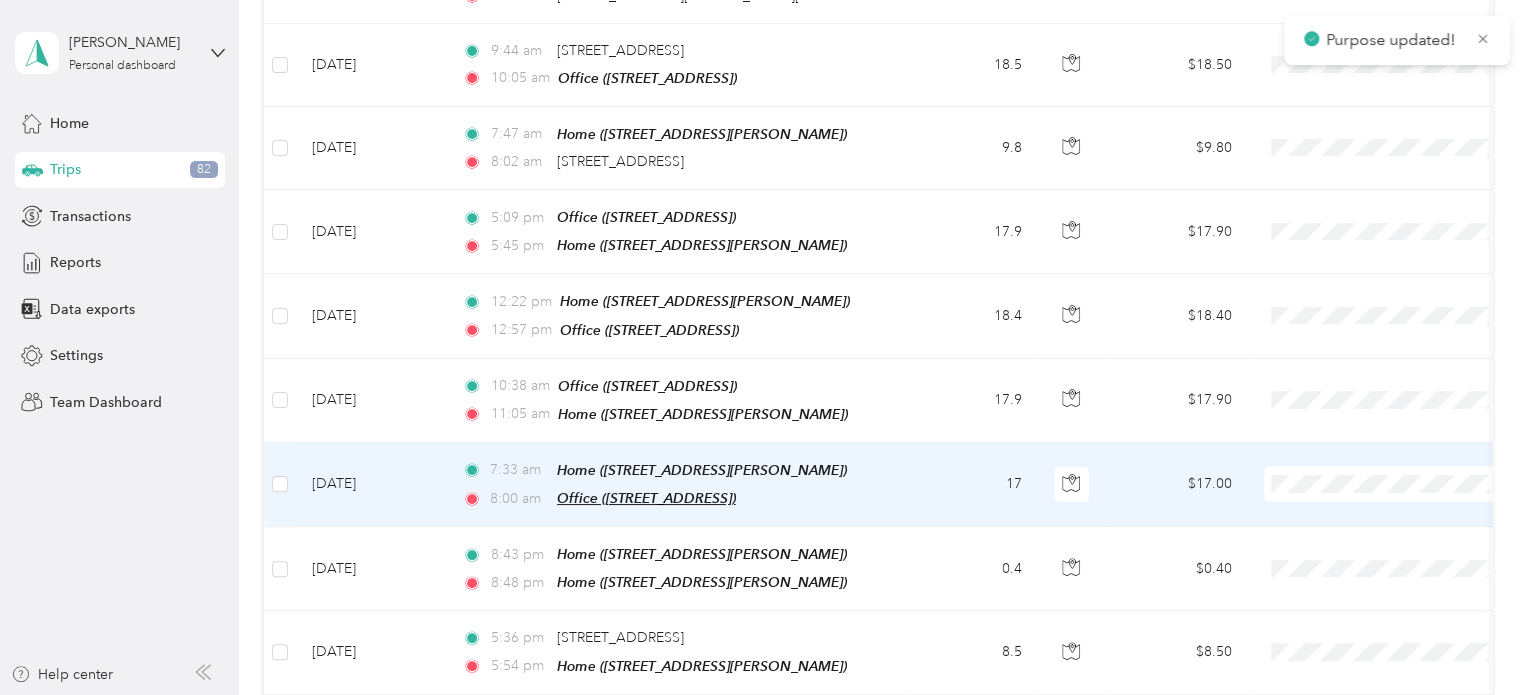 scroll, scrollTop: 3808, scrollLeft: 0, axis: vertical 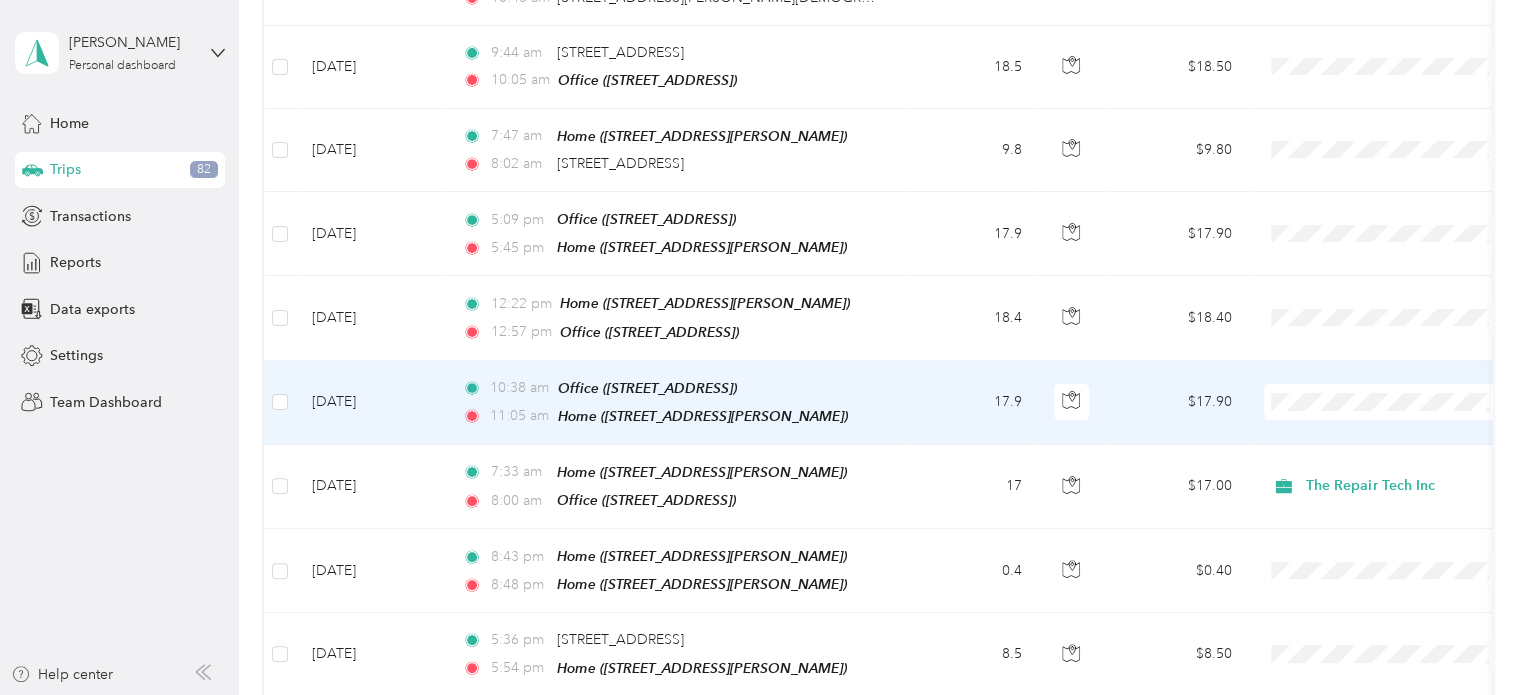 click on "10:38 am Office ([STREET_ADDRESS] , [GEOGRAPHIC_DATA], [GEOGRAPHIC_DATA]) 11:05 am Home ([STREET_ADDRESS][PERSON_NAME])" at bounding box center (676, 403) 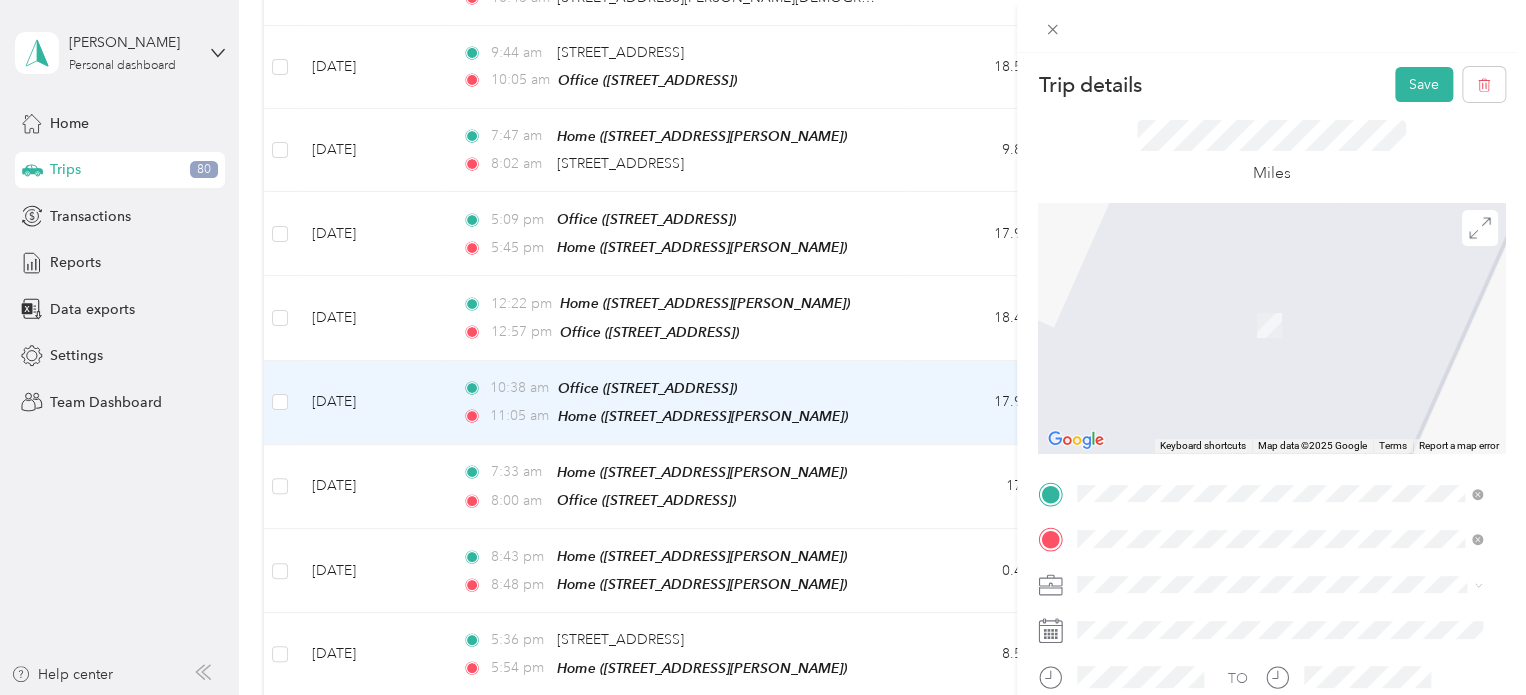 click on "[STREET_ADDRESS][PERSON_NAME][US_STATE]" at bounding box center (1270, 373) 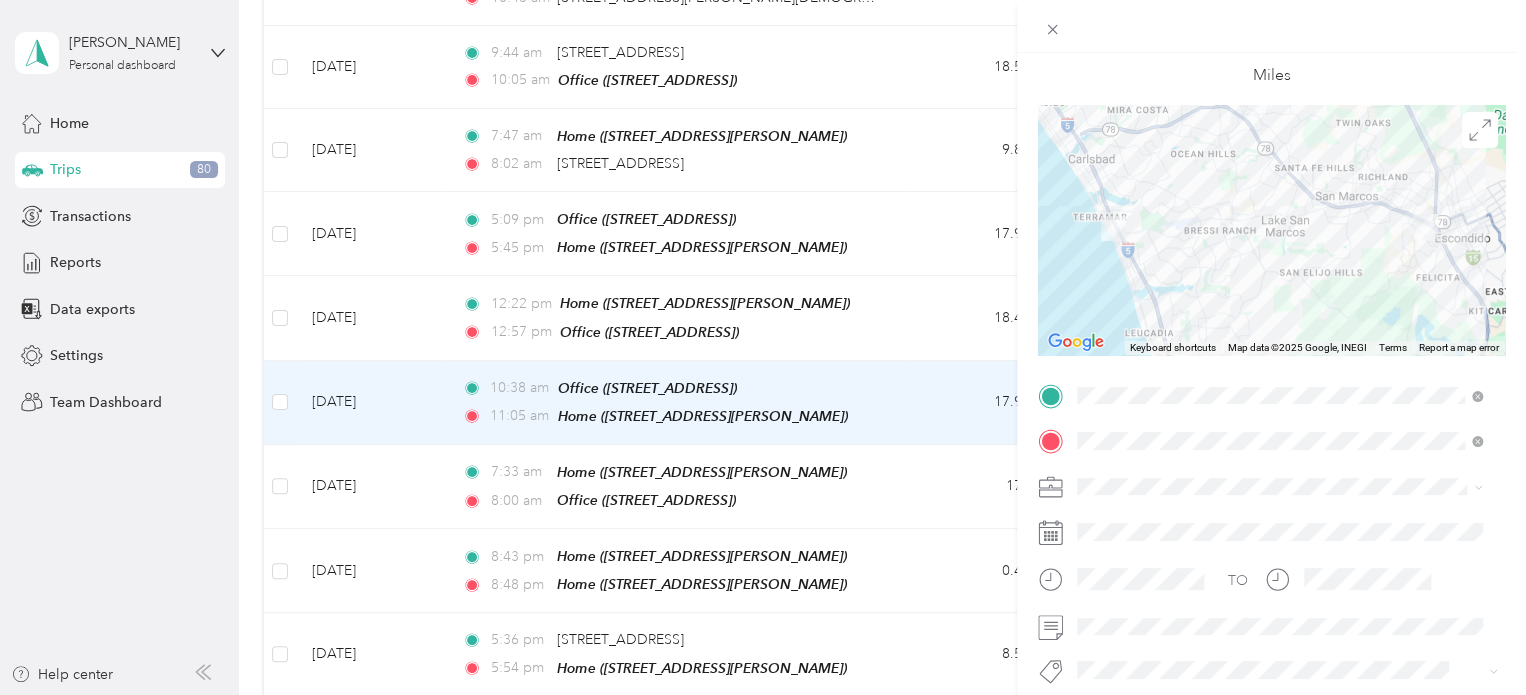 scroll, scrollTop: 200, scrollLeft: 0, axis: vertical 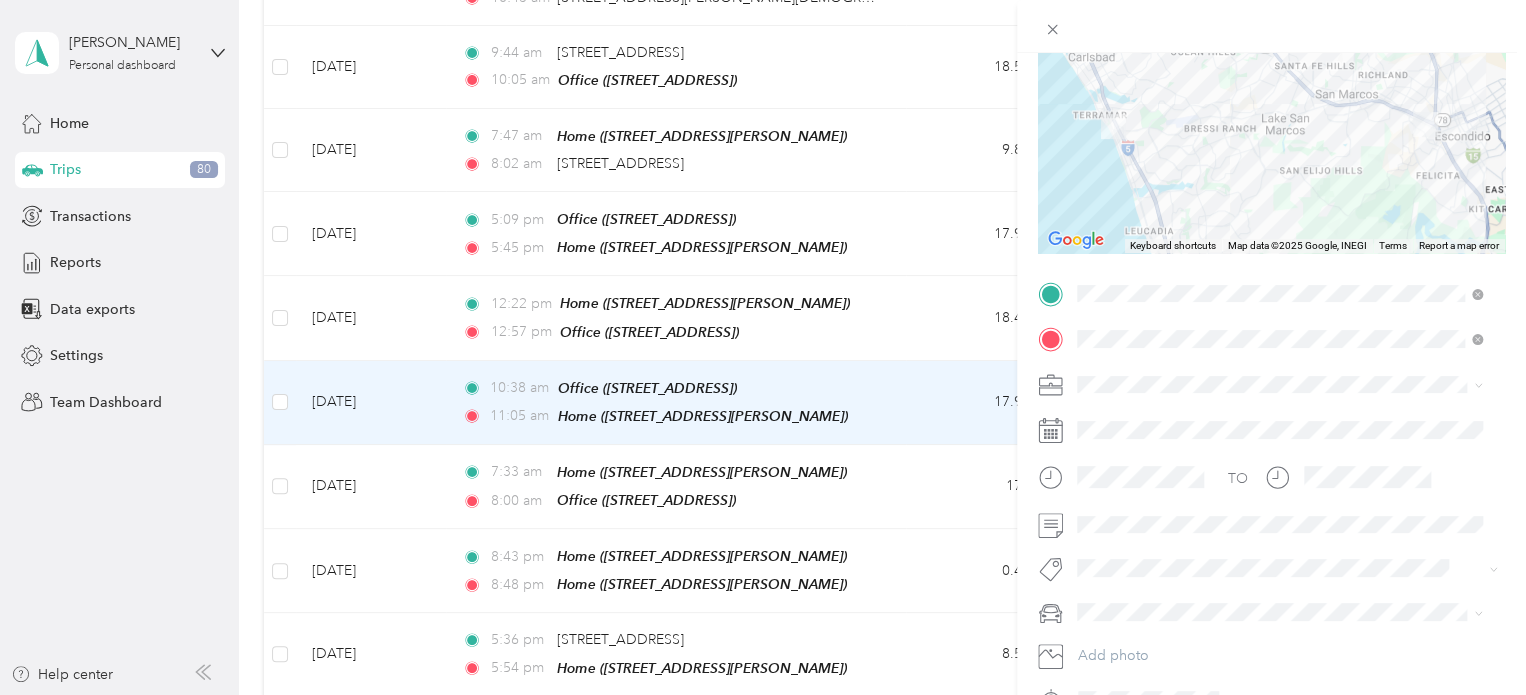 click on "The Repair Tech Inc" at bounding box center [1279, 488] 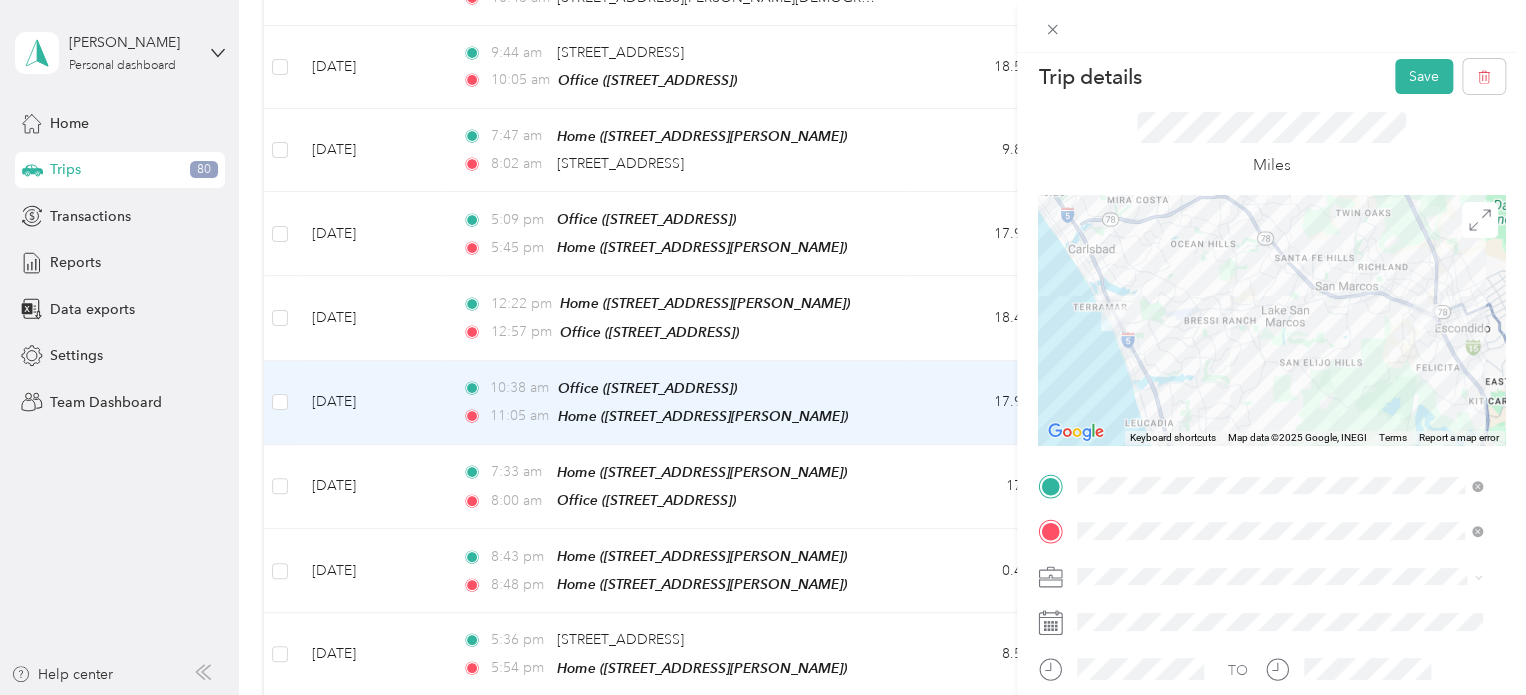 scroll, scrollTop: 0, scrollLeft: 0, axis: both 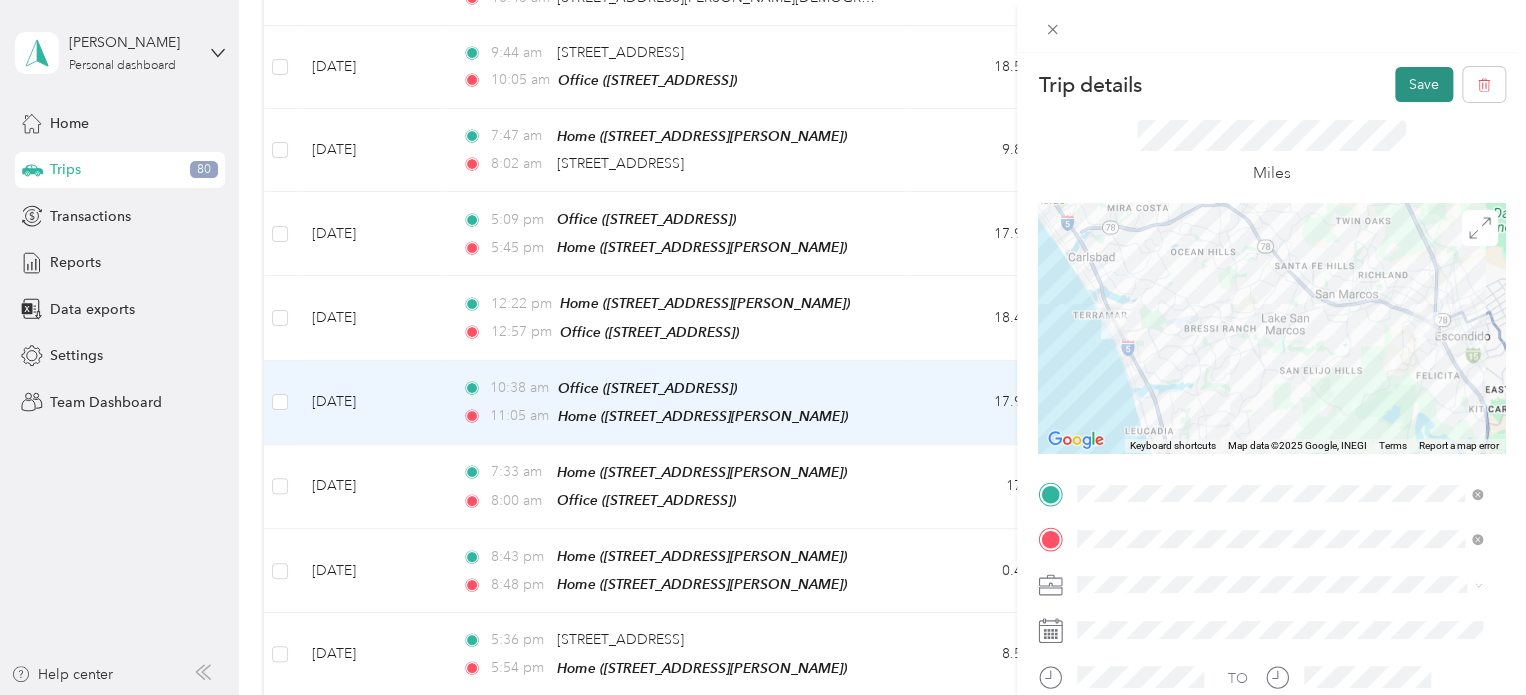 click on "Save" at bounding box center [1424, 84] 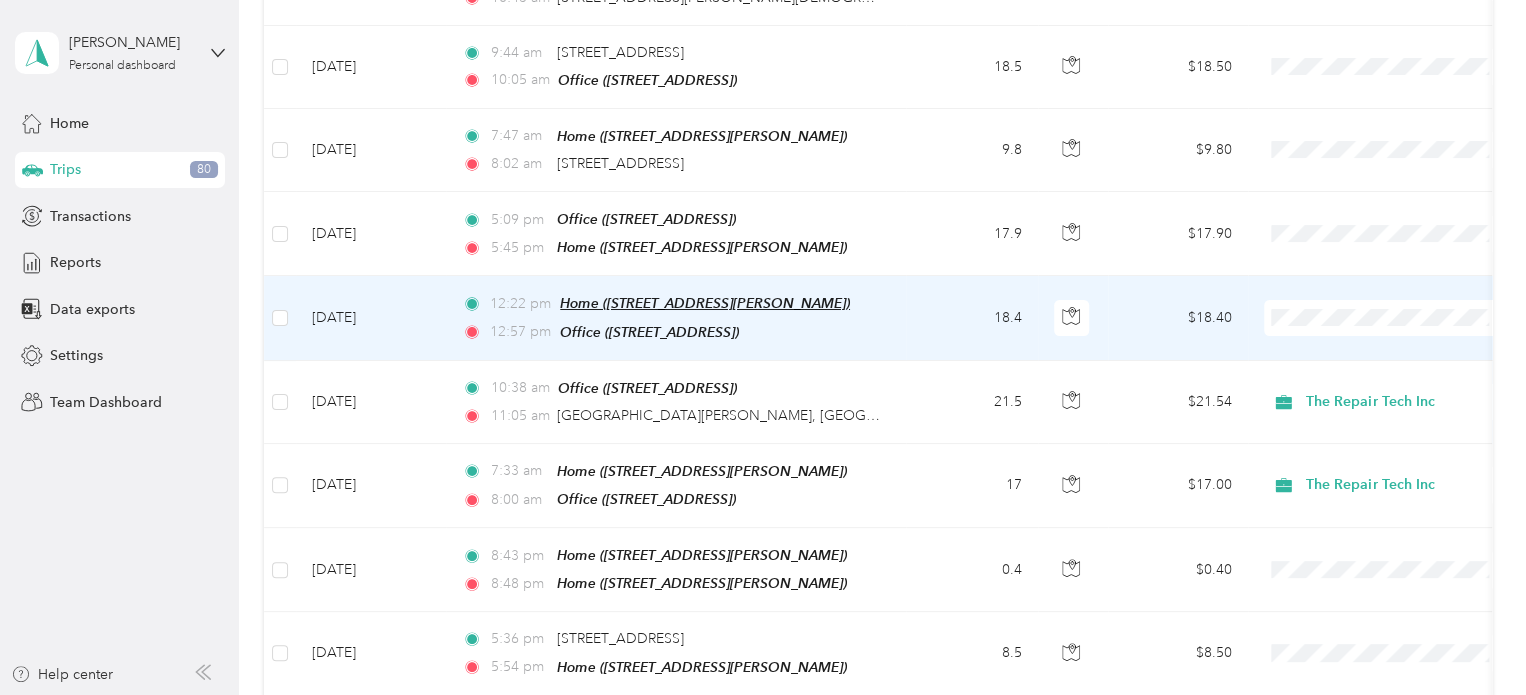 click on "Home ([STREET_ADDRESS][PERSON_NAME])" at bounding box center [705, 303] 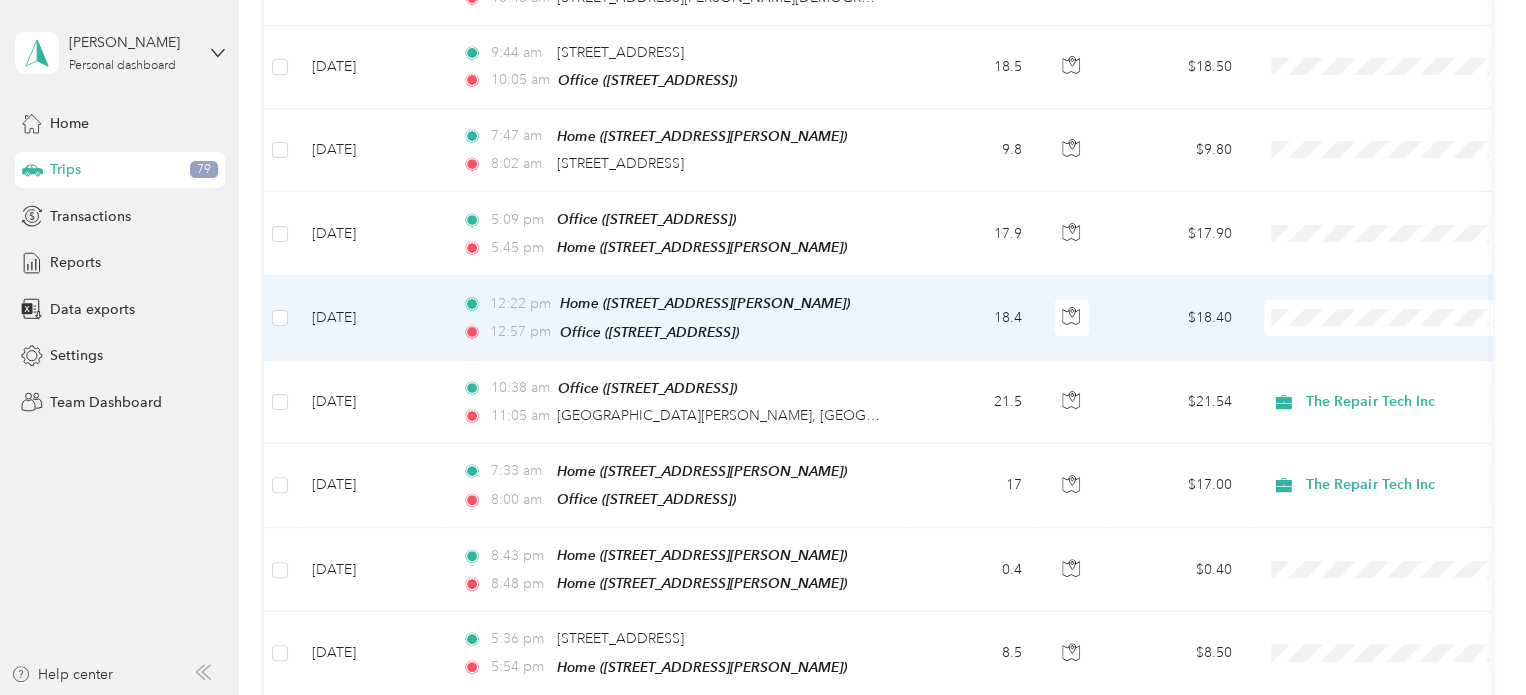 click on "Home ([STREET_ADDRESS][PERSON_NAME]) Auto detected as a  Favorite Place Edit Place" at bounding box center [706, 168] 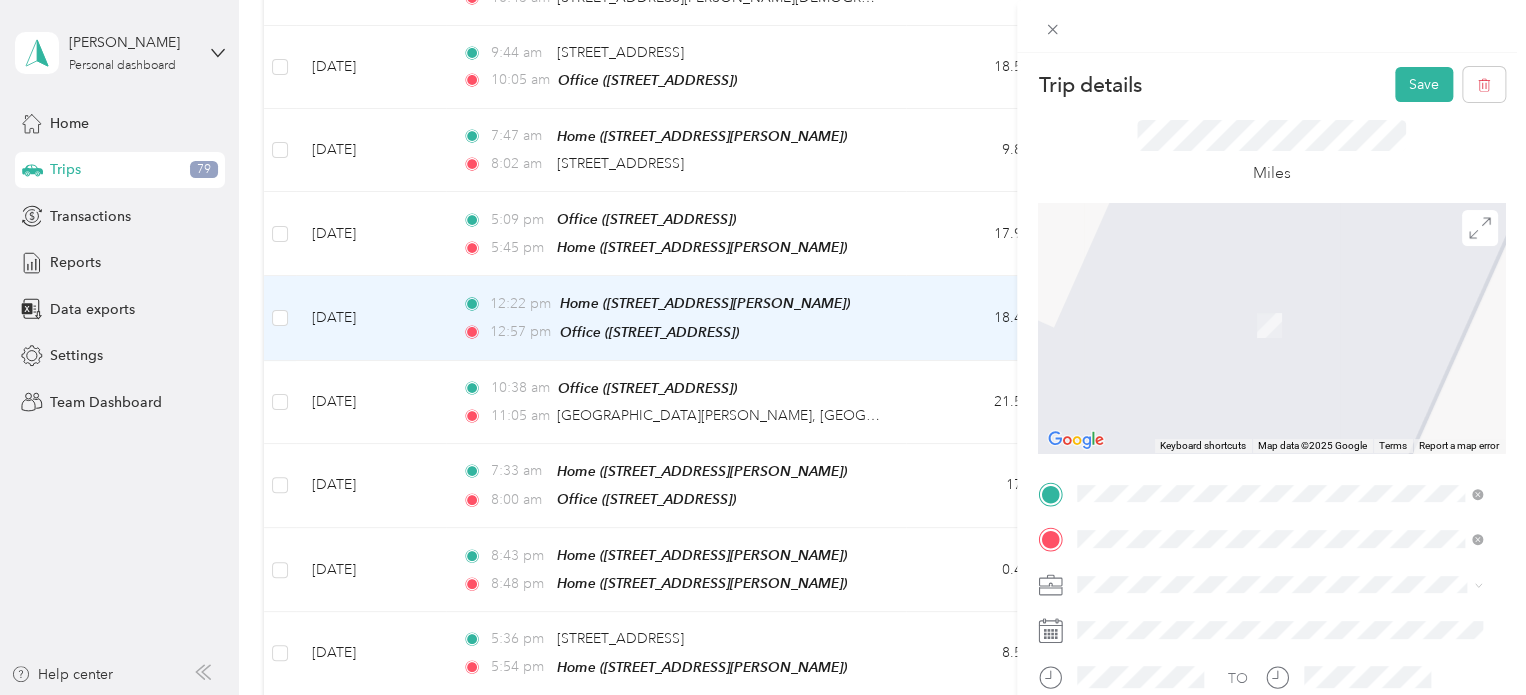 click on "[STREET_ADDRESS][PERSON_NAME][US_STATE]" at bounding box center (1279, 328) 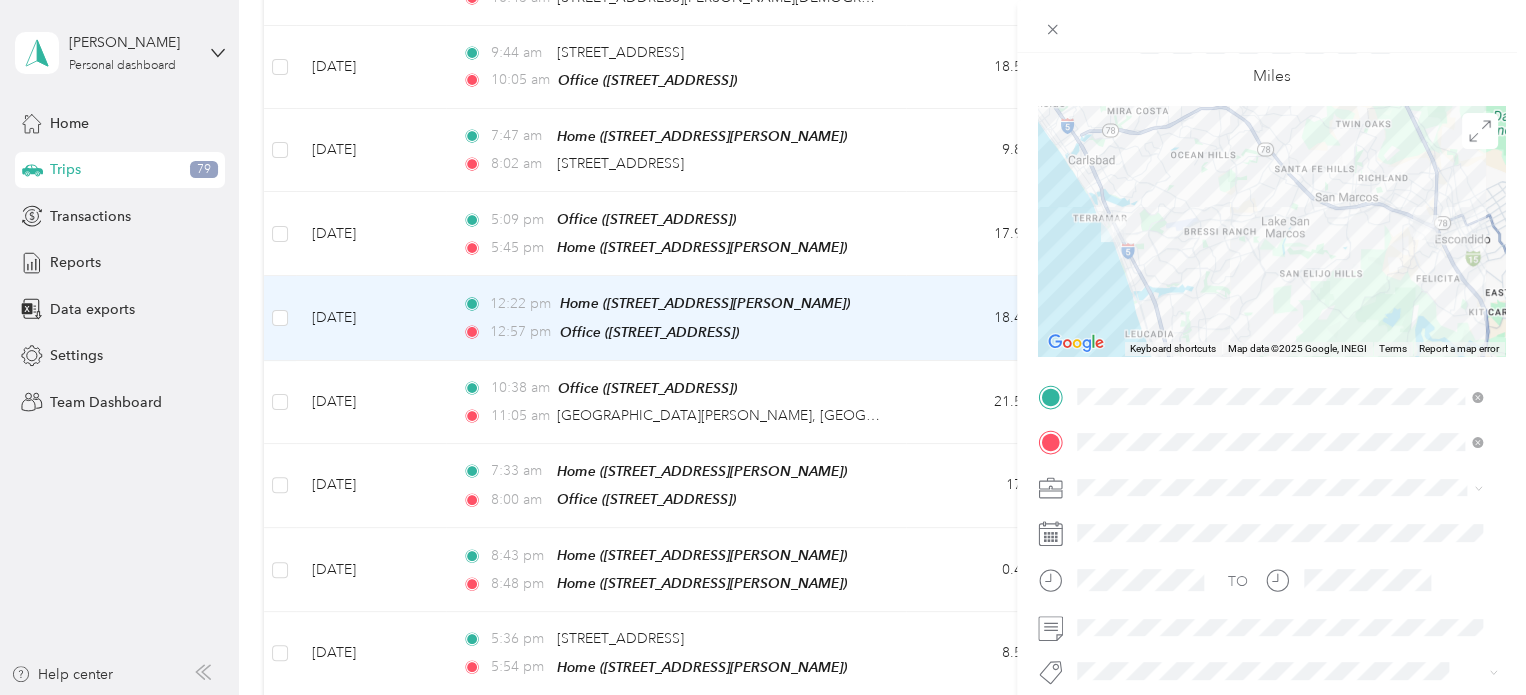 scroll, scrollTop: 100, scrollLeft: 0, axis: vertical 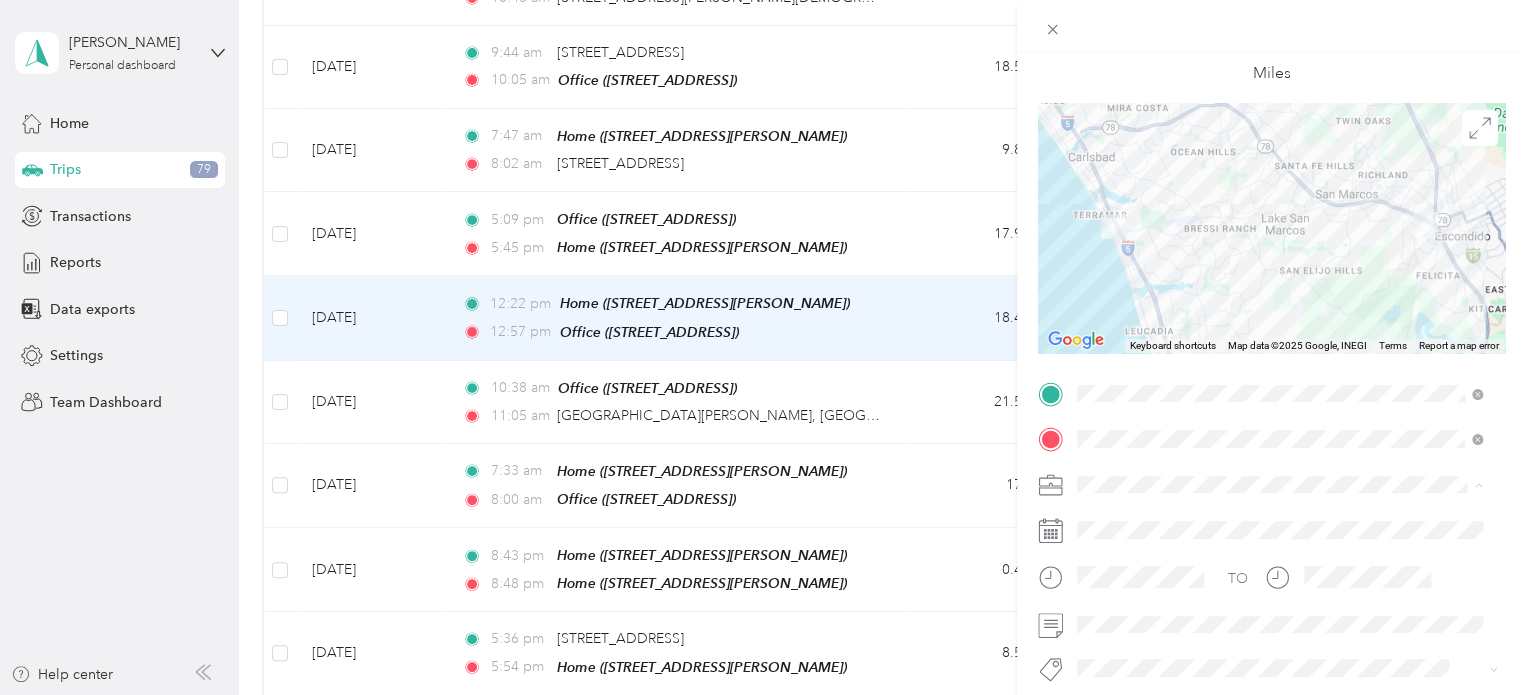 click on "The Repair Tech Inc" at bounding box center [1146, 274] 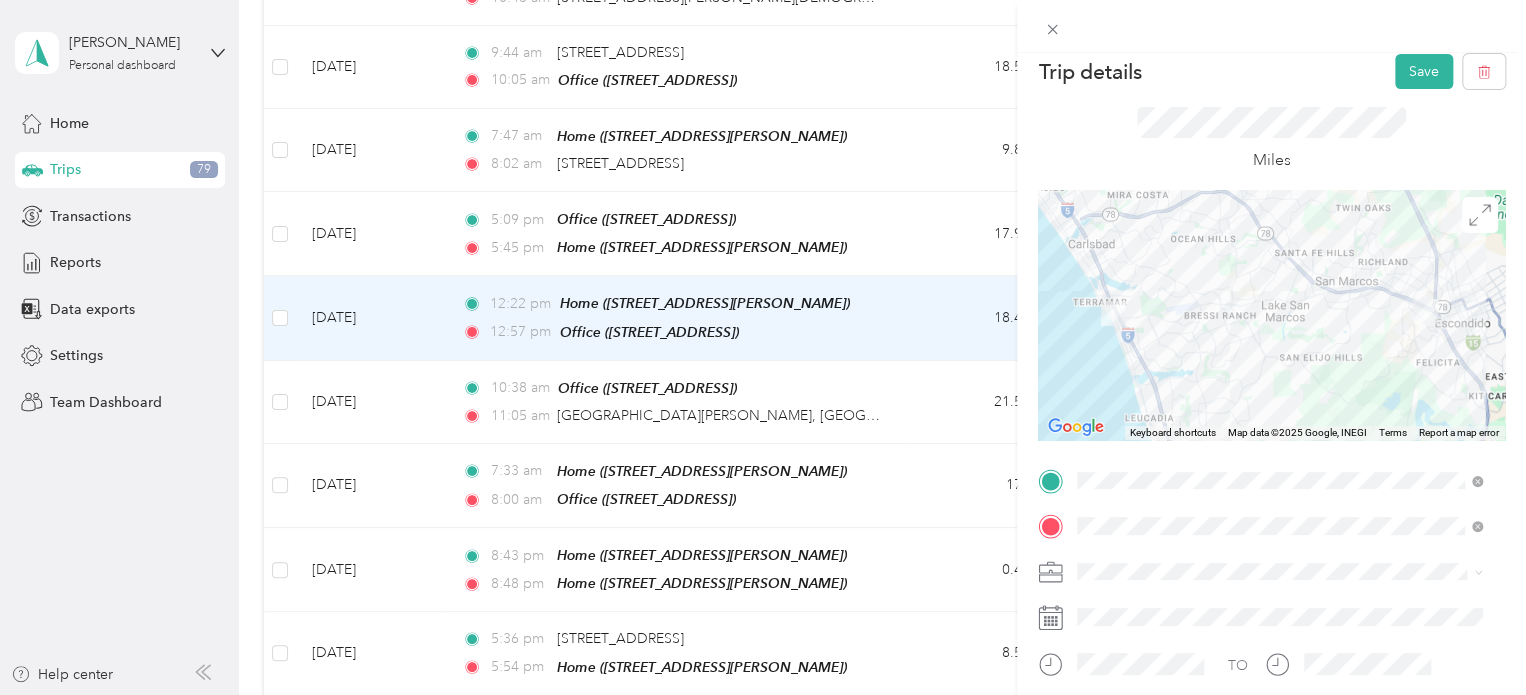 scroll, scrollTop: 0, scrollLeft: 0, axis: both 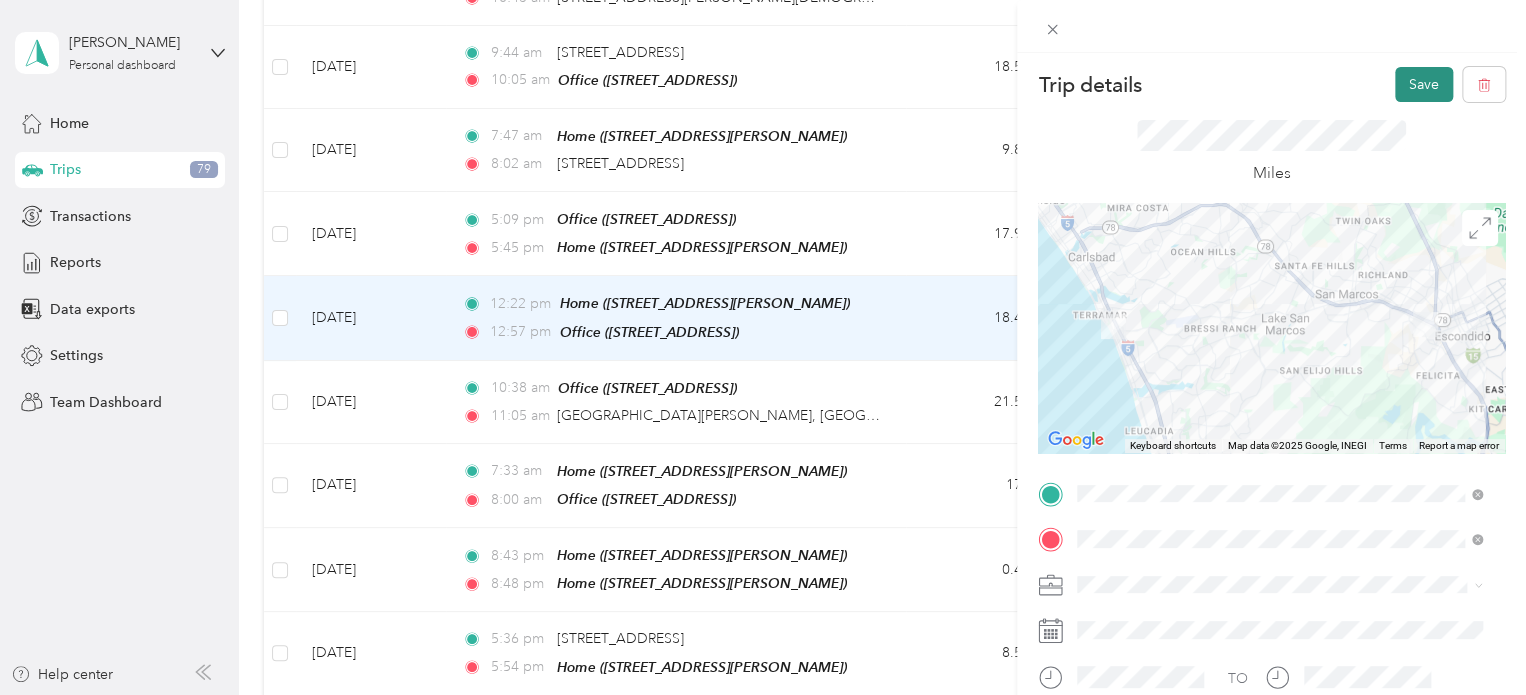 click on "Save" at bounding box center [1424, 84] 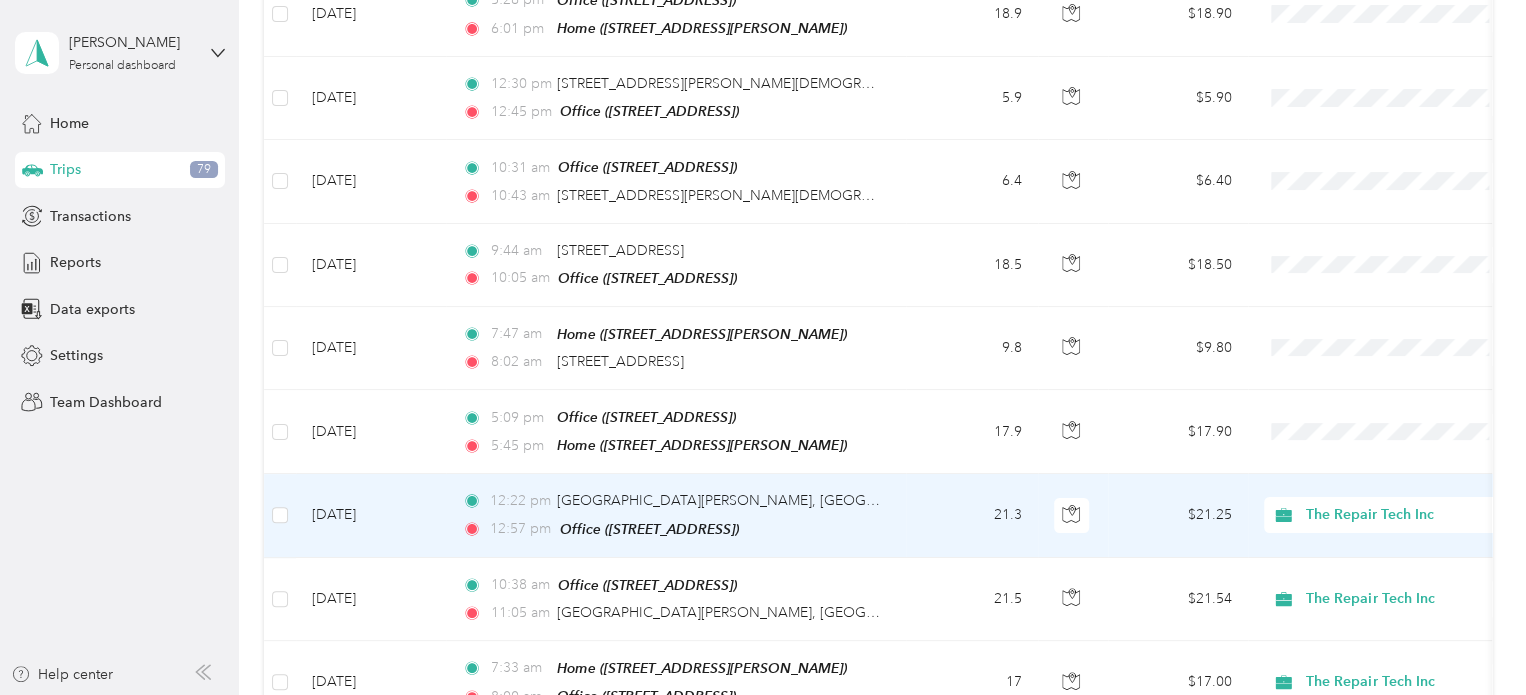 scroll, scrollTop: 3608, scrollLeft: 0, axis: vertical 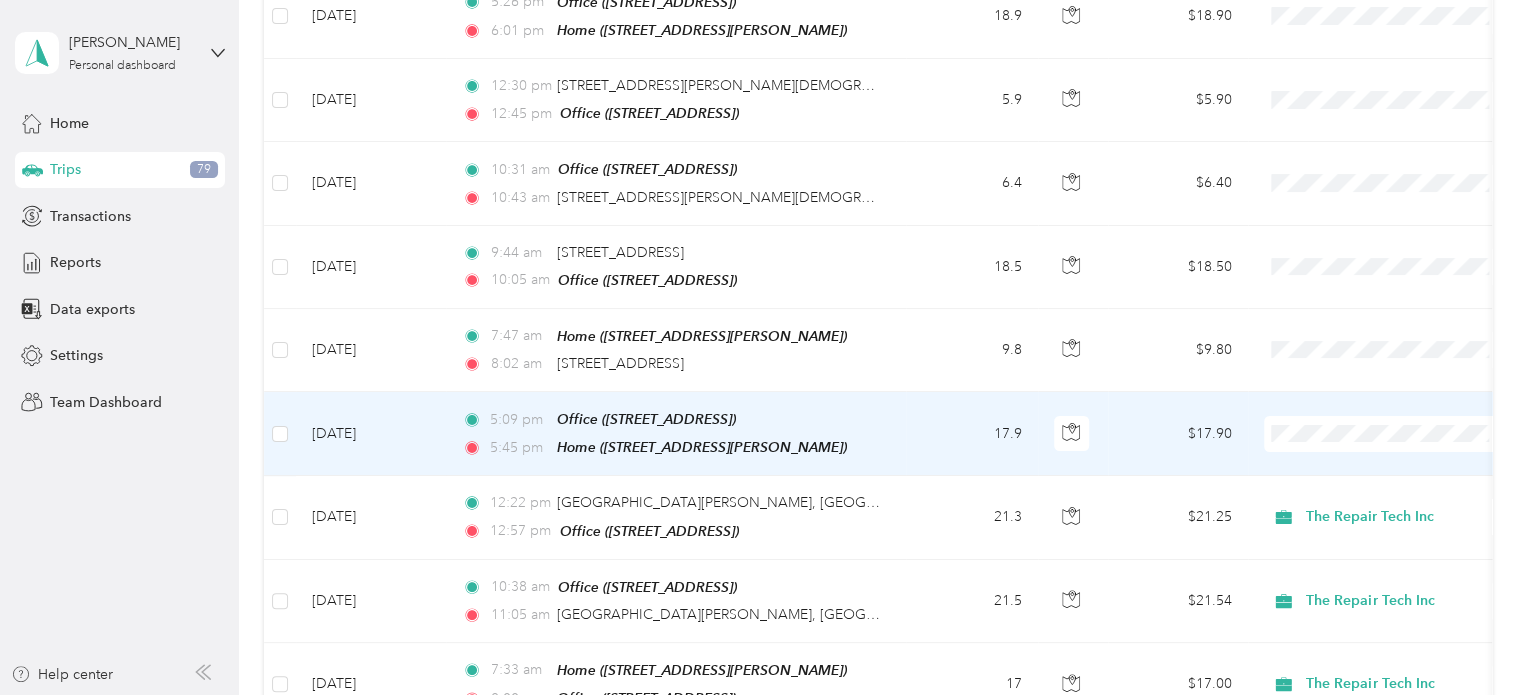click on "The Repair Tech Inc" at bounding box center (1388, 486) 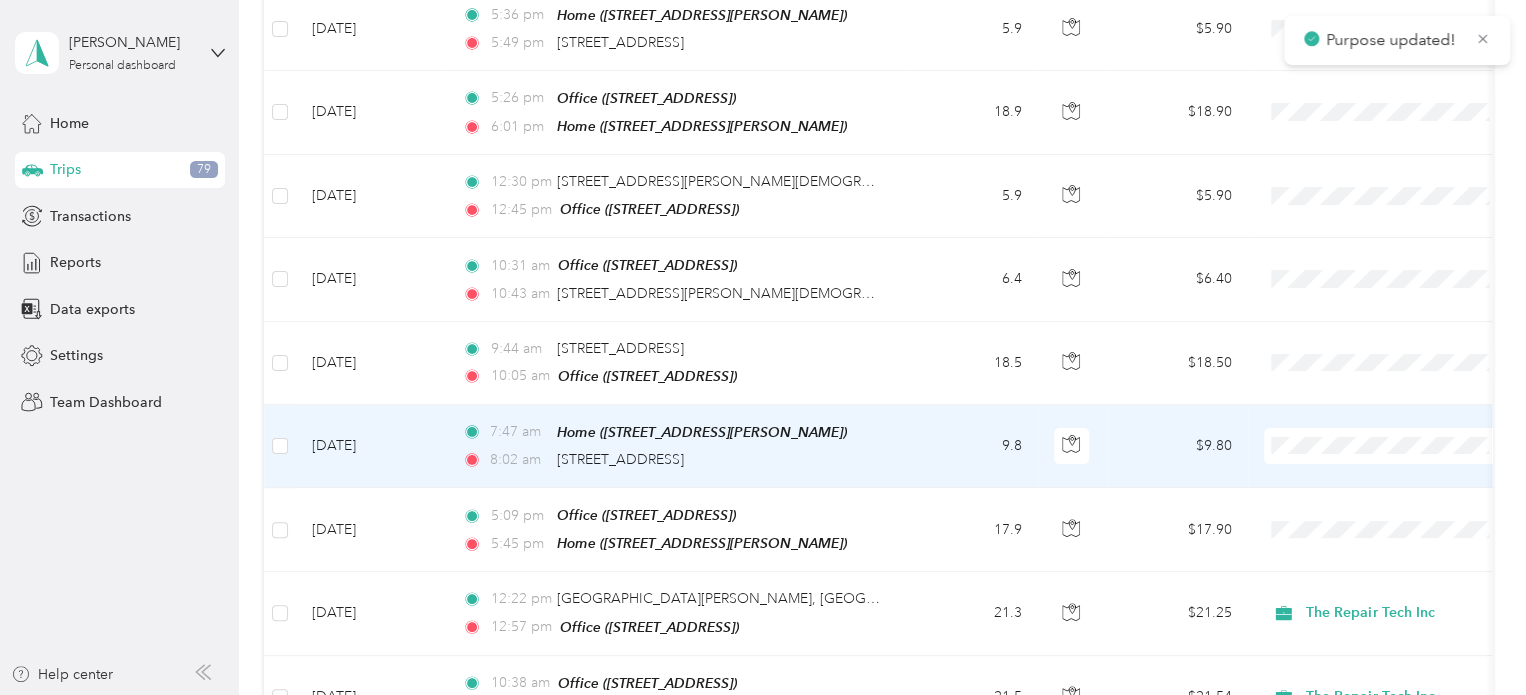scroll, scrollTop: 3508, scrollLeft: 0, axis: vertical 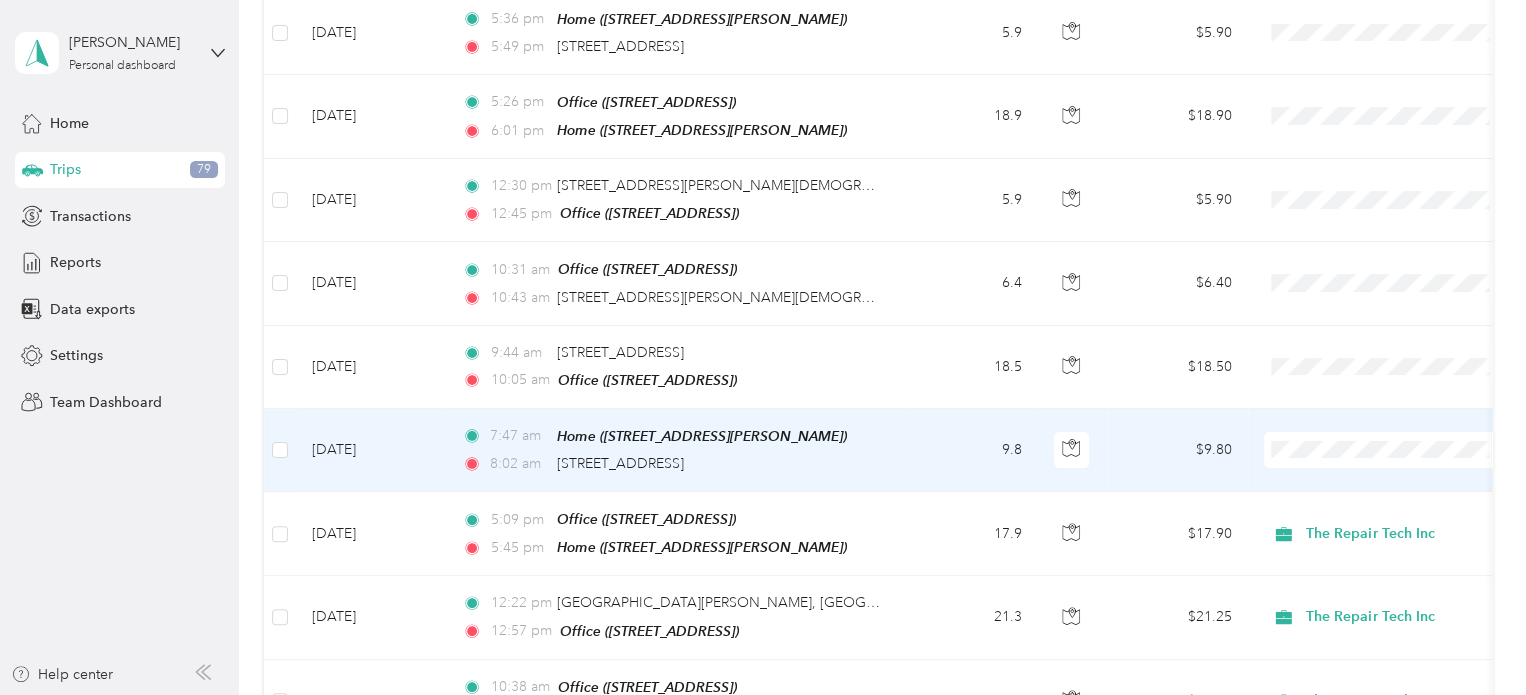 click on "The Repair Tech Inc" at bounding box center (1388, 184) 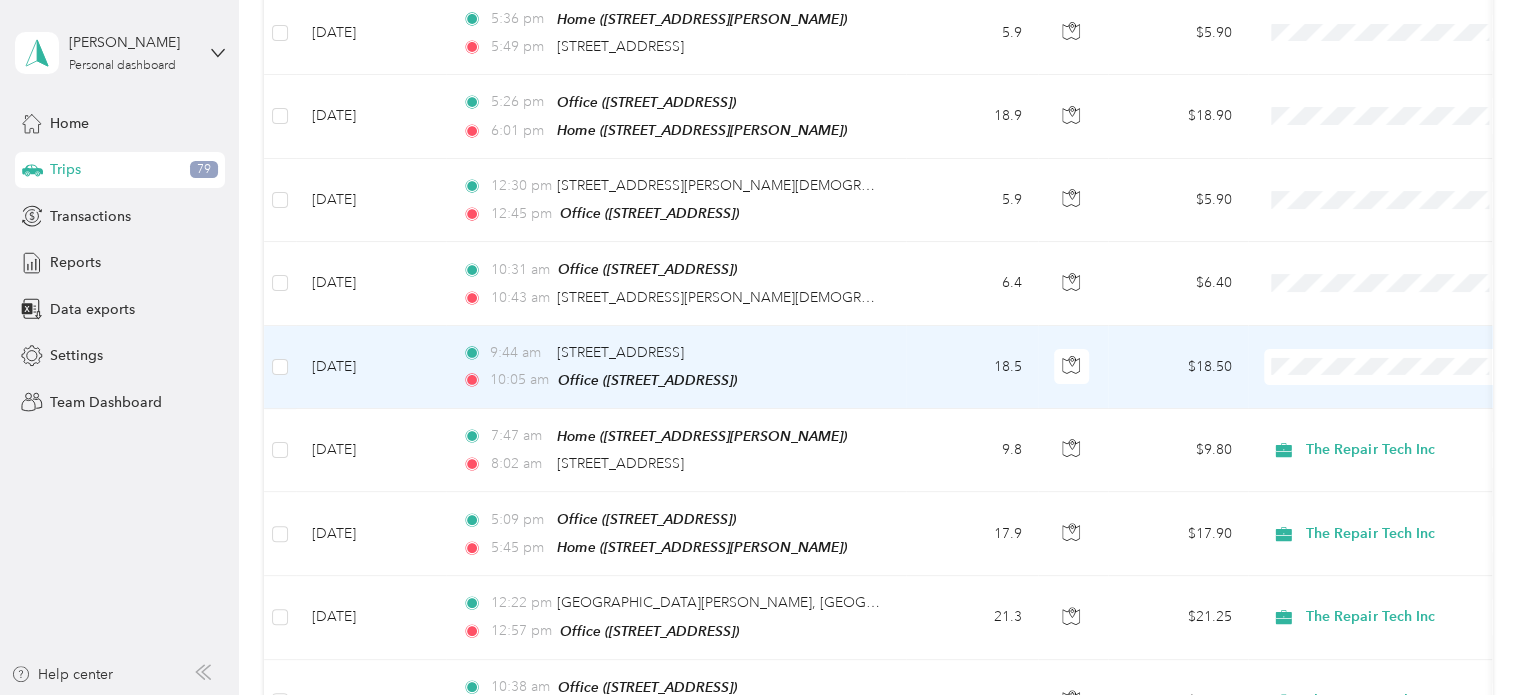 click on "The Repair Tech Inc" at bounding box center (1405, 422) 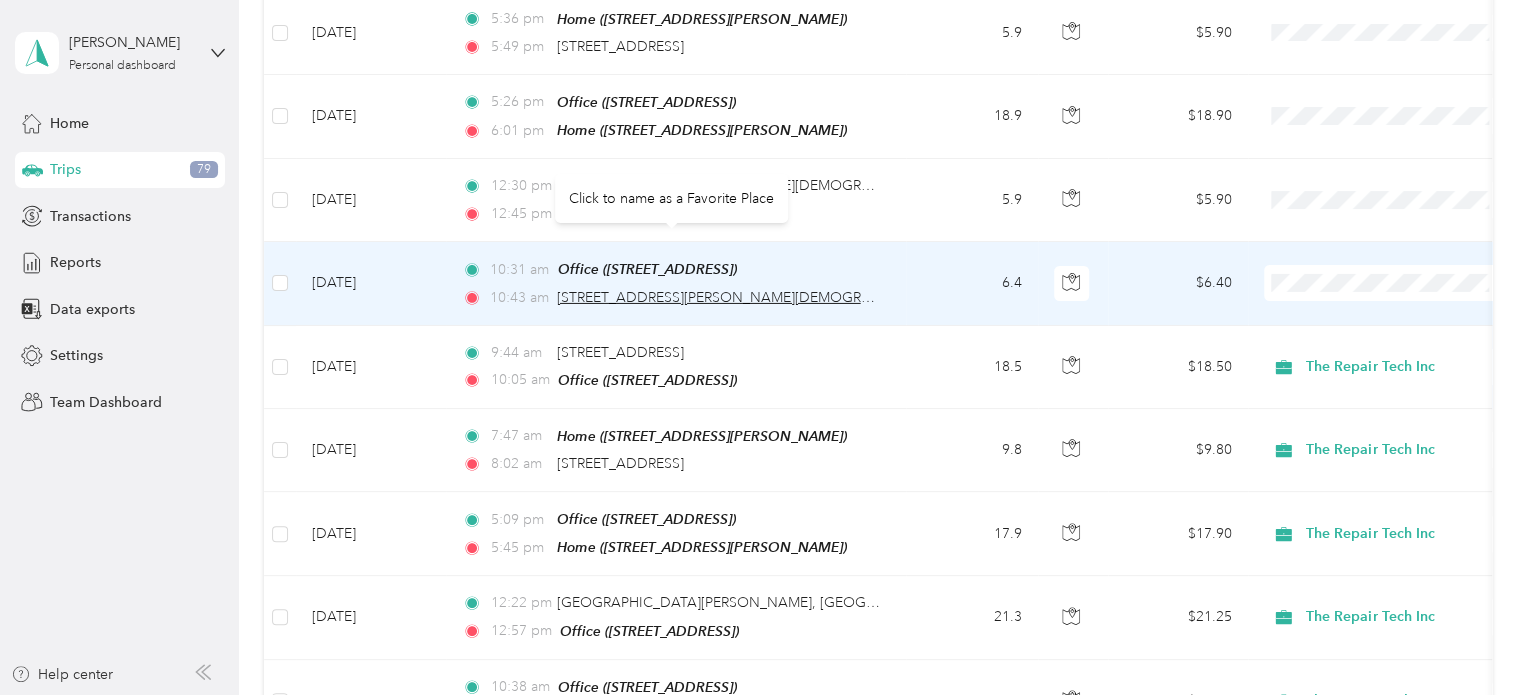 click on "[STREET_ADDRESS][PERSON_NAME][DEMOGRAPHIC_DATA]" at bounding box center [754, 297] 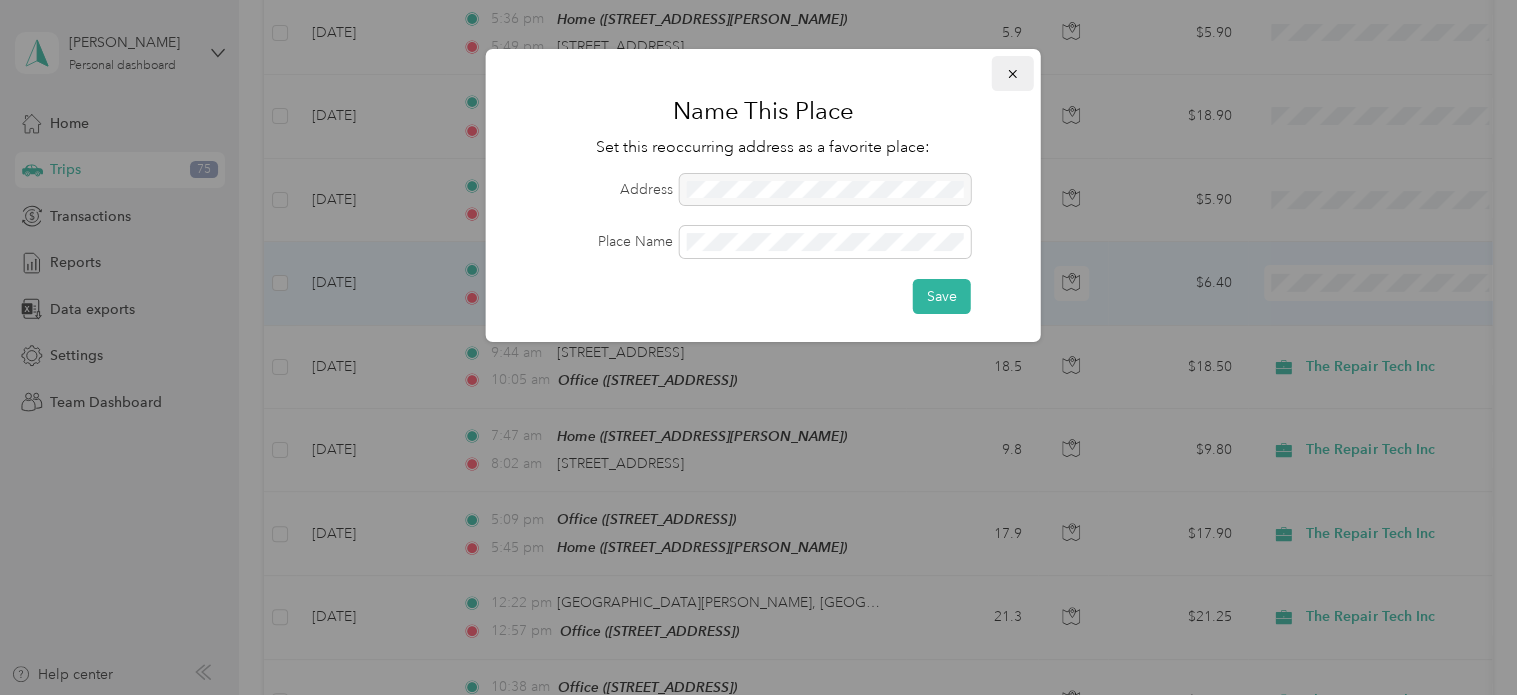 click at bounding box center (1013, 73) 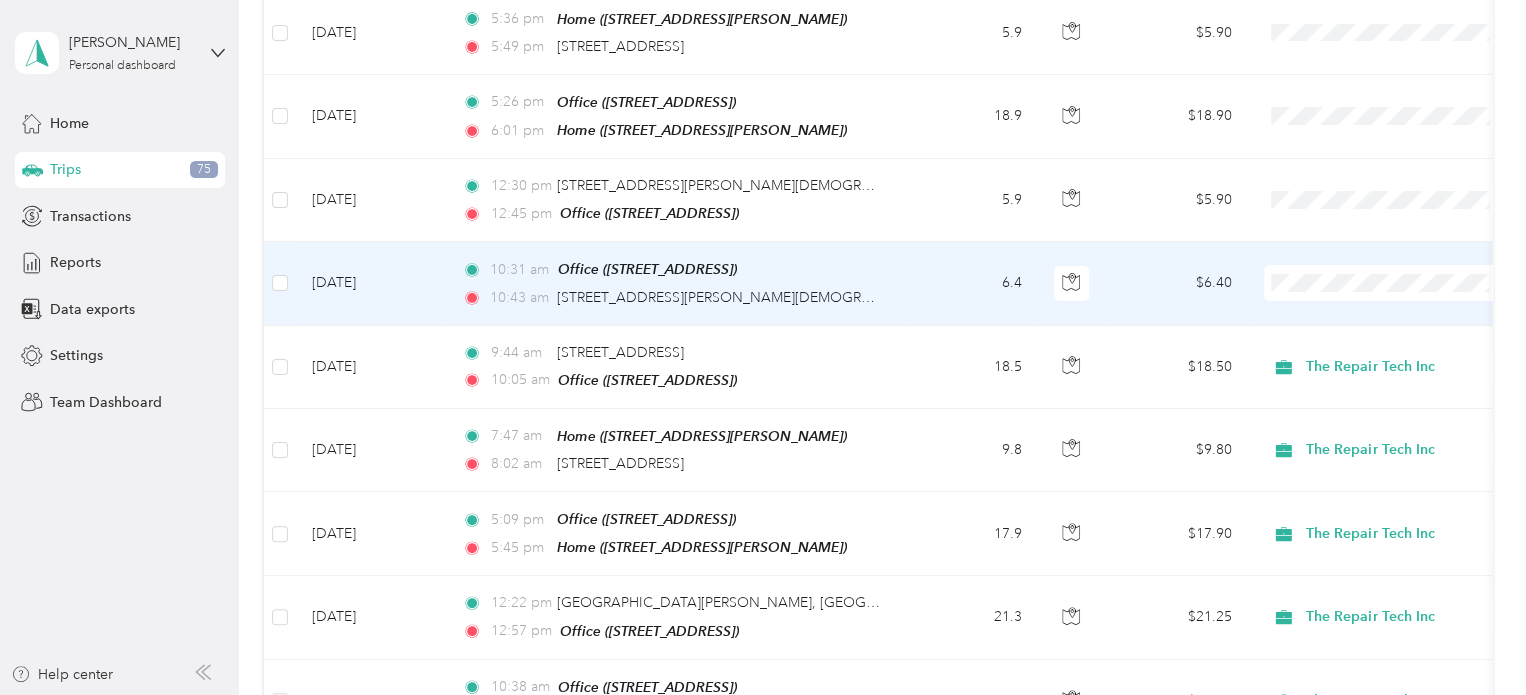 click on "6.4" at bounding box center [972, 283] 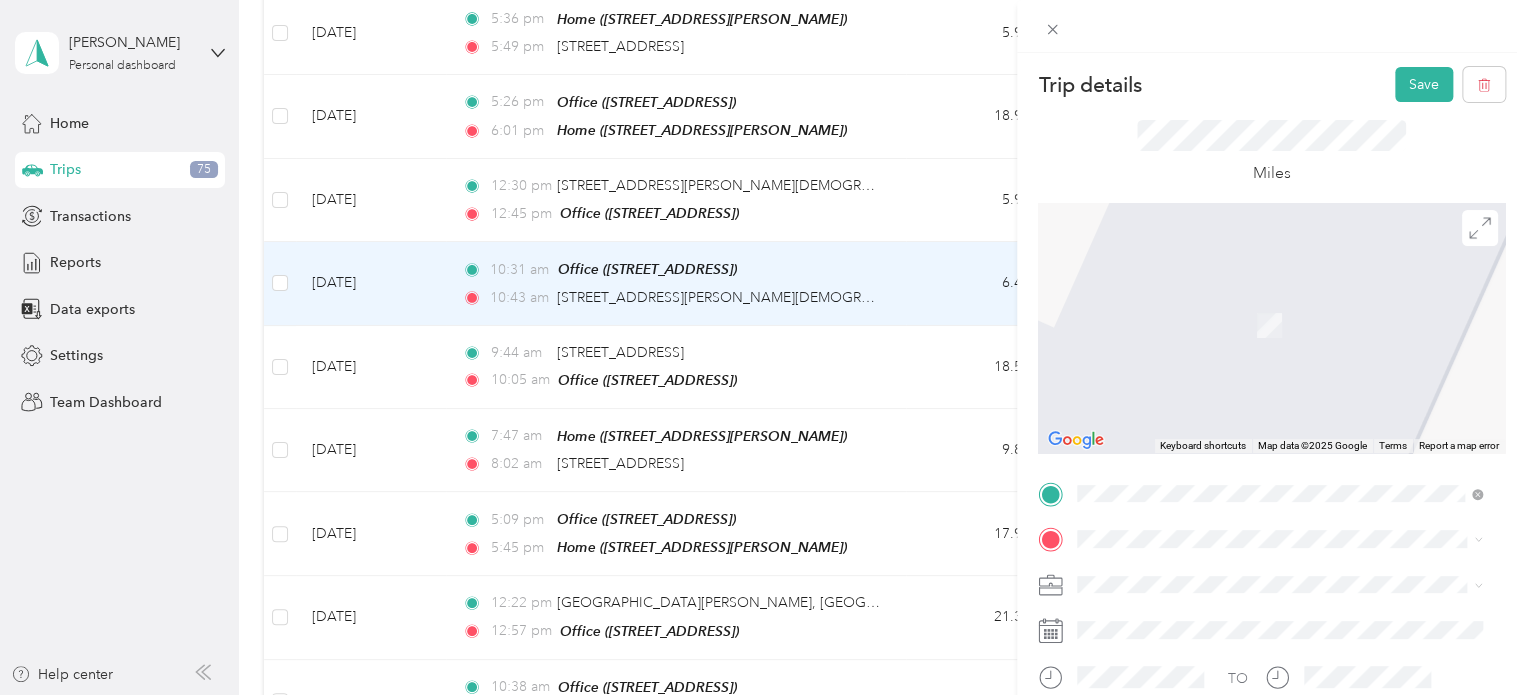 click on "[STREET_ADDRESS][US_STATE]" at bounding box center (1279, 295) 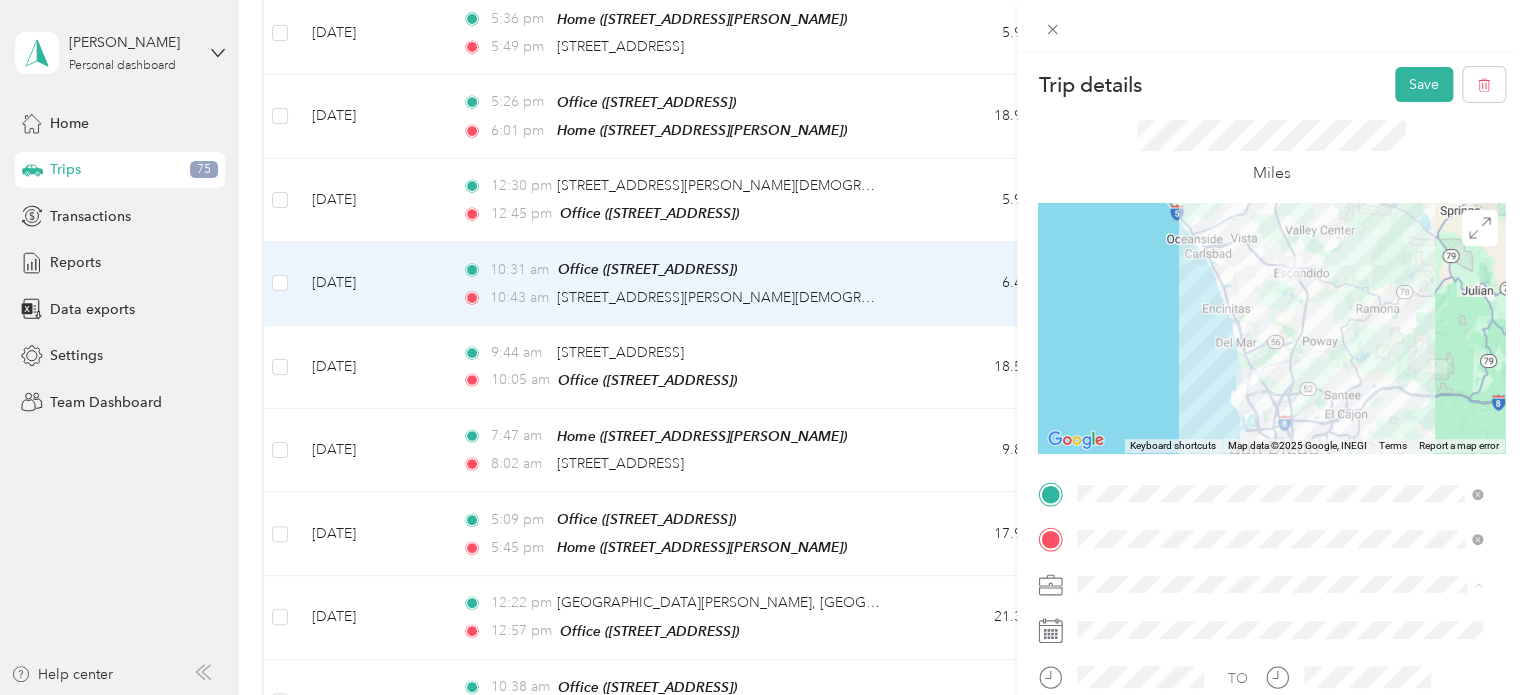 click on "The Repair Tech Inc" at bounding box center (1146, 374) 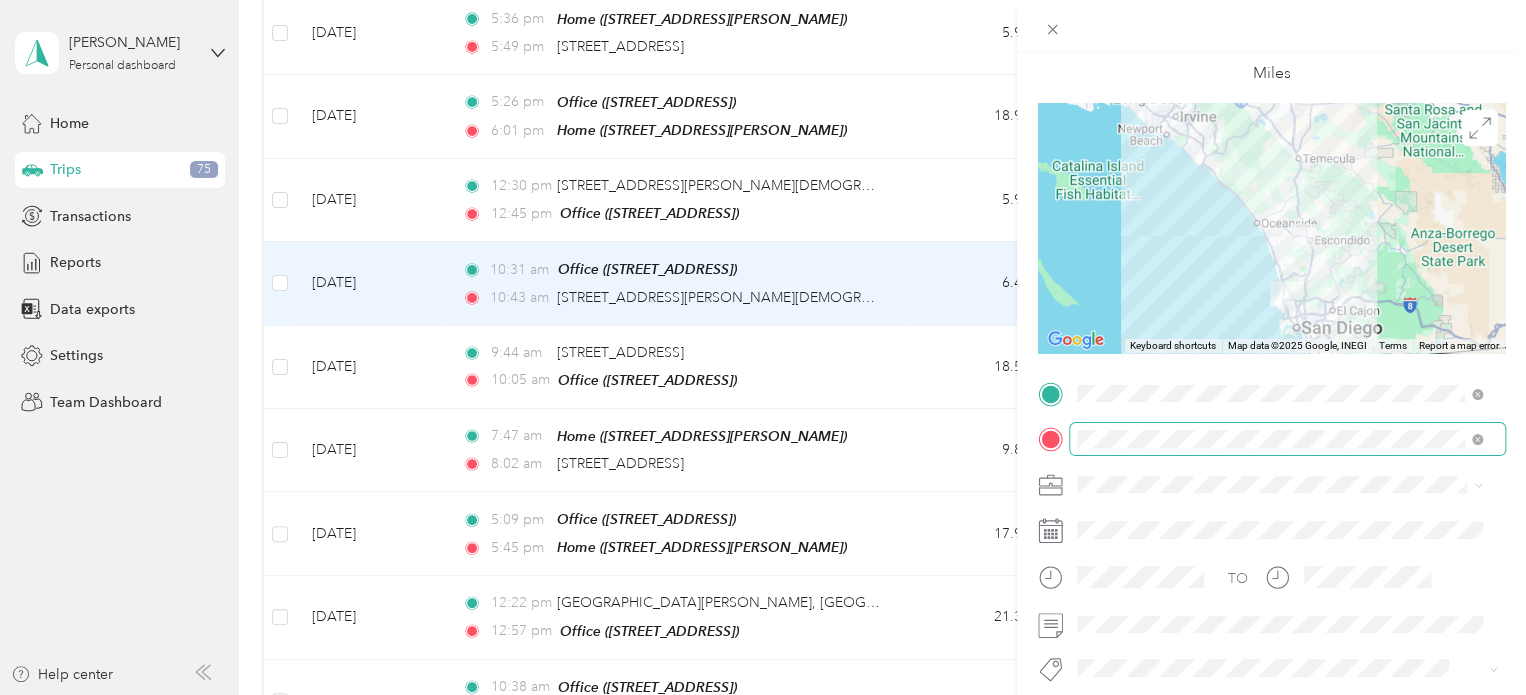 scroll, scrollTop: 0, scrollLeft: 0, axis: both 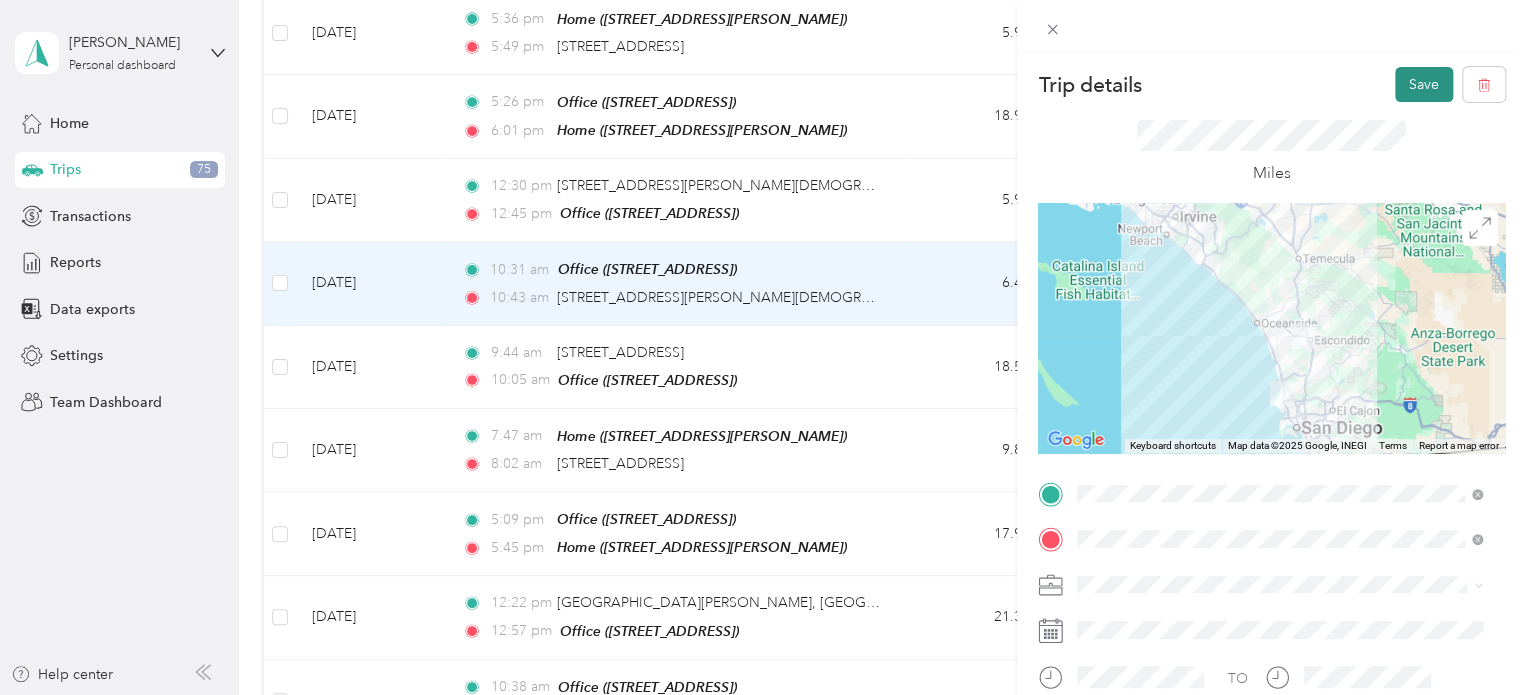 click on "Save" at bounding box center (1424, 84) 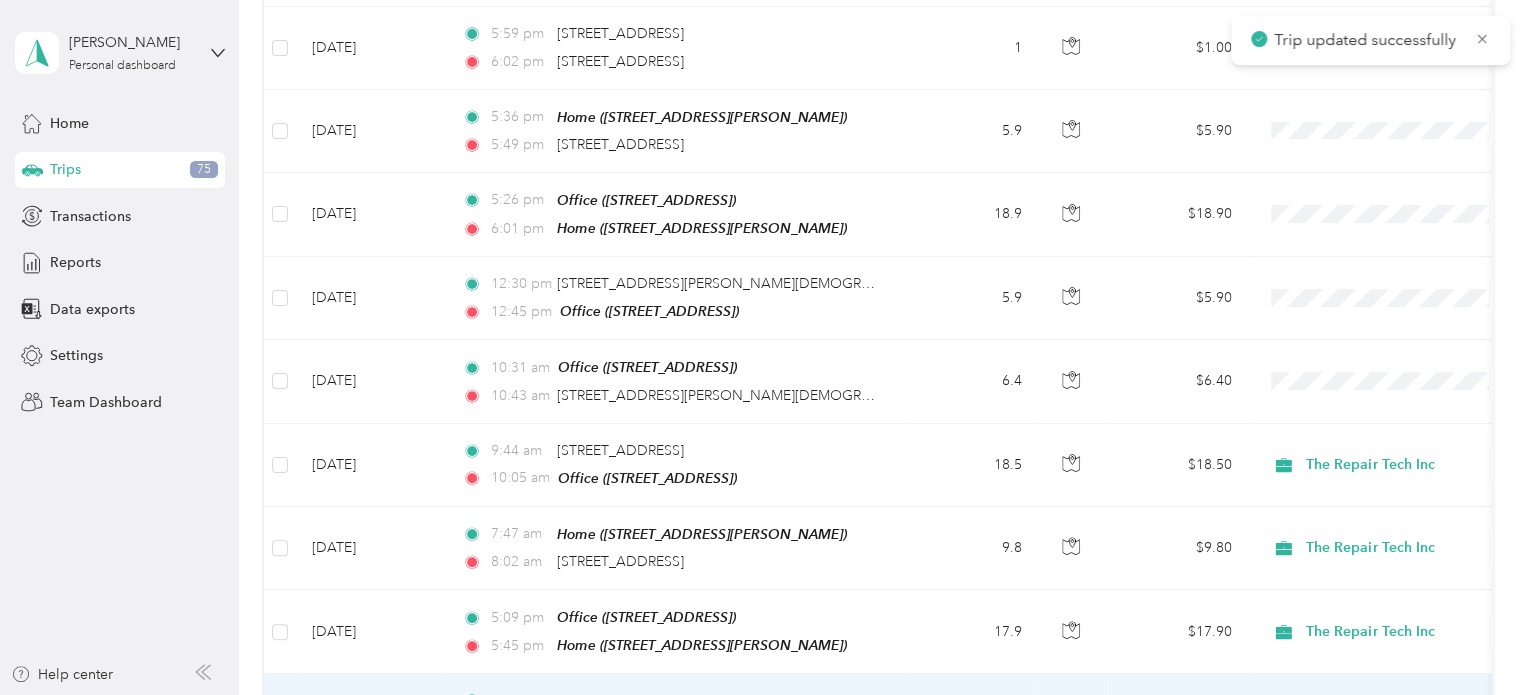 scroll, scrollTop: 3408, scrollLeft: 0, axis: vertical 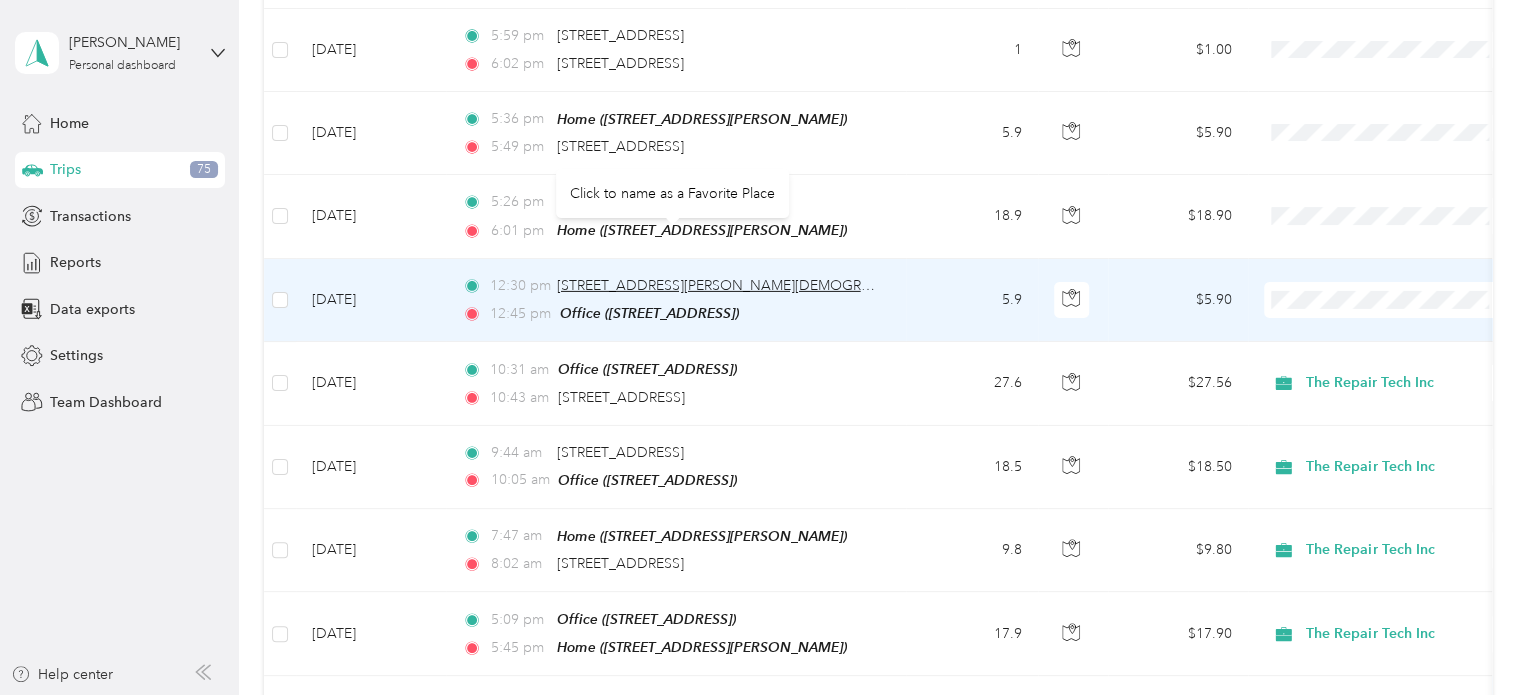 click on "[STREET_ADDRESS][PERSON_NAME][DEMOGRAPHIC_DATA]" at bounding box center [754, 285] 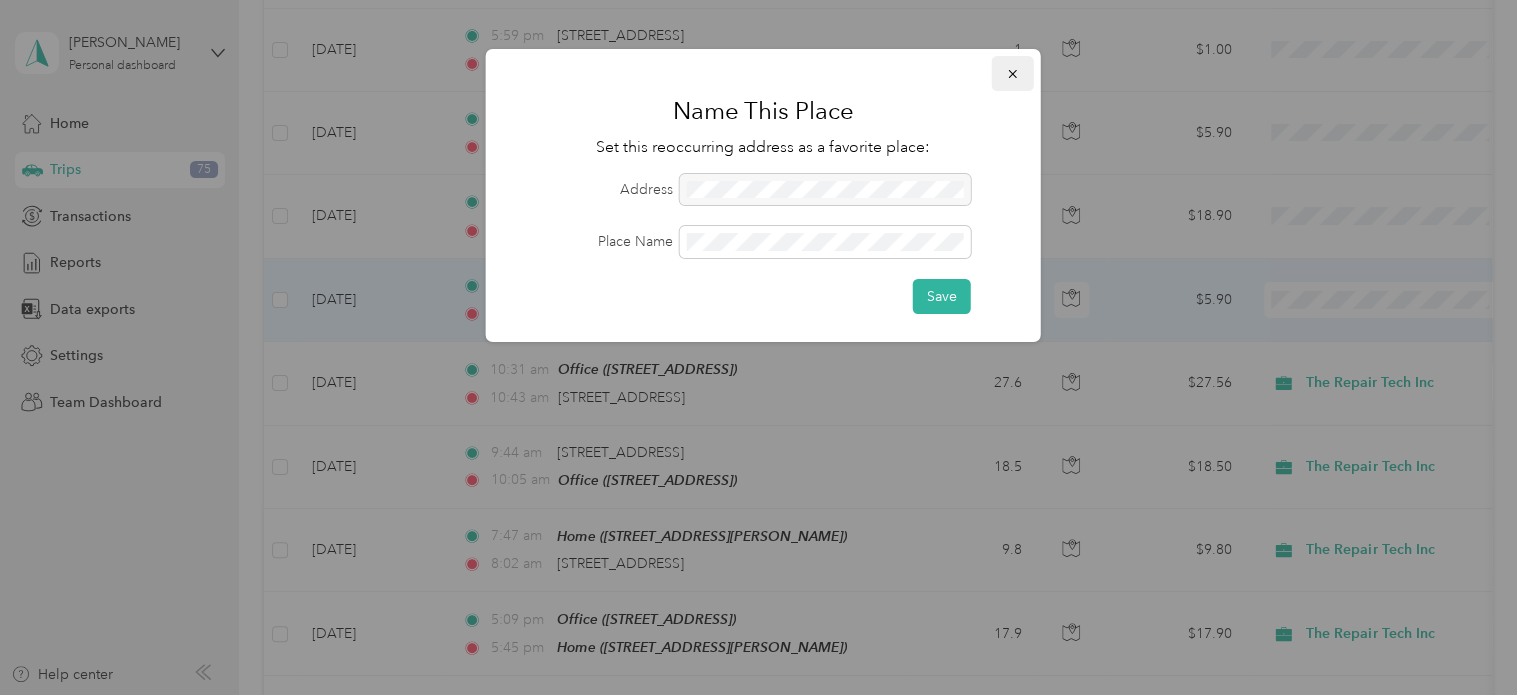 click 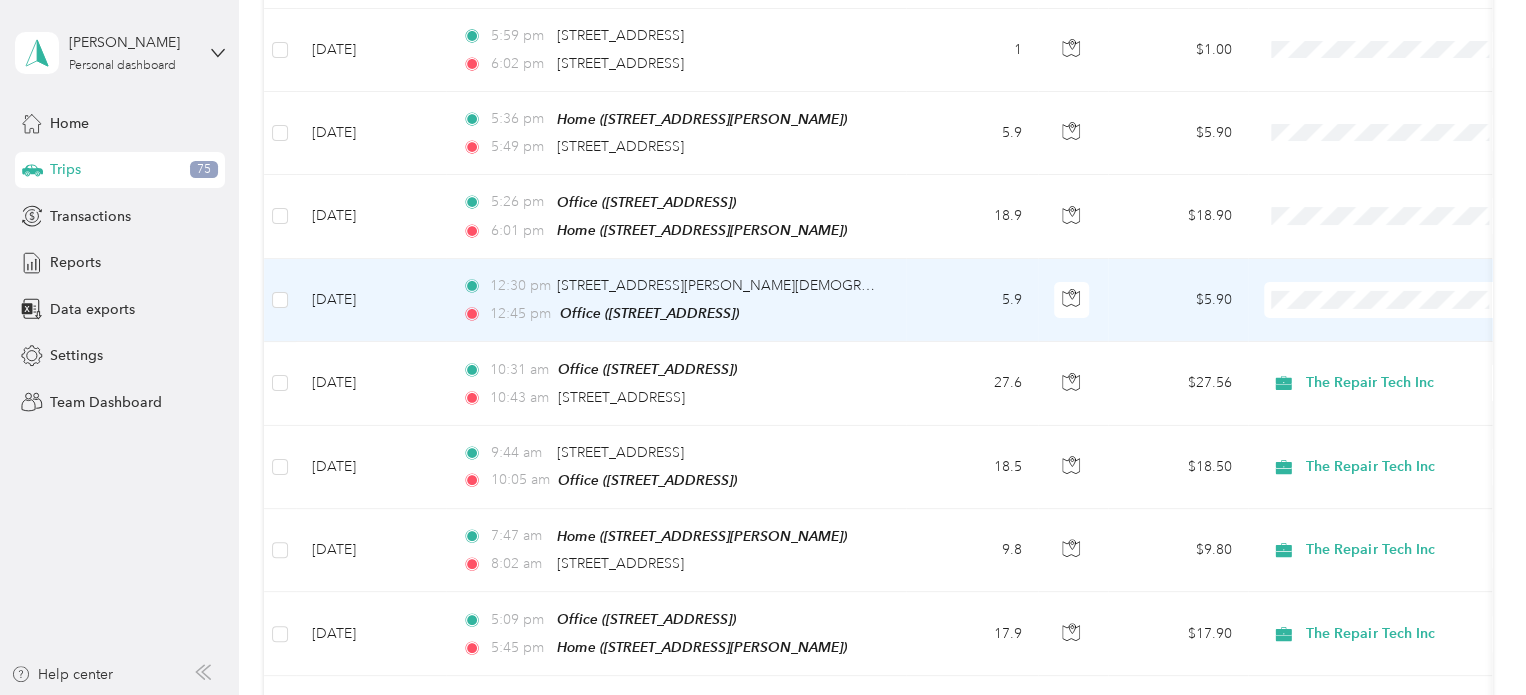 click on "12:30 pm [STREET_ADDRESS][PERSON_NAME]" at bounding box center (672, 286) 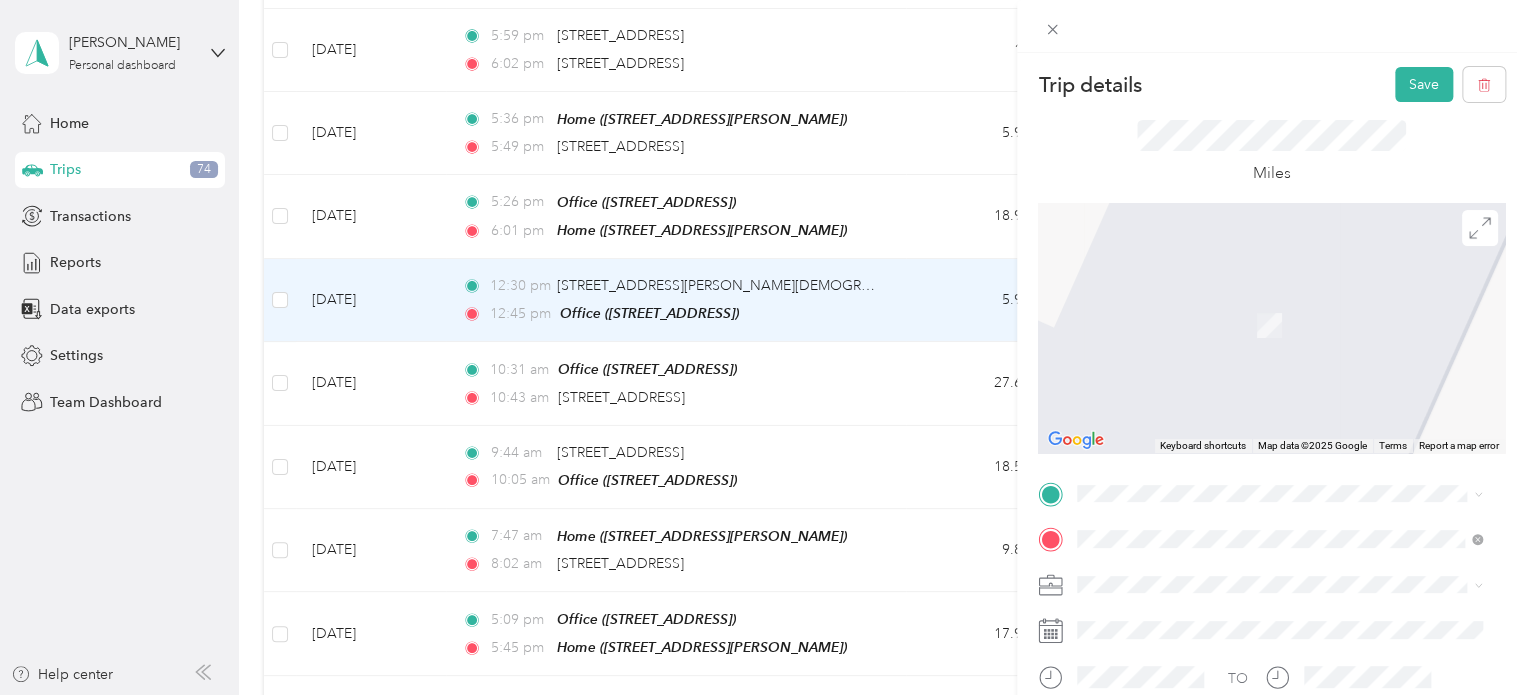 click on "The Repair Tech Inc" at bounding box center (1279, 370) 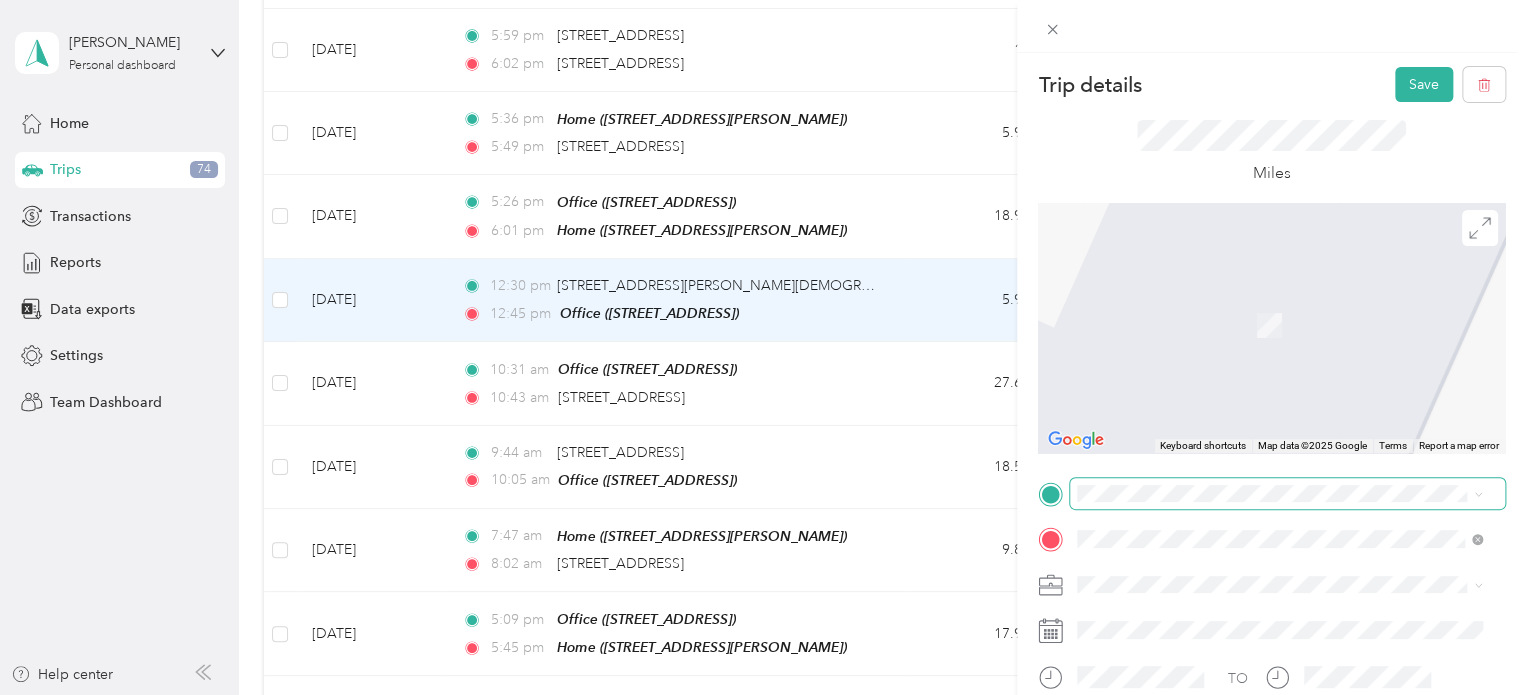 click at bounding box center [1287, 494] 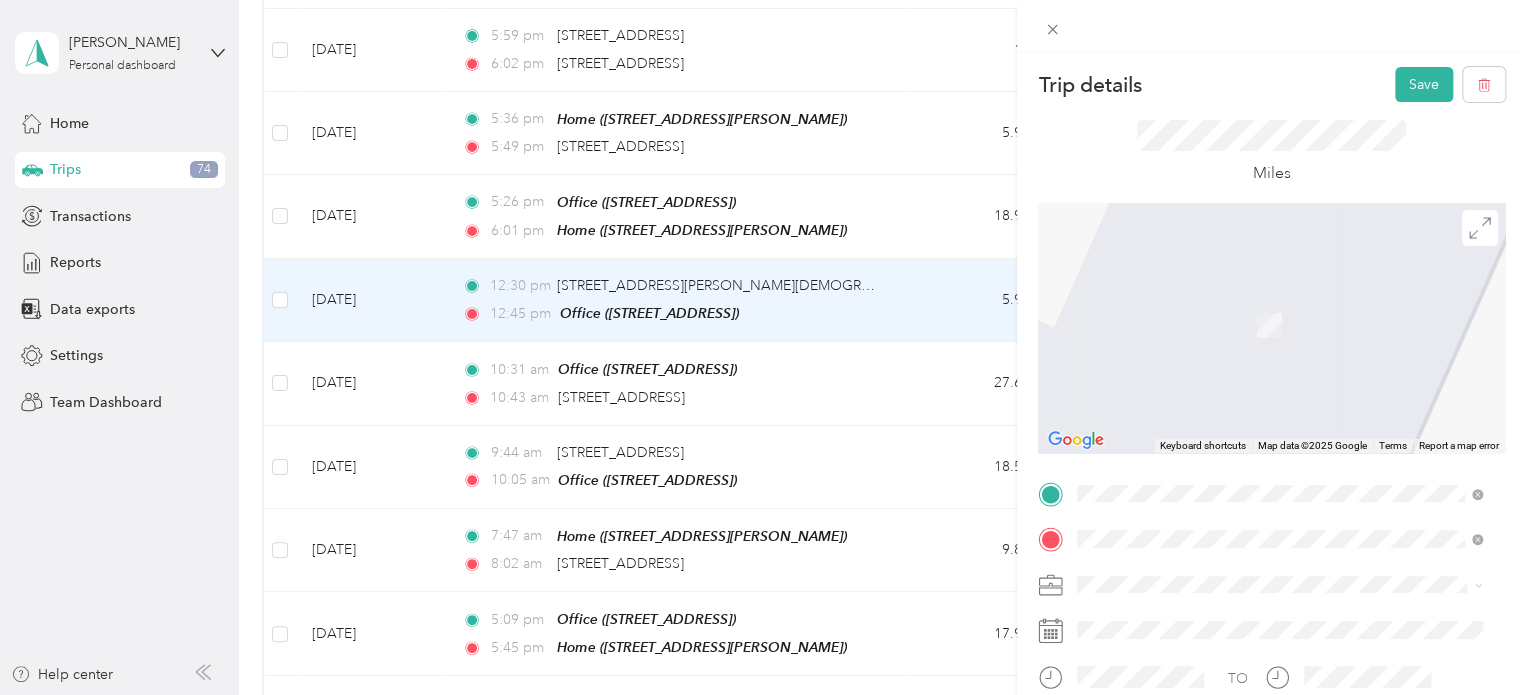 click on "[STREET_ADDRESS][US_STATE]" at bounding box center (1215, 250) 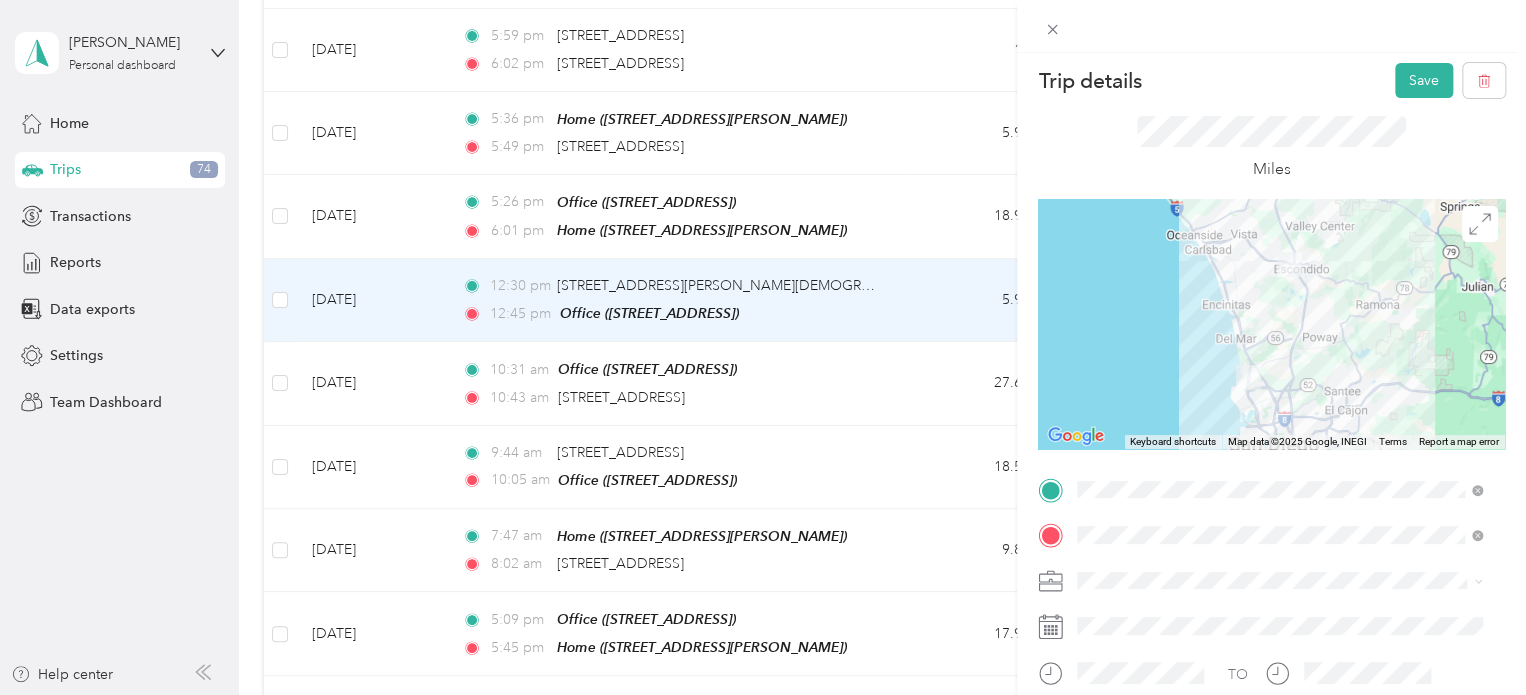 scroll, scrollTop: 0, scrollLeft: 0, axis: both 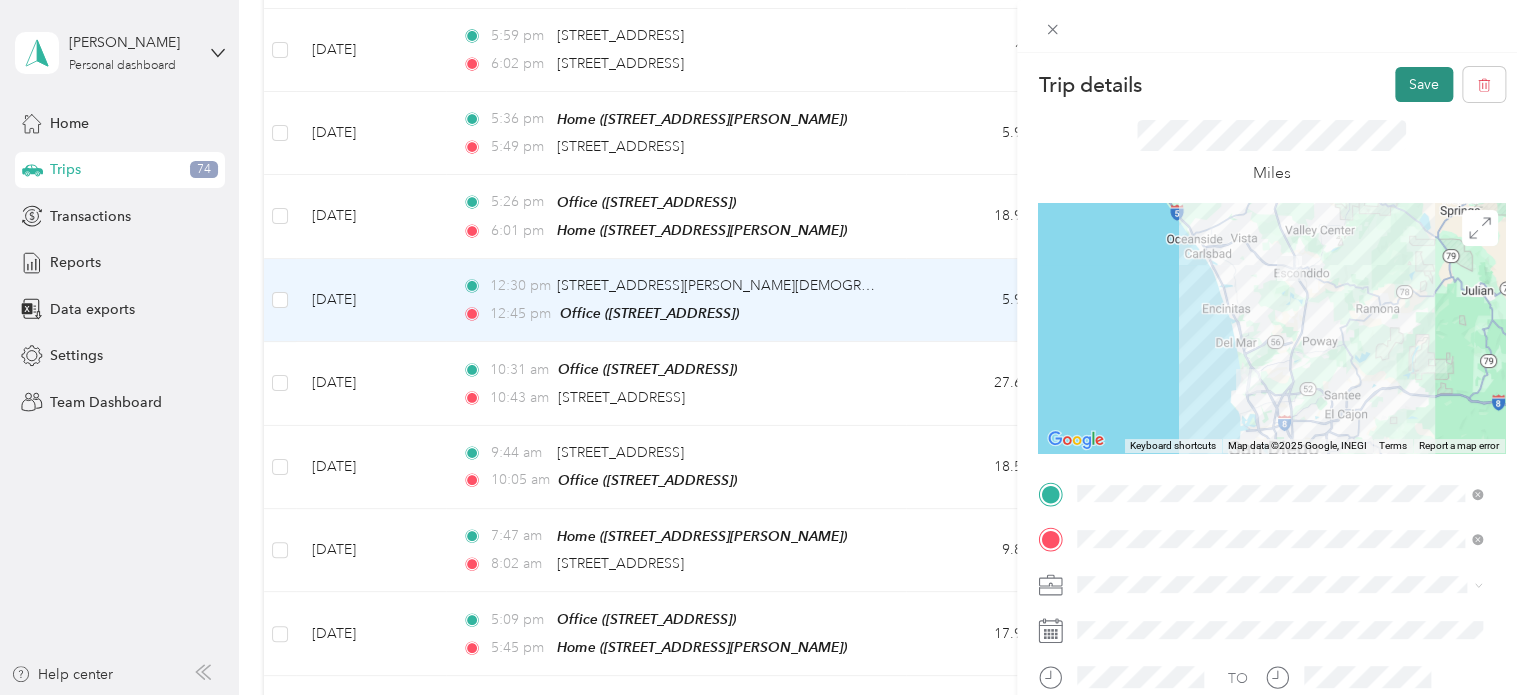 click on "Save" at bounding box center (1424, 84) 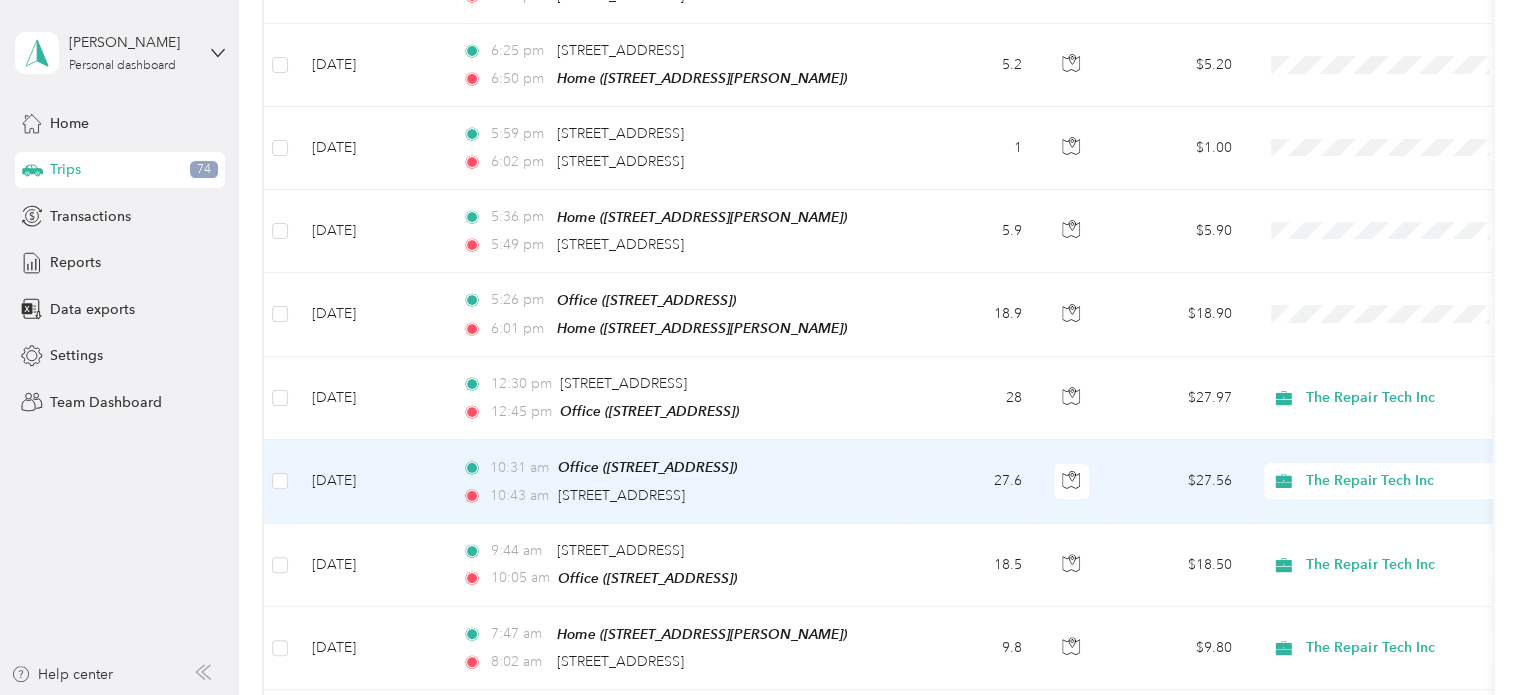 scroll, scrollTop: 3308, scrollLeft: 0, axis: vertical 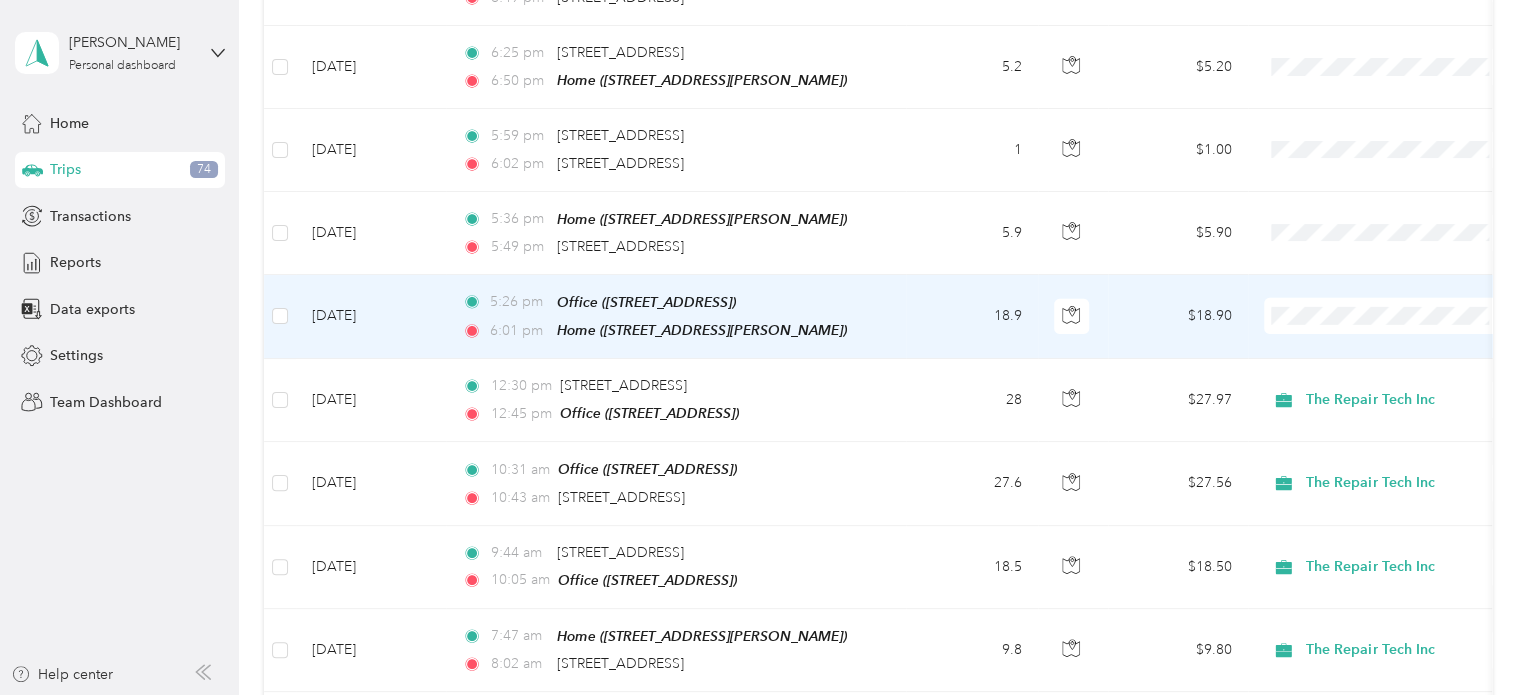 click on "The Repair Tech Inc" at bounding box center (1405, 376) 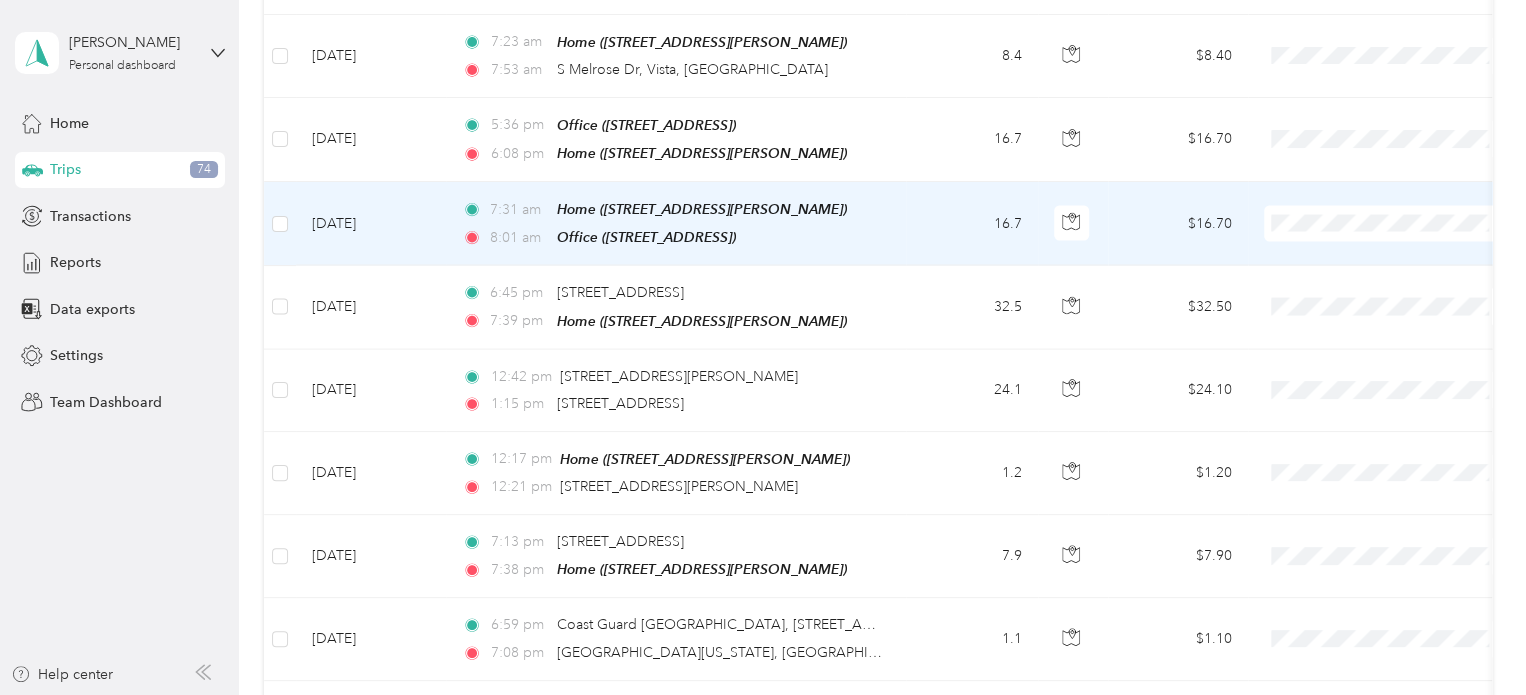 scroll, scrollTop: 2108, scrollLeft: 0, axis: vertical 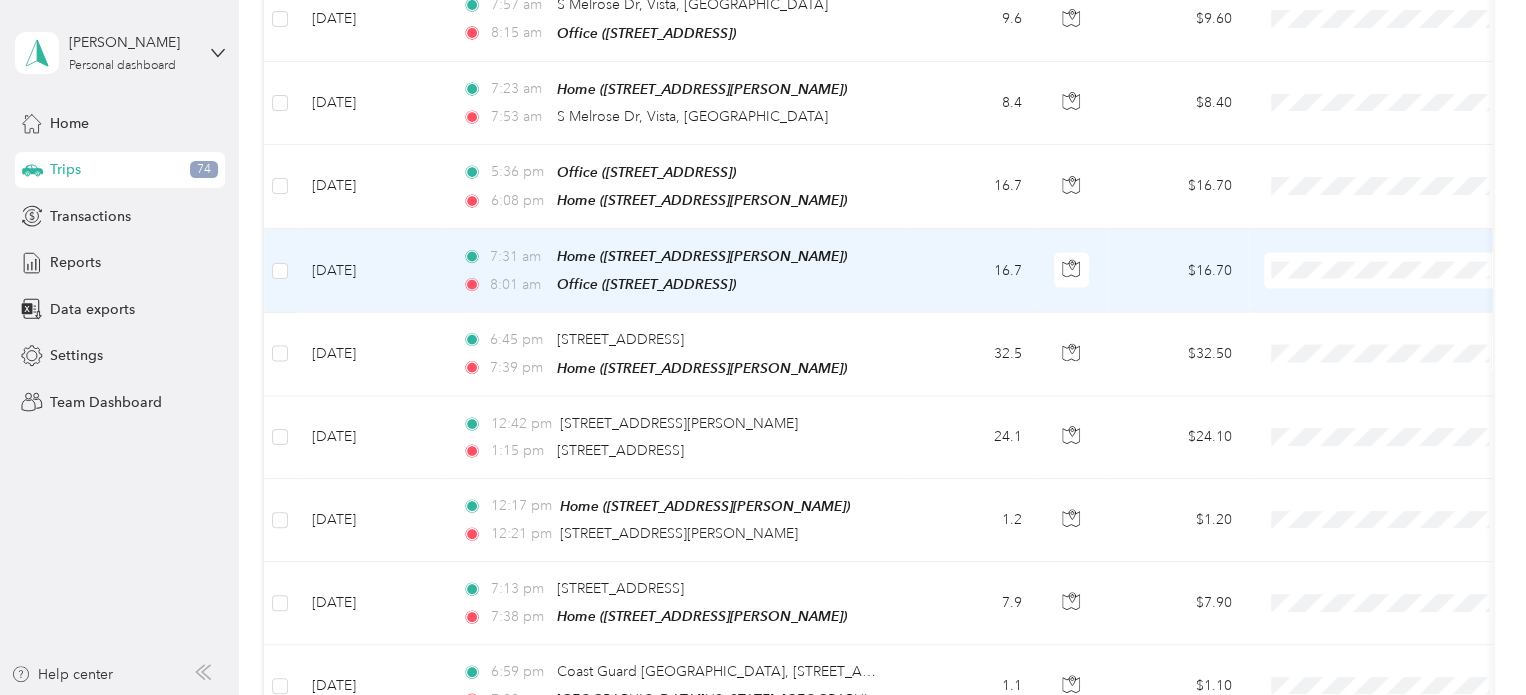 click at bounding box center [1388, 271] 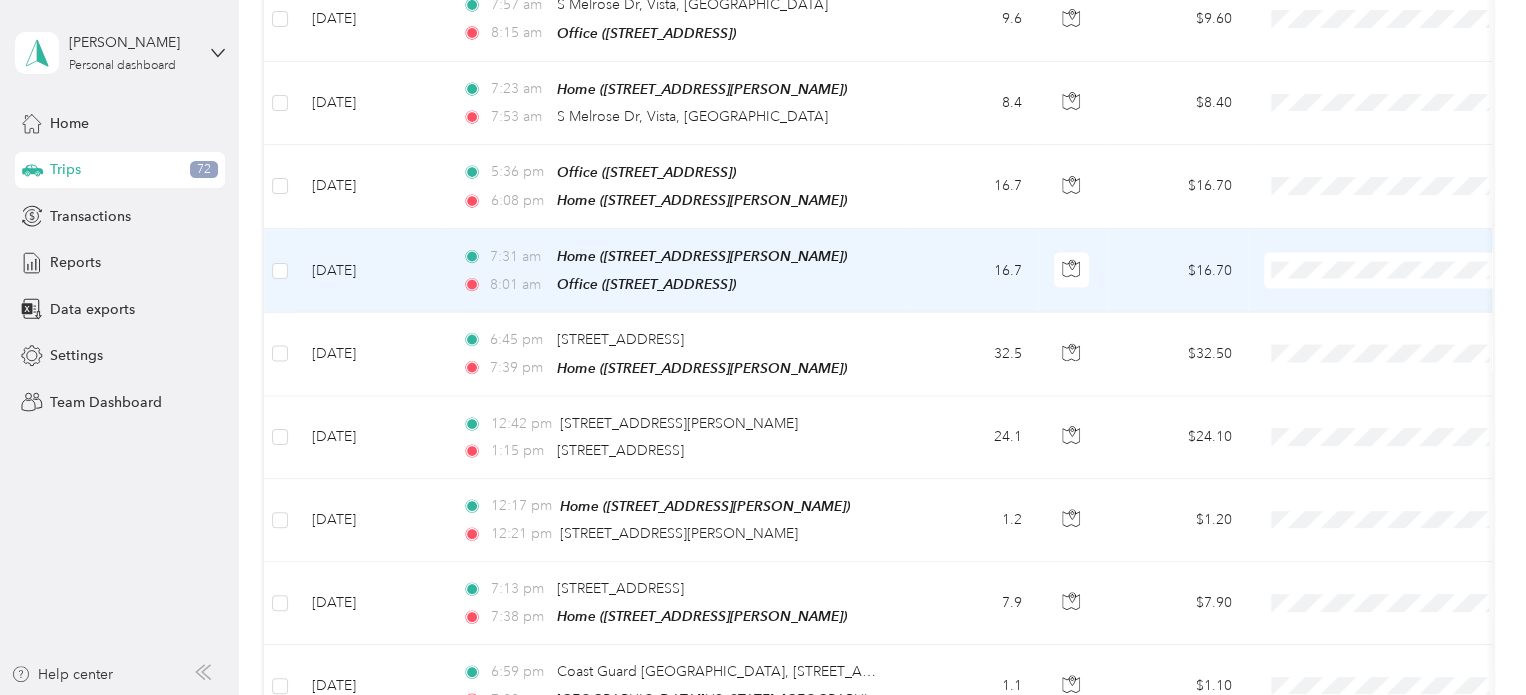 click at bounding box center [1388, 271] 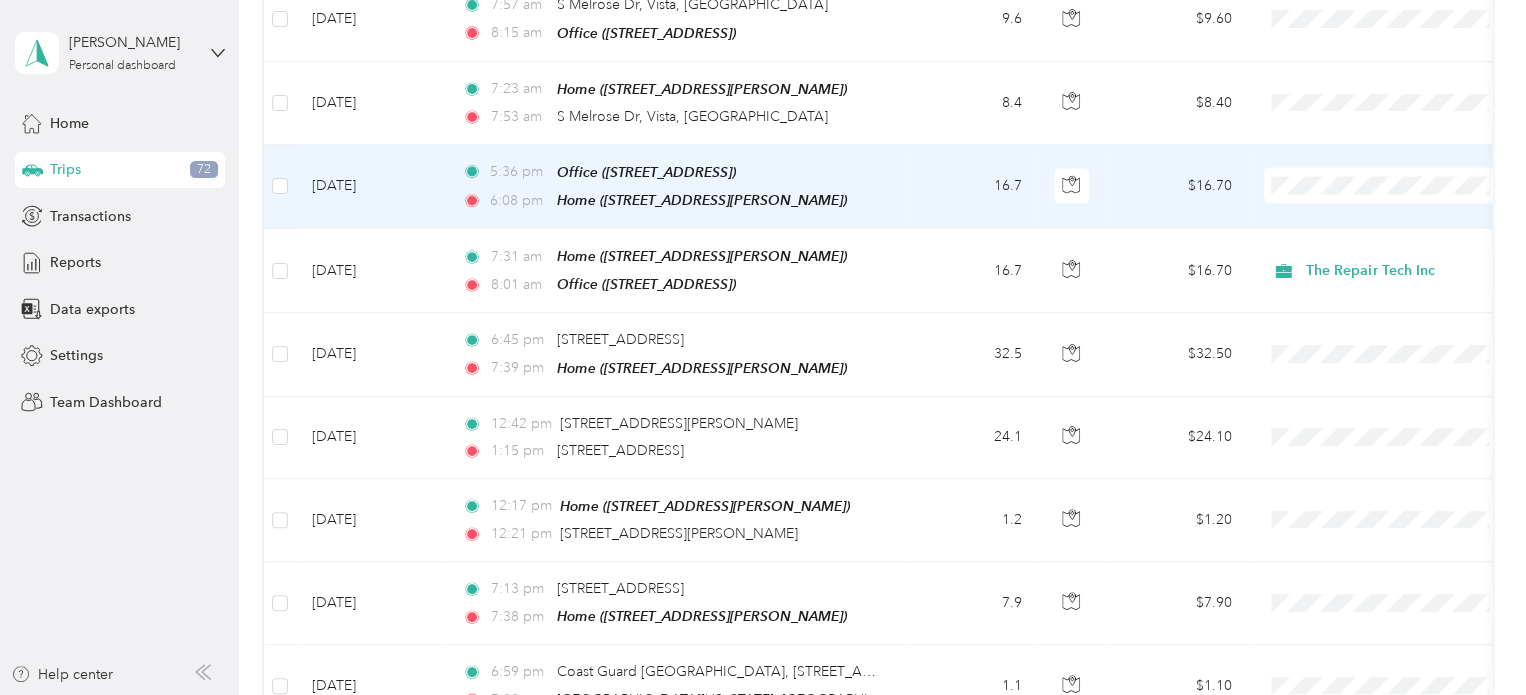 click on "Work Personal The Repair Tech Inc The Repair Tech Inc Other Charity Medical Moving Commute" at bounding box center [1388, 311] 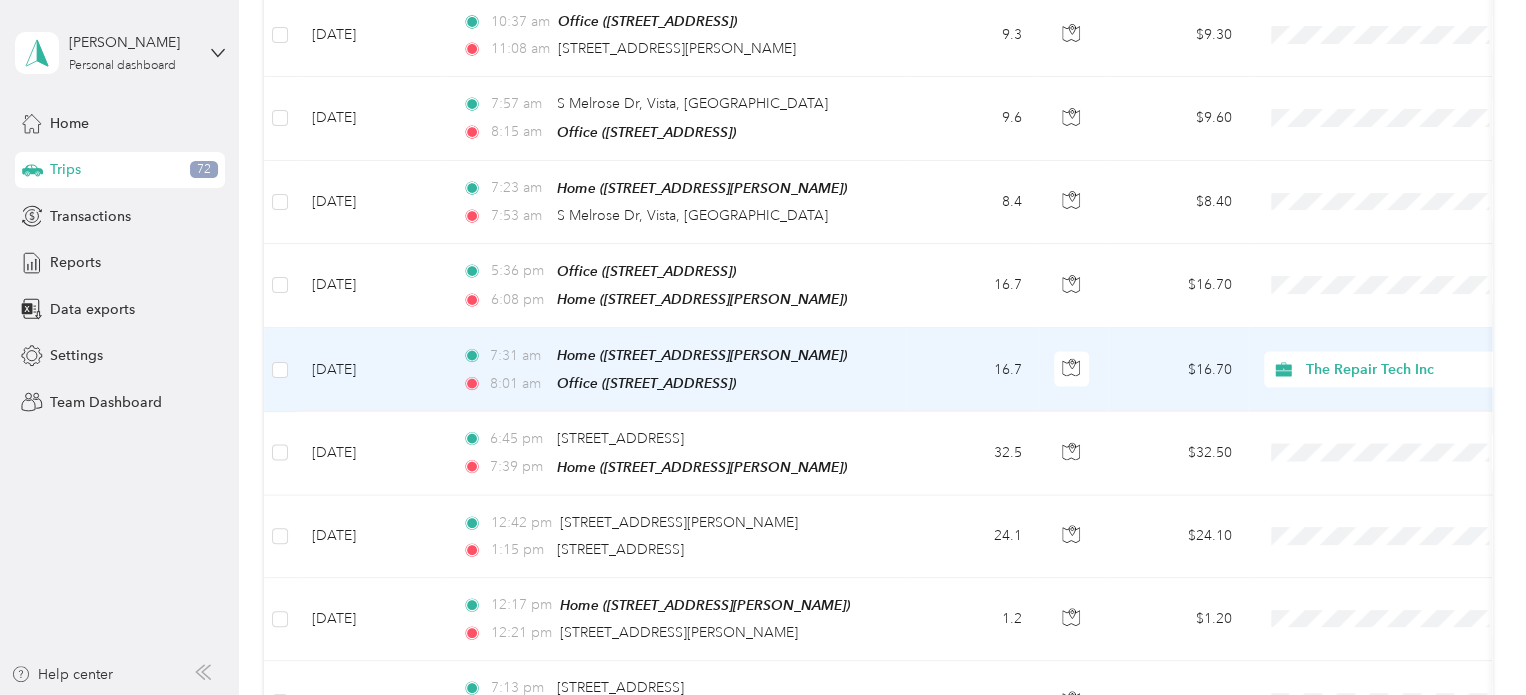 scroll, scrollTop: 2008, scrollLeft: 0, axis: vertical 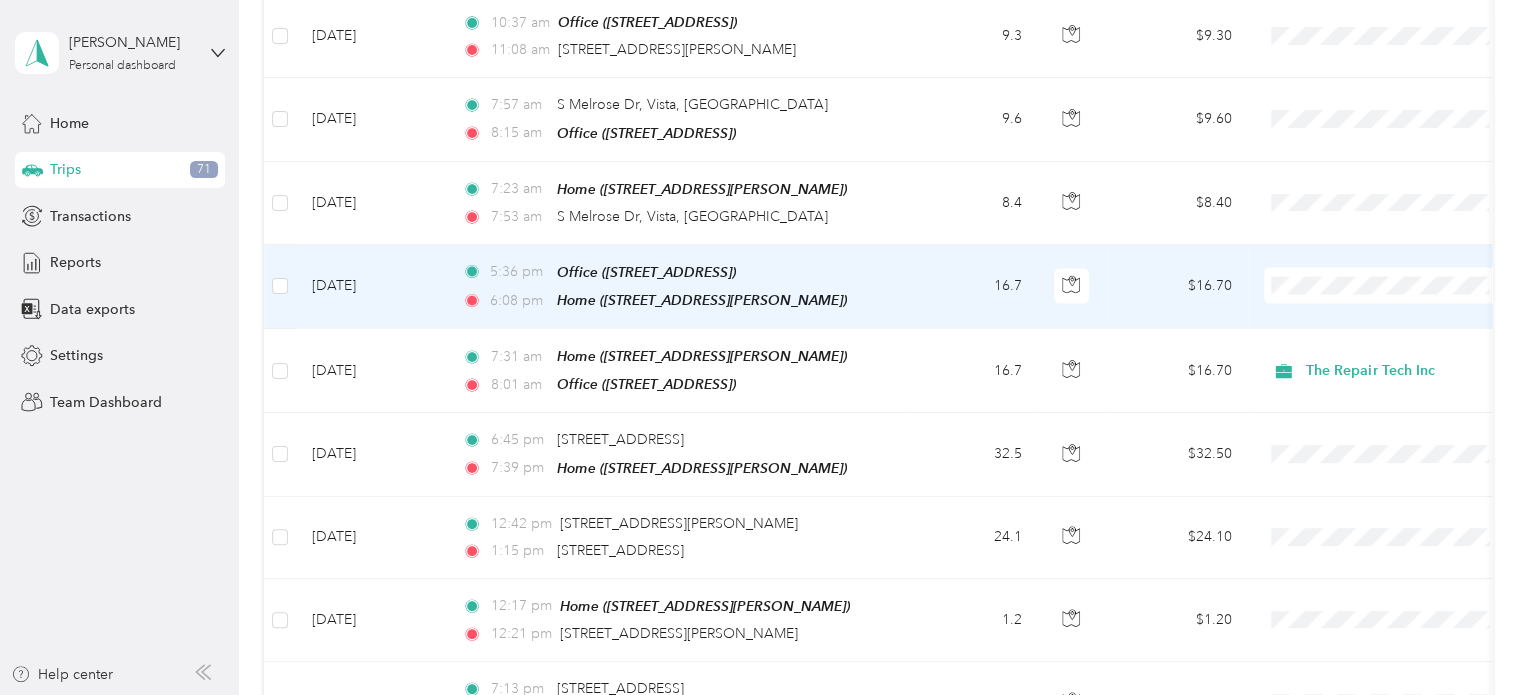 click on "The Repair Tech Inc" at bounding box center (1405, 363) 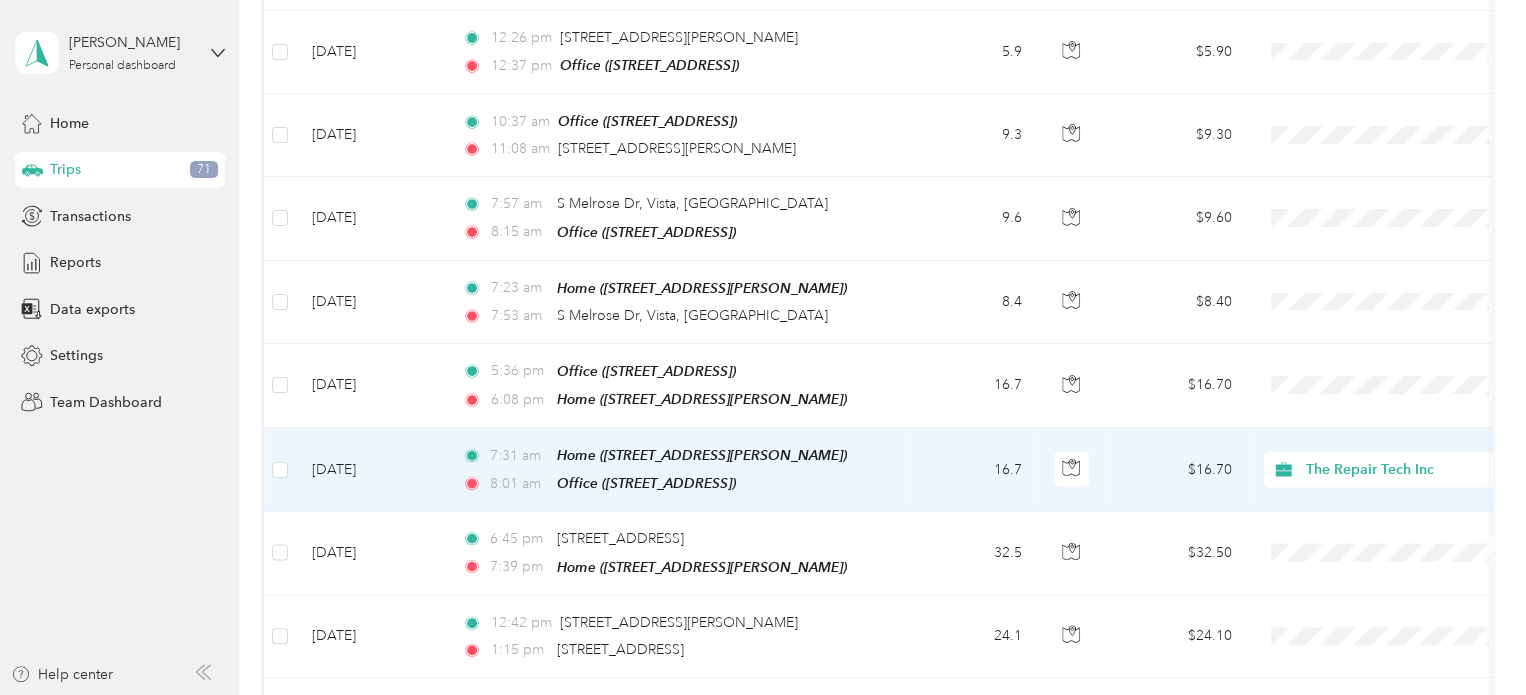scroll, scrollTop: 1908, scrollLeft: 0, axis: vertical 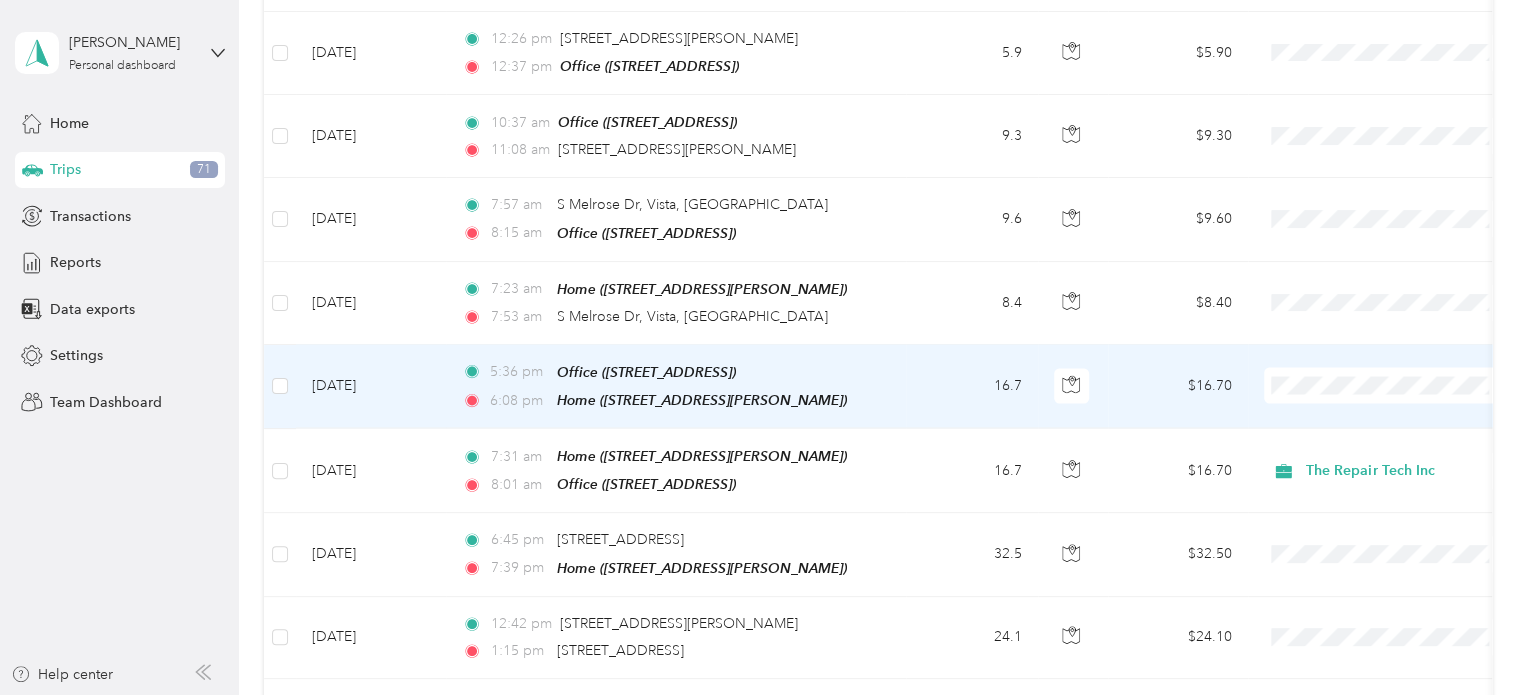 click on "The Repair Tech Inc" at bounding box center (1405, 463) 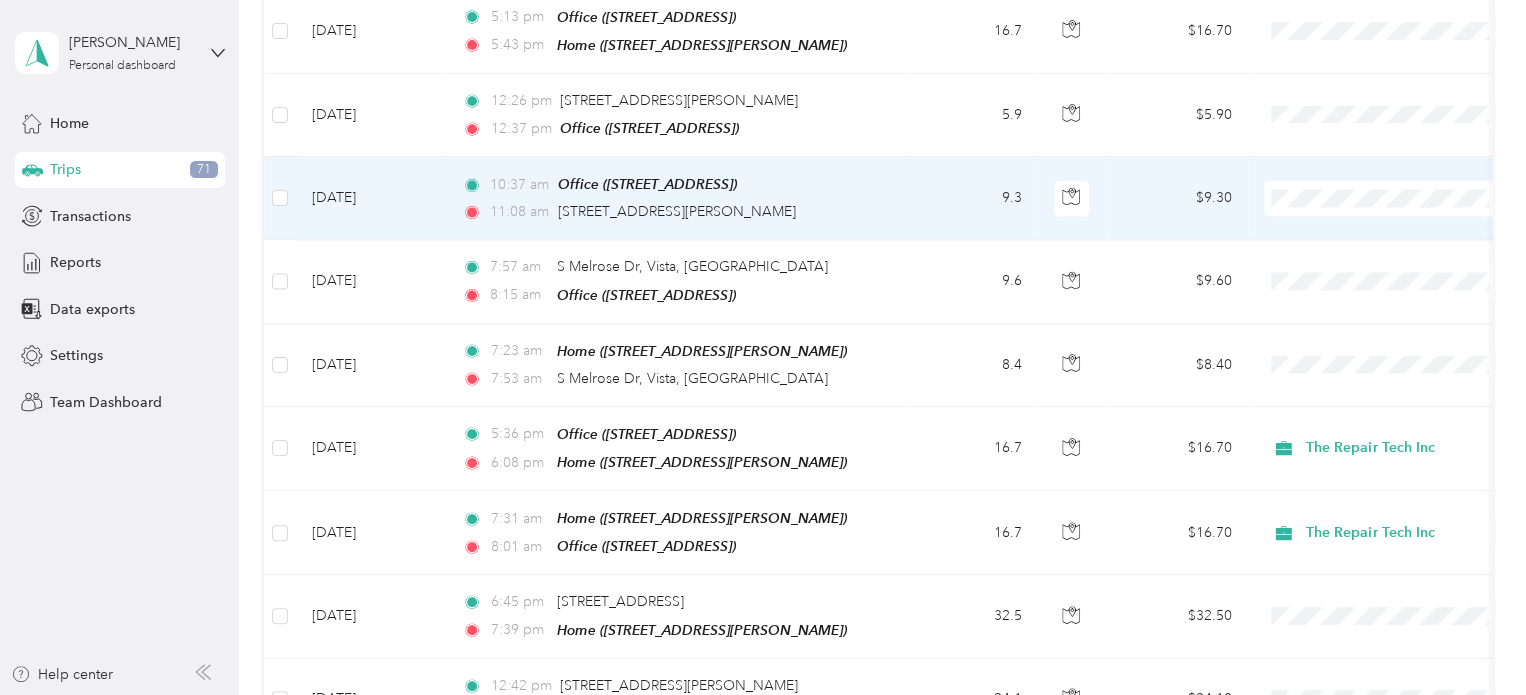 scroll, scrollTop: 1900, scrollLeft: 0, axis: vertical 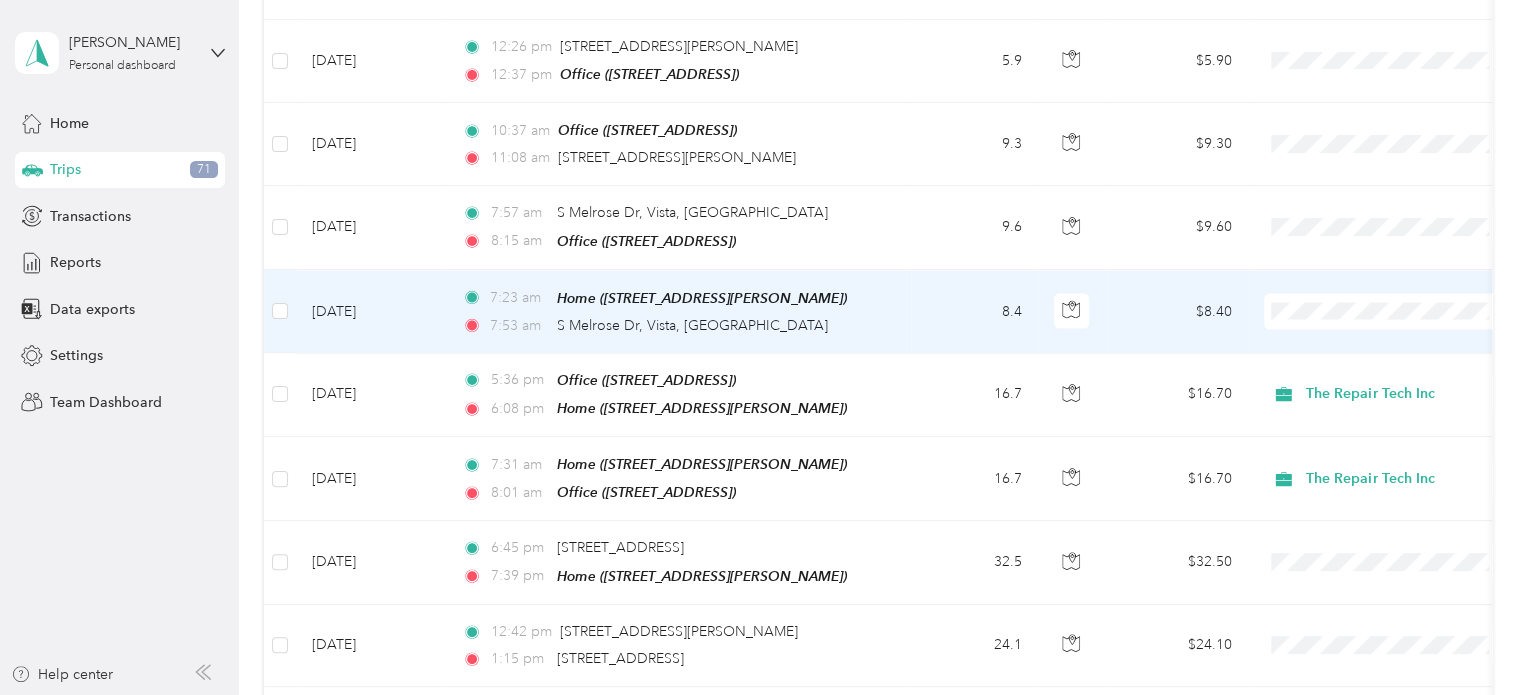 click on "The Repair Tech Inc" at bounding box center (1405, 389) 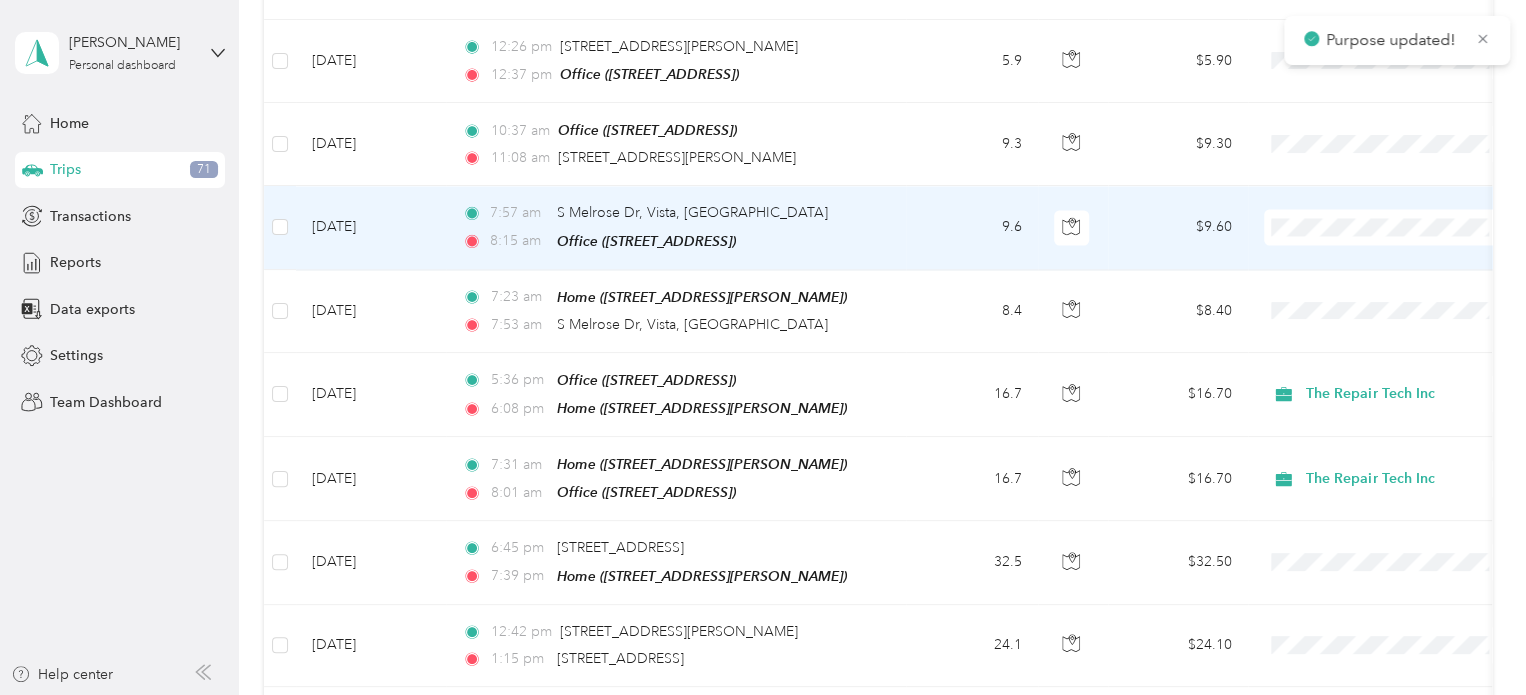 click on "The Repair Tech Inc" at bounding box center [1405, 306] 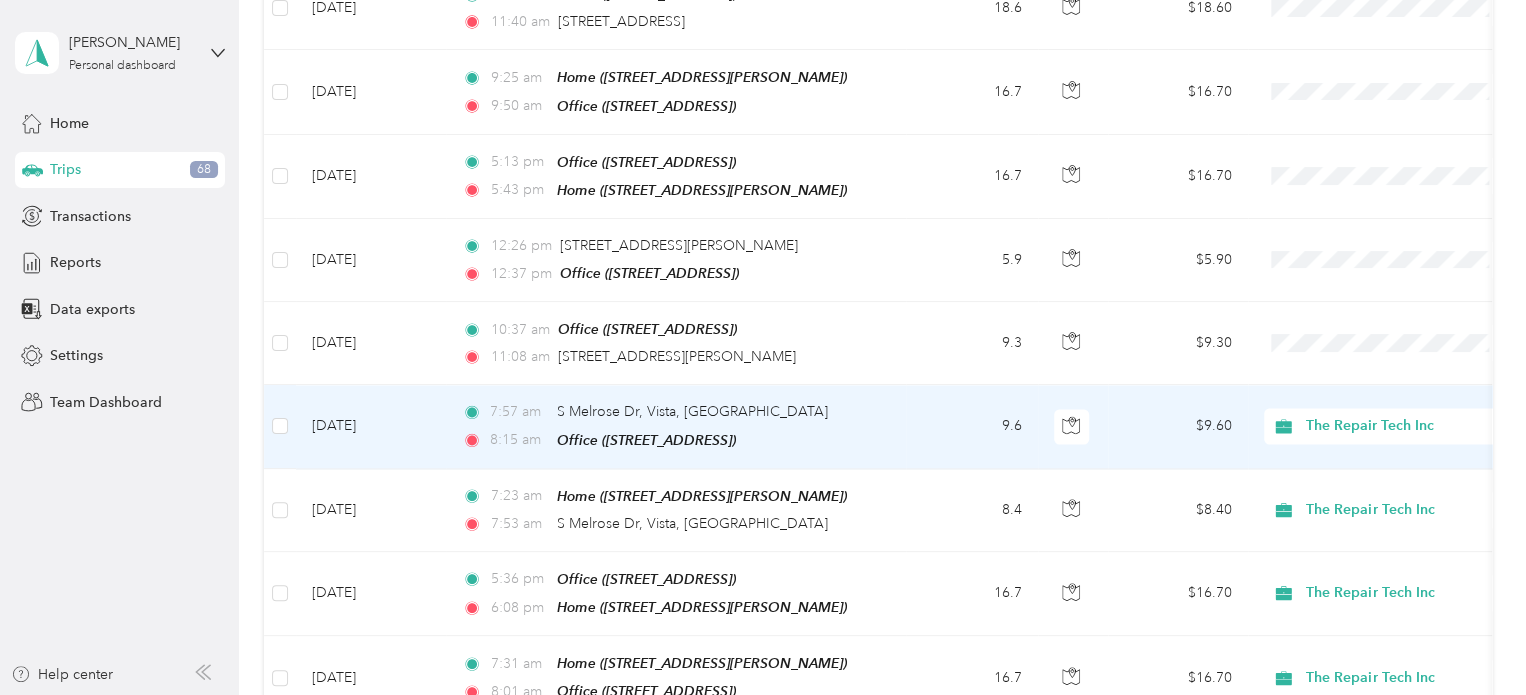 scroll, scrollTop: 1700, scrollLeft: 0, axis: vertical 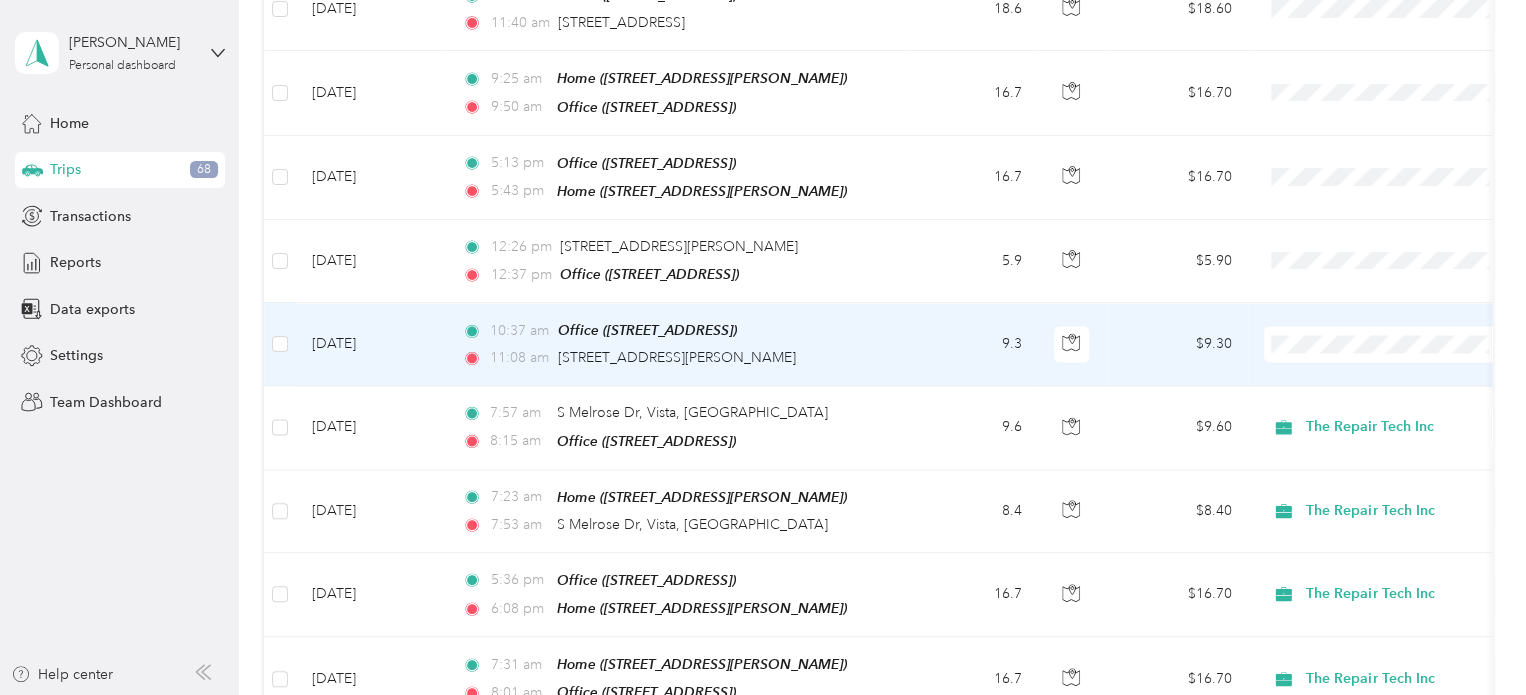 click on "11:08 am [STREET_ADDRESS][PERSON_NAME]" at bounding box center [672, 358] 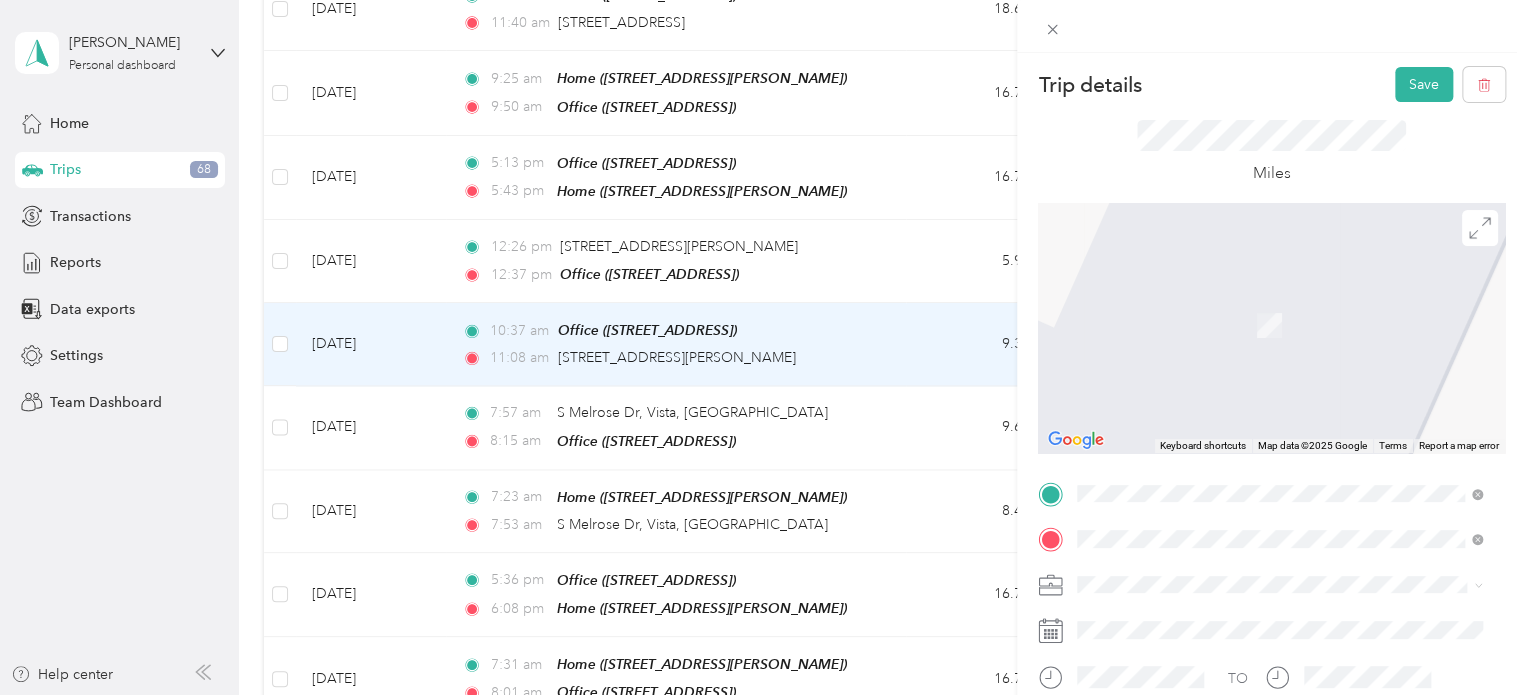 click on "Del Mar Caravan [STREET_ADDRESS]" at bounding box center [1178, 315] 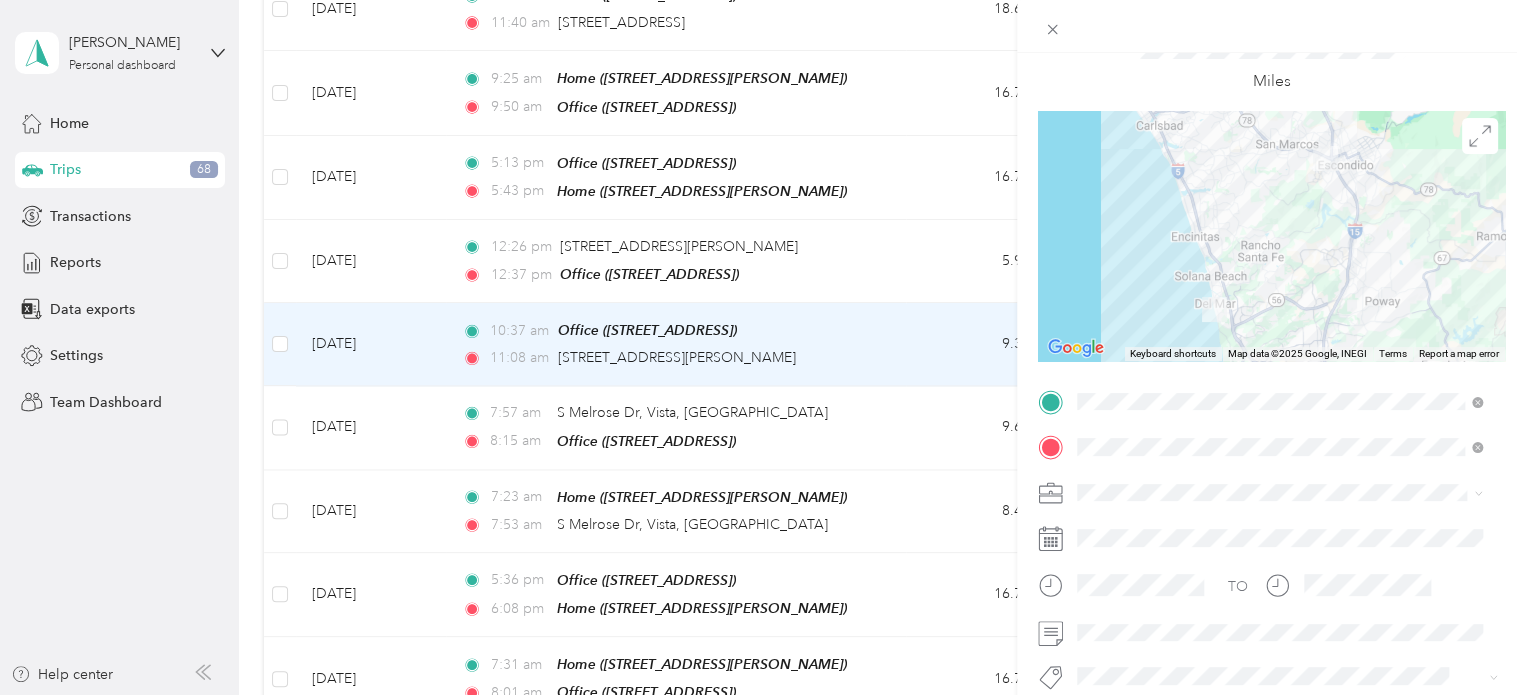 scroll, scrollTop: 8, scrollLeft: 0, axis: vertical 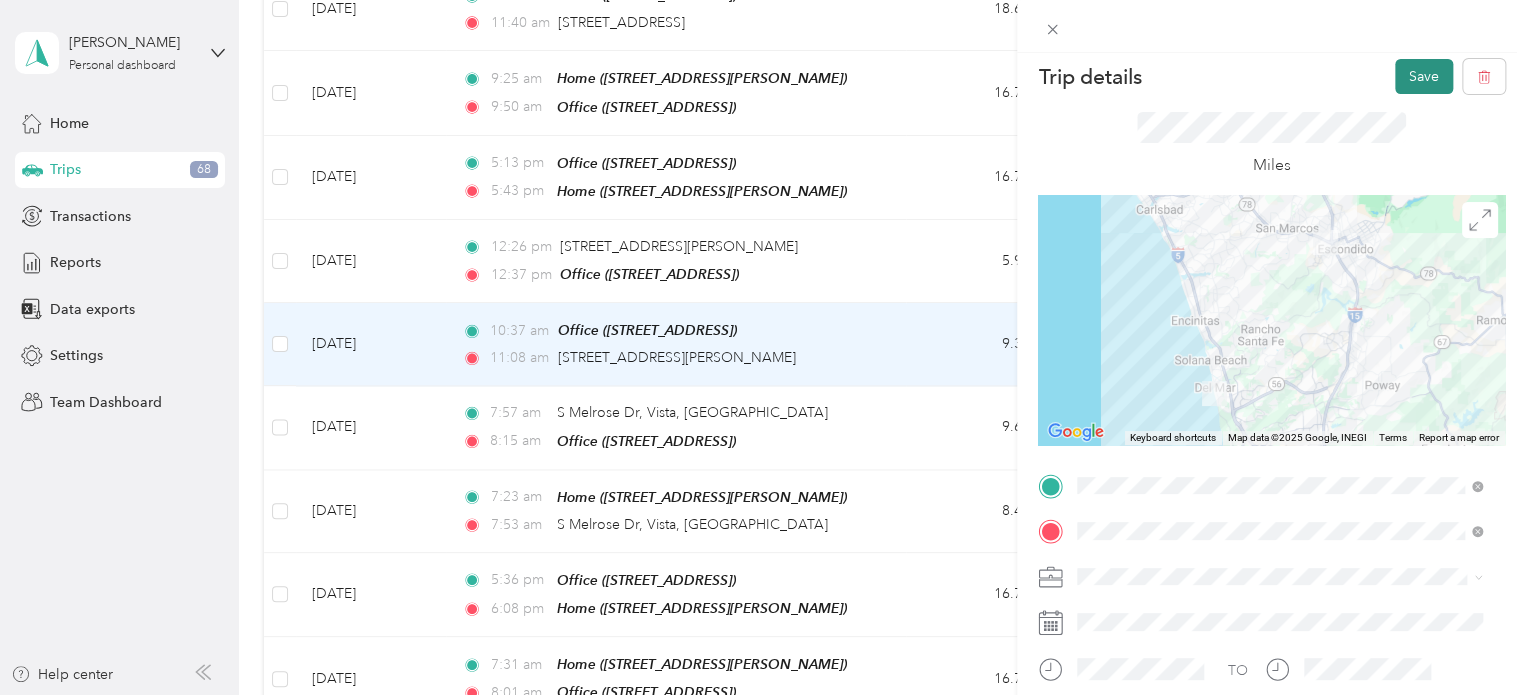 click on "Save" at bounding box center [1424, 76] 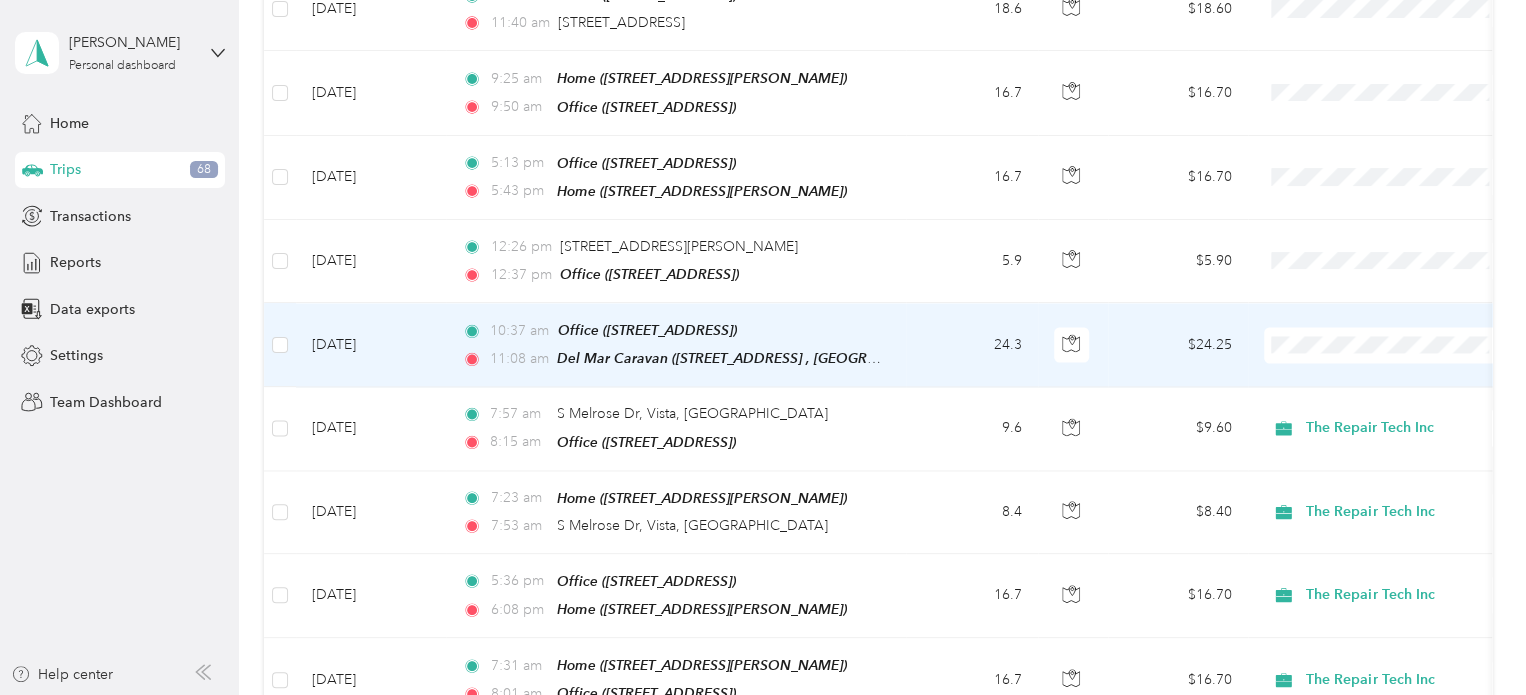 click on "The Repair Tech Inc" at bounding box center [1405, 425] 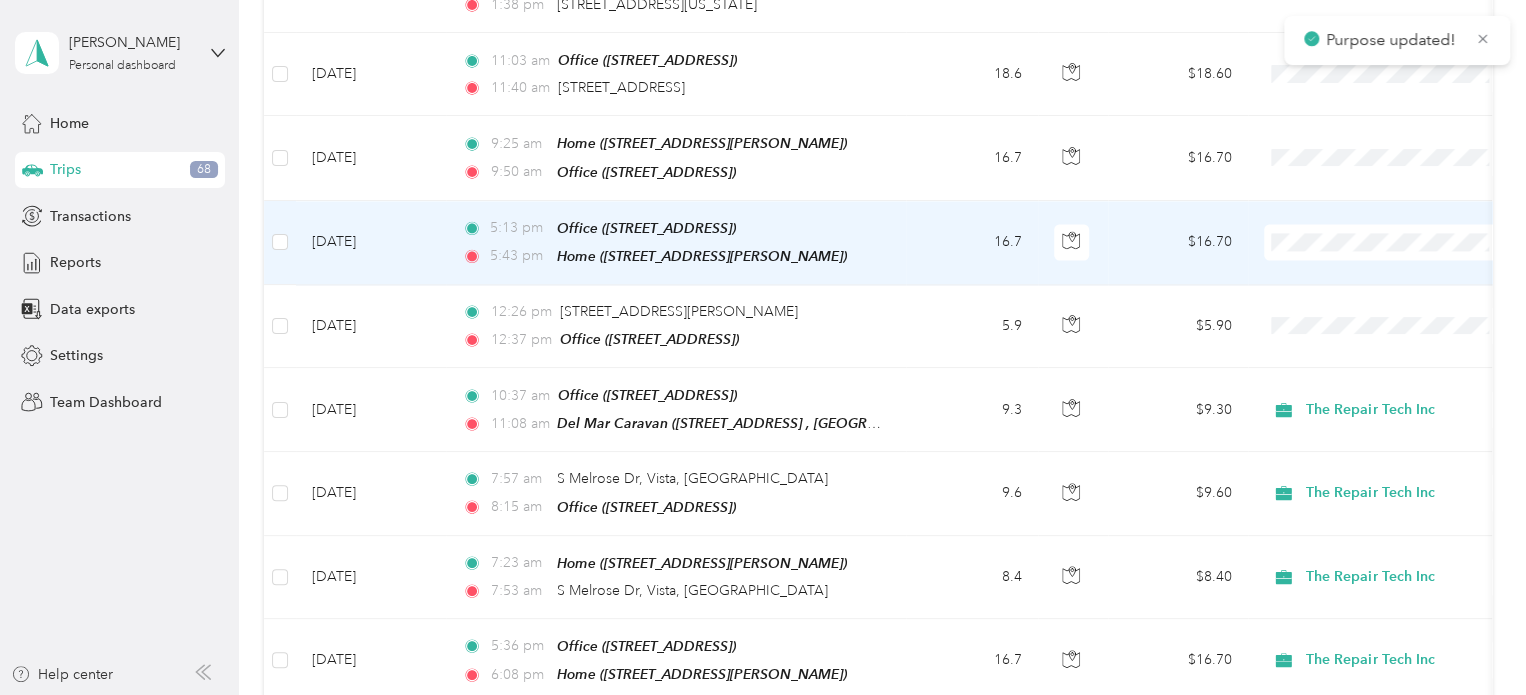 scroll, scrollTop: 1600, scrollLeft: 0, axis: vertical 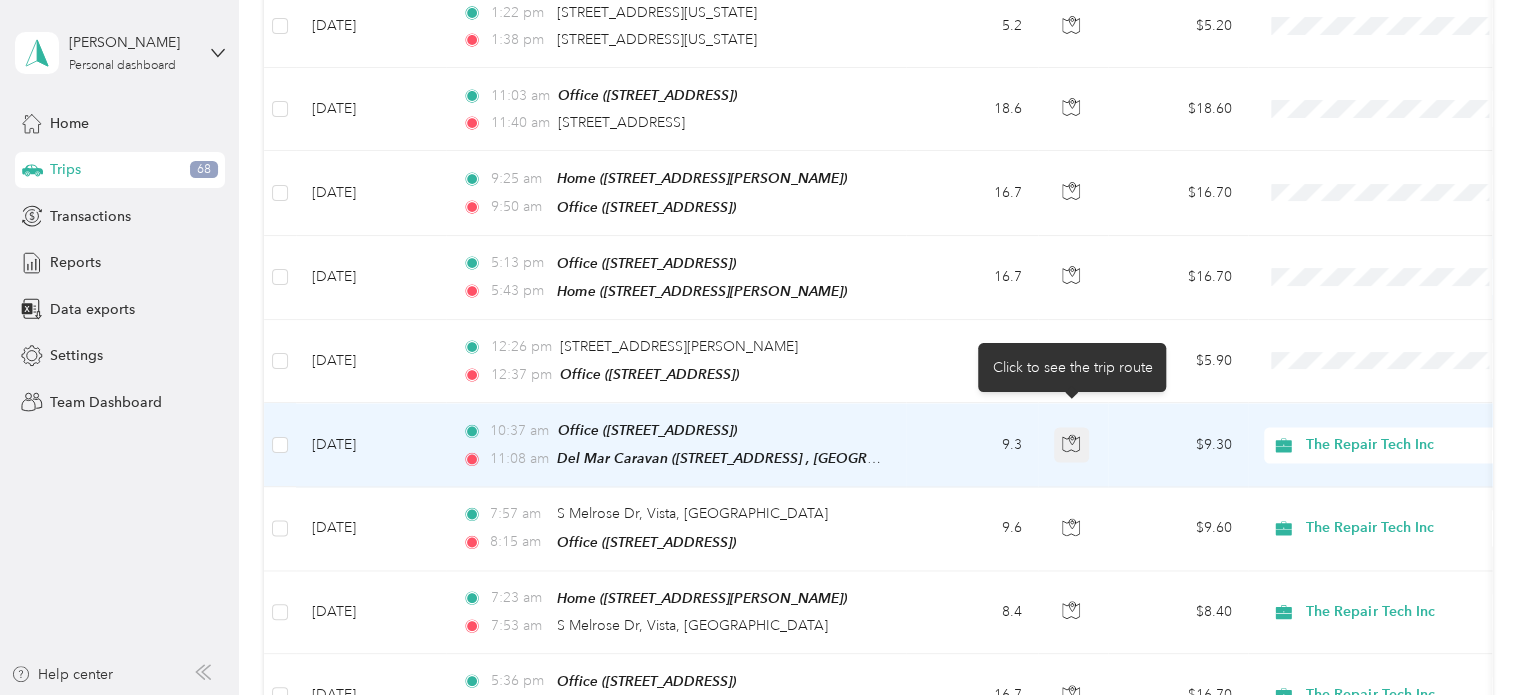 click 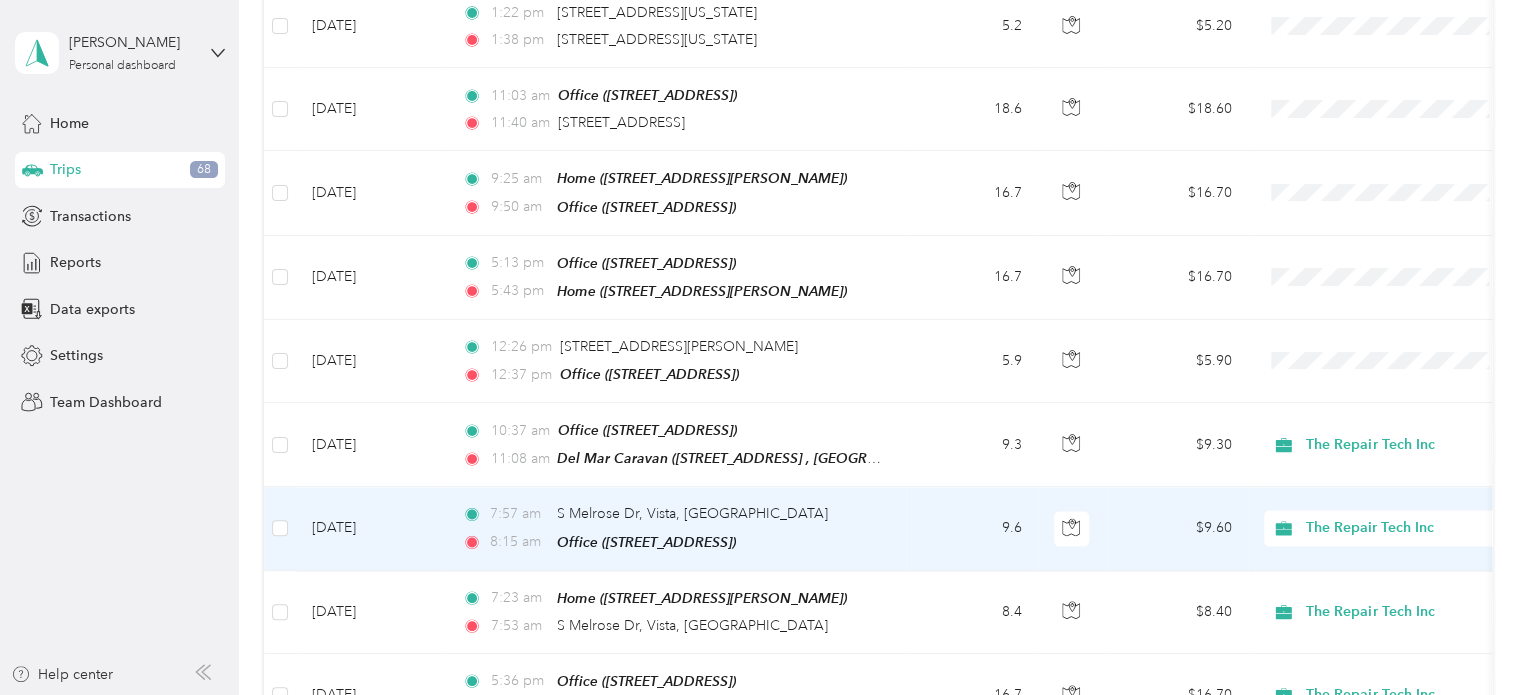 click on "$9.60" at bounding box center [1178, 528] 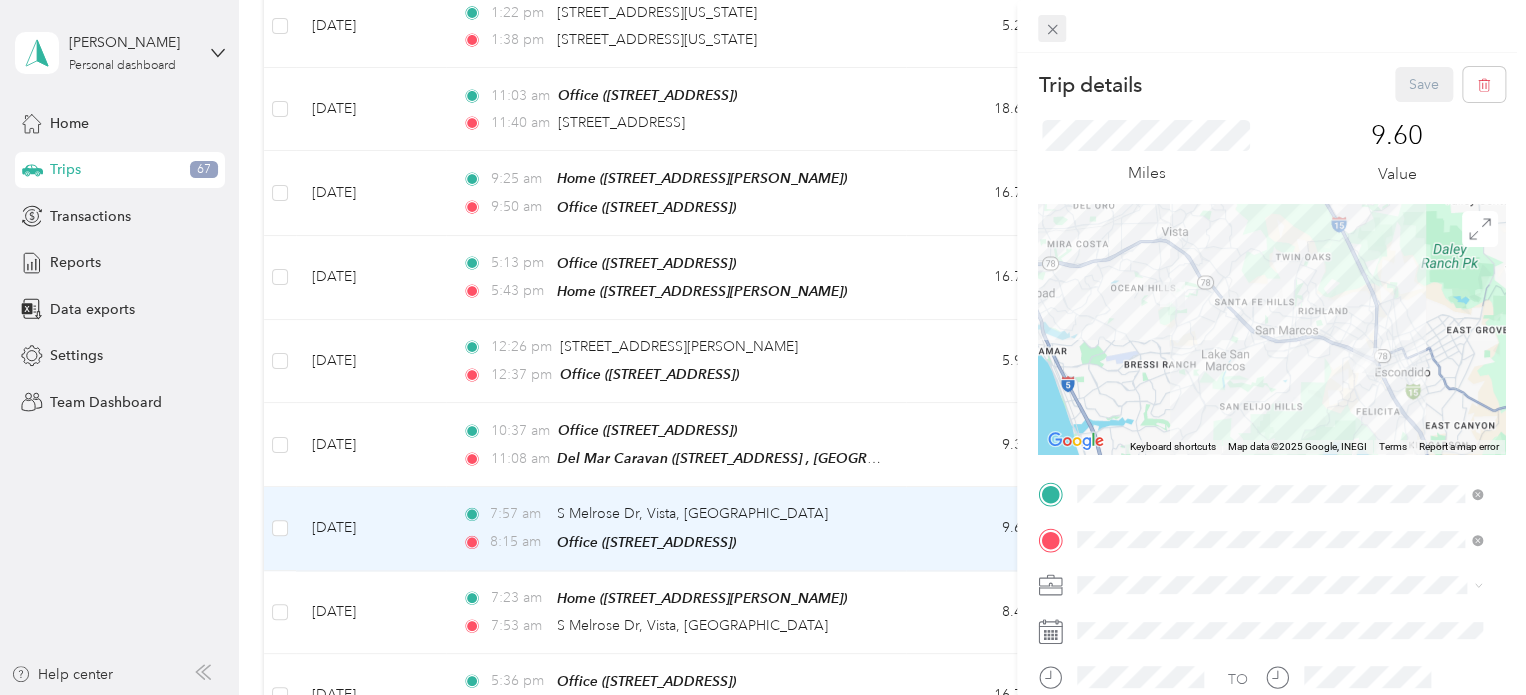 click 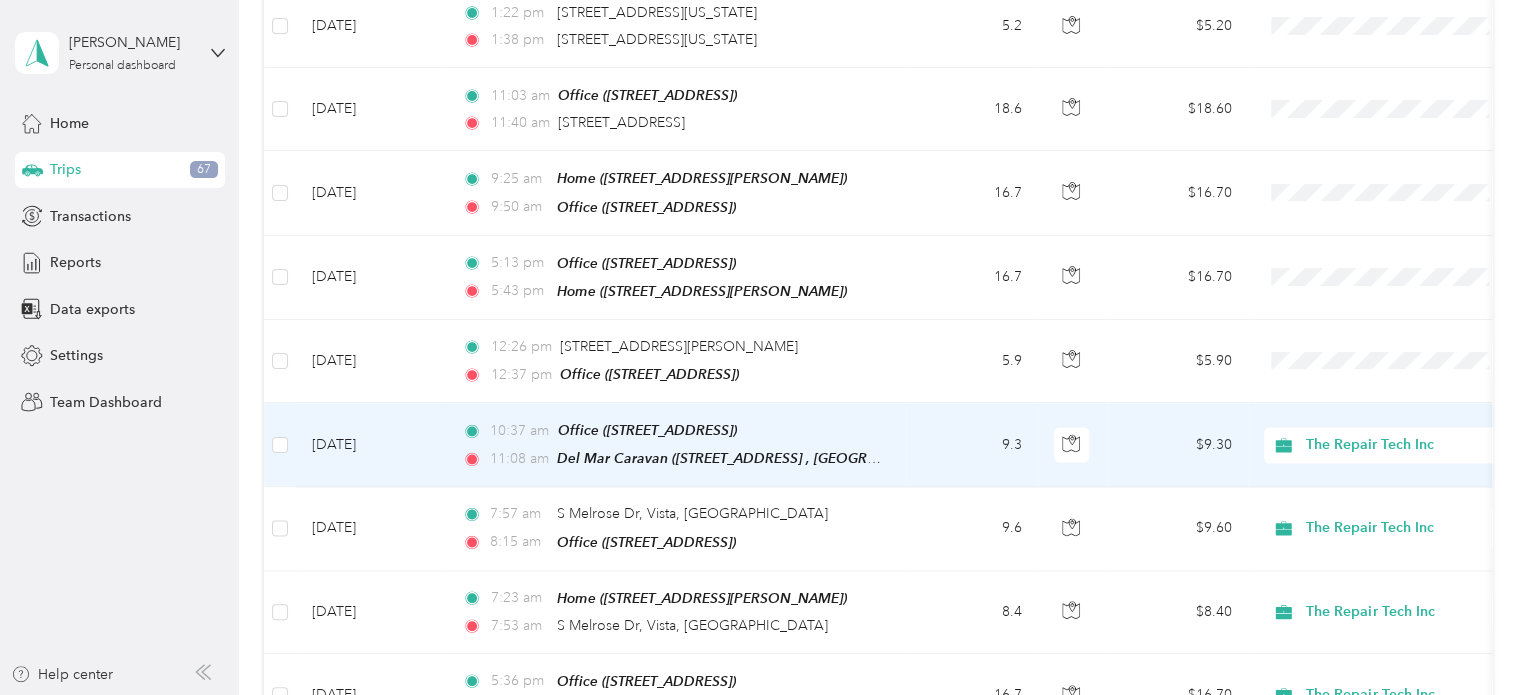 click on "9.3" at bounding box center (972, 445) 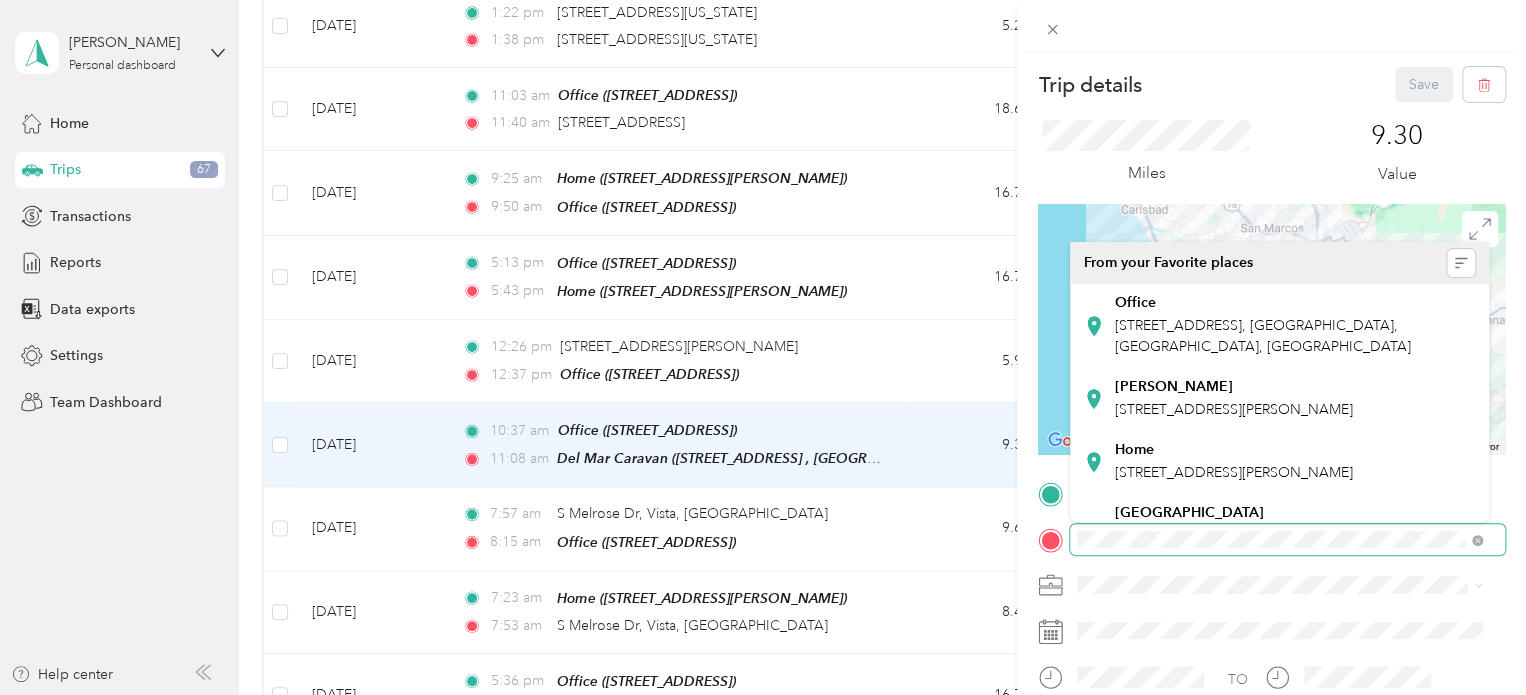 scroll, scrollTop: 0, scrollLeft: 204, axis: horizontal 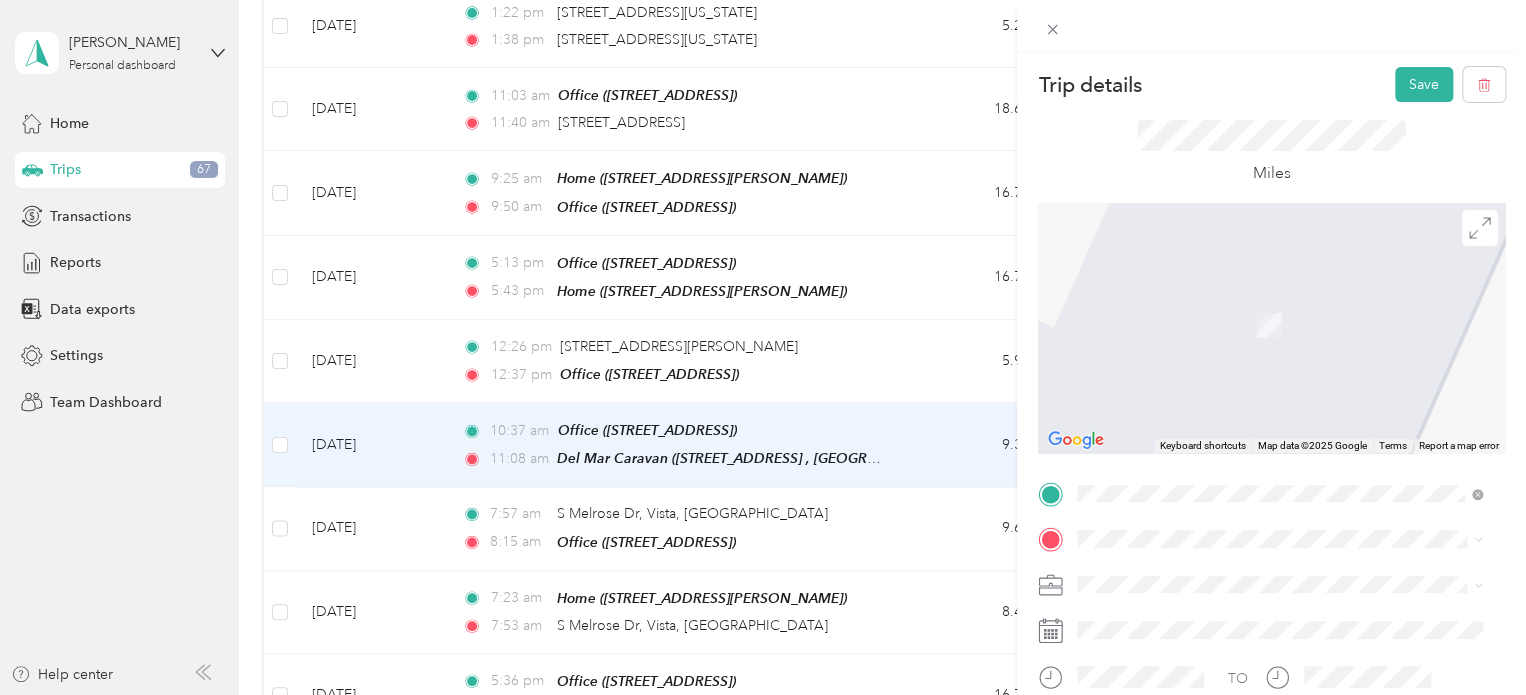 click on "Del Mar Caravan [STREET_ADDRESS]" at bounding box center [1178, 314] 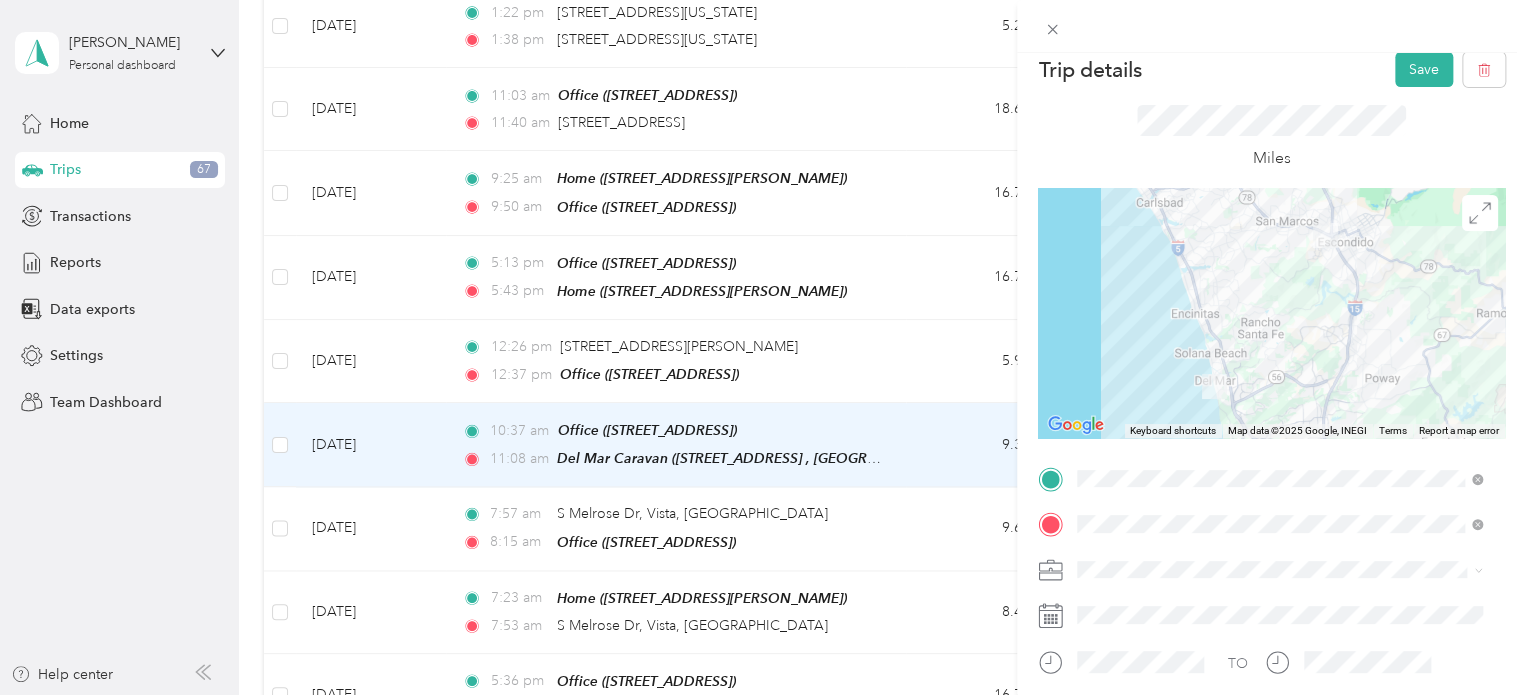 scroll, scrollTop: 0, scrollLeft: 0, axis: both 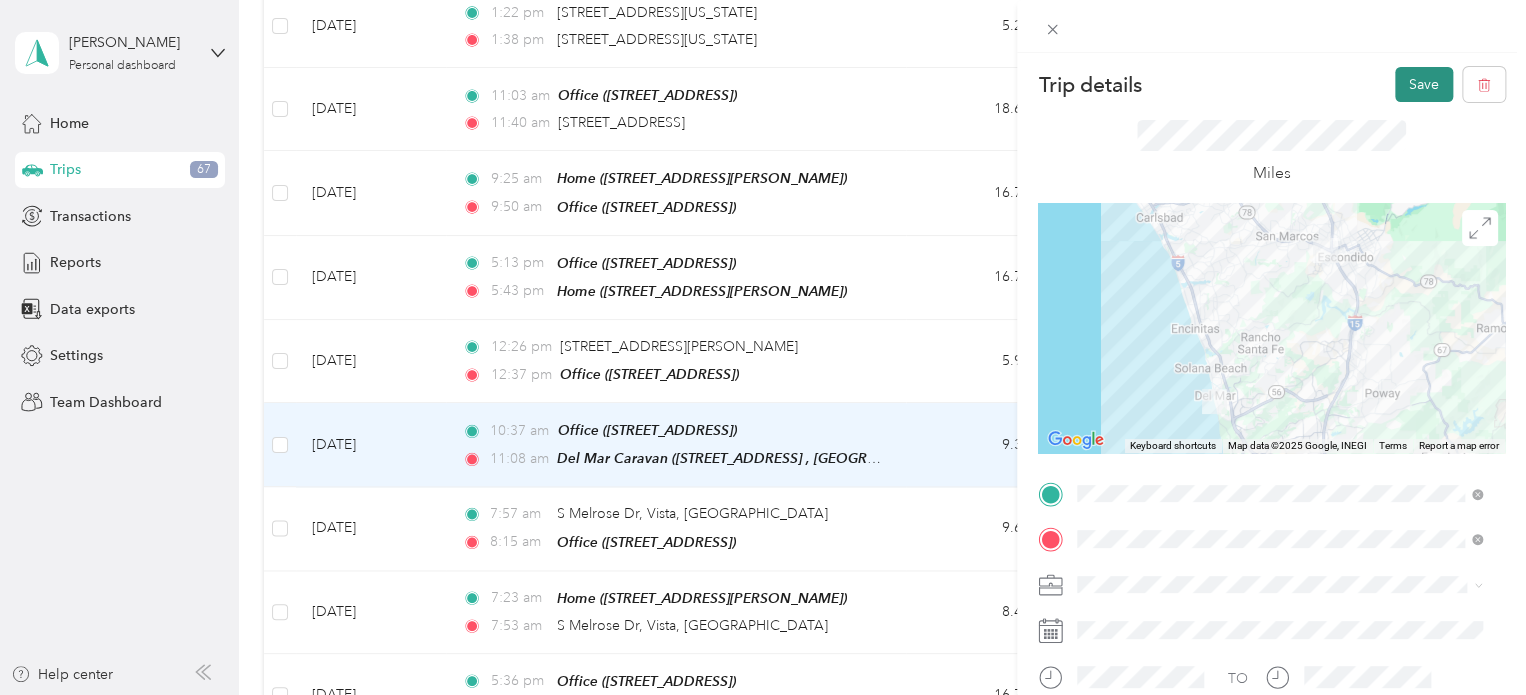 click on "Save" at bounding box center (1424, 84) 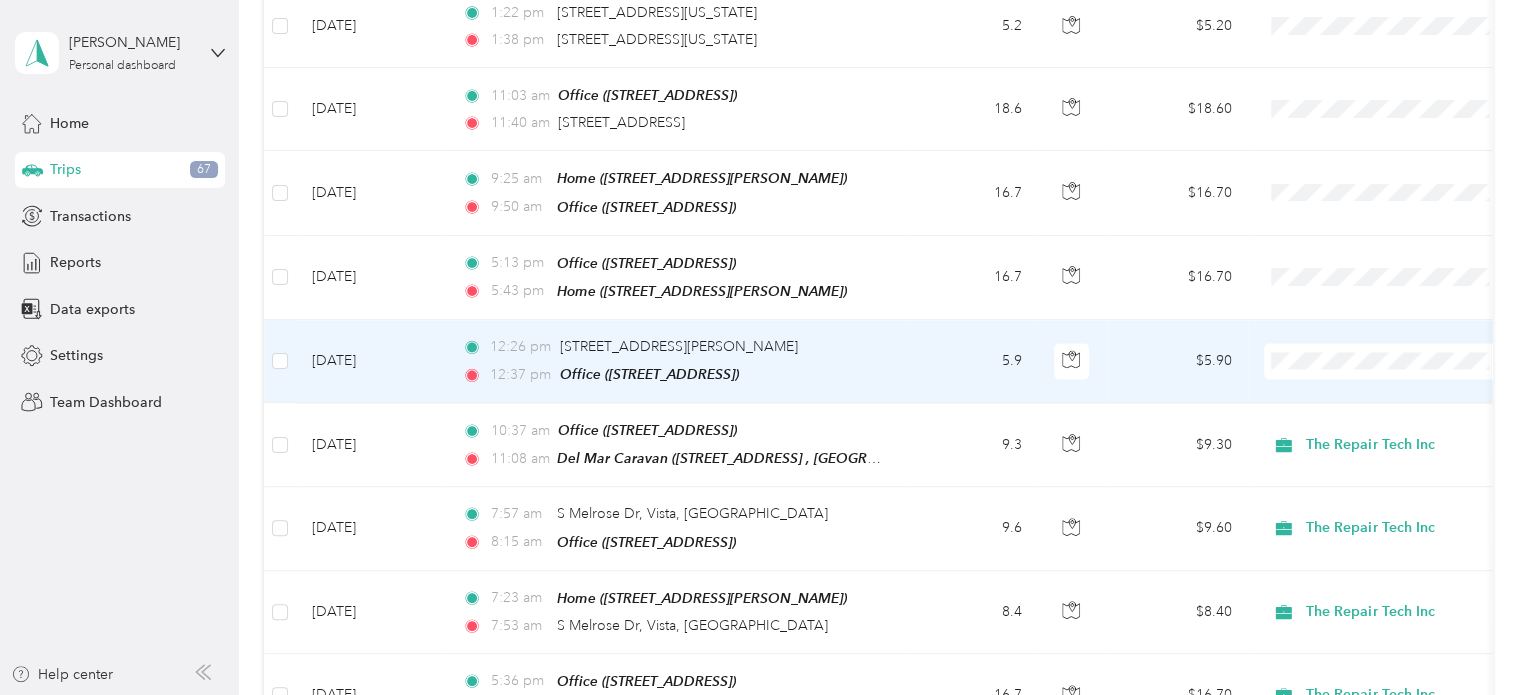 click on "12:26 pm [STREET_ADDRESS][PERSON_NAME] 12:37 pm Office ([STREET_ADDRESS] , [GEOGRAPHIC_DATA], [GEOGRAPHIC_DATA])" at bounding box center (676, 361) 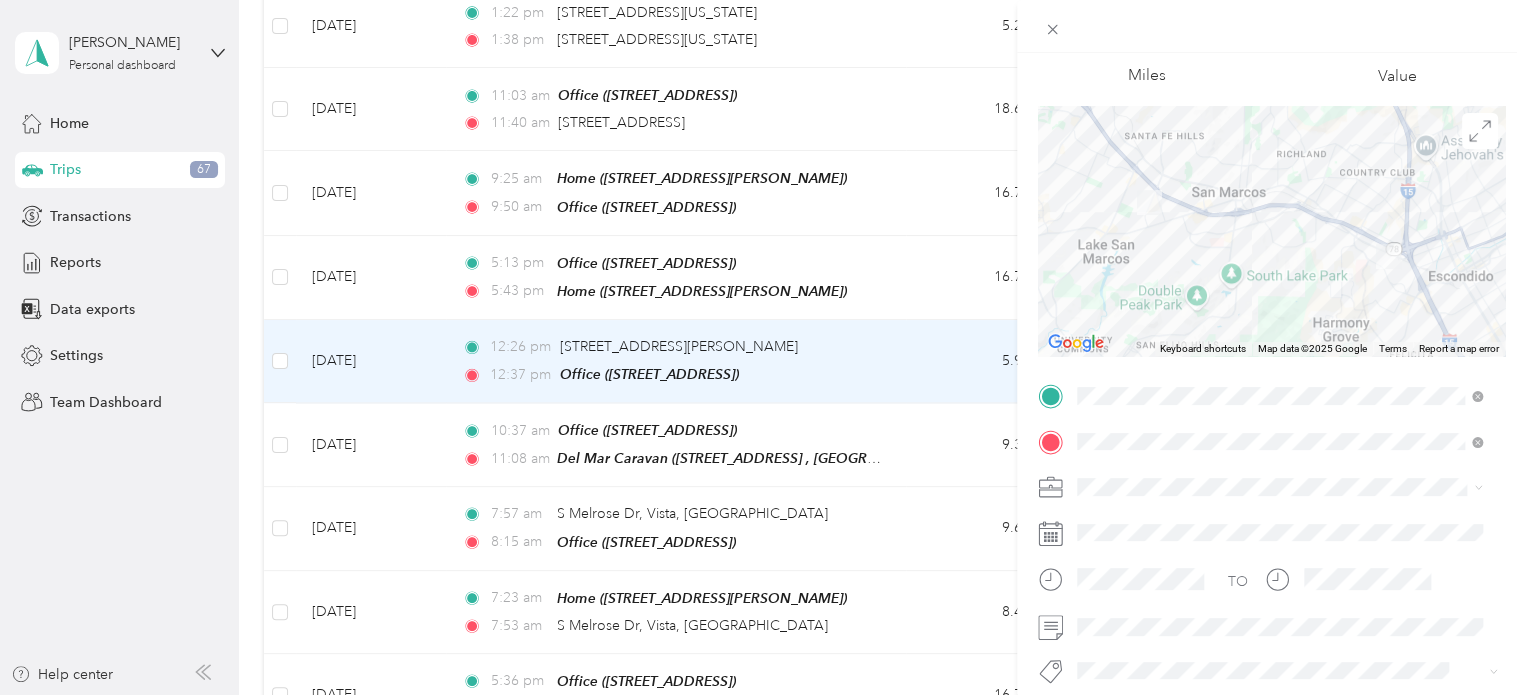 scroll, scrollTop: 100, scrollLeft: 0, axis: vertical 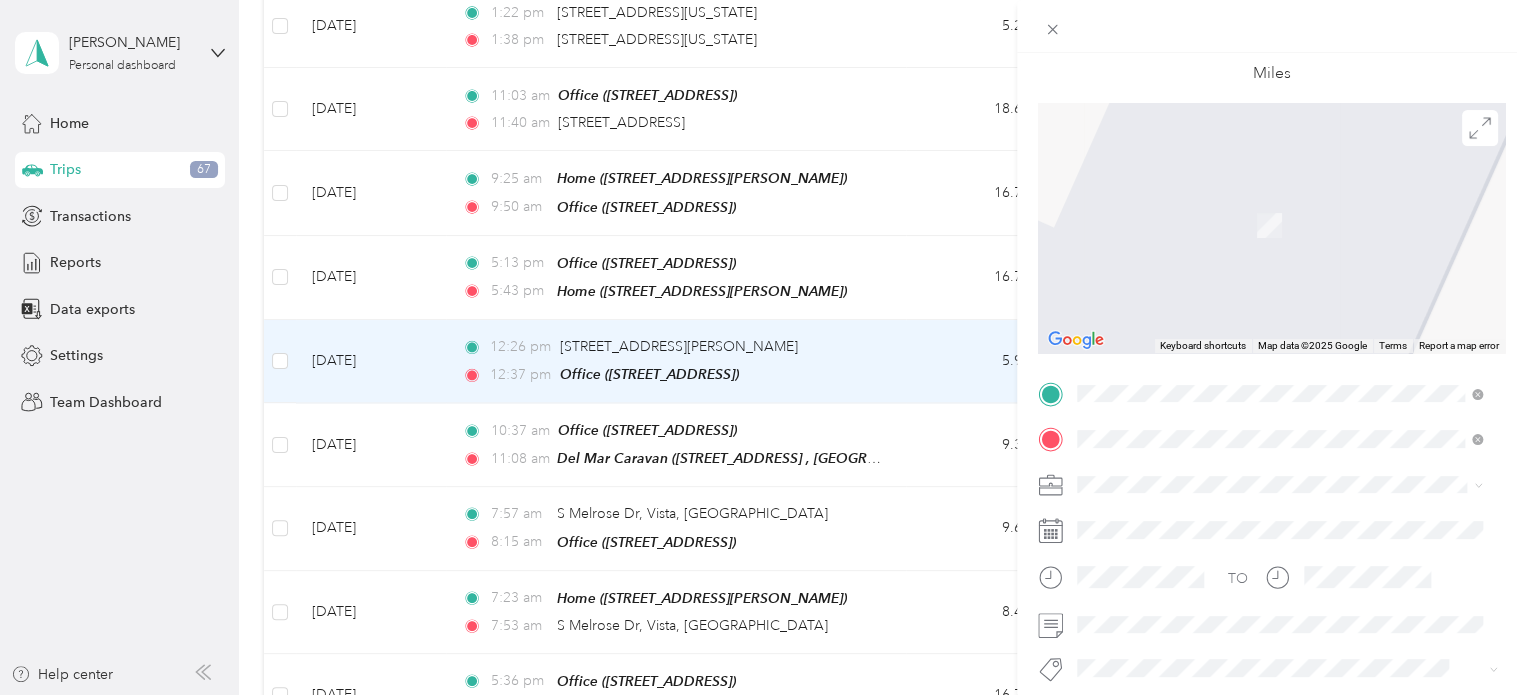 click on "Del Mar Caravan [STREET_ADDRESS]" at bounding box center [1178, 485] 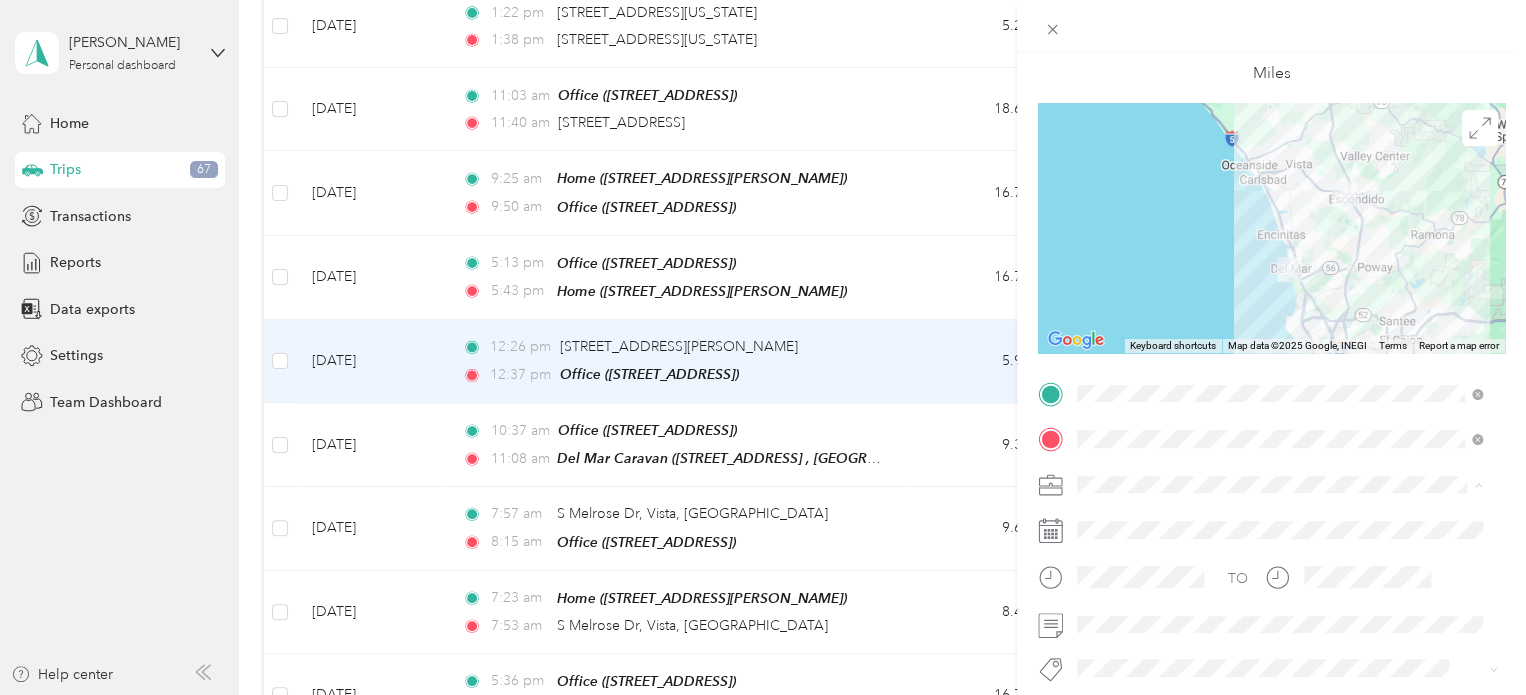 click on "The Repair Tech Inc" at bounding box center (1146, 274) 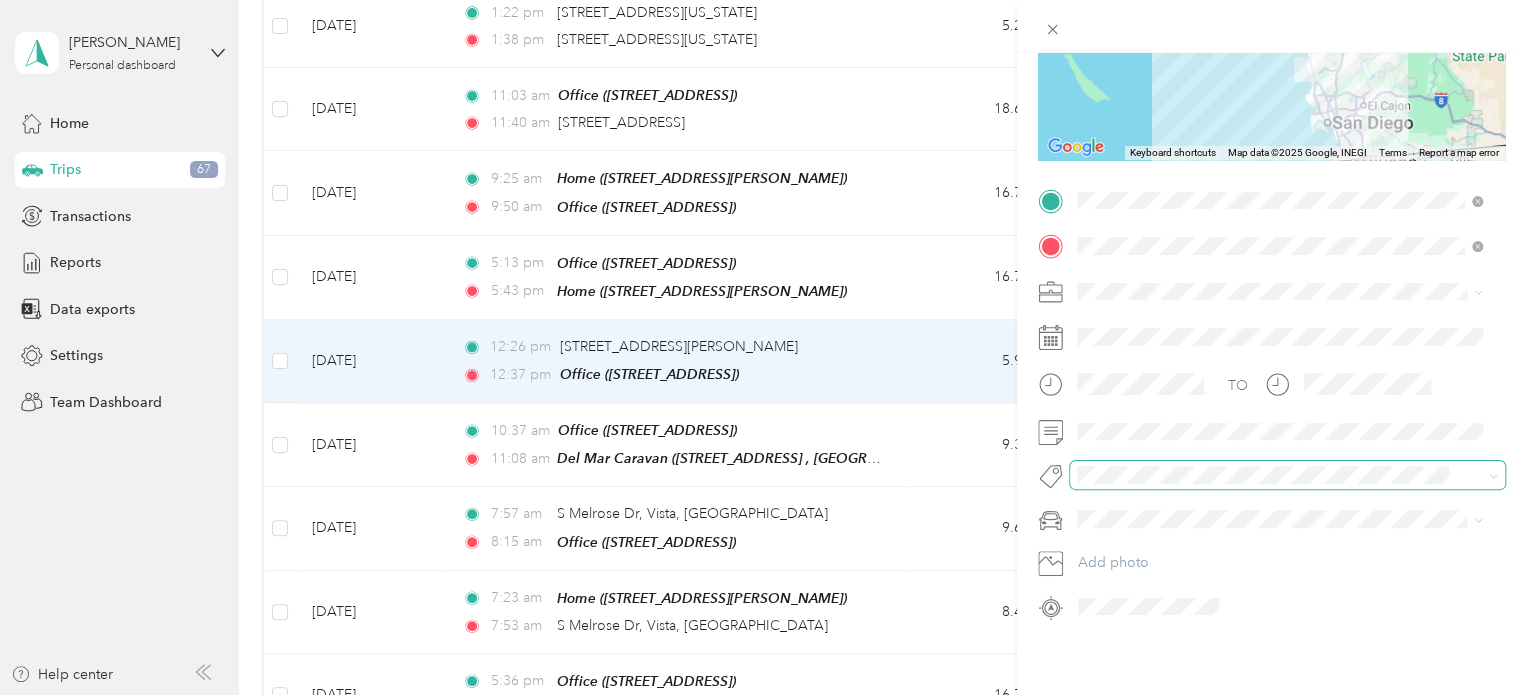 scroll, scrollTop: 0, scrollLeft: 0, axis: both 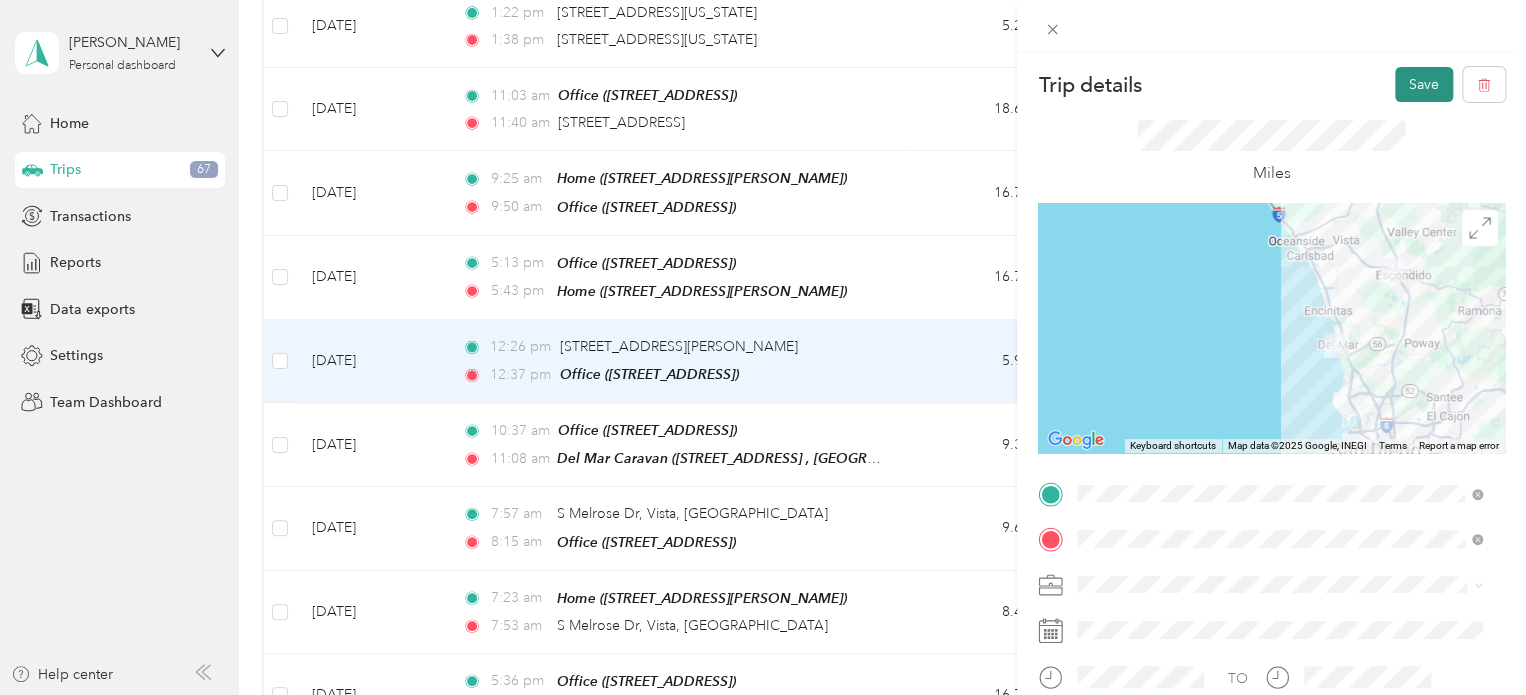 click on "Save" at bounding box center (1424, 84) 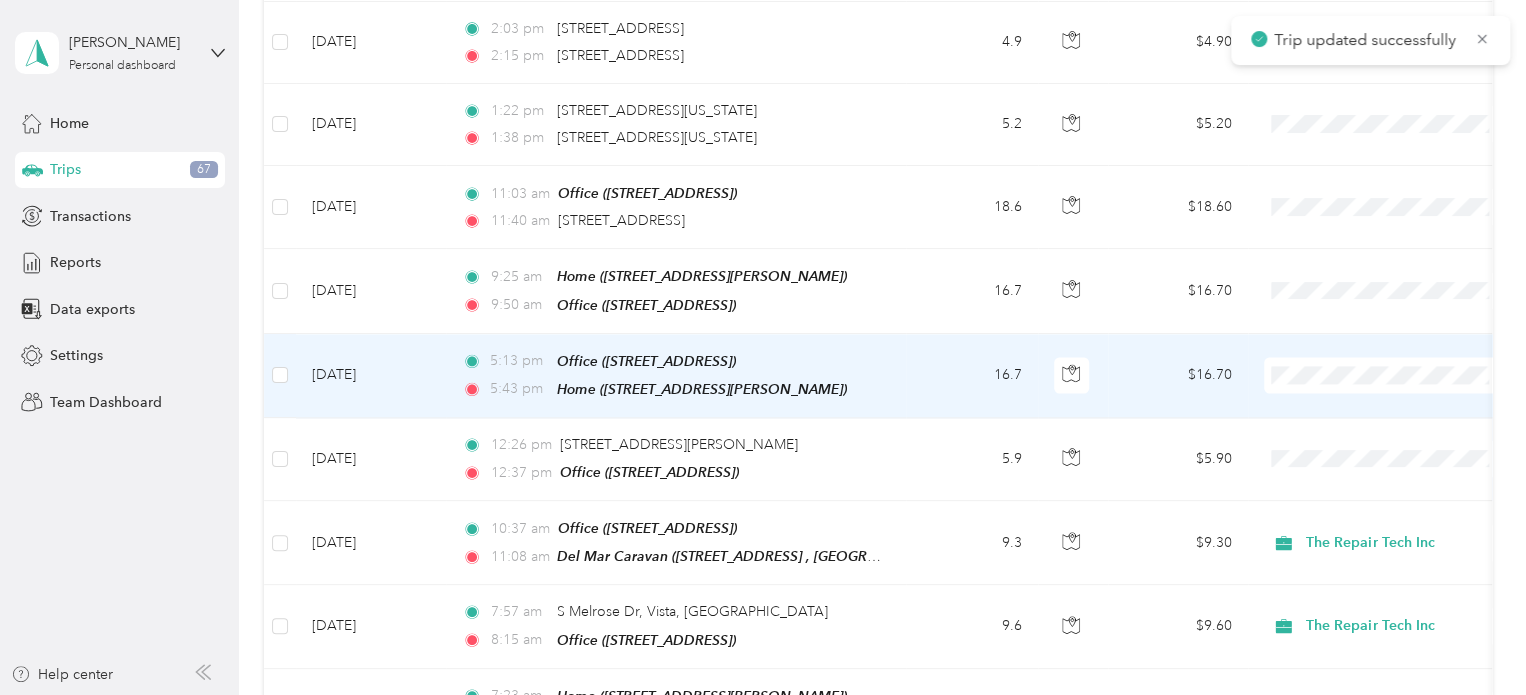 scroll, scrollTop: 1500, scrollLeft: 0, axis: vertical 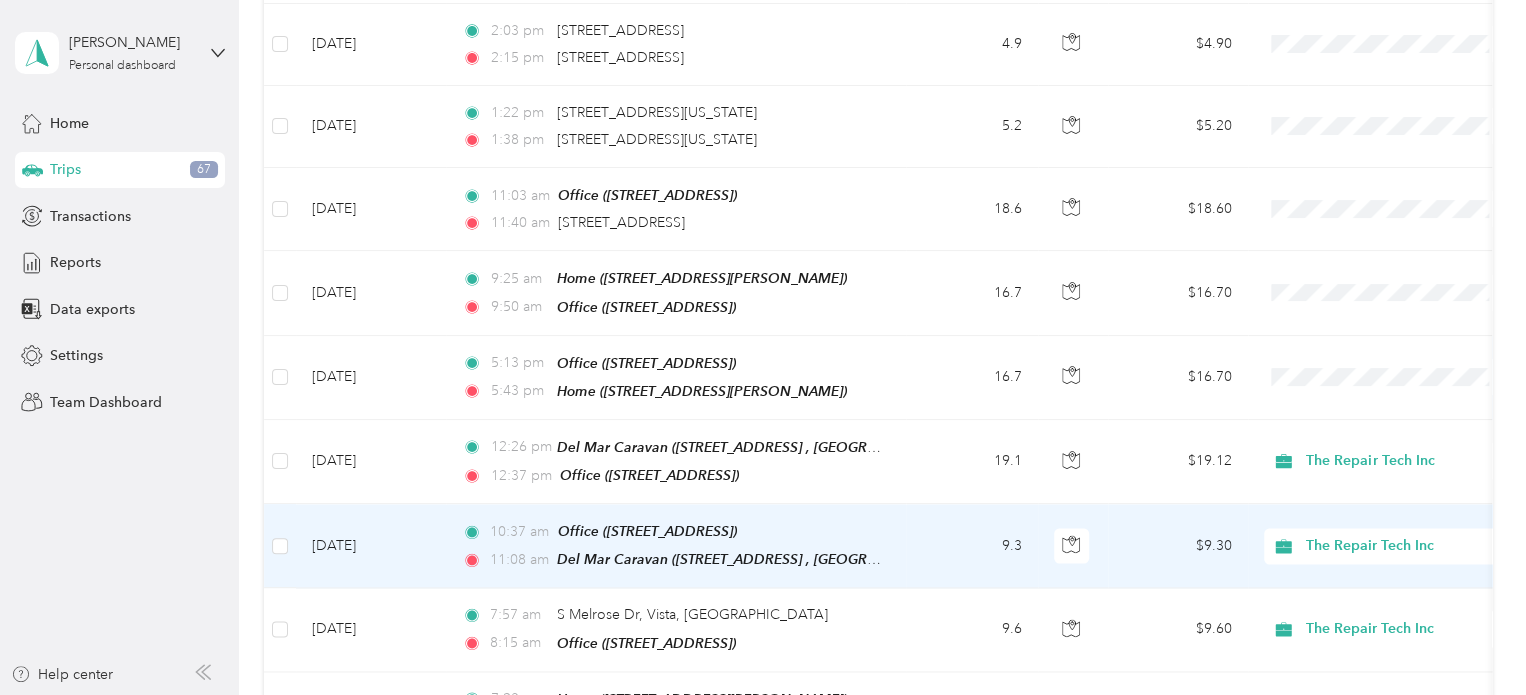 click on "9.3" at bounding box center (972, 546) 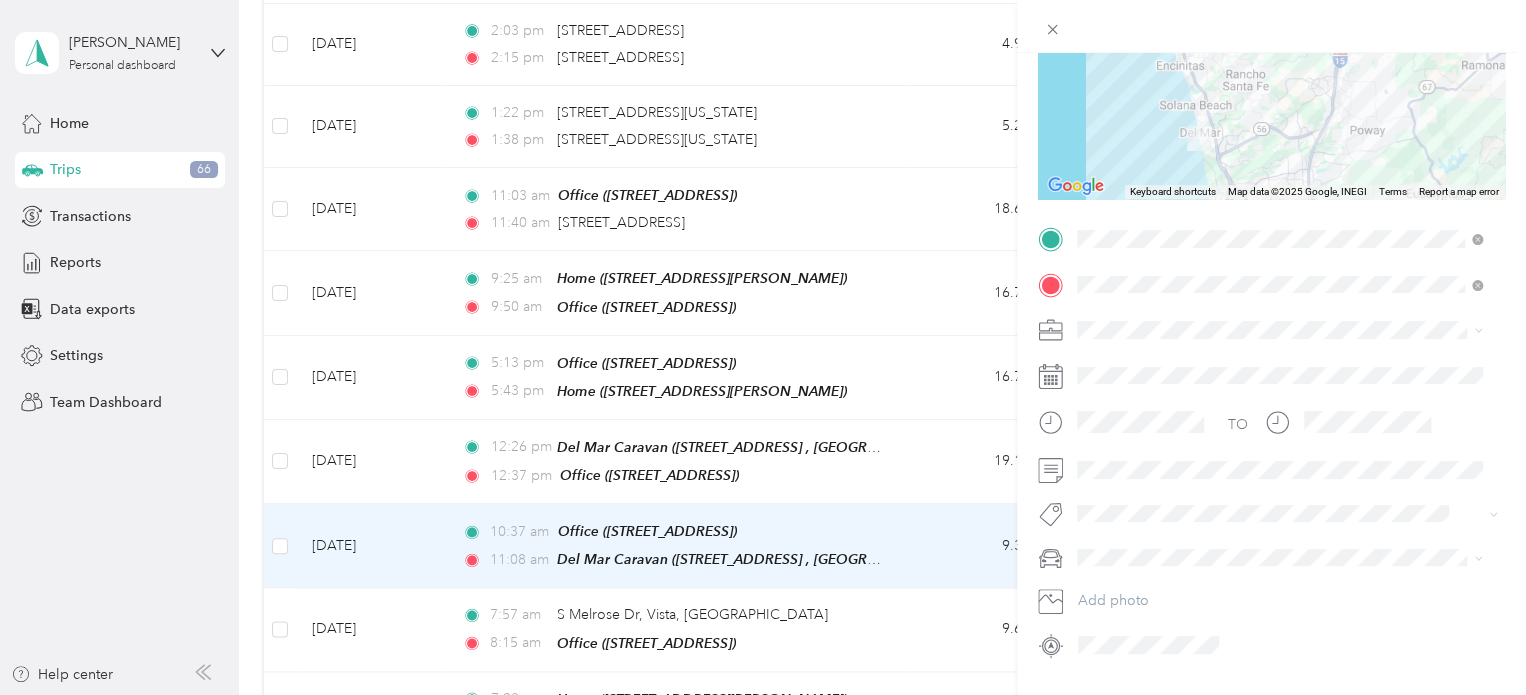 scroll, scrollTop: 300, scrollLeft: 0, axis: vertical 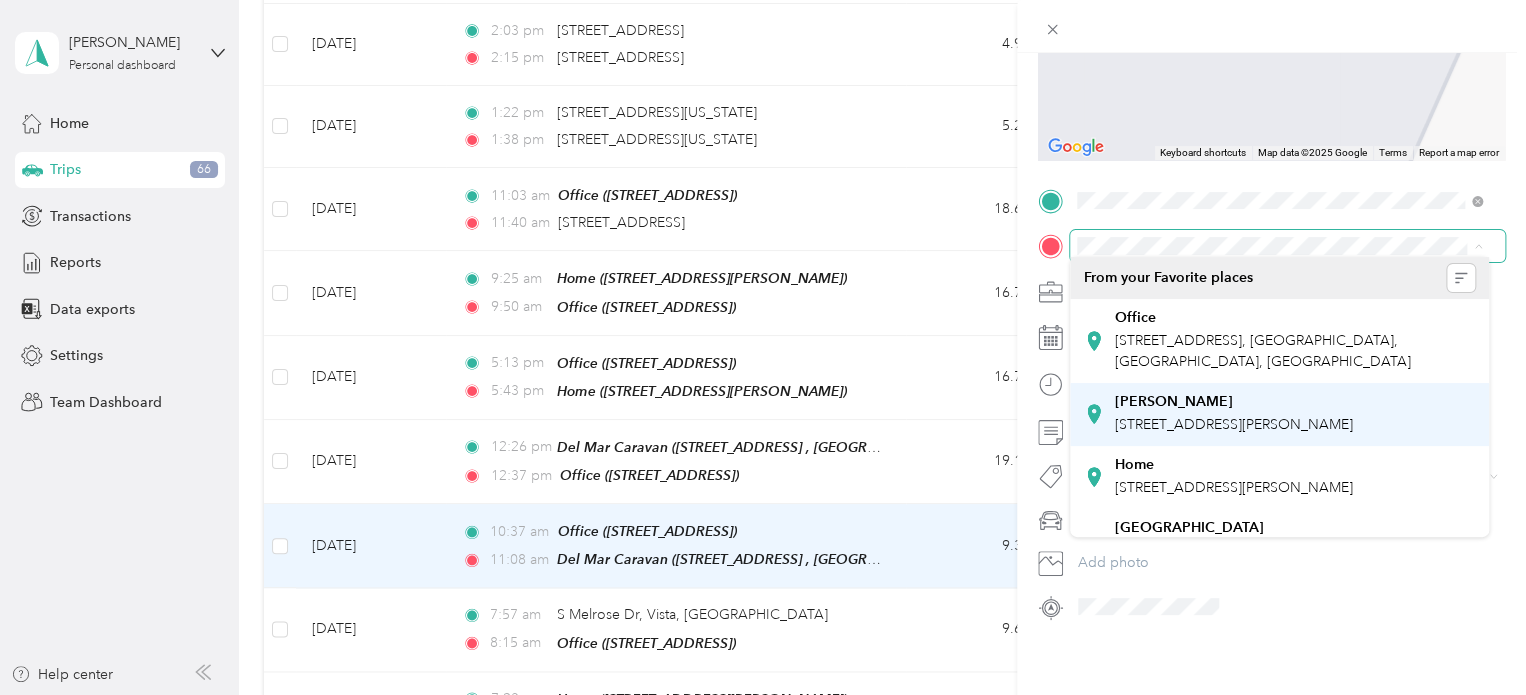 click on "[PERSON_NAME] [STREET_ADDRESS][PERSON_NAME]" at bounding box center (1234, 414) 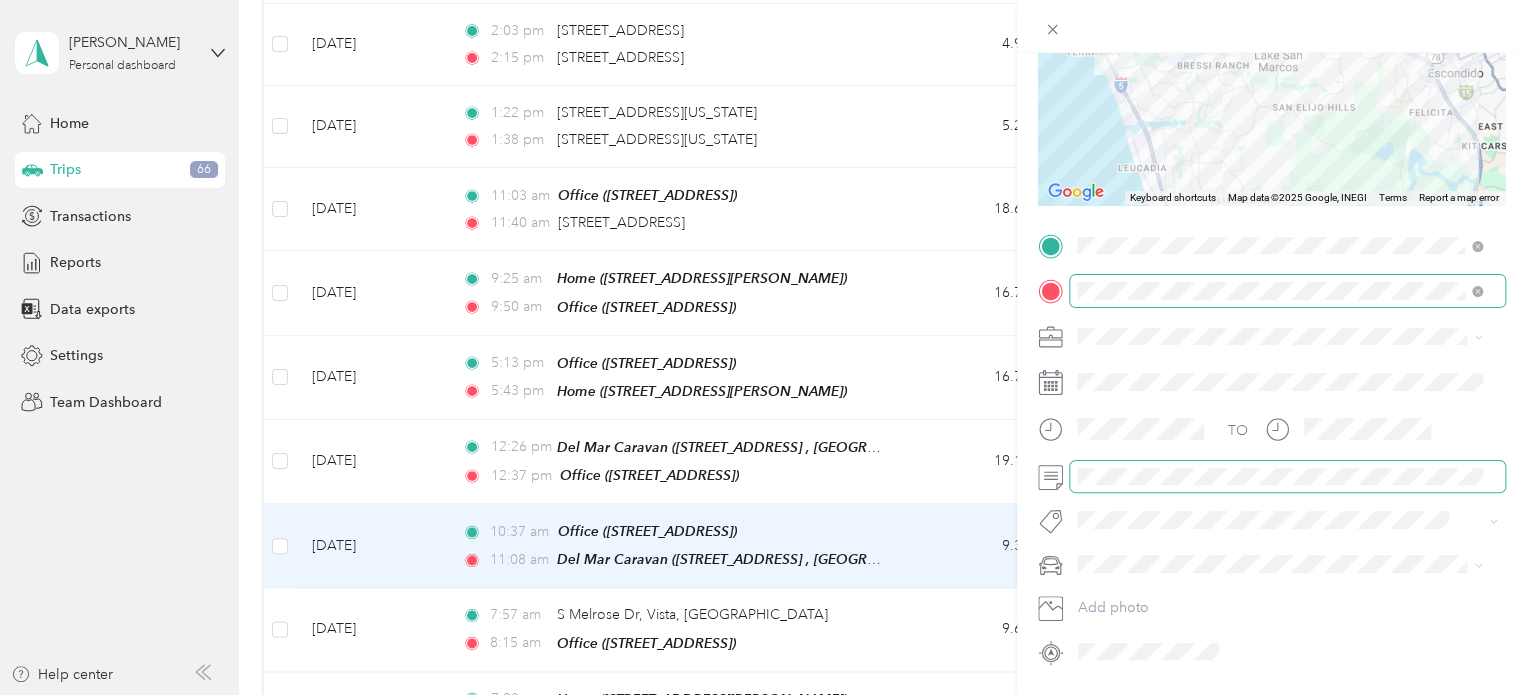 scroll, scrollTop: 0, scrollLeft: 0, axis: both 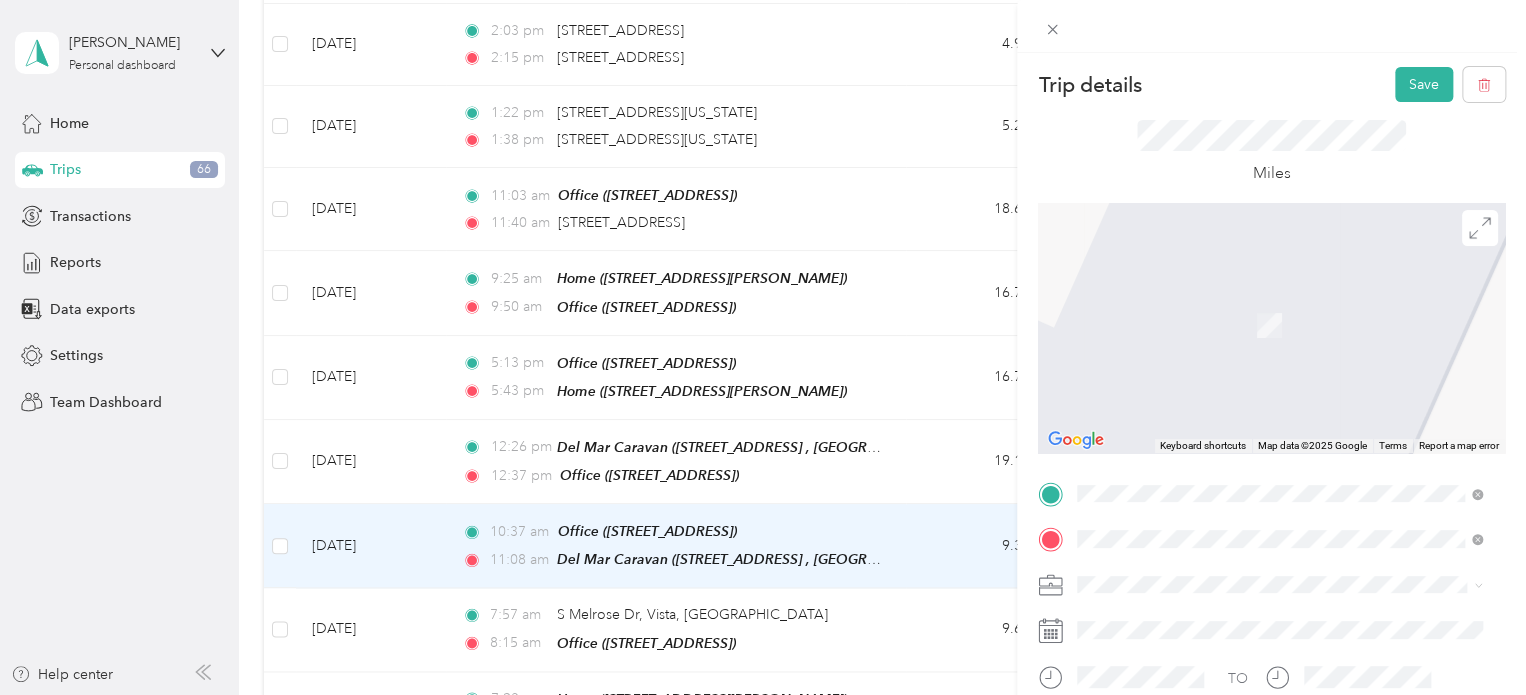 click on "[STREET_ADDRESS]" at bounding box center [1178, 325] 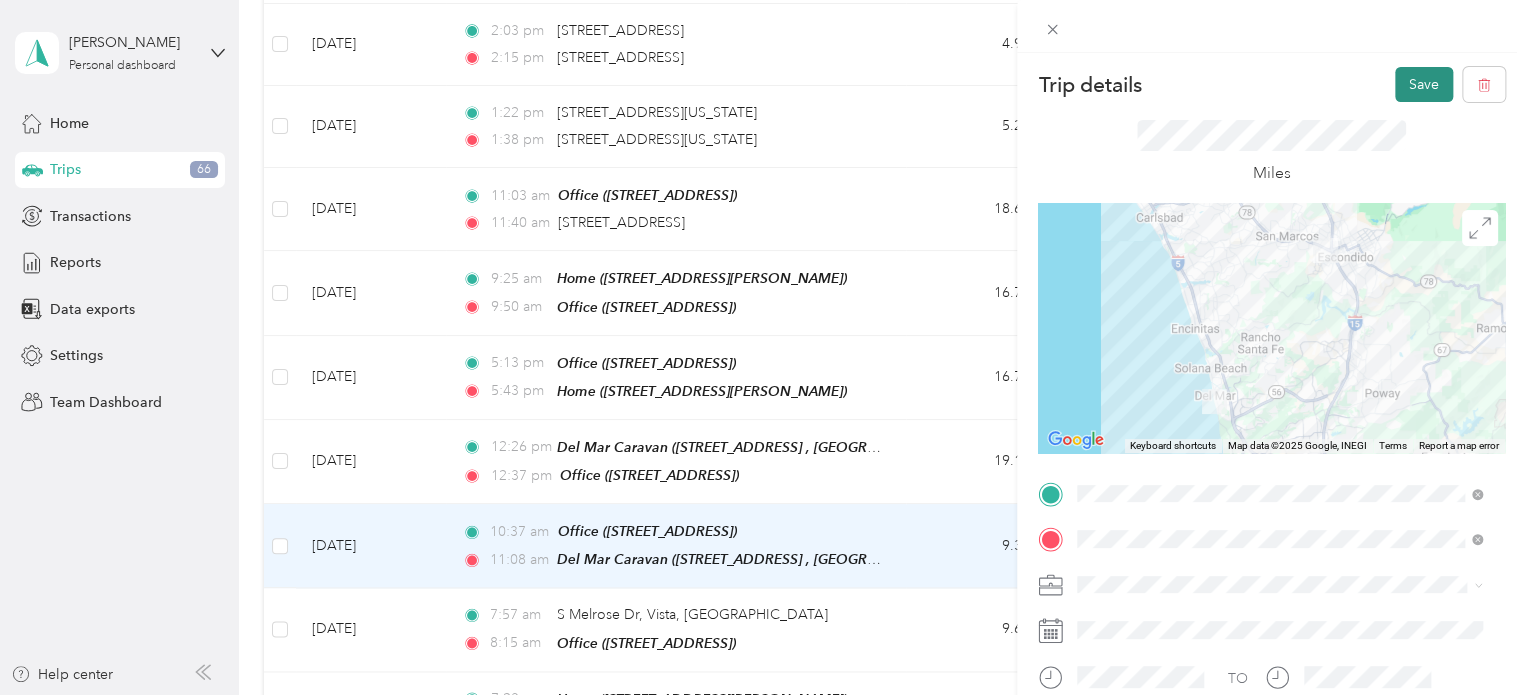 click on "Save" at bounding box center (1424, 84) 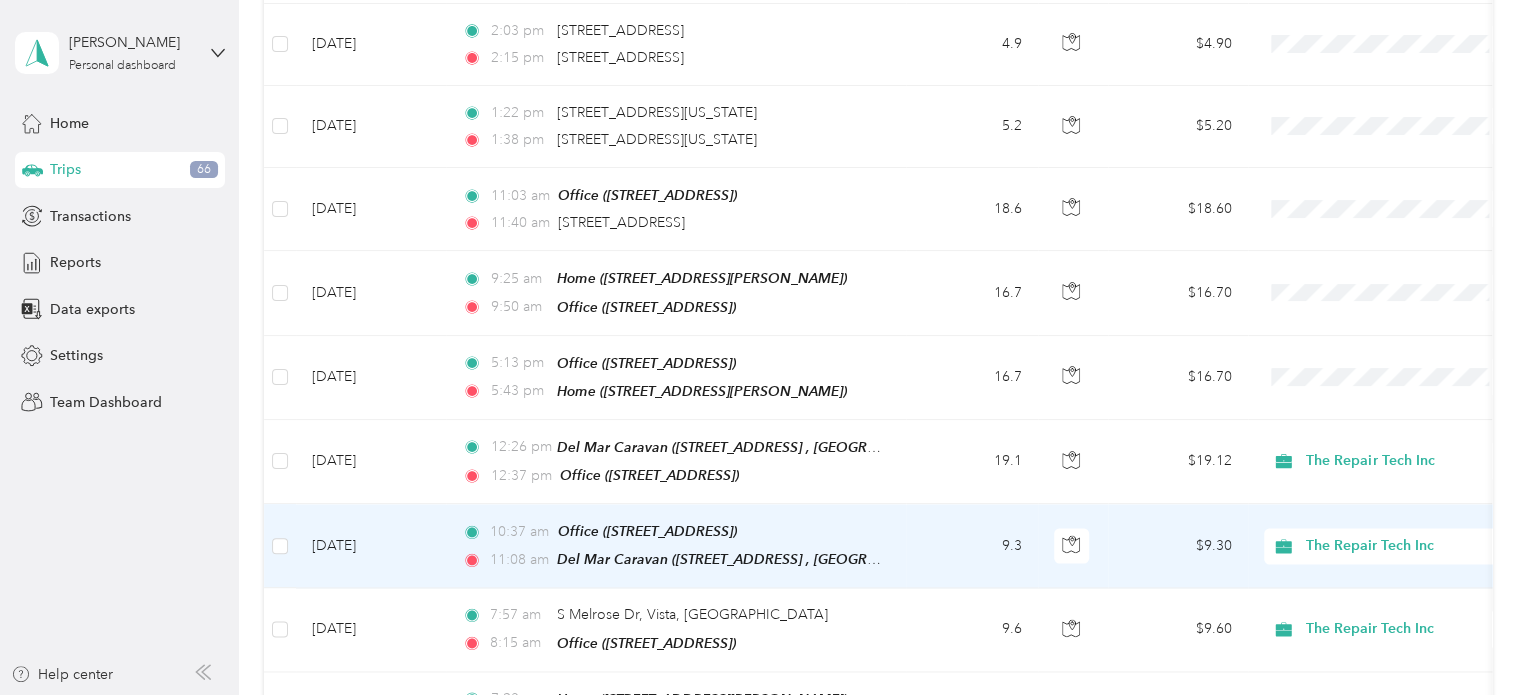 click on "$9.30" at bounding box center [1178, 546] 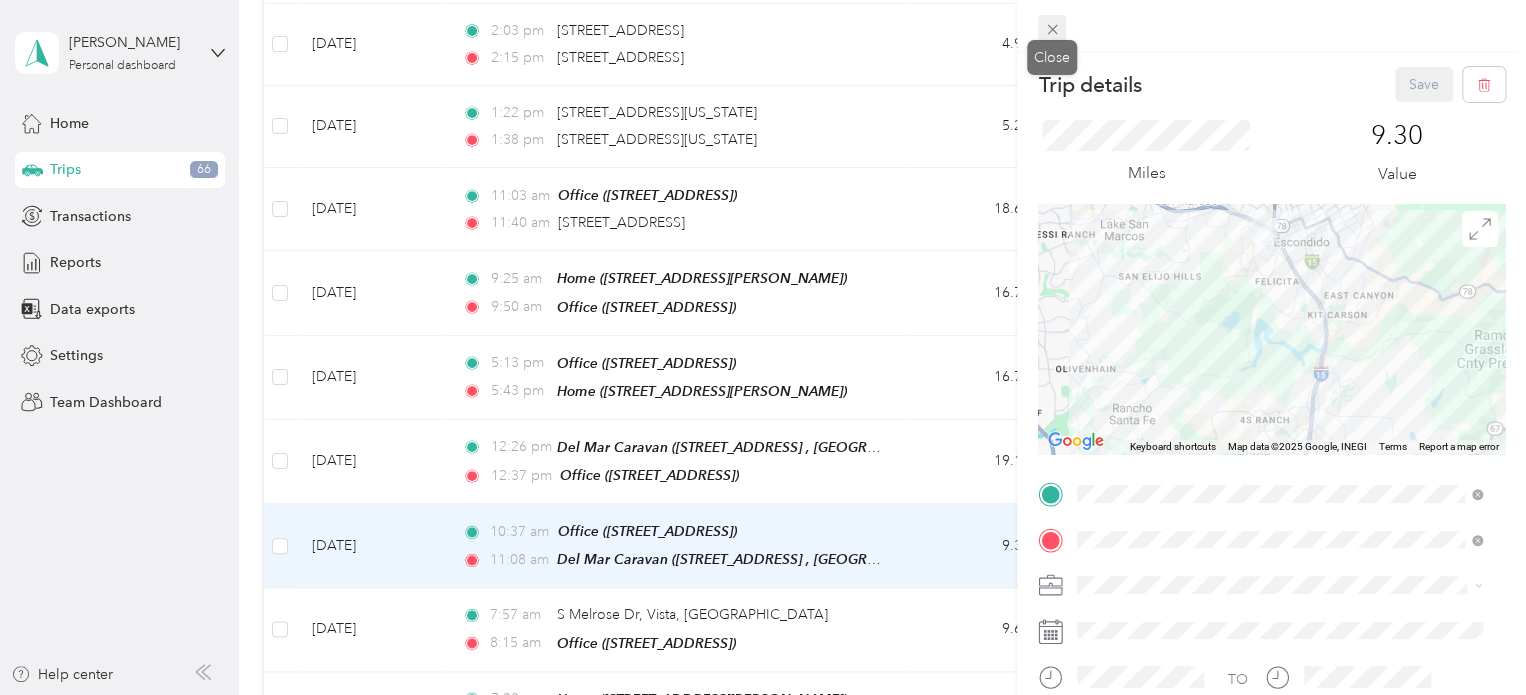 click at bounding box center (1052, 29) 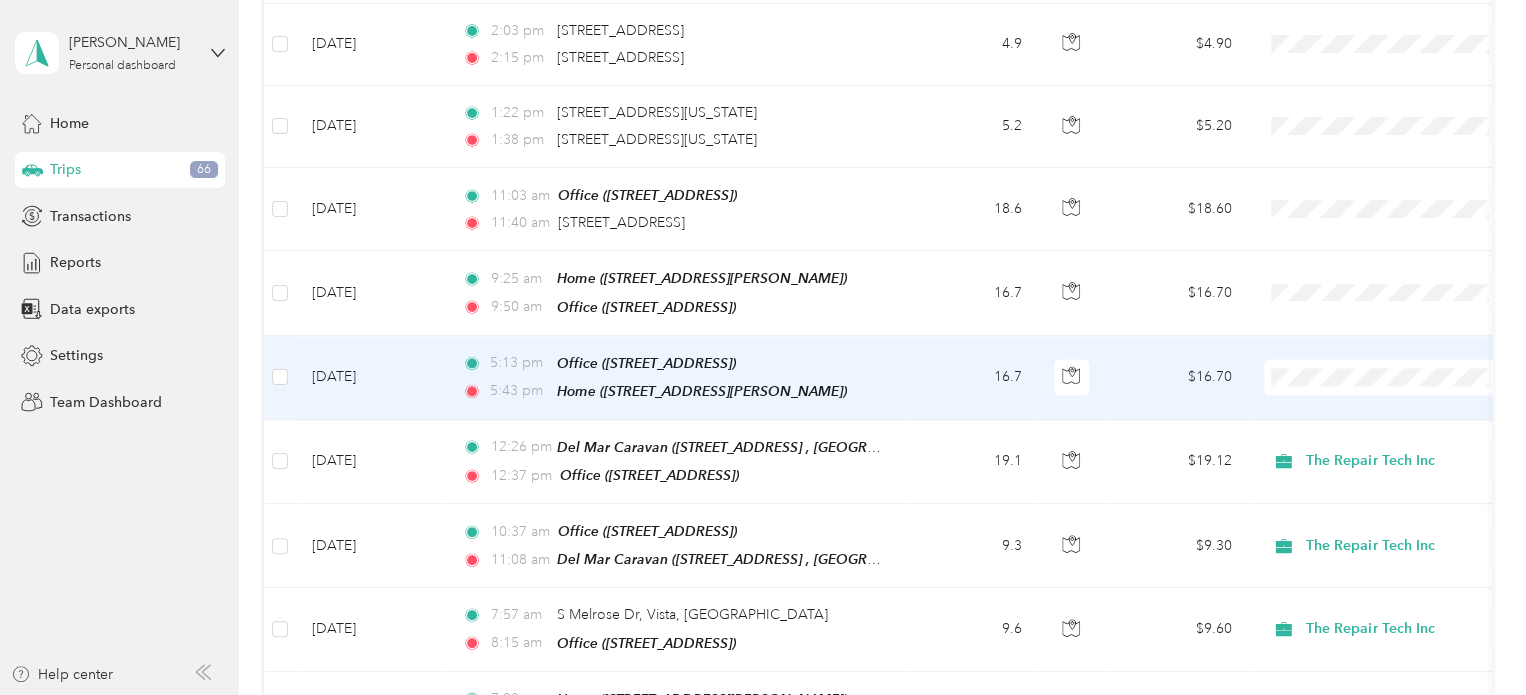 click on "The Repair Tech Inc" at bounding box center (1405, 460) 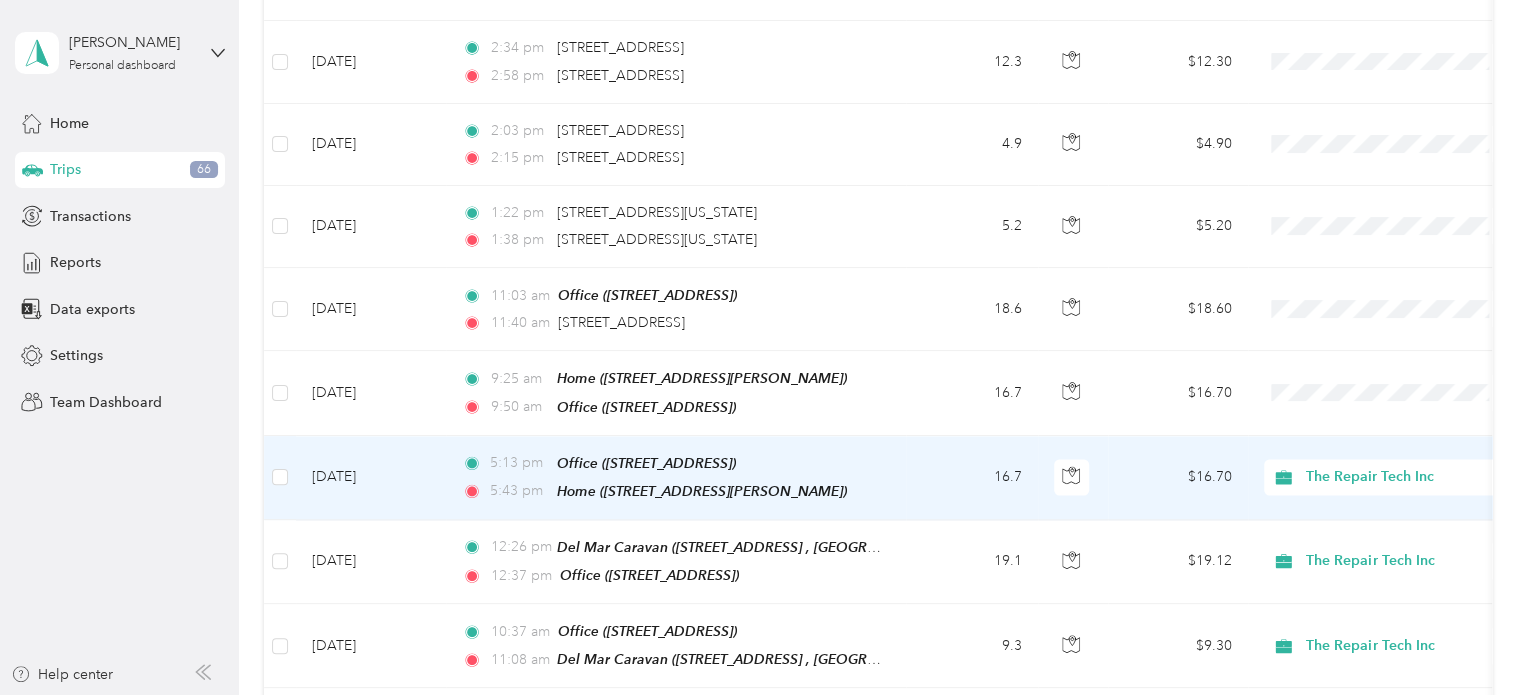 scroll, scrollTop: 1400, scrollLeft: 0, axis: vertical 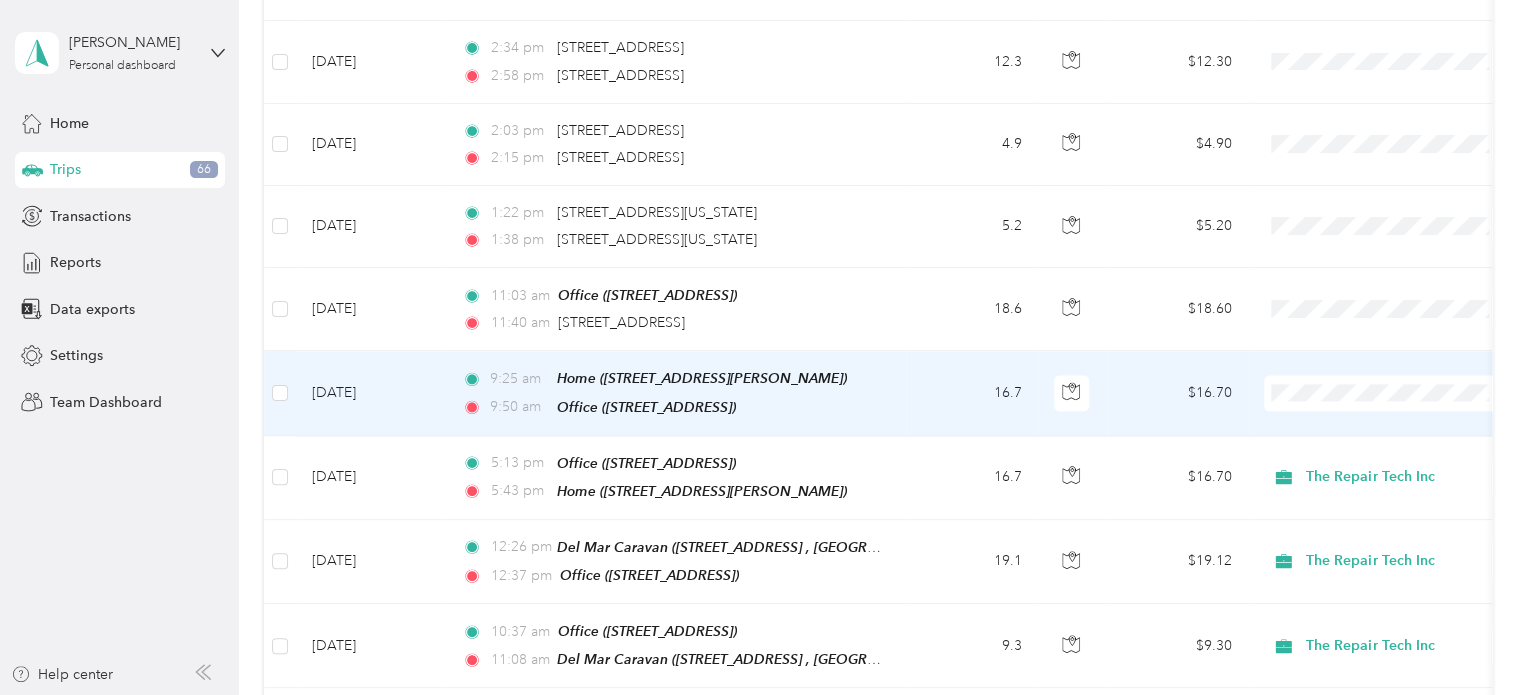 click on "The Repair Tech Inc" at bounding box center (1405, 479) 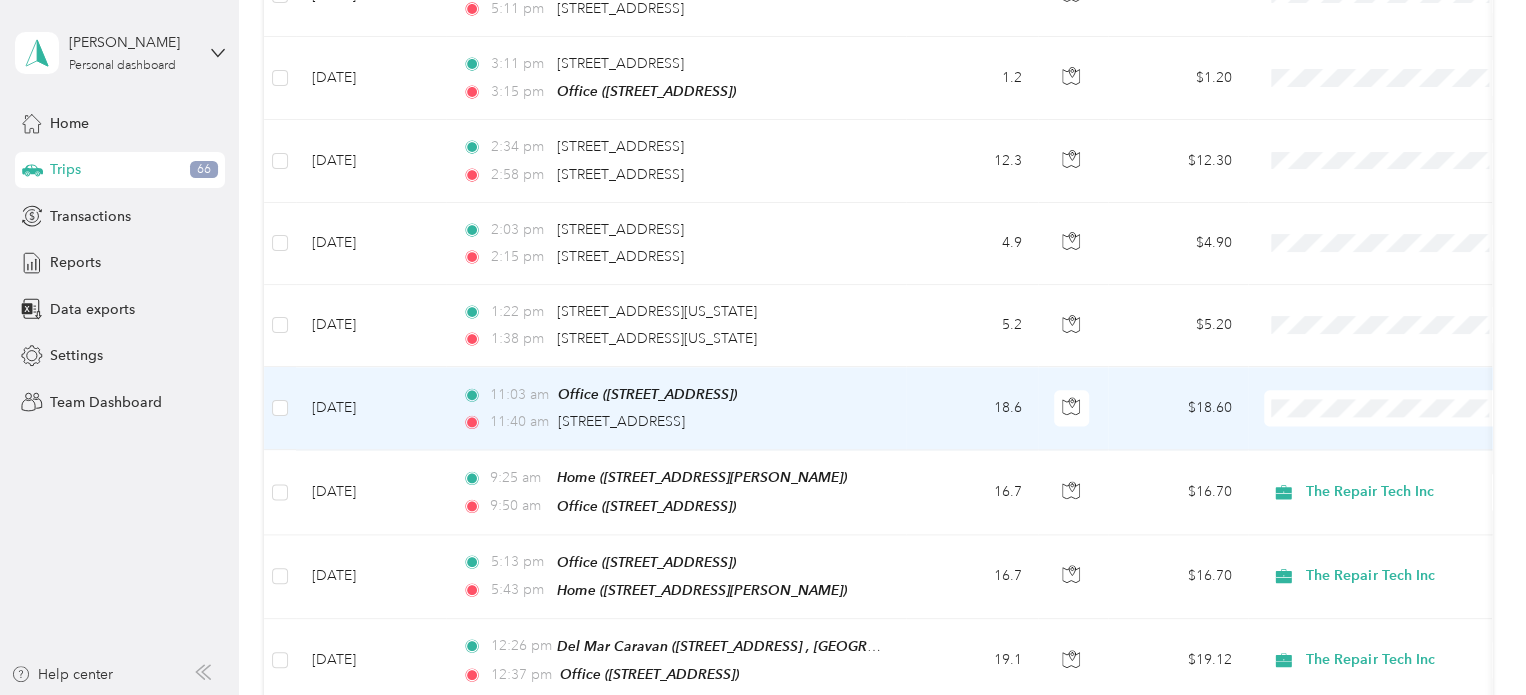 scroll, scrollTop: 1300, scrollLeft: 0, axis: vertical 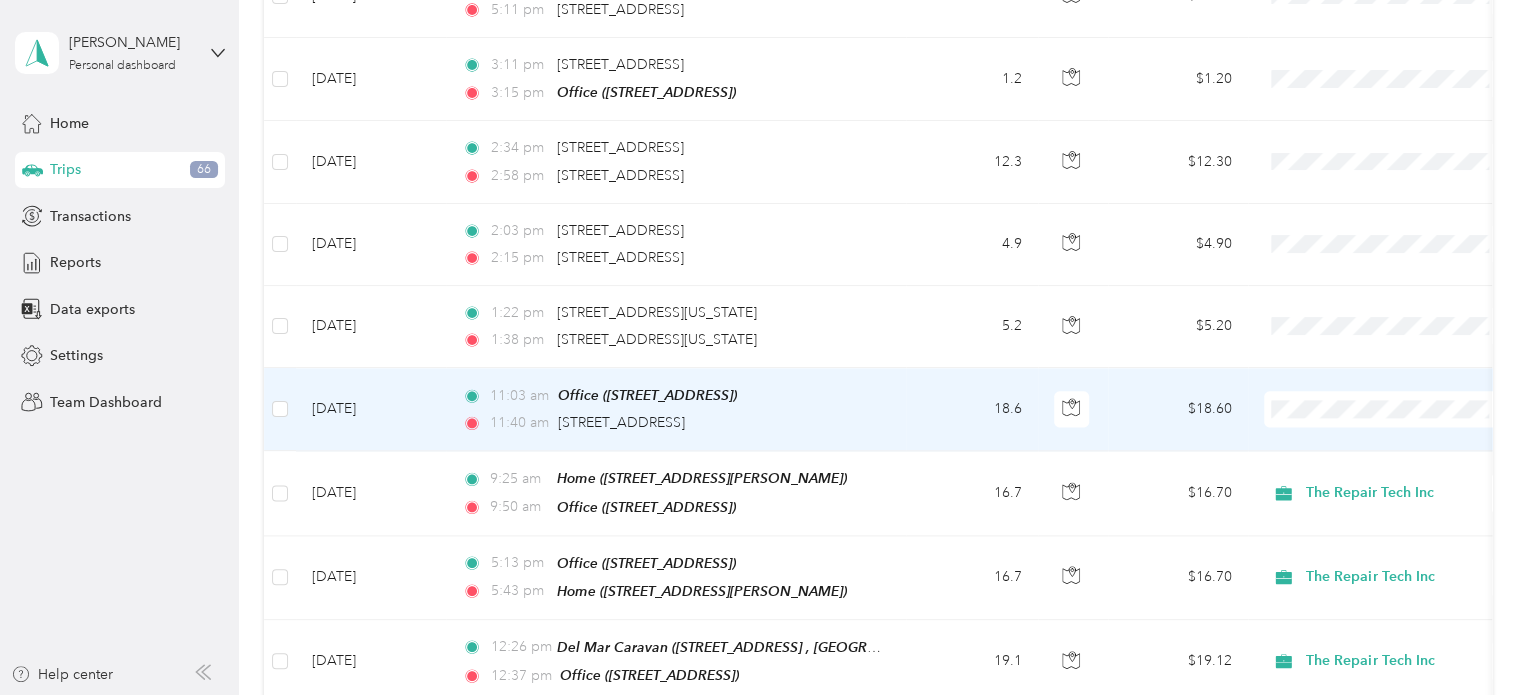 click on "The Repair Tech Inc" at bounding box center (1405, 494) 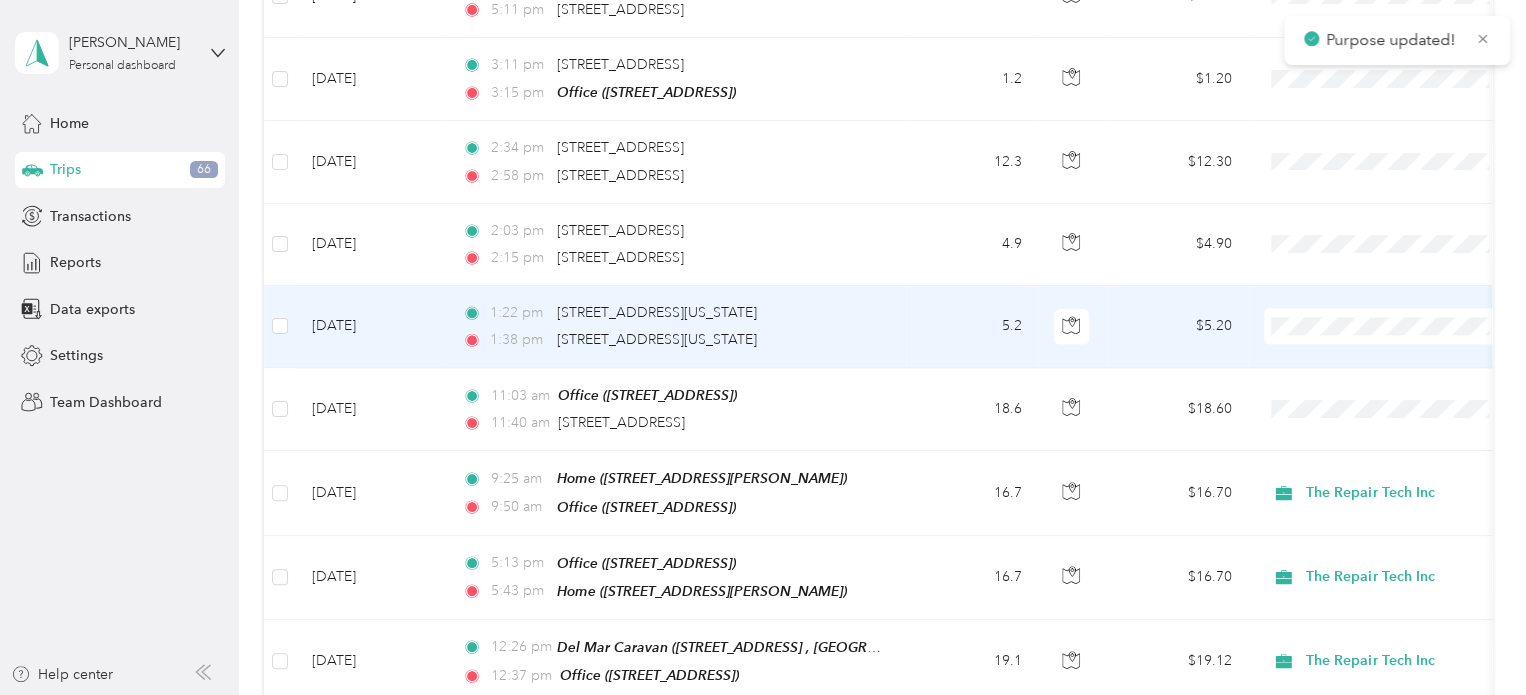 click on "The Repair Tech Inc" at bounding box center [1405, 408] 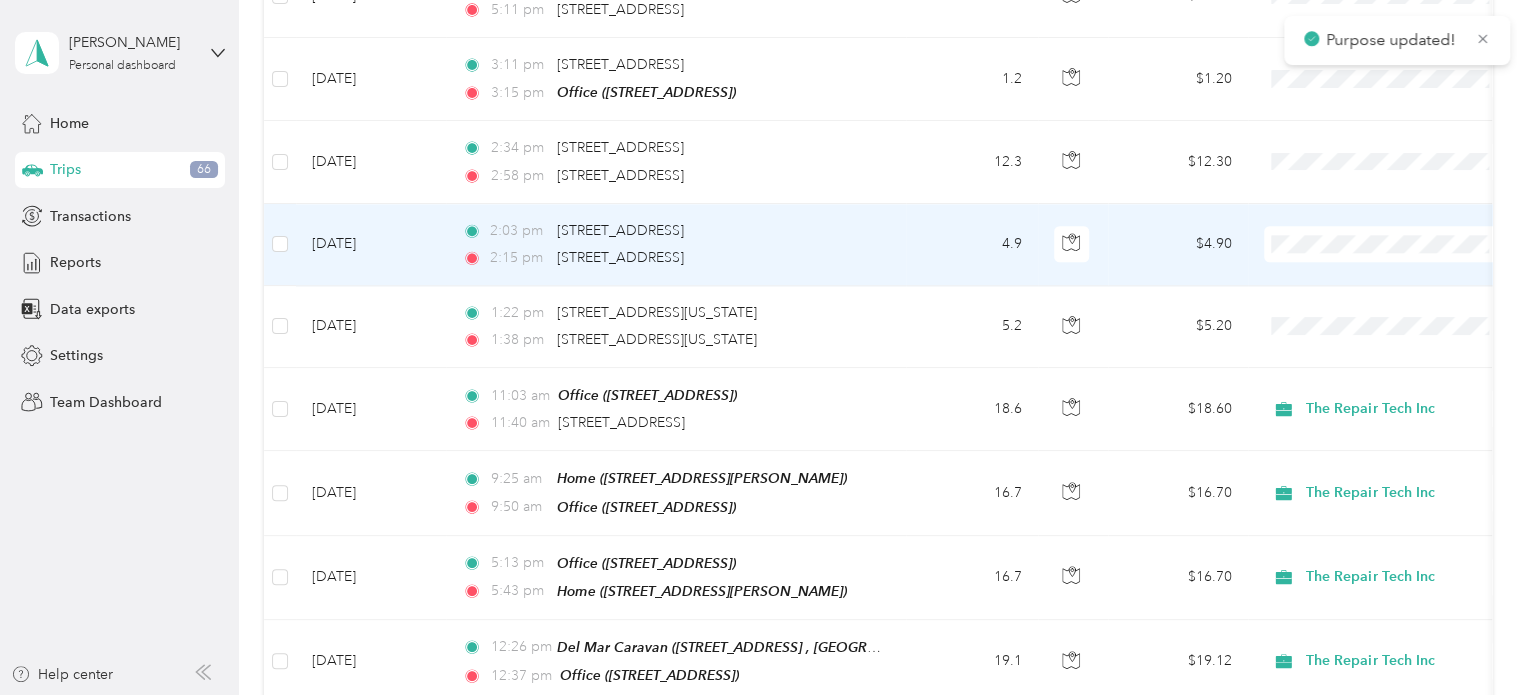 click on "The Repair Tech Inc" at bounding box center [1388, 333] 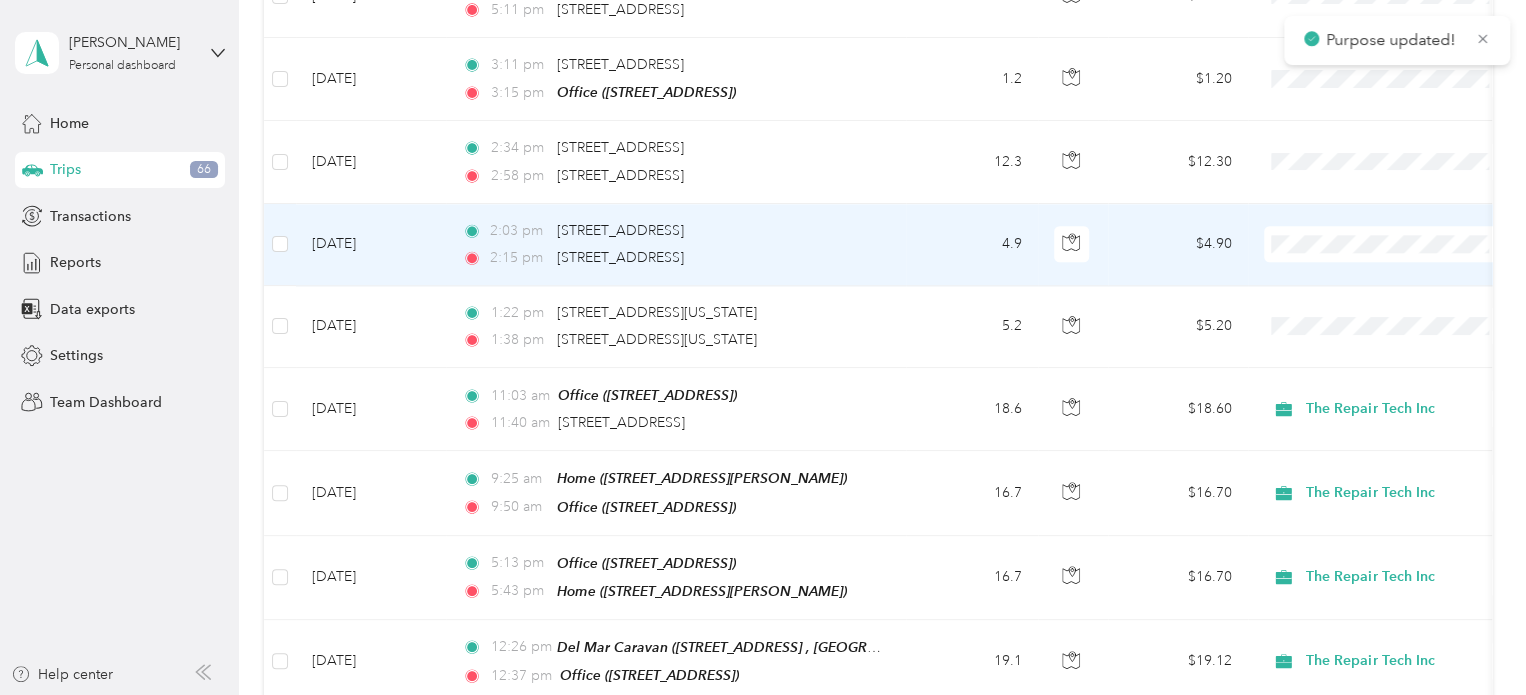 scroll, scrollTop: 1200, scrollLeft: 0, axis: vertical 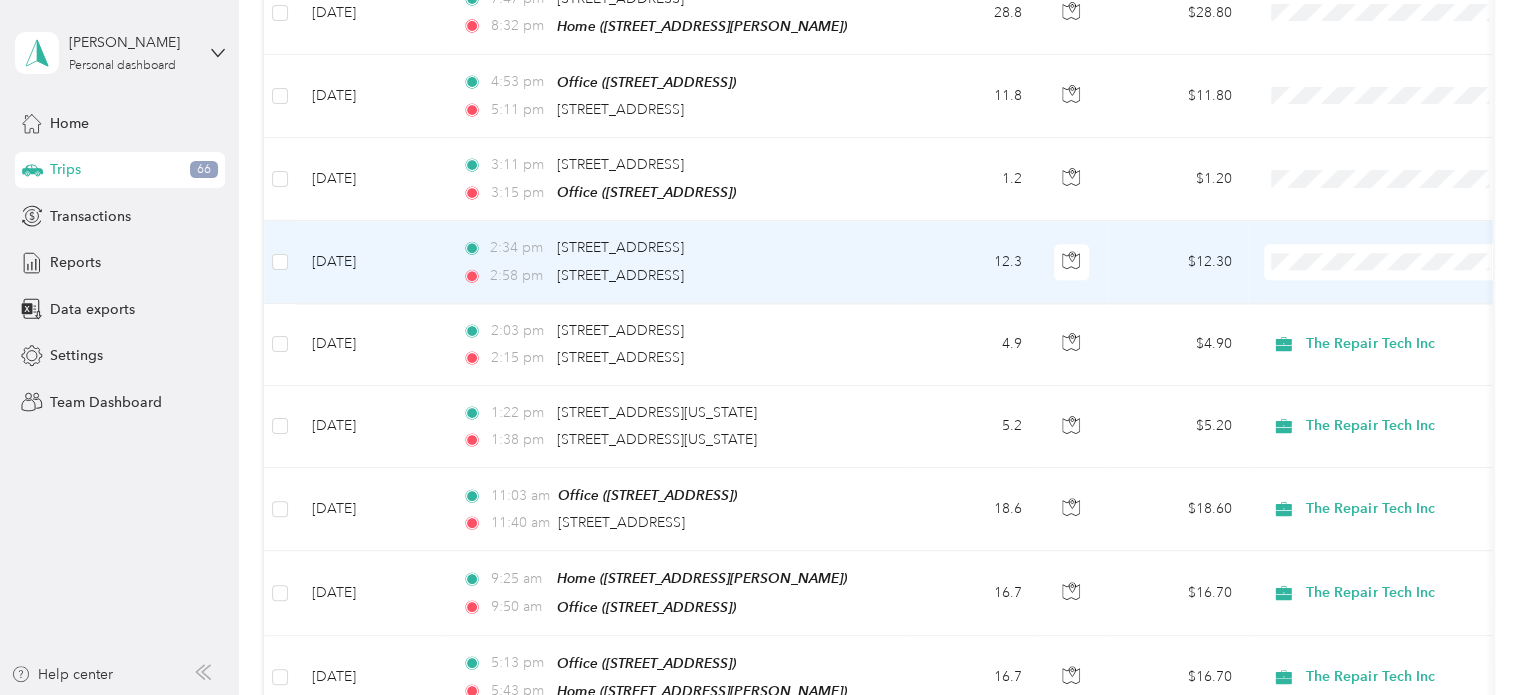 click on "The Repair Tech Inc" at bounding box center [1405, 351] 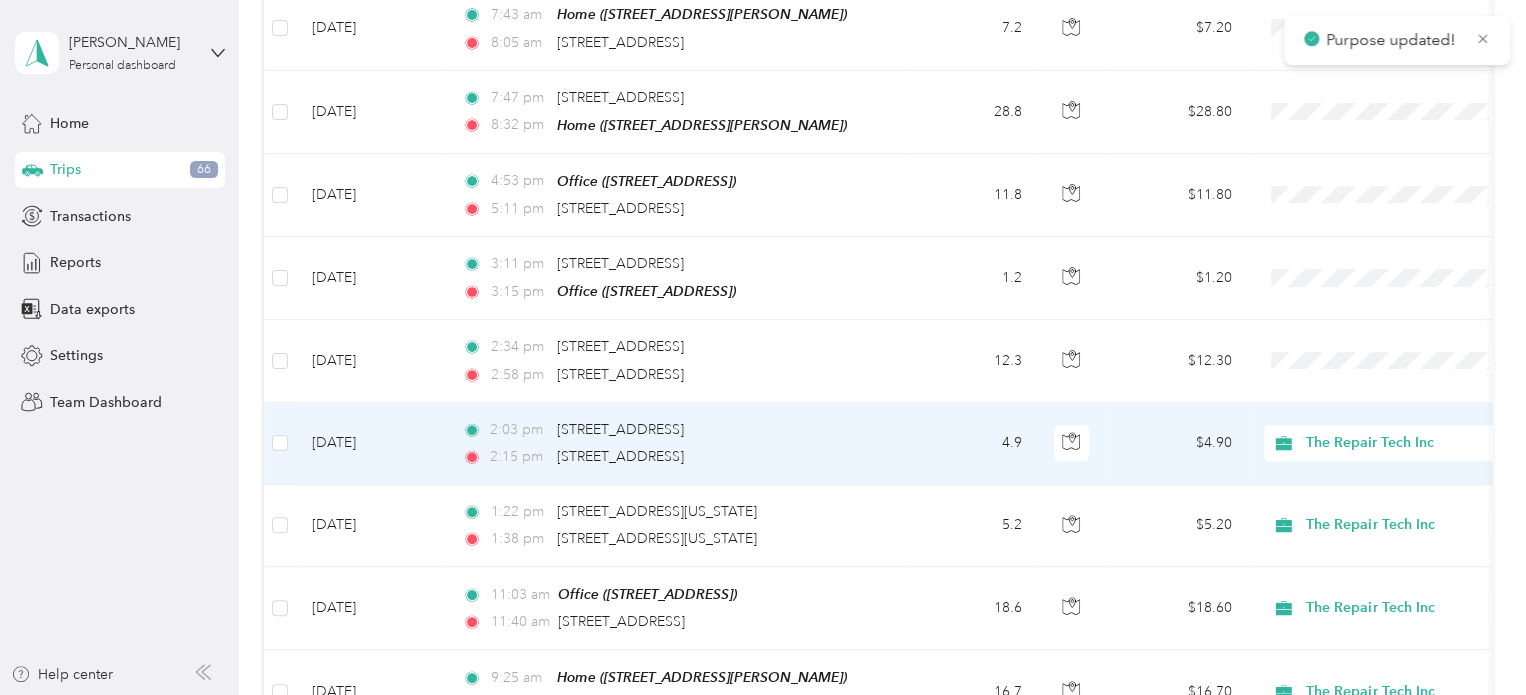 scroll, scrollTop: 1100, scrollLeft: 0, axis: vertical 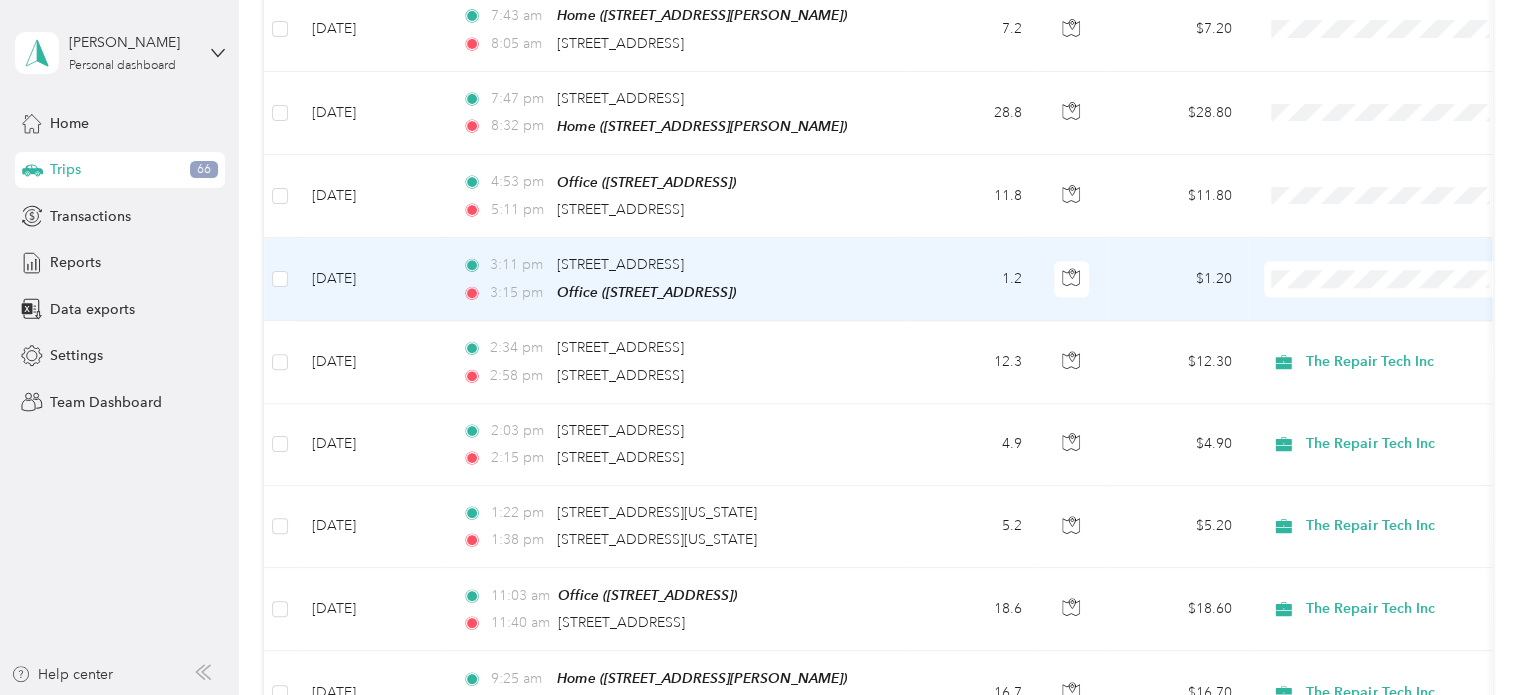 click on "The Repair Tech Inc" at bounding box center [1388, 365] 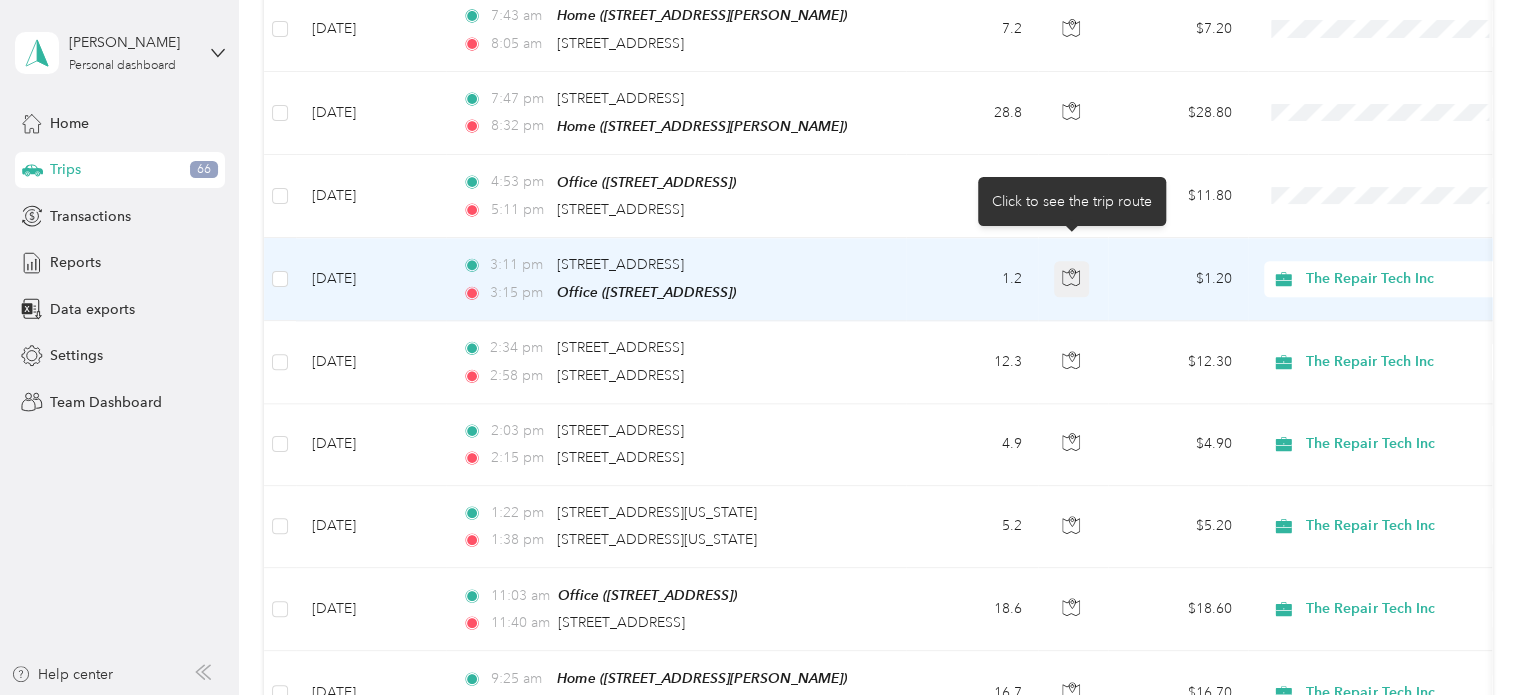 click at bounding box center (1072, 279) 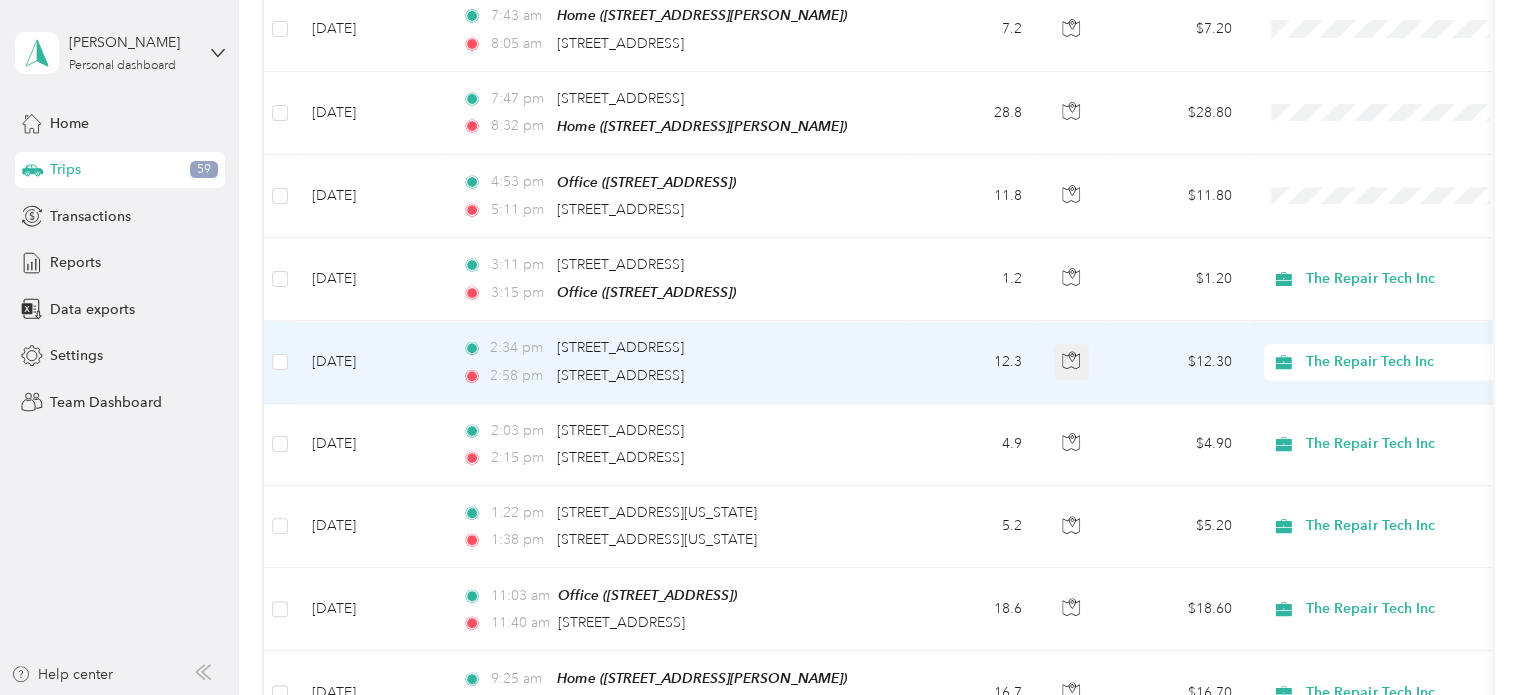 click 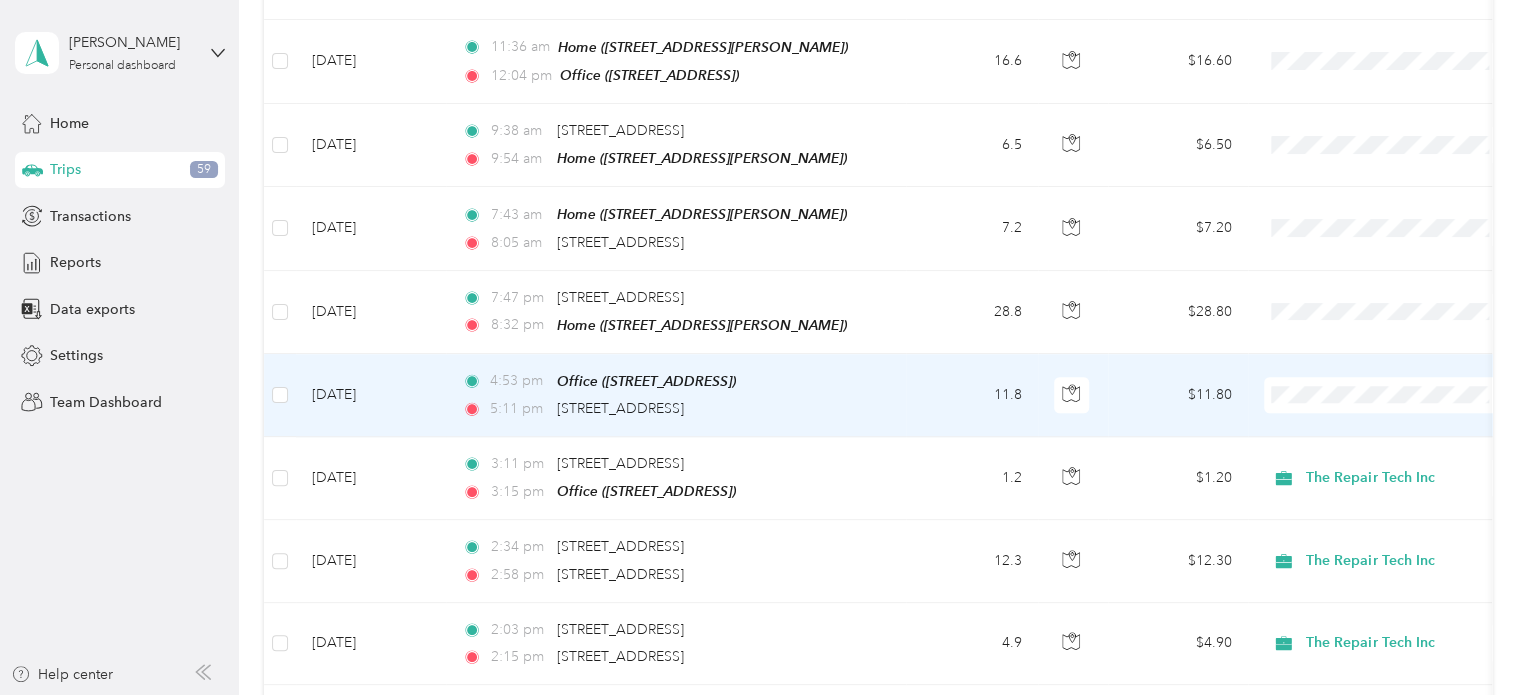 scroll, scrollTop: 900, scrollLeft: 0, axis: vertical 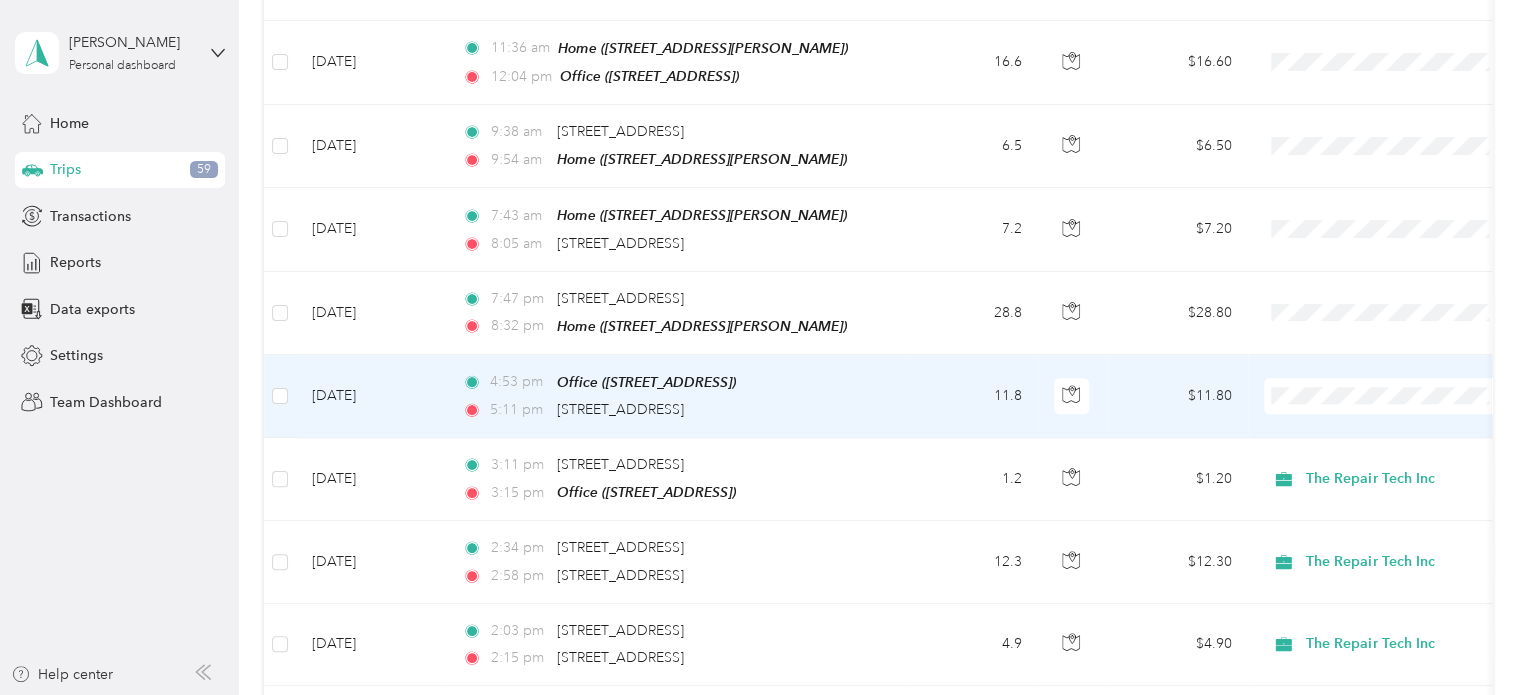 click on "Work Personal The Repair Tech Inc The Repair Tech Inc Other Charity Medical Moving Commute" at bounding box center (1388, 537) 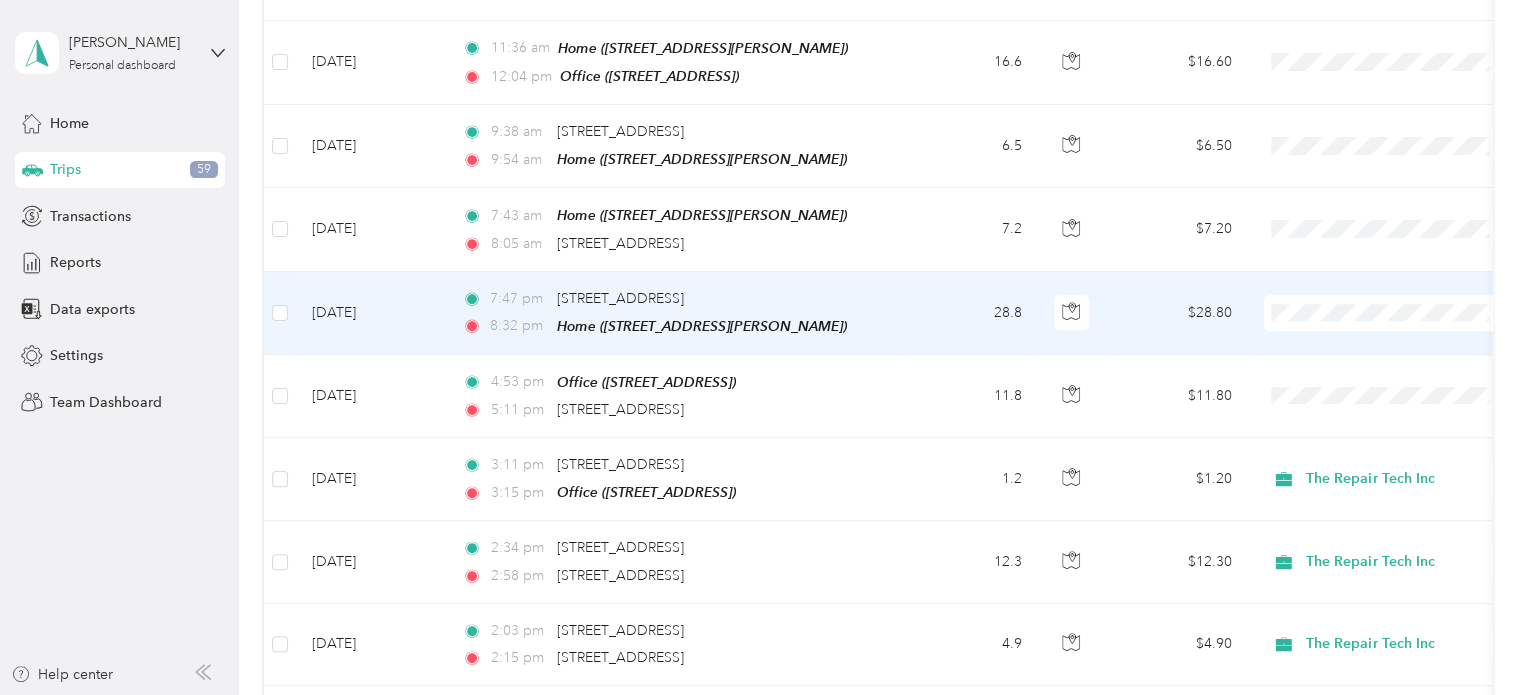 click on "Work Personal The Repair Tech Inc The Repair Tech Inc Other Charity Medical Moving Commute" at bounding box center (1388, 452) 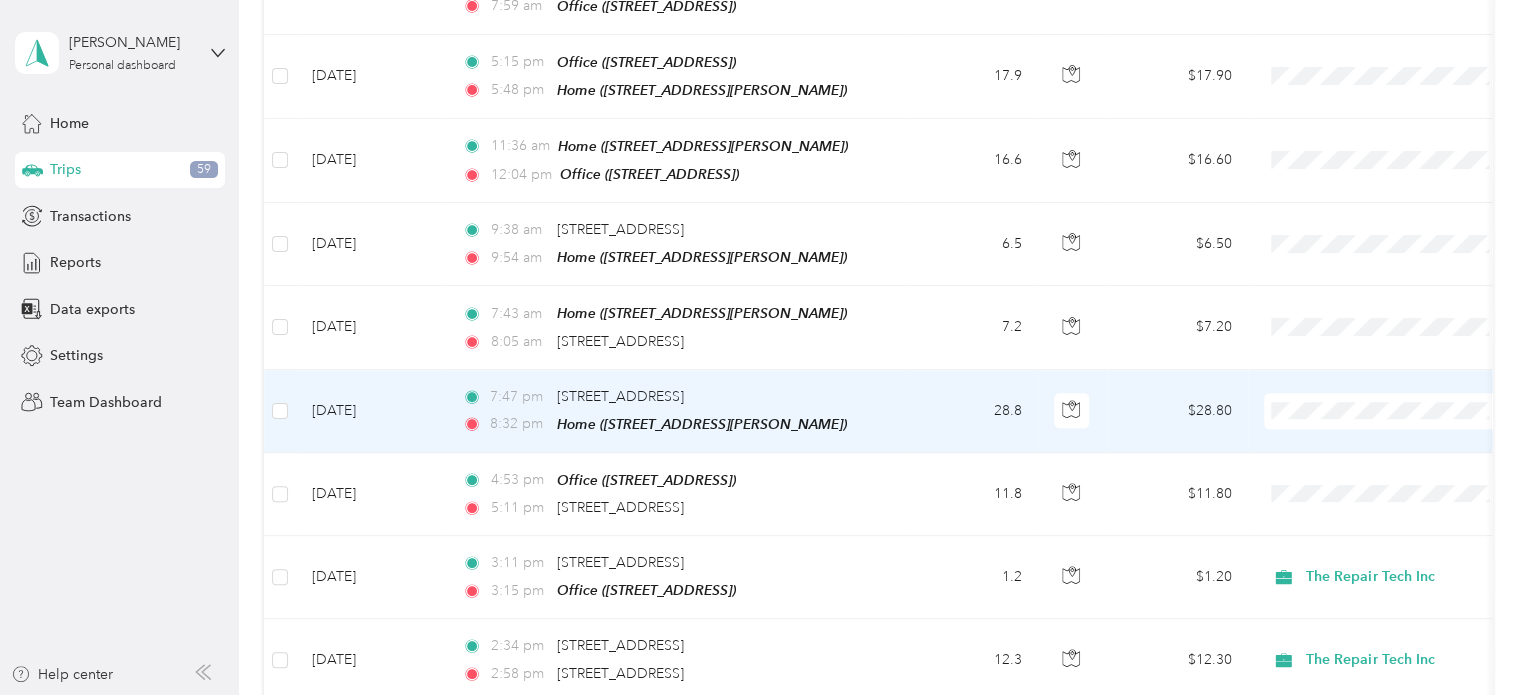 scroll, scrollTop: 800, scrollLeft: 0, axis: vertical 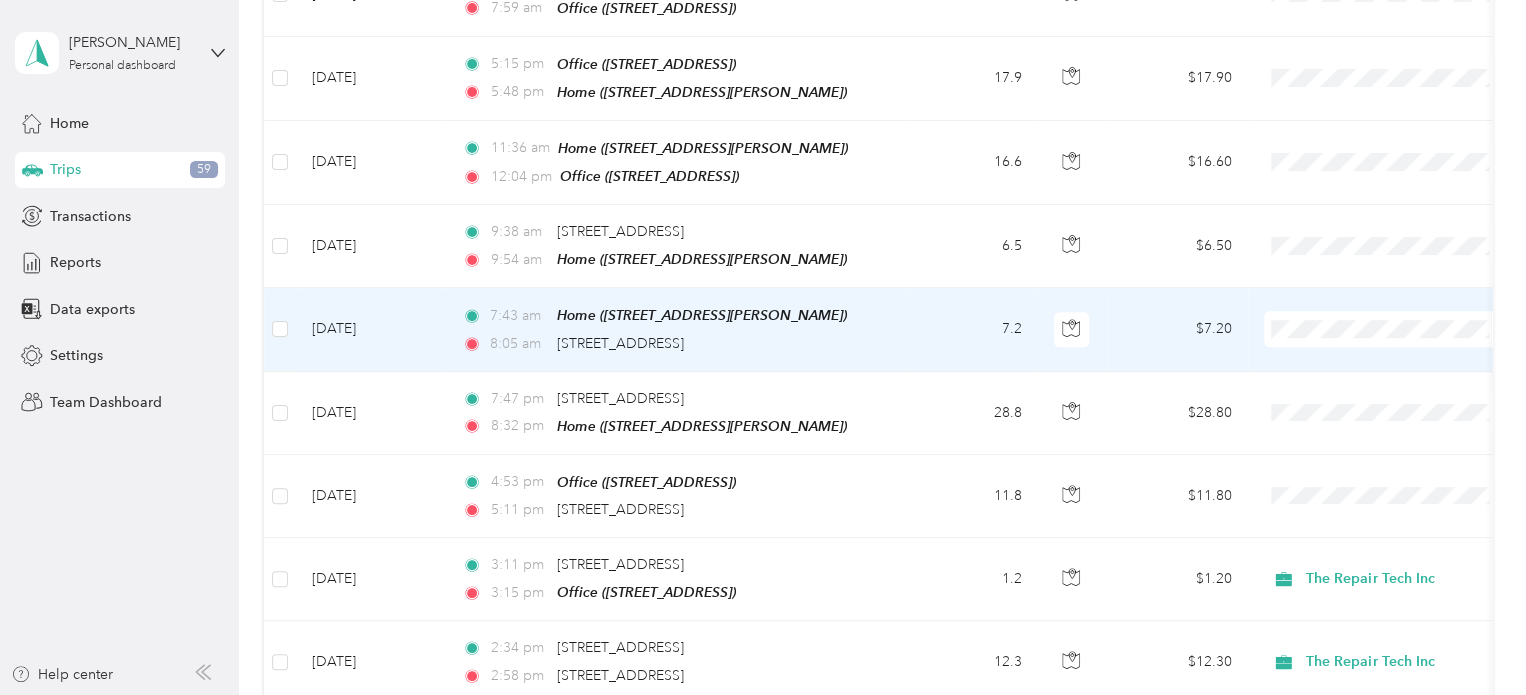 click at bounding box center [1388, 329] 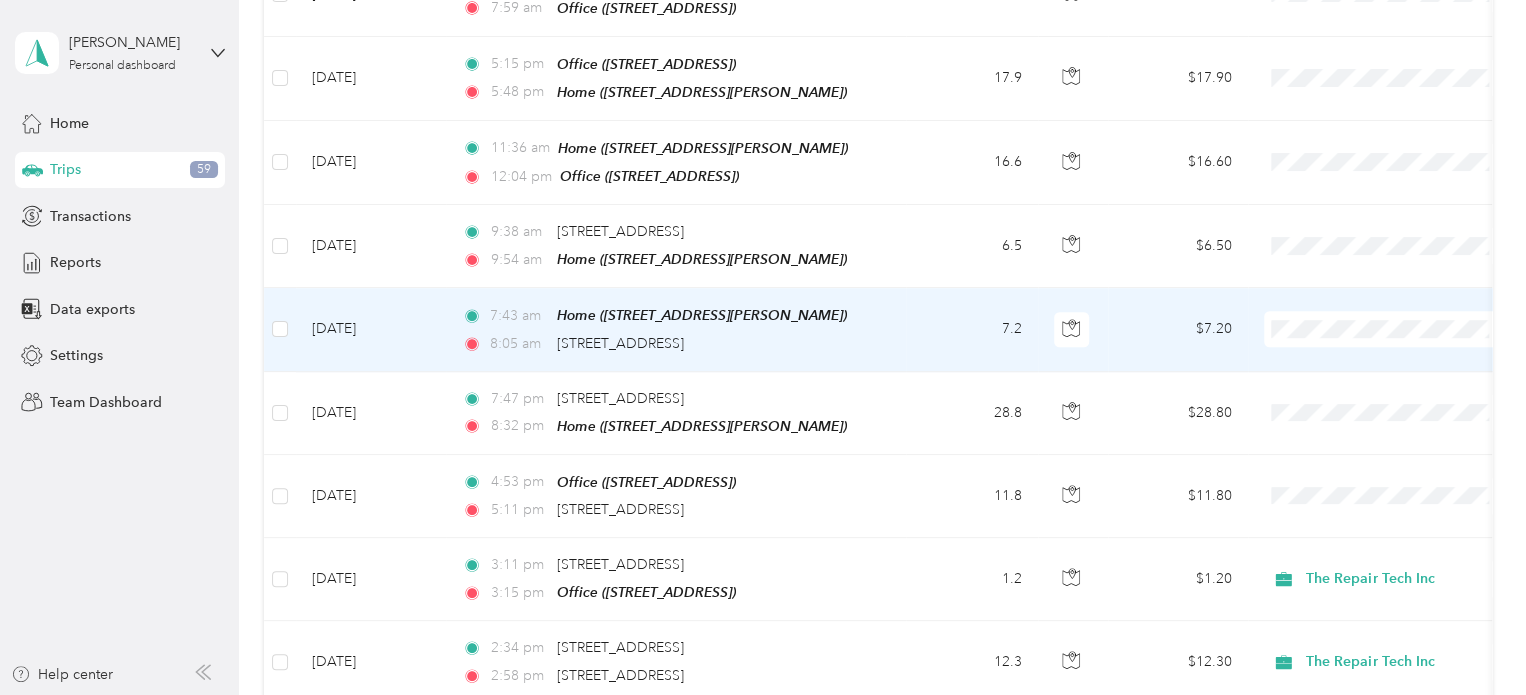 click on "The Repair Tech Inc" at bounding box center [1405, 421] 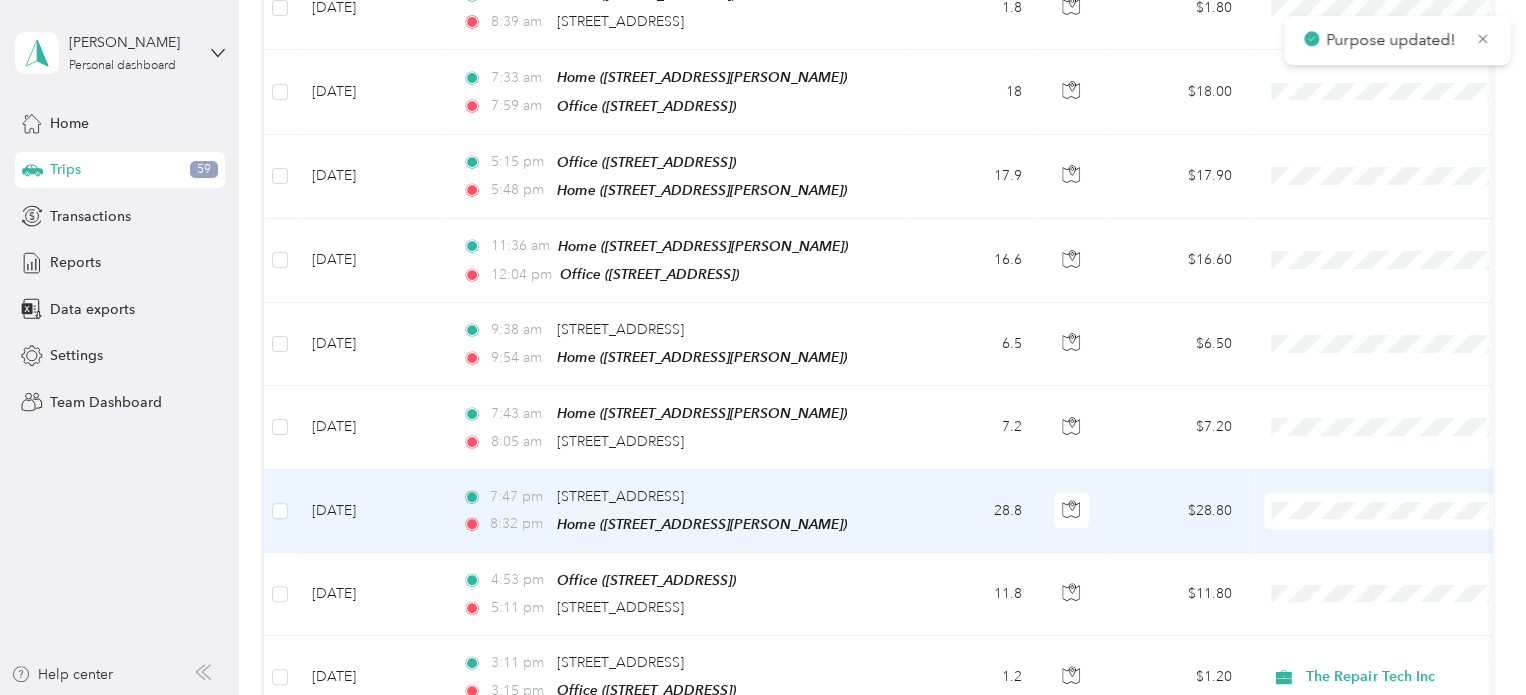 scroll, scrollTop: 700, scrollLeft: 0, axis: vertical 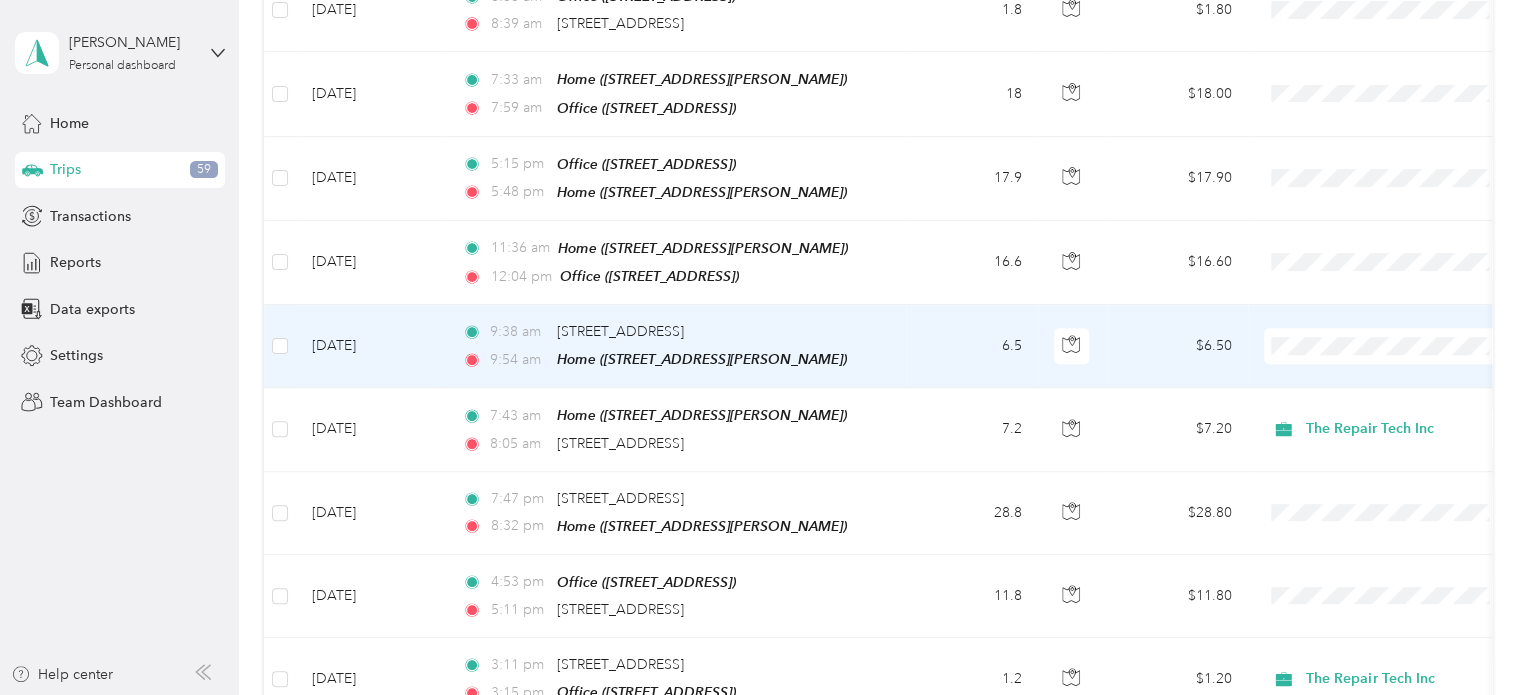 click on "The Repair Tech Inc" at bounding box center (1405, 440) 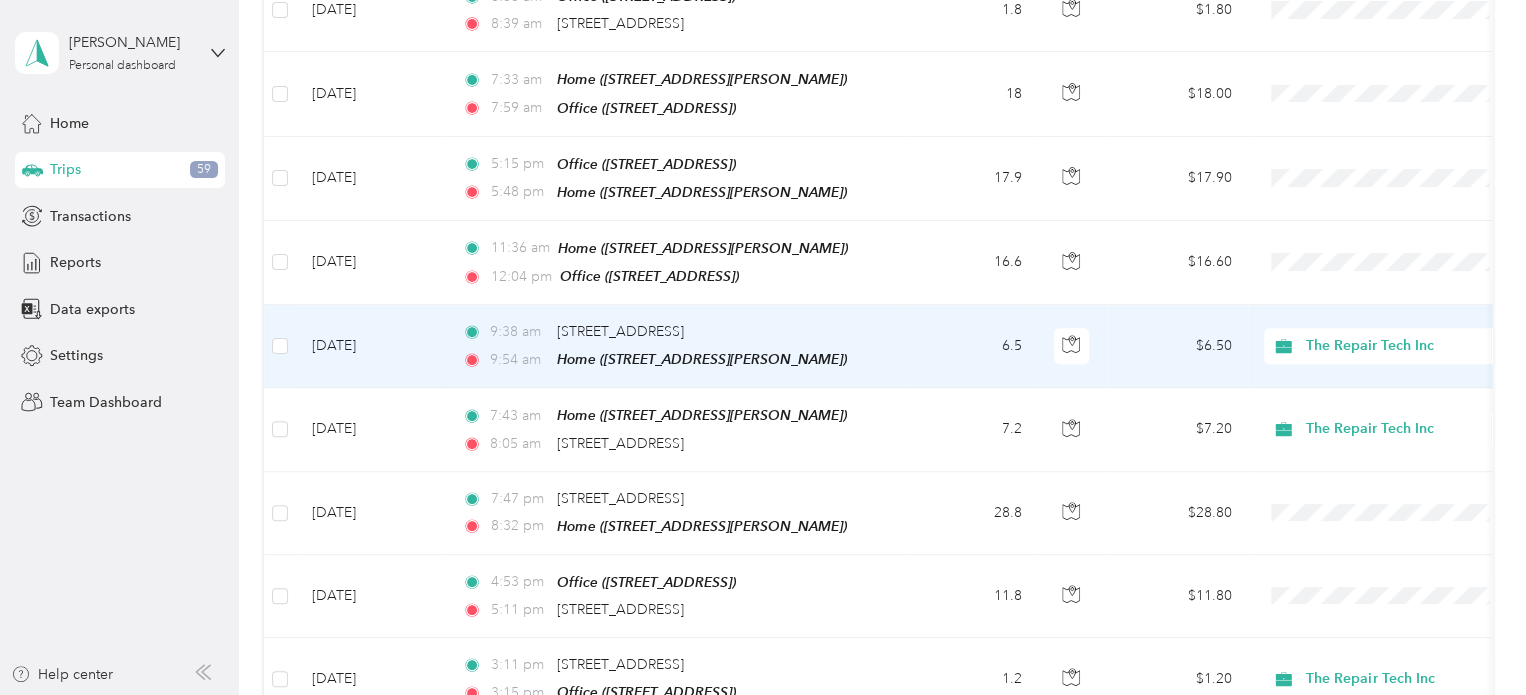 click on "9:38 am [STREET_ADDRESS] 9:54 am Home ([STREET_ADDRESS][PERSON_NAME])" at bounding box center (676, 346) 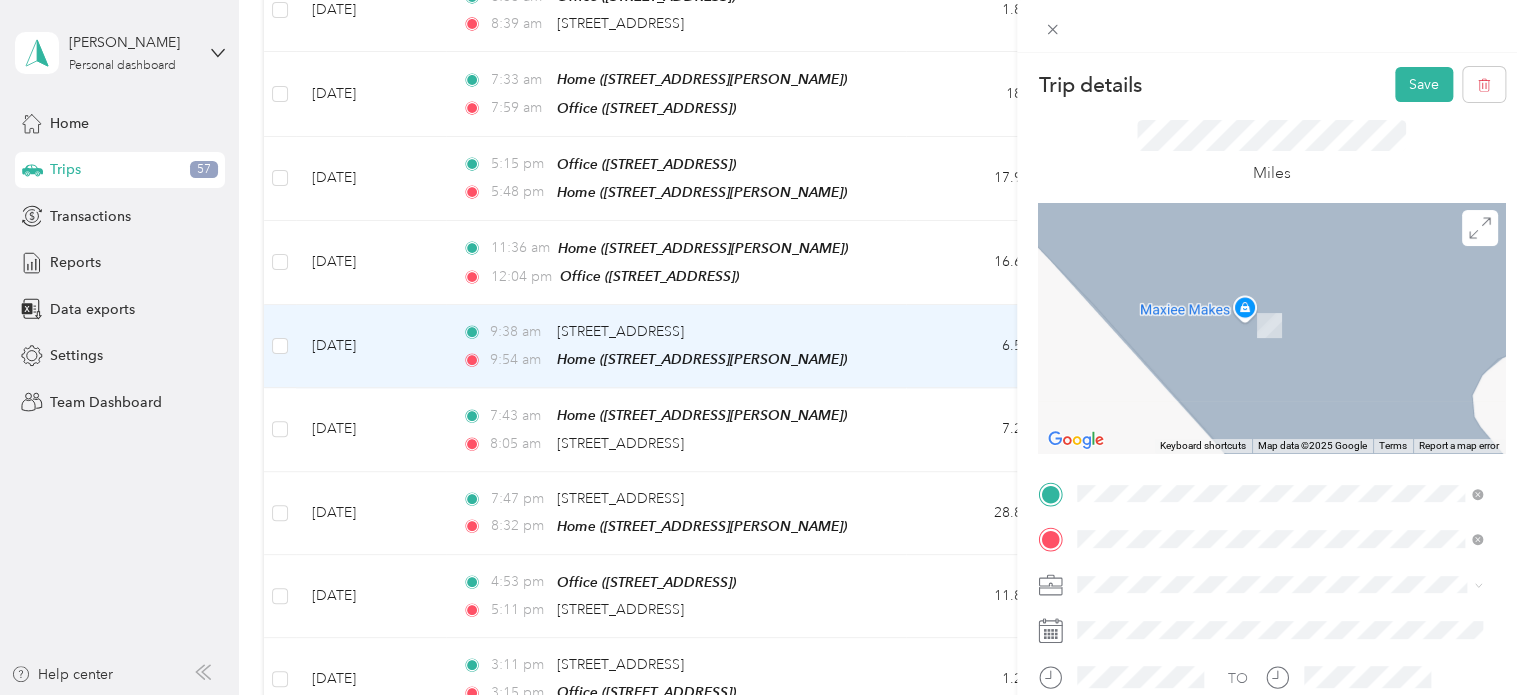 click on "[STREET_ADDRESS][US_STATE]" at bounding box center [1279, 373] 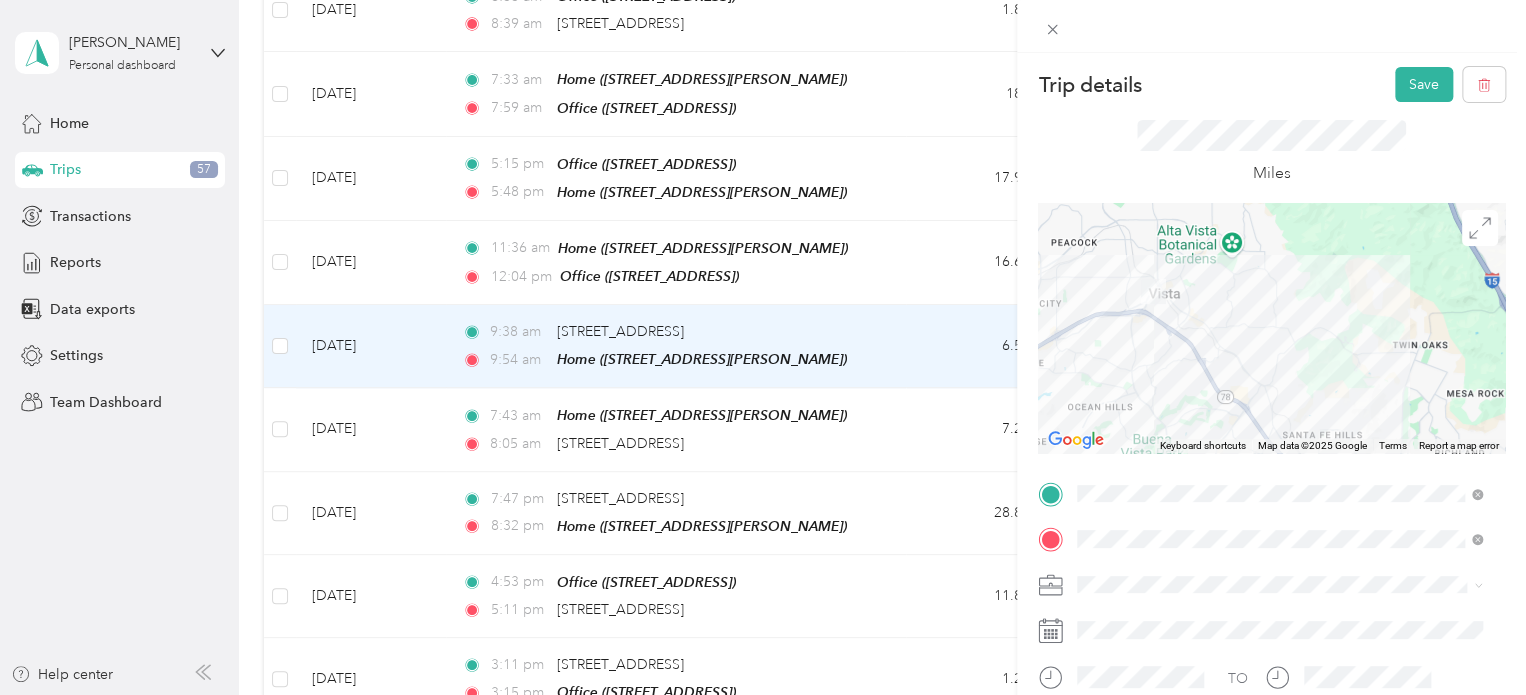 scroll, scrollTop: 0, scrollLeft: 0, axis: both 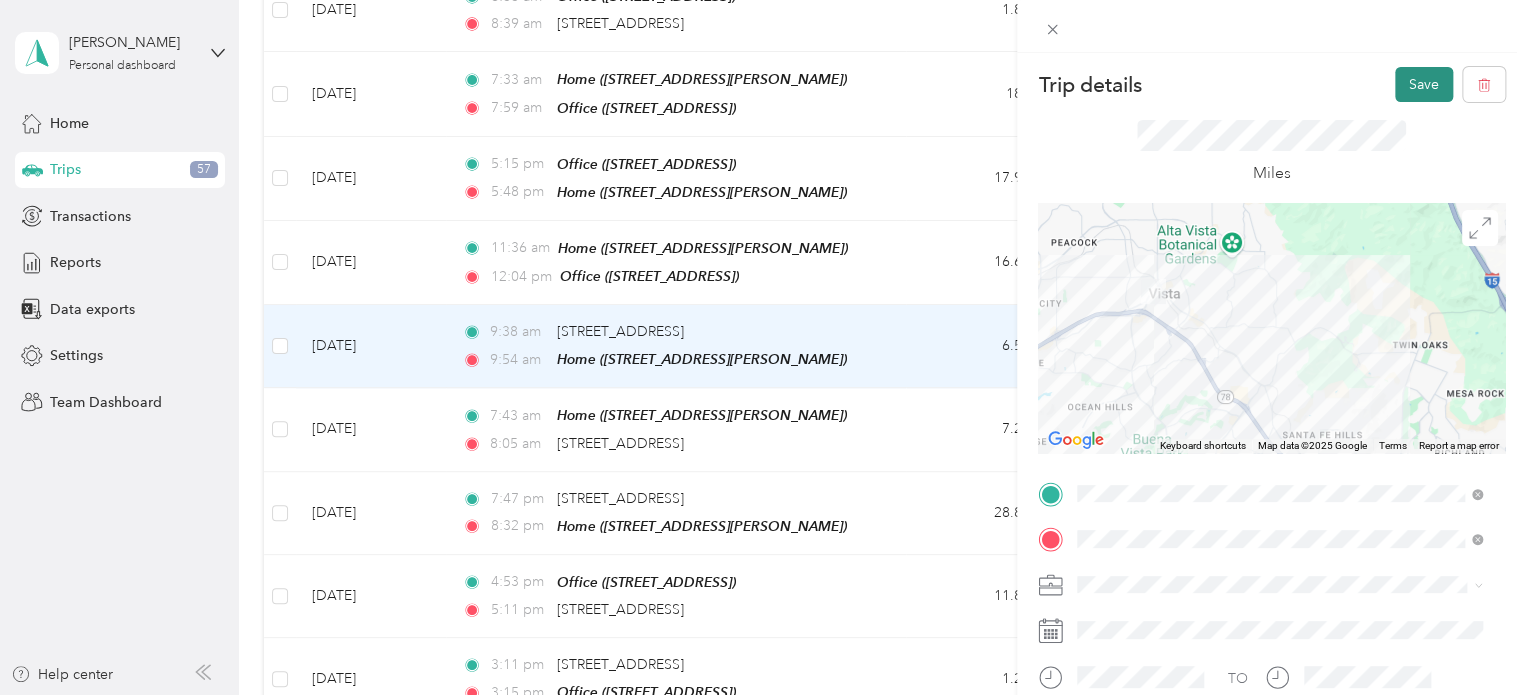 click on "Save" at bounding box center (1424, 84) 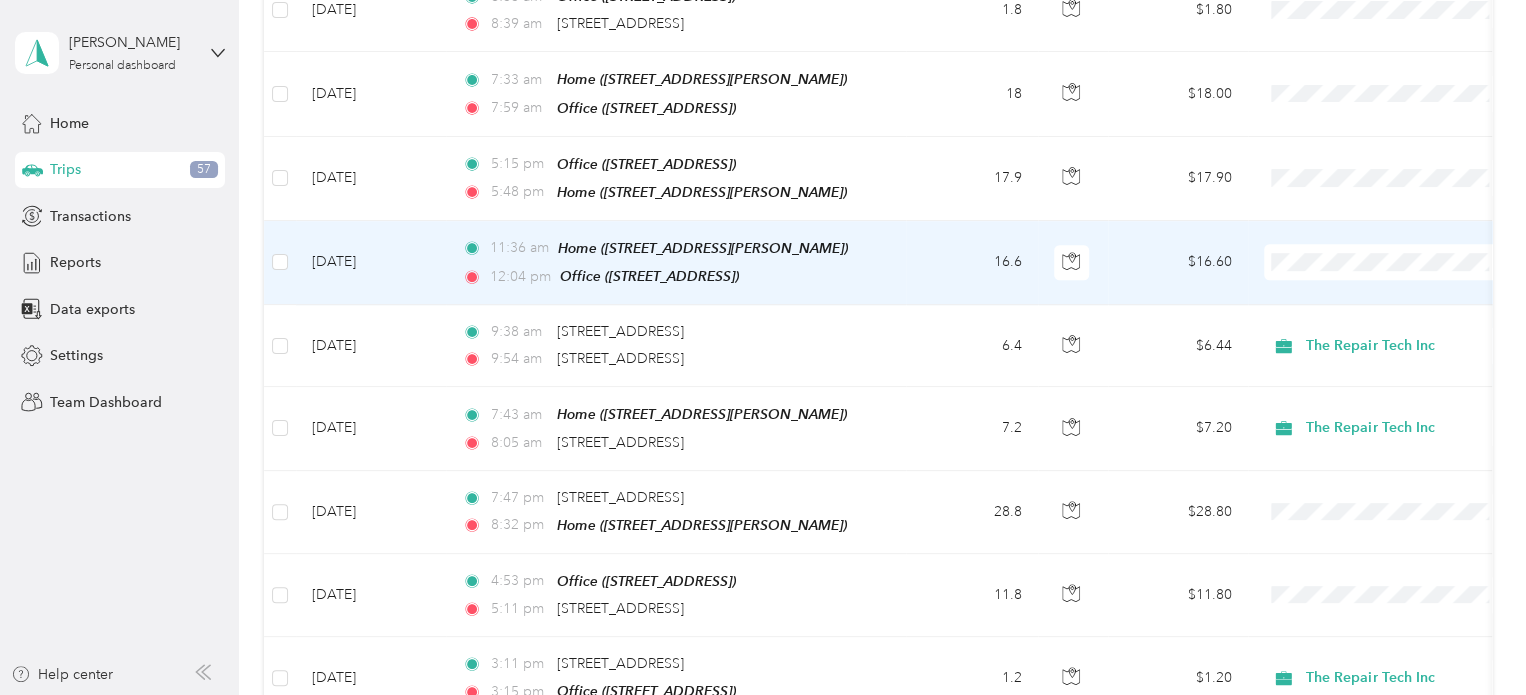 click on "16.6" at bounding box center [972, 263] 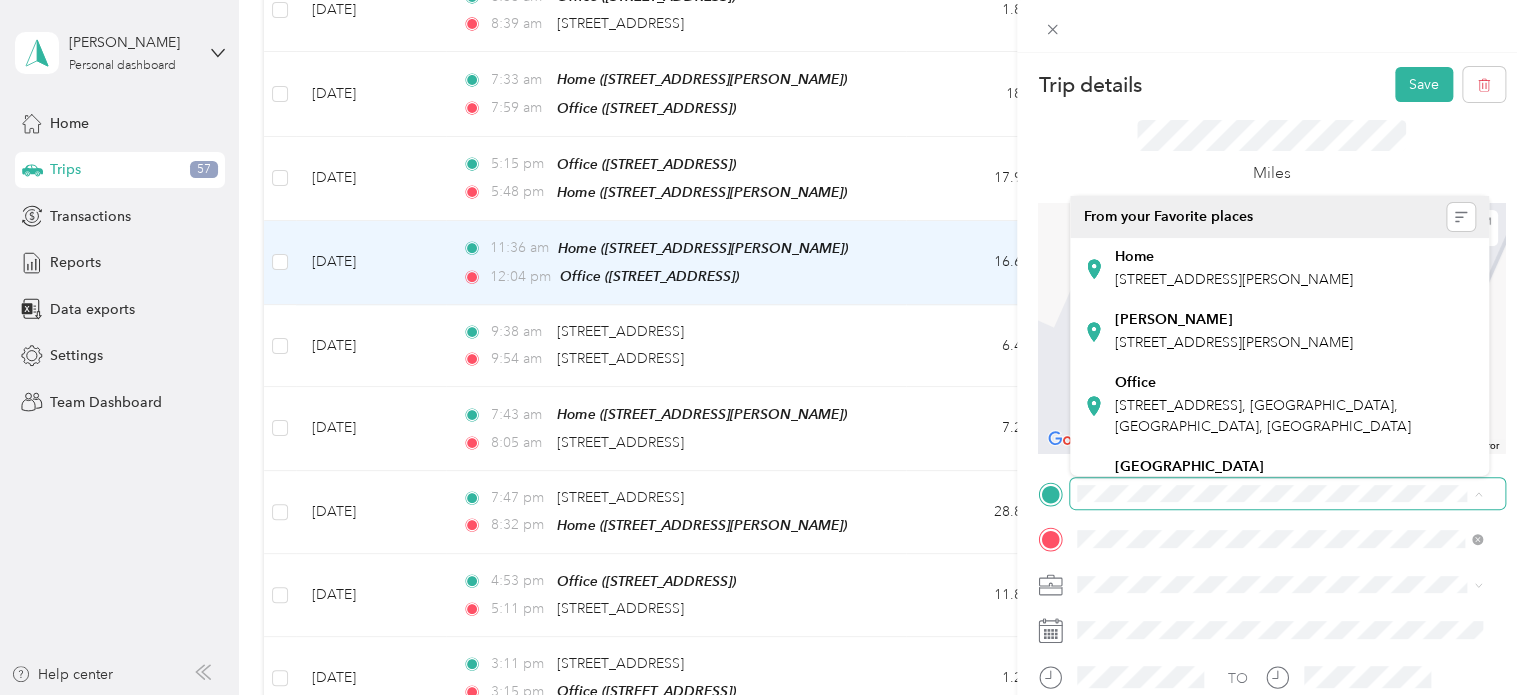 click at bounding box center [1287, 494] 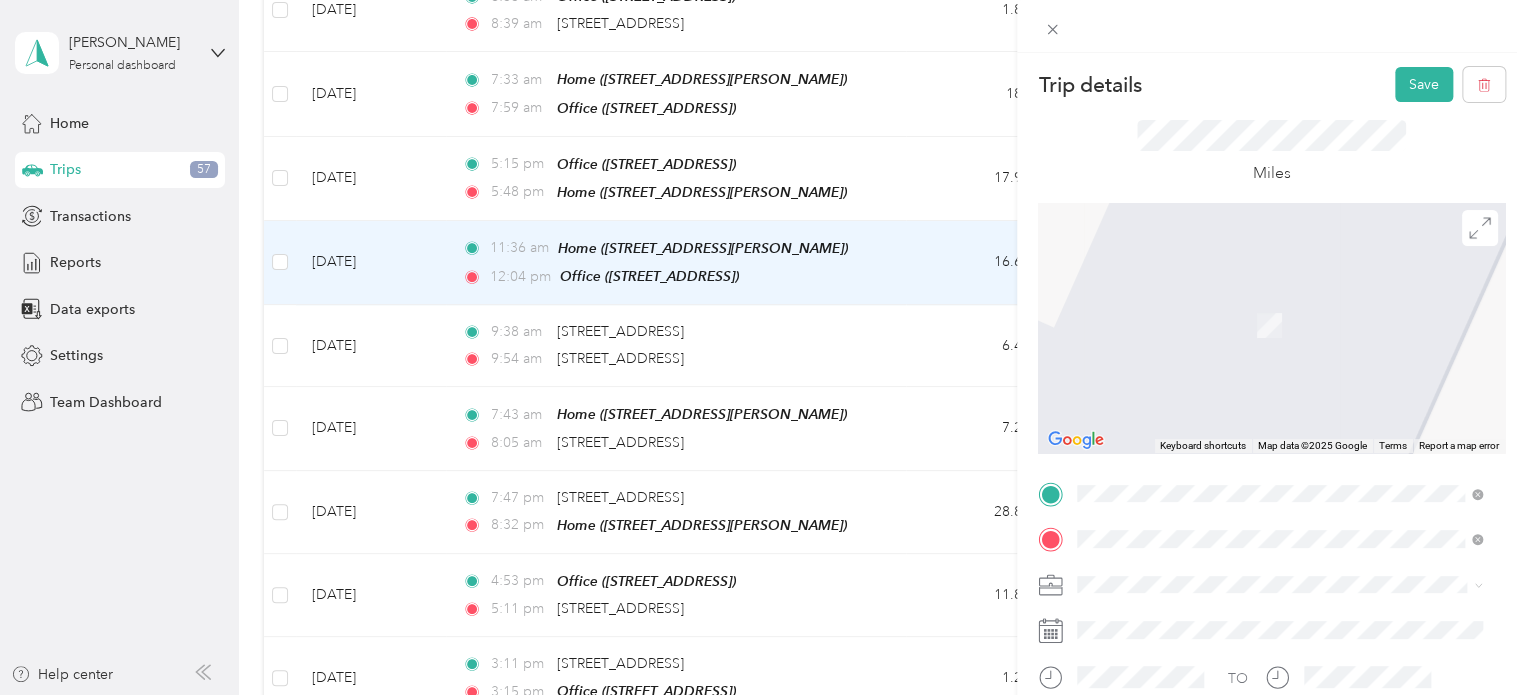 click on "[STREET_ADDRESS][US_STATE]" at bounding box center [1215, 327] 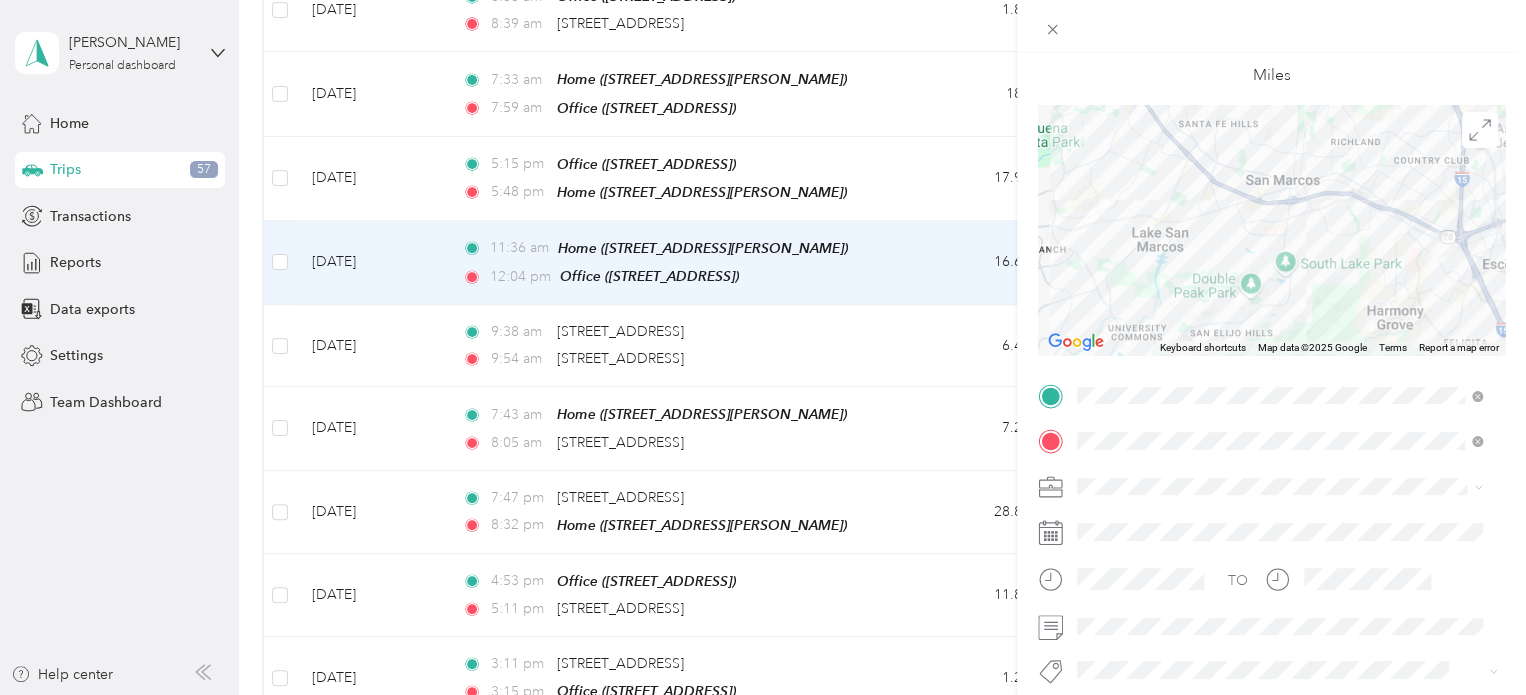 scroll, scrollTop: 100, scrollLeft: 0, axis: vertical 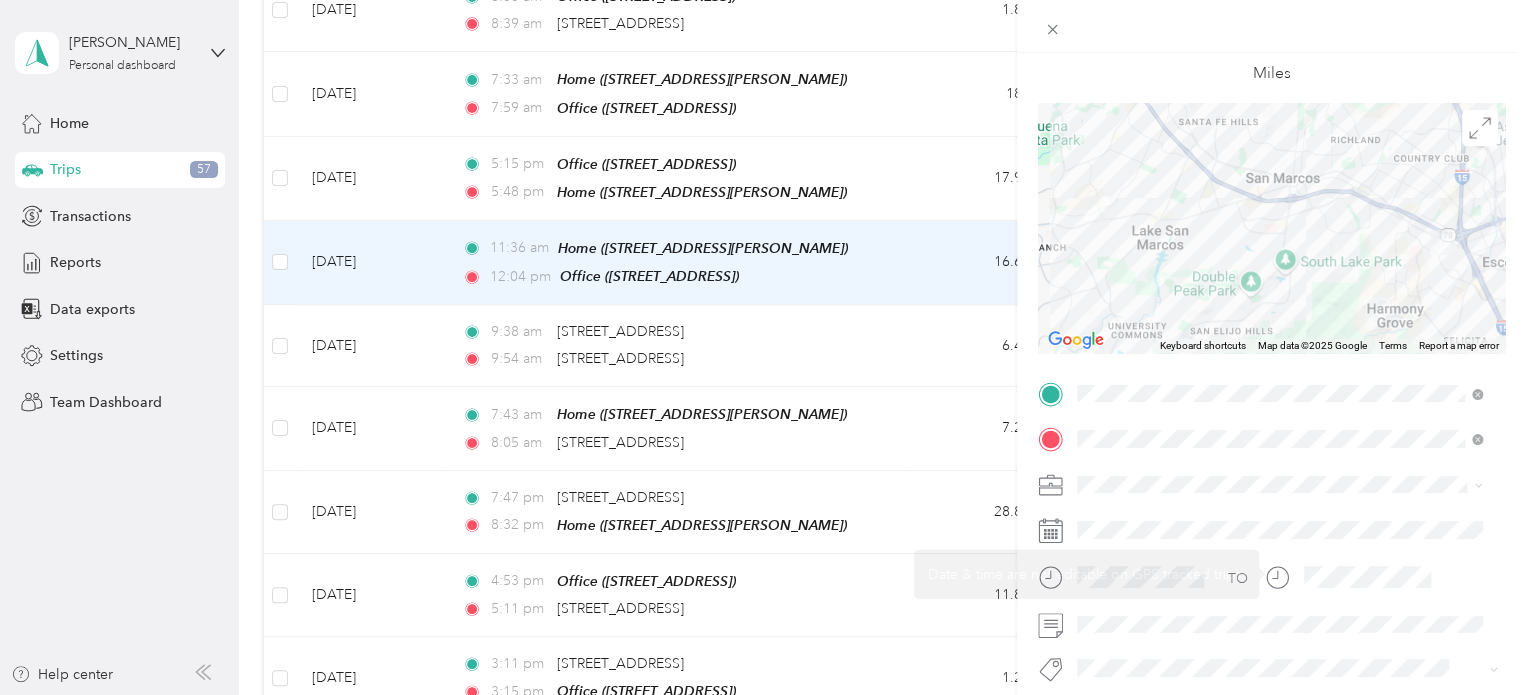 click at bounding box center (1287, 485) 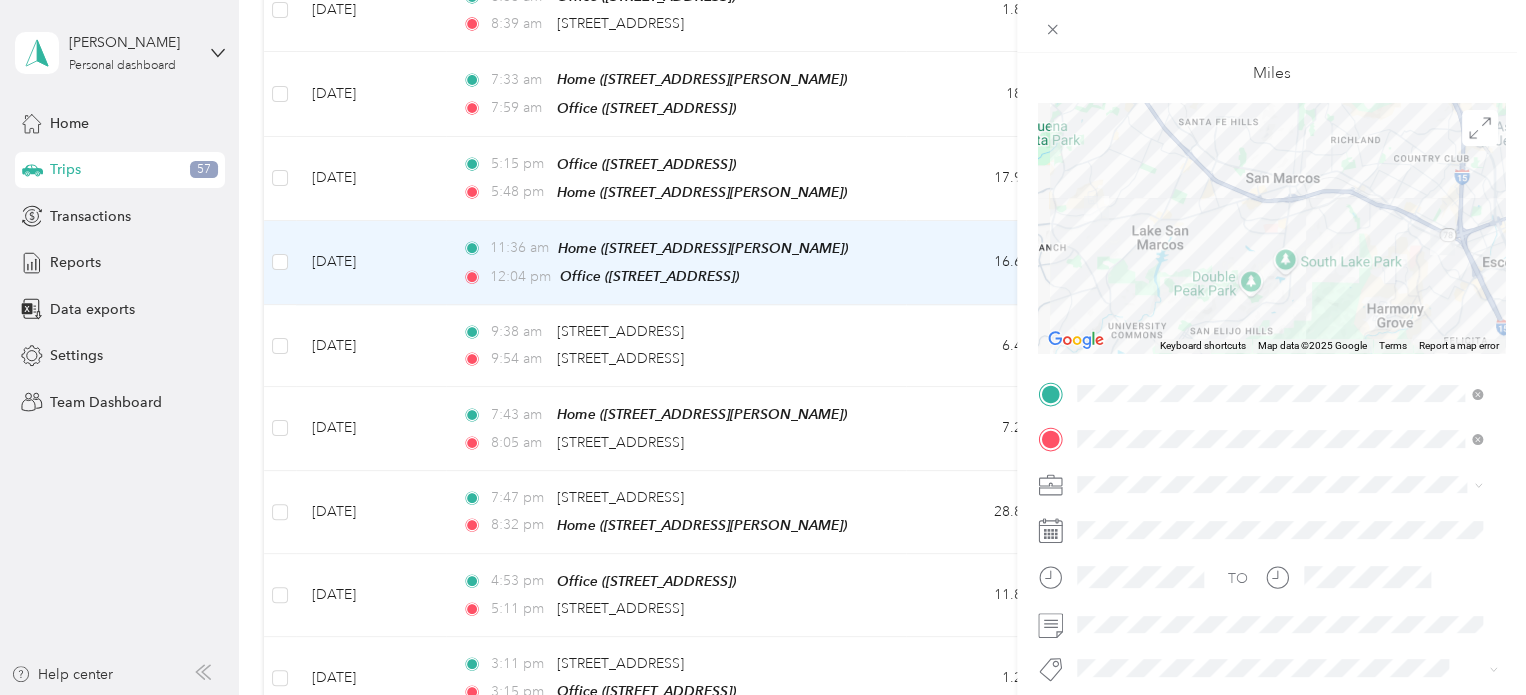 click at bounding box center (1287, 485) 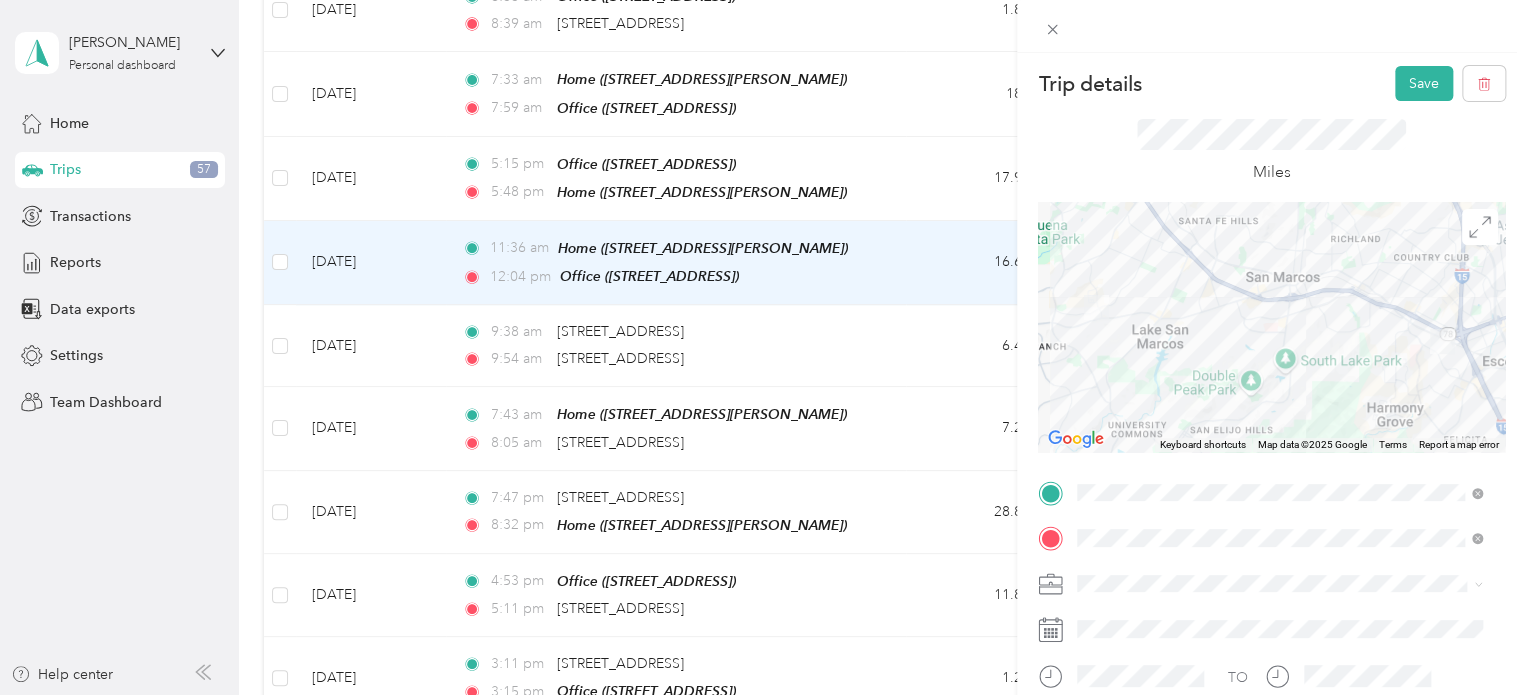 scroll, scrollTop: 0, scrollLeft: 0, axis: both 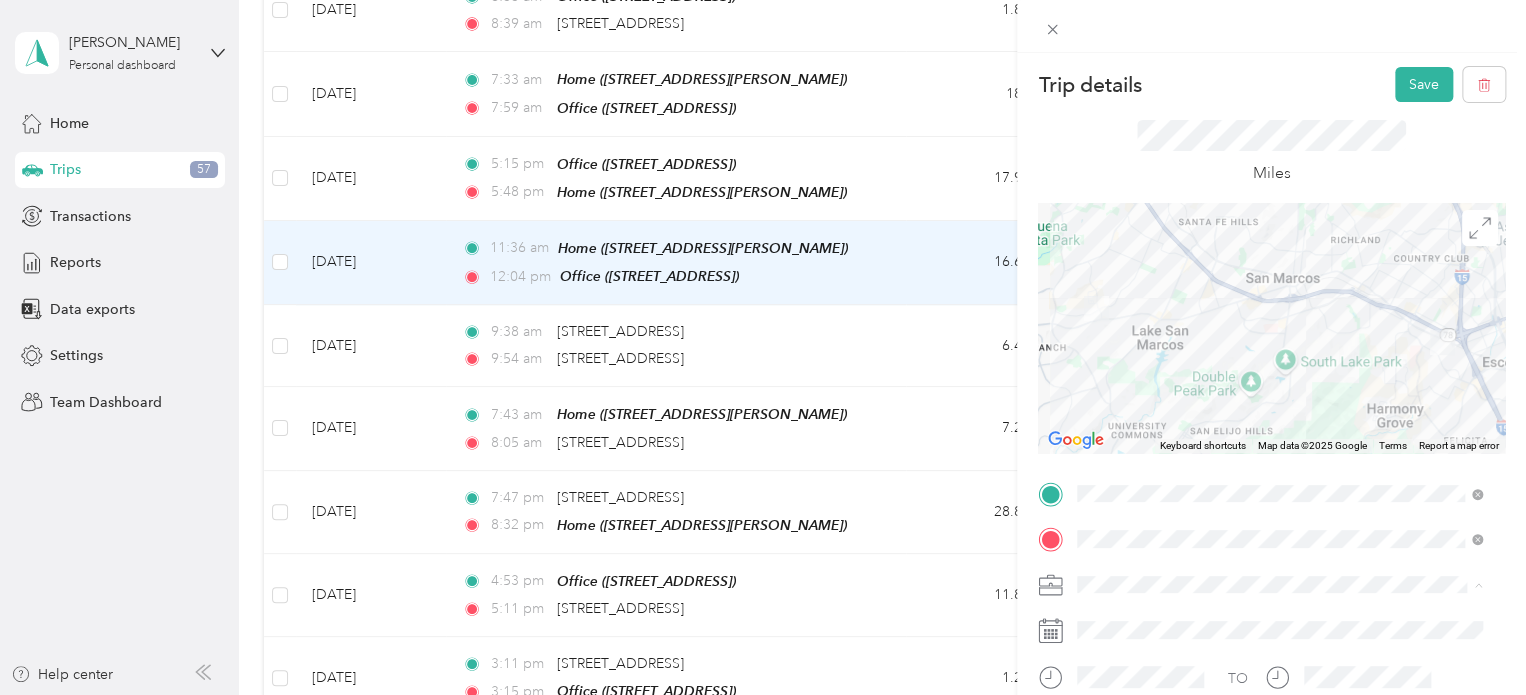 click on "The Repair Tech Inc" at bounding box center [1146, 374] 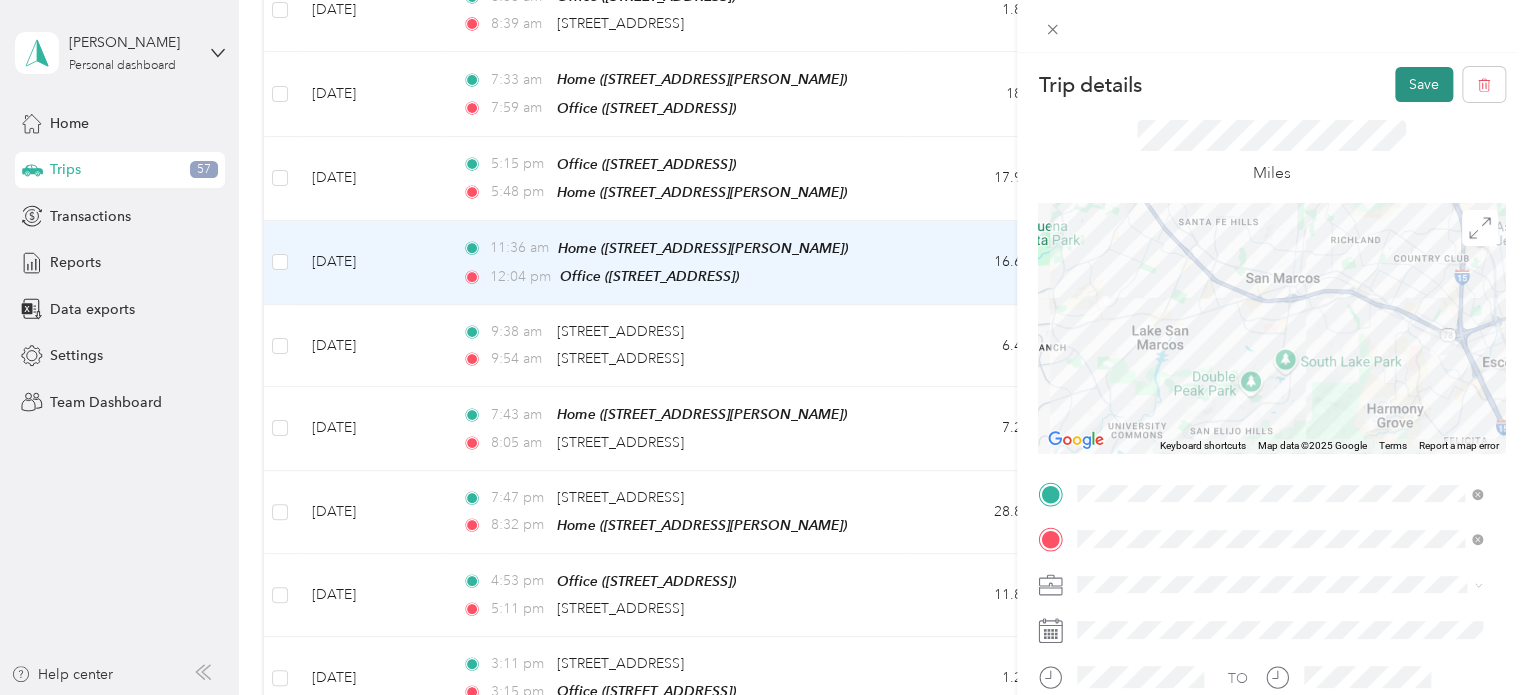click on "Save" at bounding box center [1424, 84] 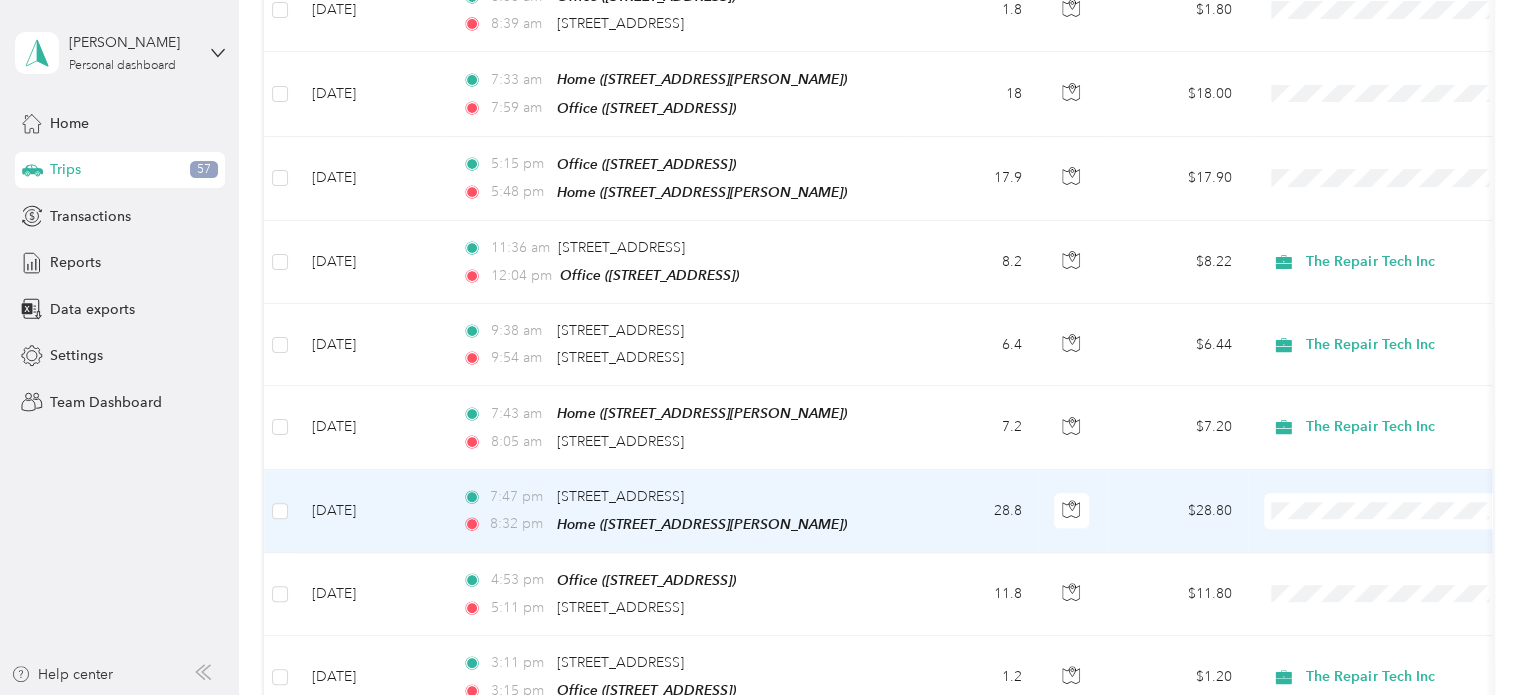 click on "The Repair Tech Inc" at bounding box center (1405, 282) 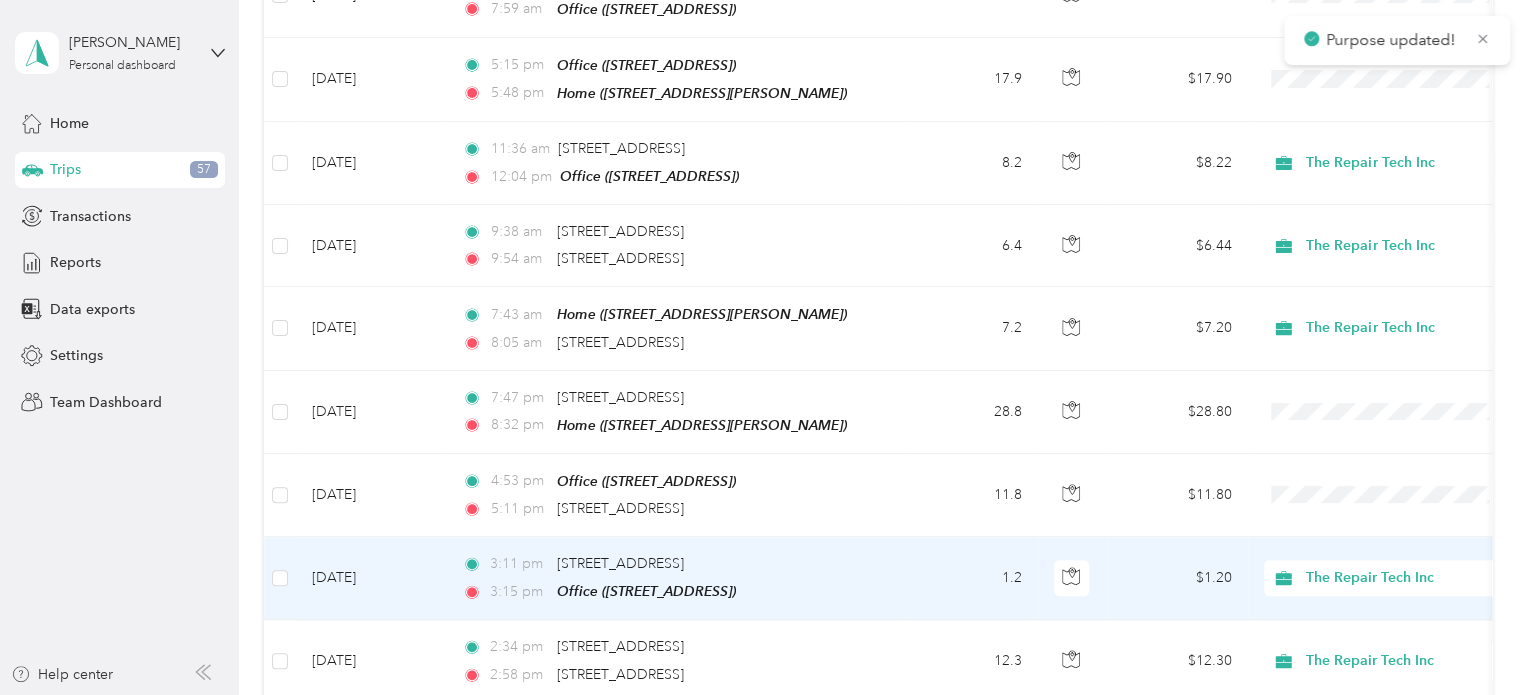 scroll, scrollTop: 800, scrollLeft: 0, axis: vertical 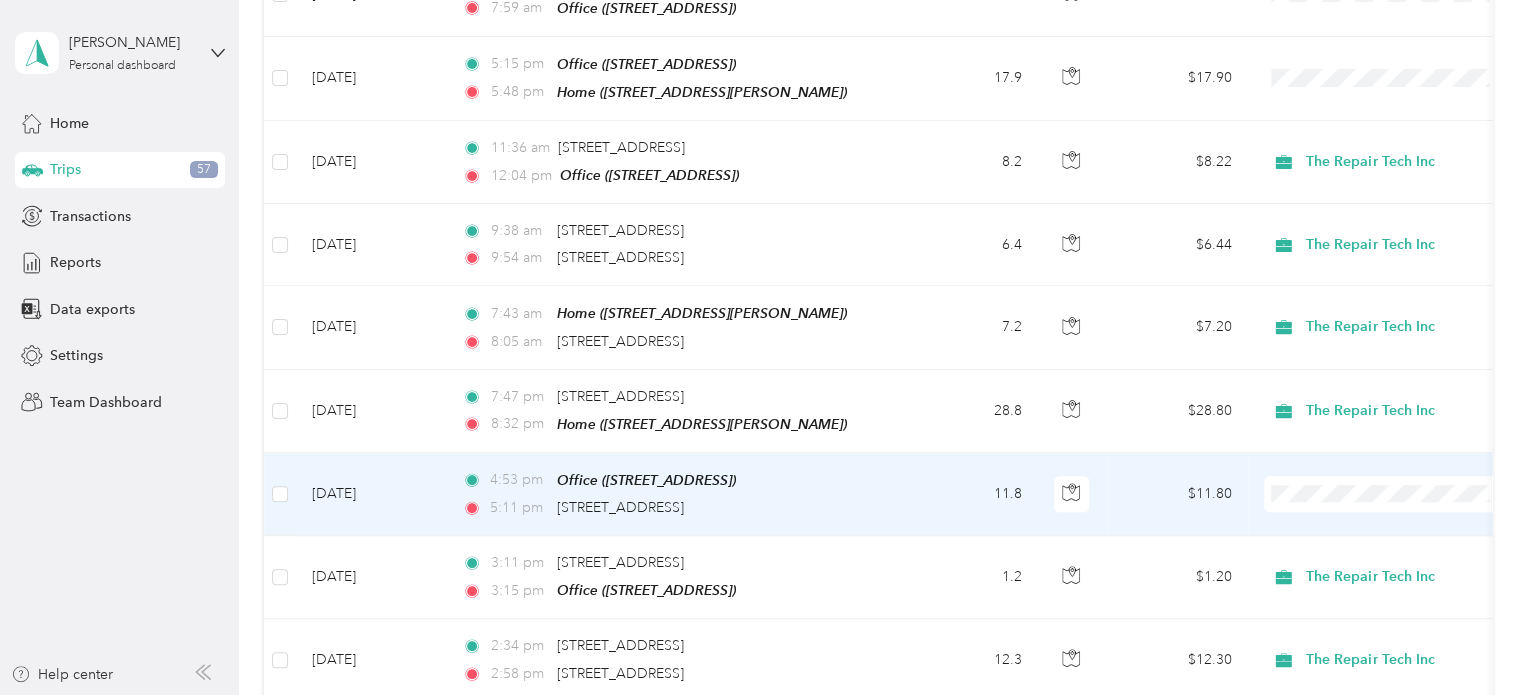click on "Work Personal The Repair Tech Inc The Repair Tech Inc Other Charity Medical Moving Commute" at bounding box center (1388, 314) 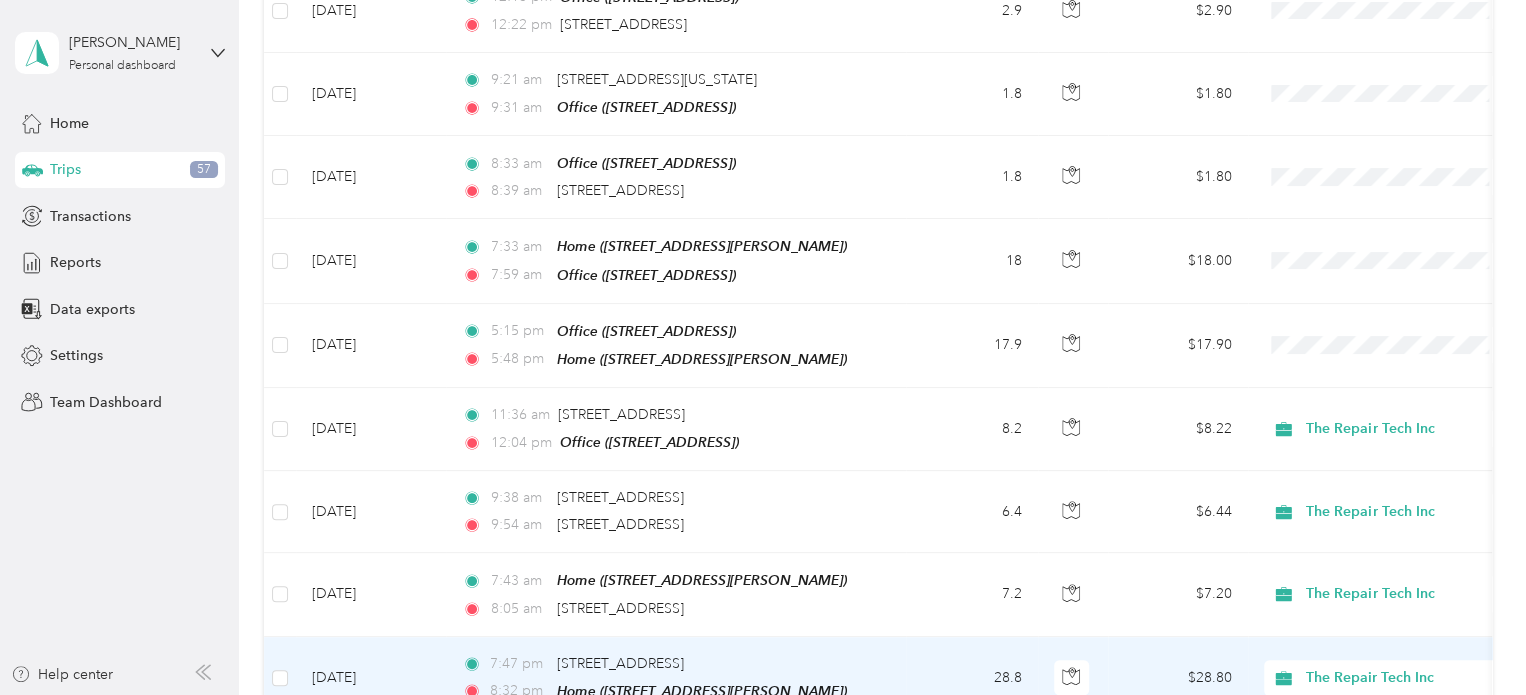 scroll, scrollTop: 500, scrollLeft: 0, axis: vertical 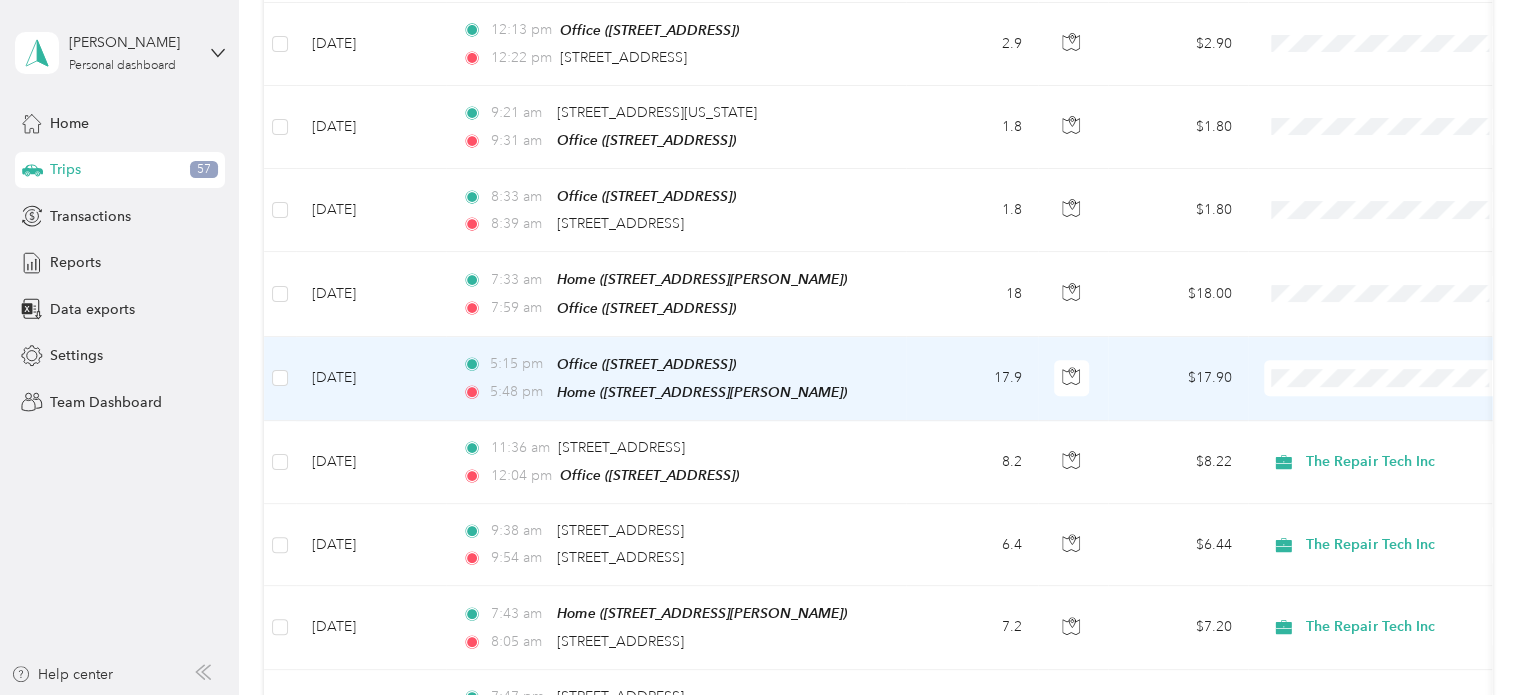 click on "The Repair Tech Inc" at bounding box center [1405, 476] 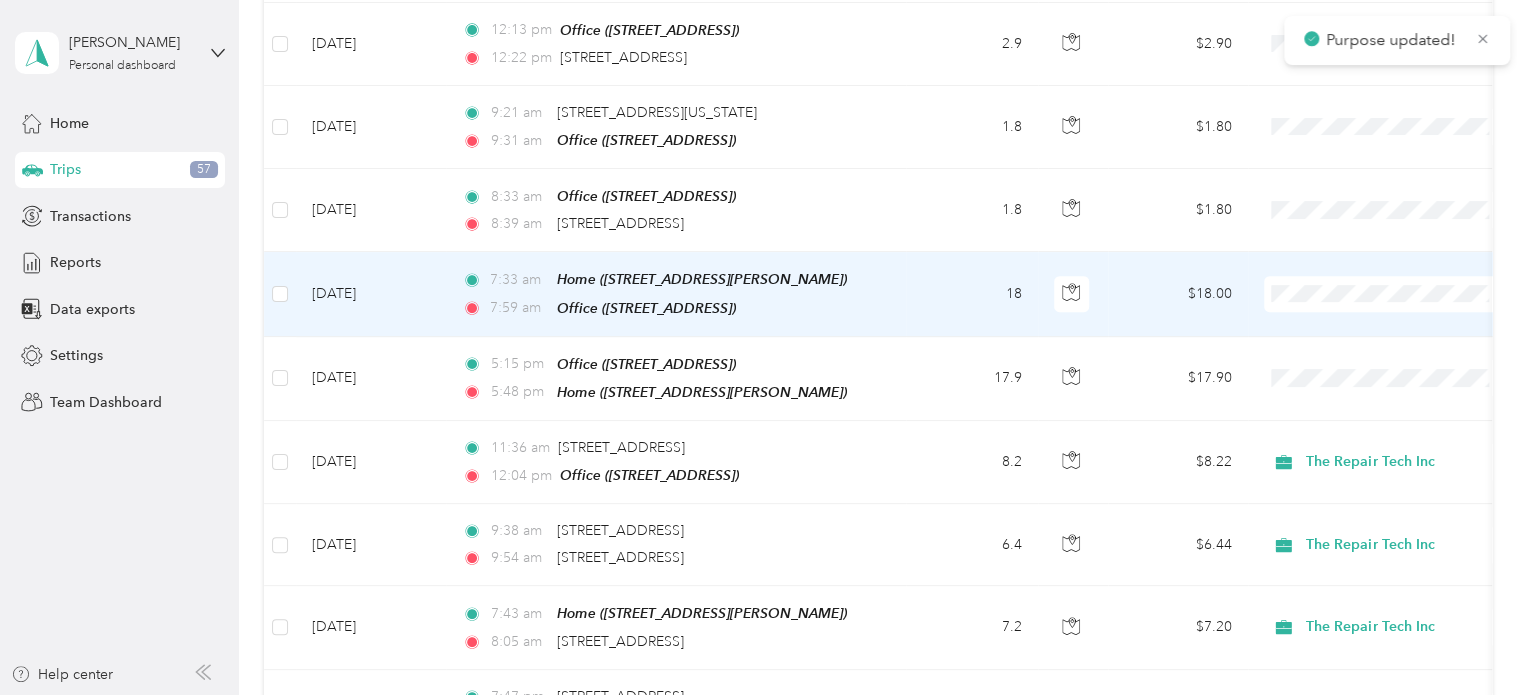 click at bounding box center (1388, 294) 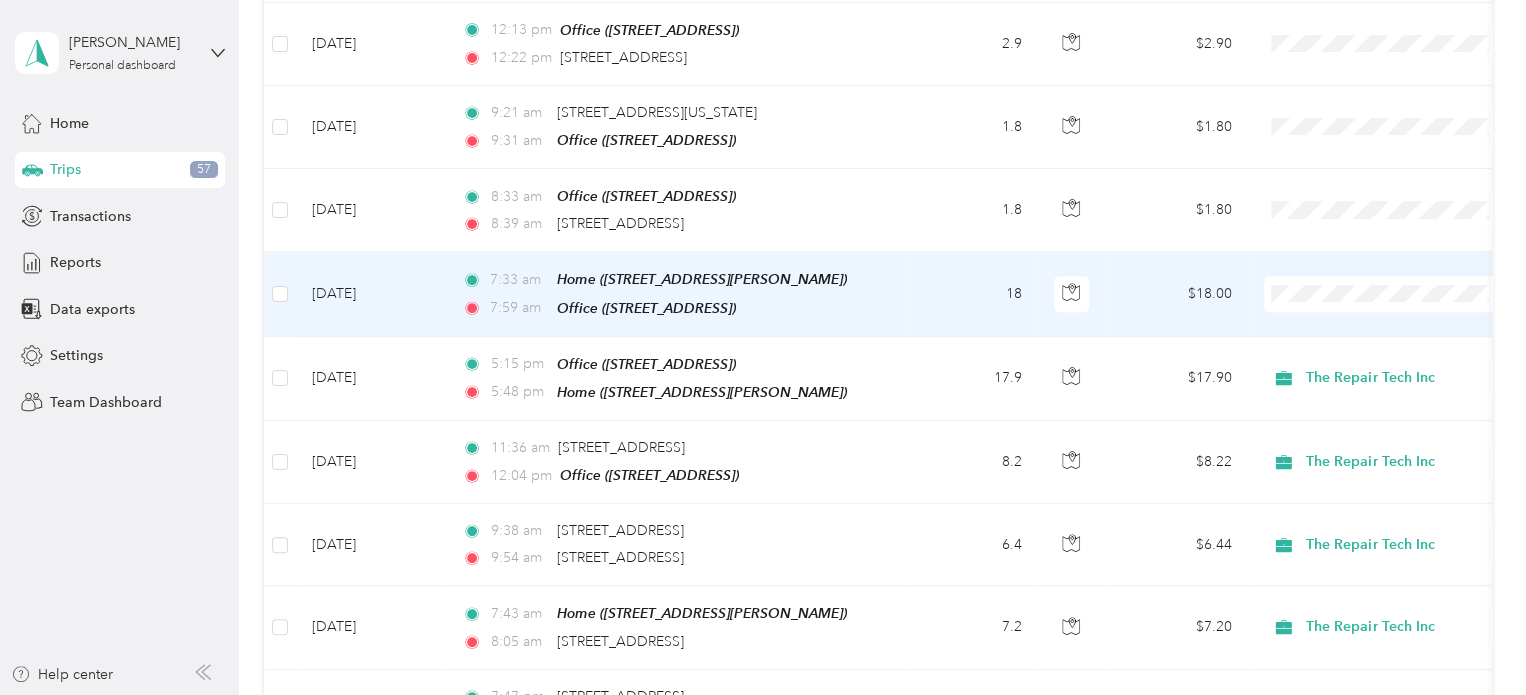 click on "The Repair Tech Inc" at bounding box center [1388, 394] 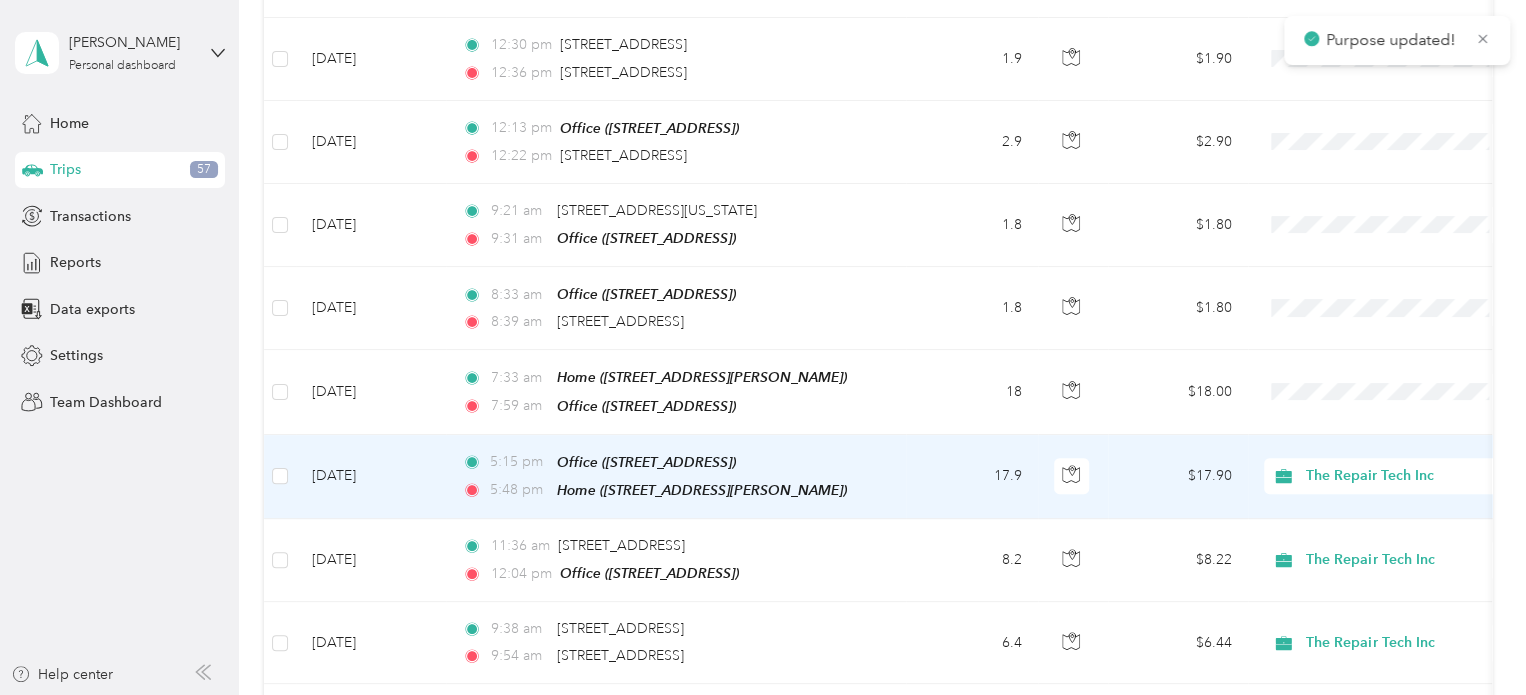 scroll, scrollTop: 400, scrollLeft: 0, axis: vertical 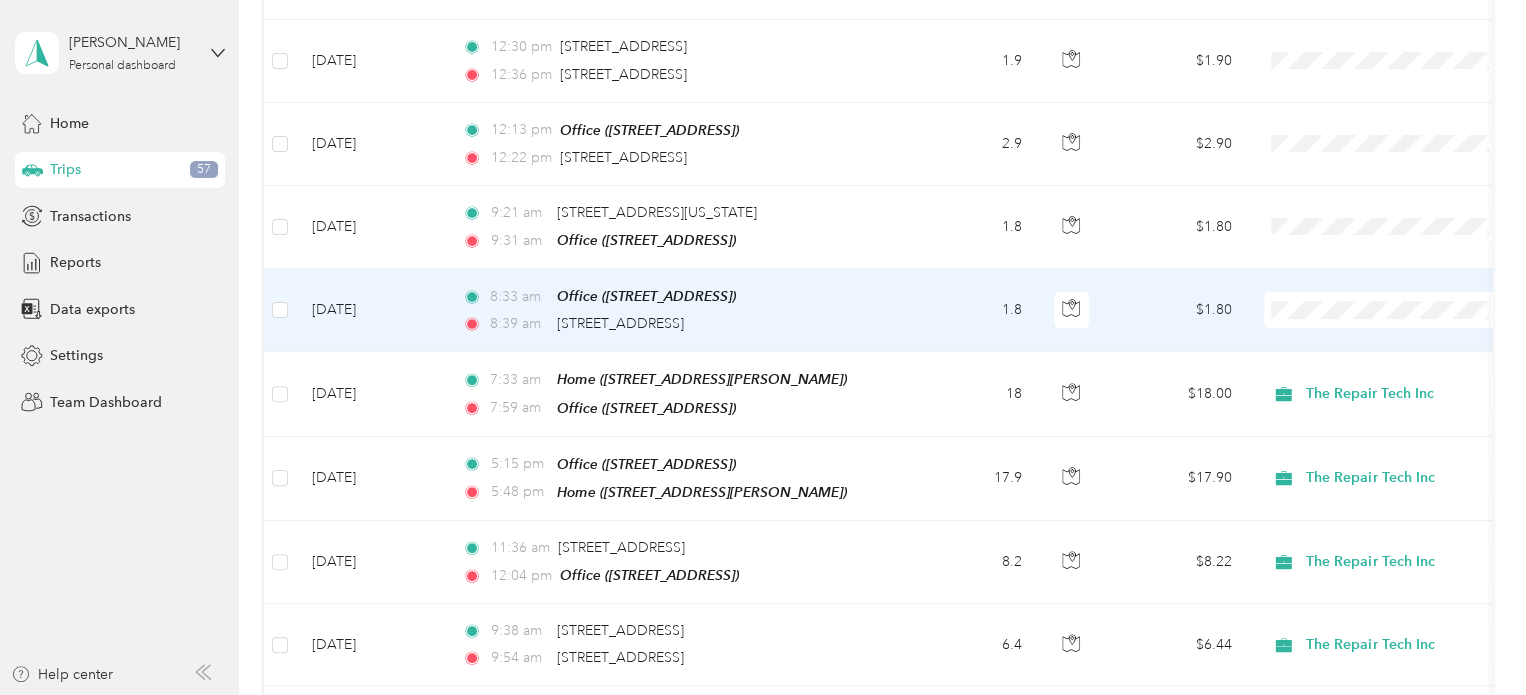 click on "The Repair Tech Inc" at bounding box center [1405, 412] 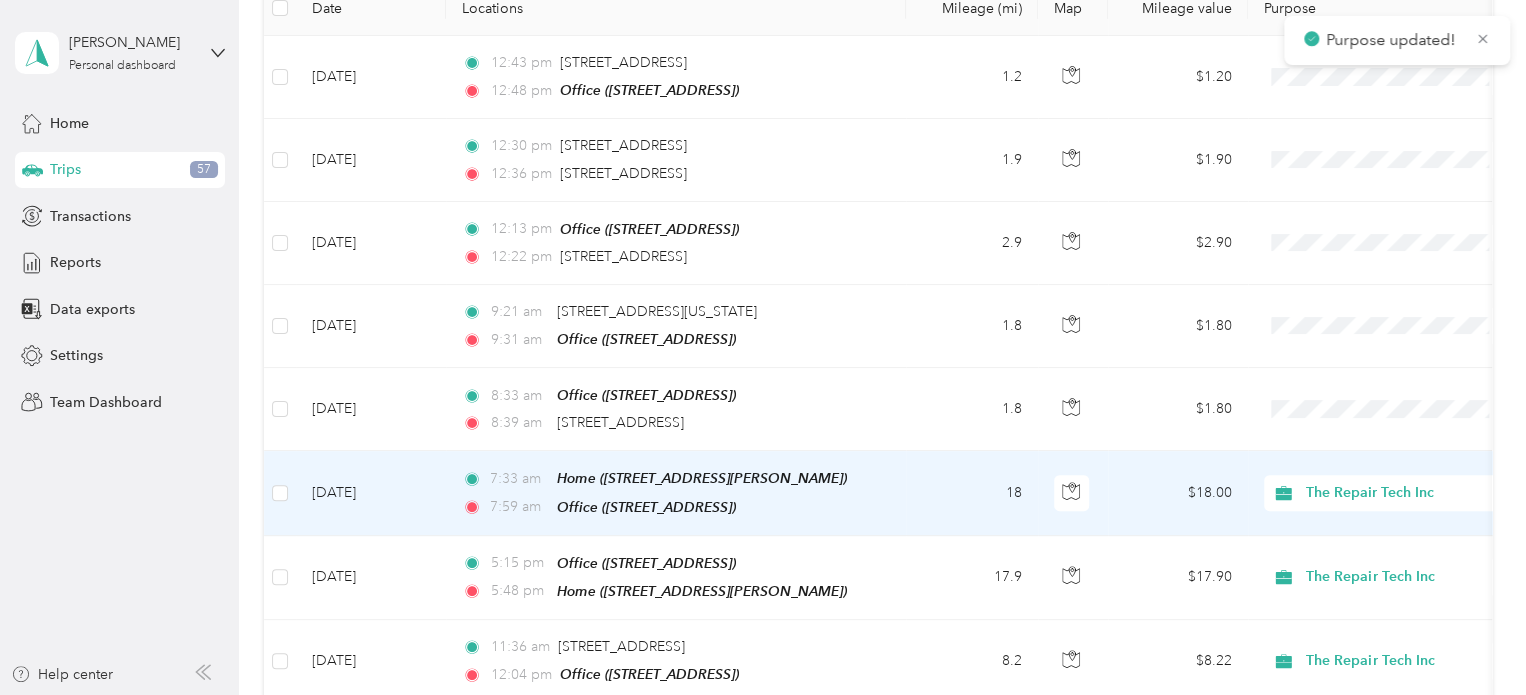scroll, scrollTop: 300, scrollLeft: 0, axis: vertical 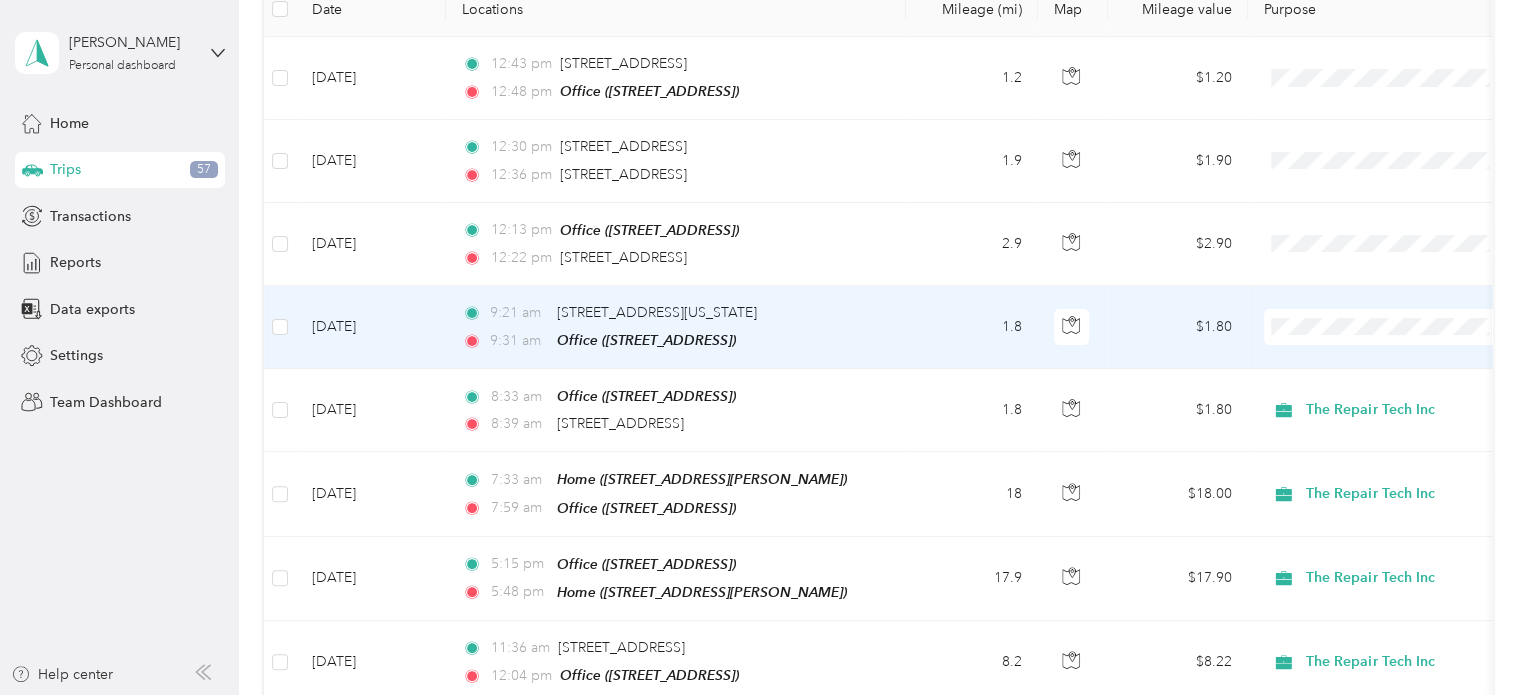 click on "Work Personal The Repair Tech Inc The Repair Tech Inc Other Charity Medical Moving Commute" at bounding box center (1388, 483) 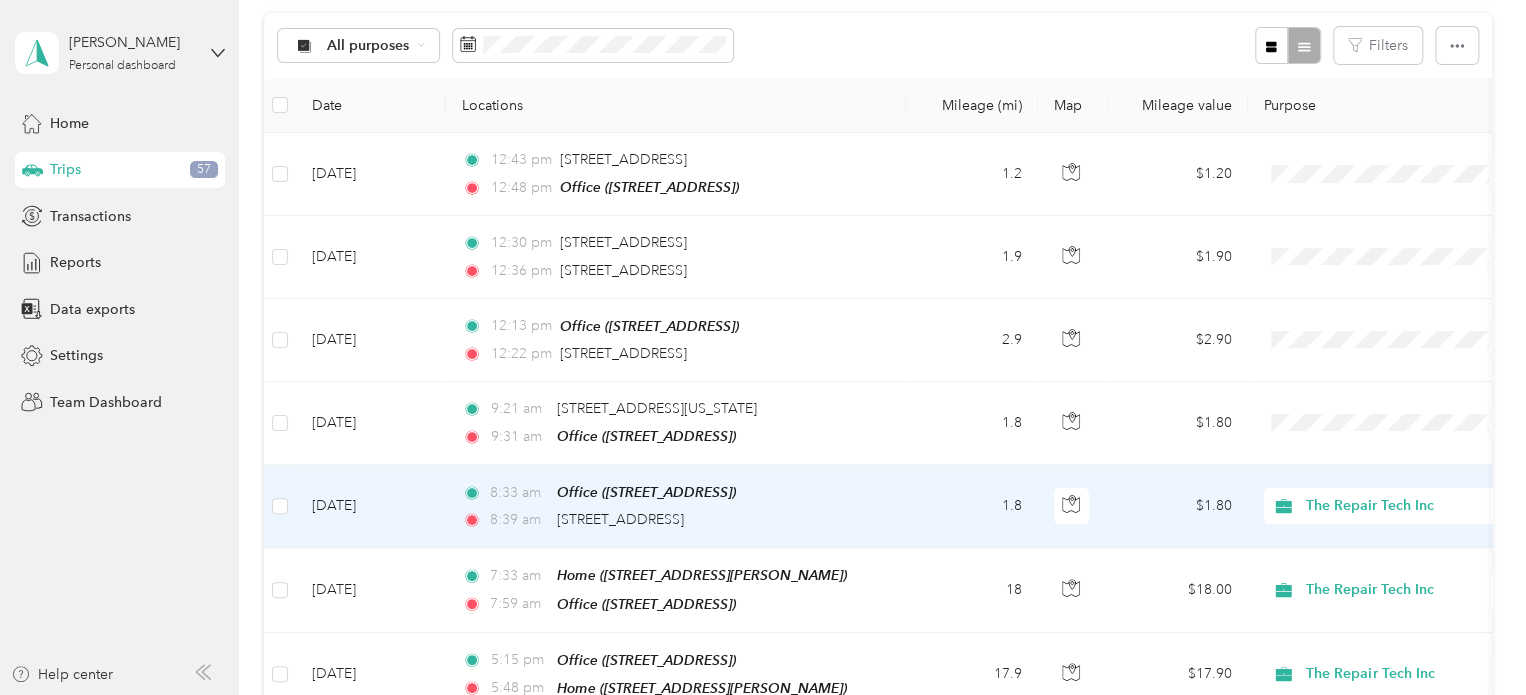 scroll, scrollTop: 200, scrollLeft: 0, axis: vertical 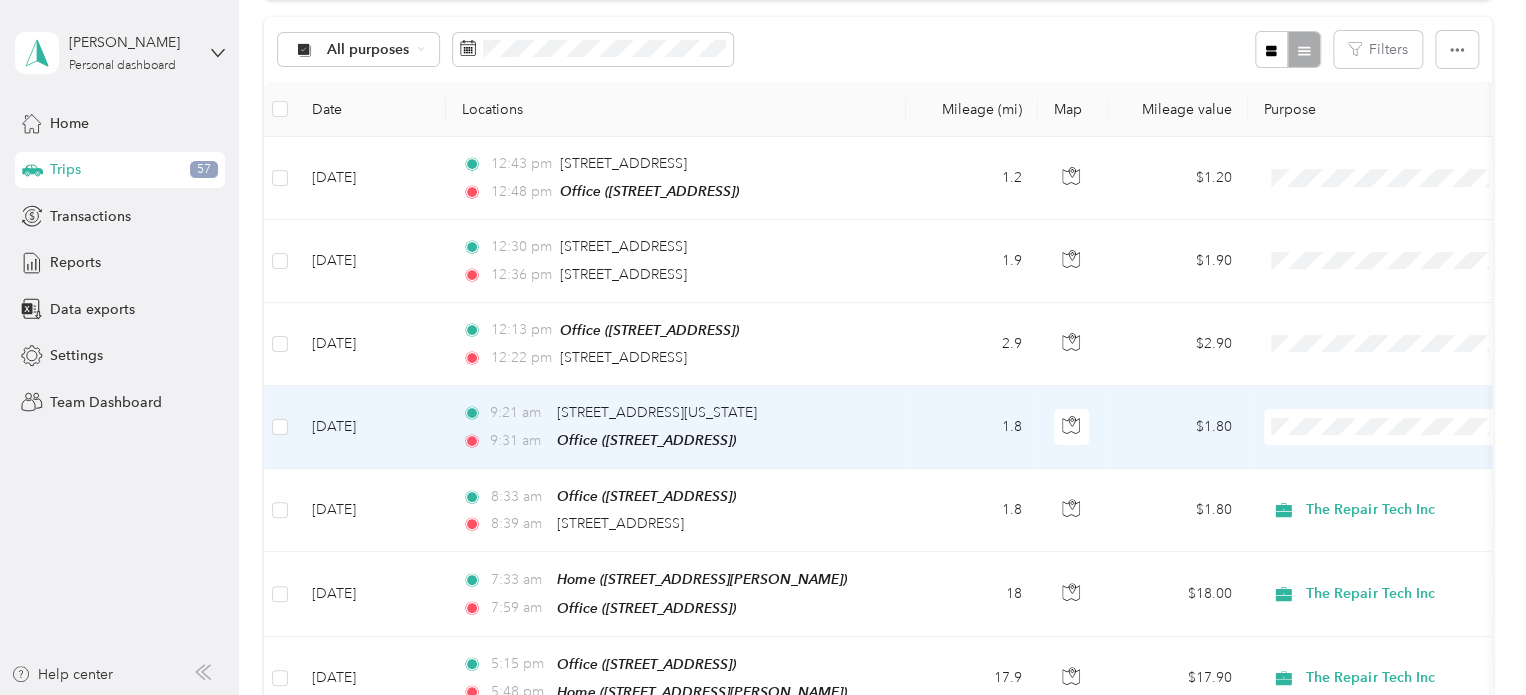 click on "Work Personal The Repair Tech Inc The Repair Tech Inc Other Charity Medical Moving Commute" at bounding box center [1388, 263] 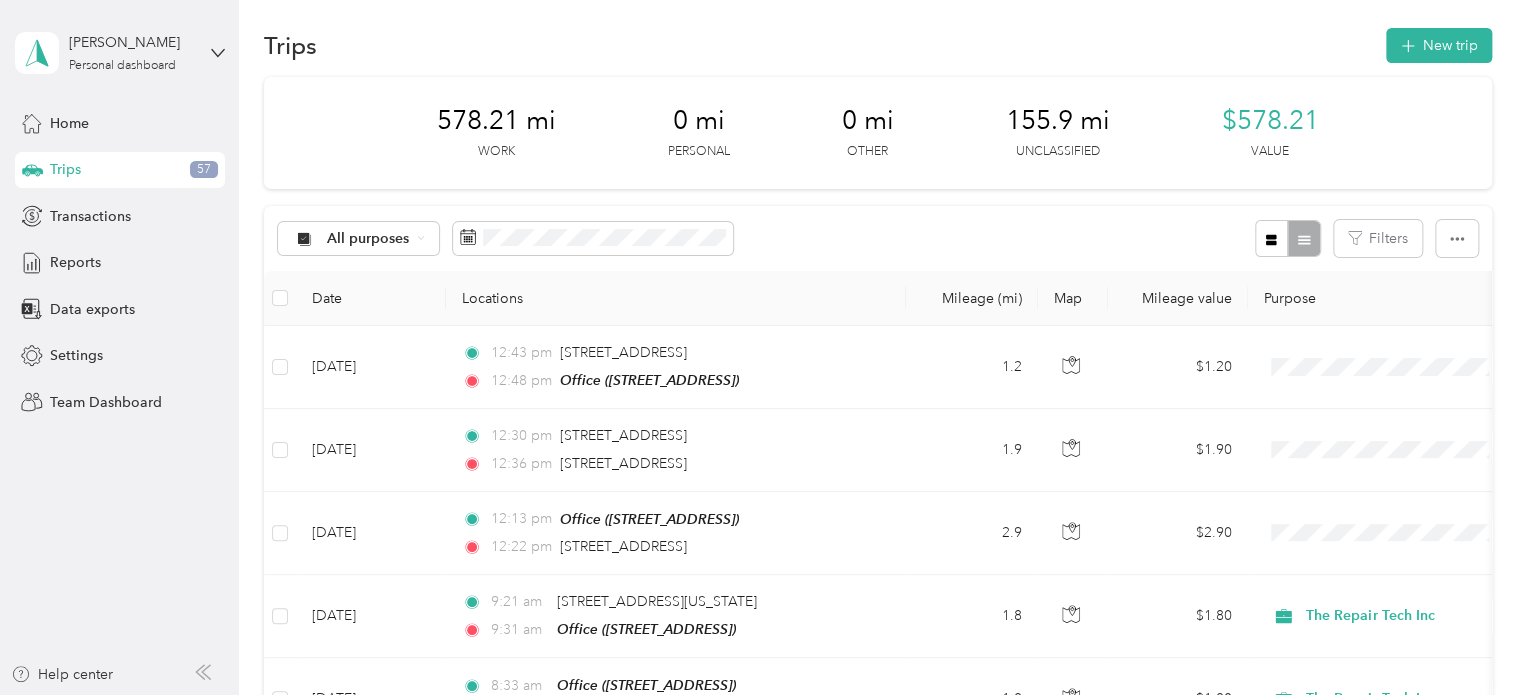 scroll, scrollTop: 0, scrollLeft: 0, axis: both 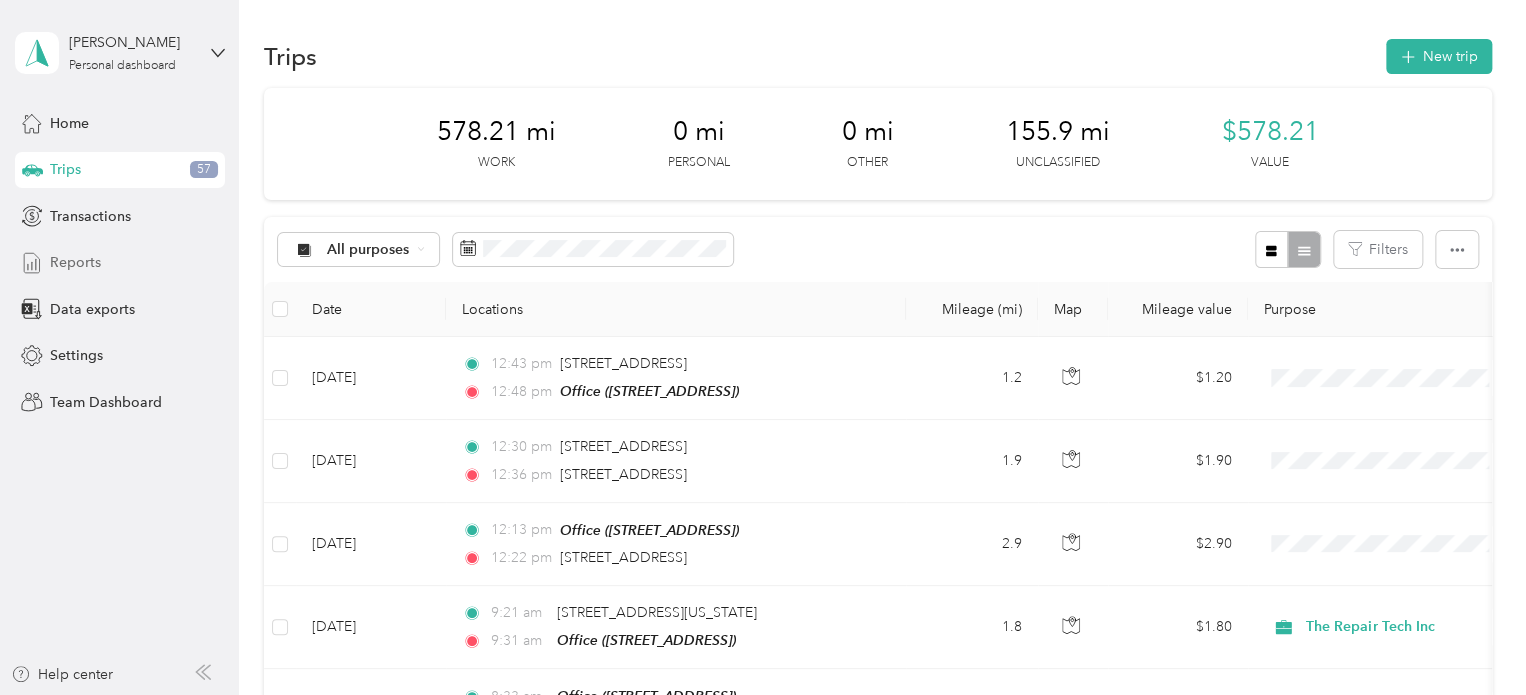 click on "Reports" at bounding box center (120, 263) 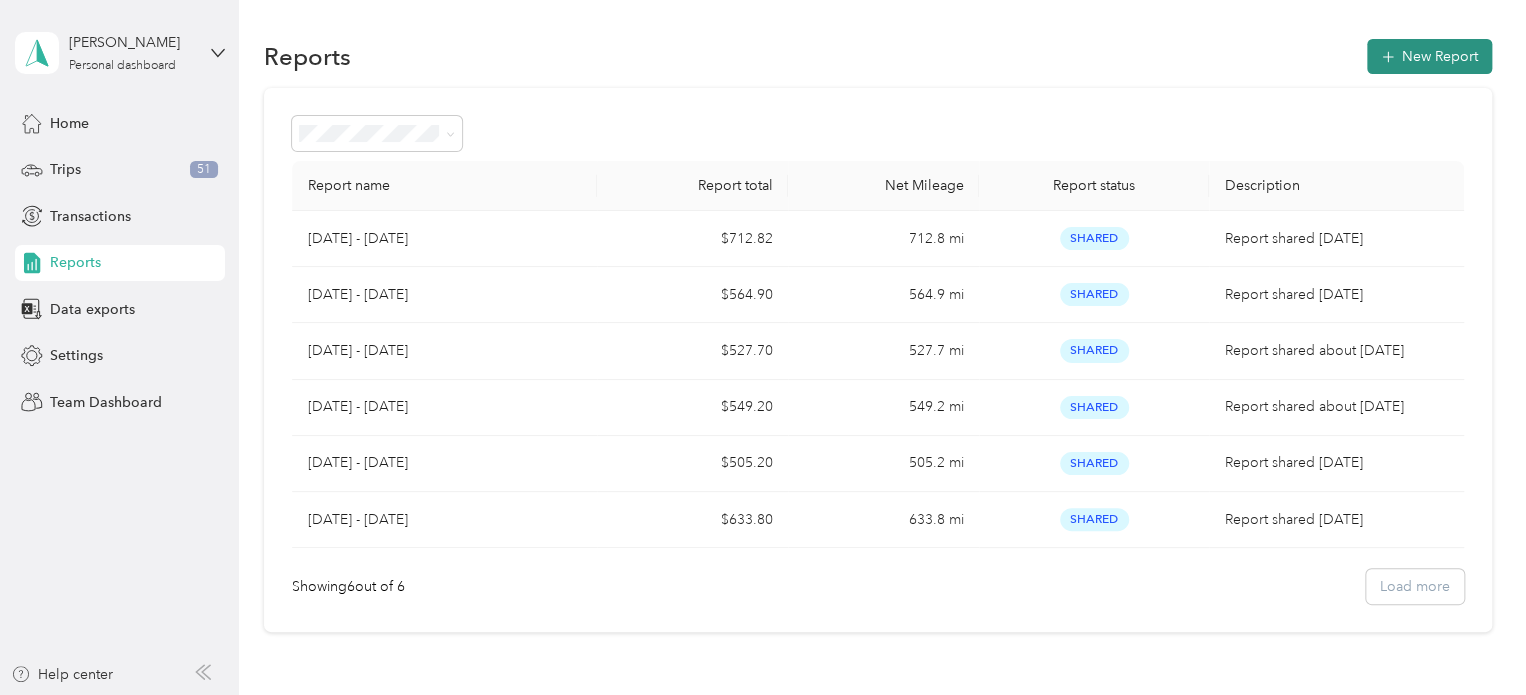 click on "New Report" at bounding box center [1429, 56] 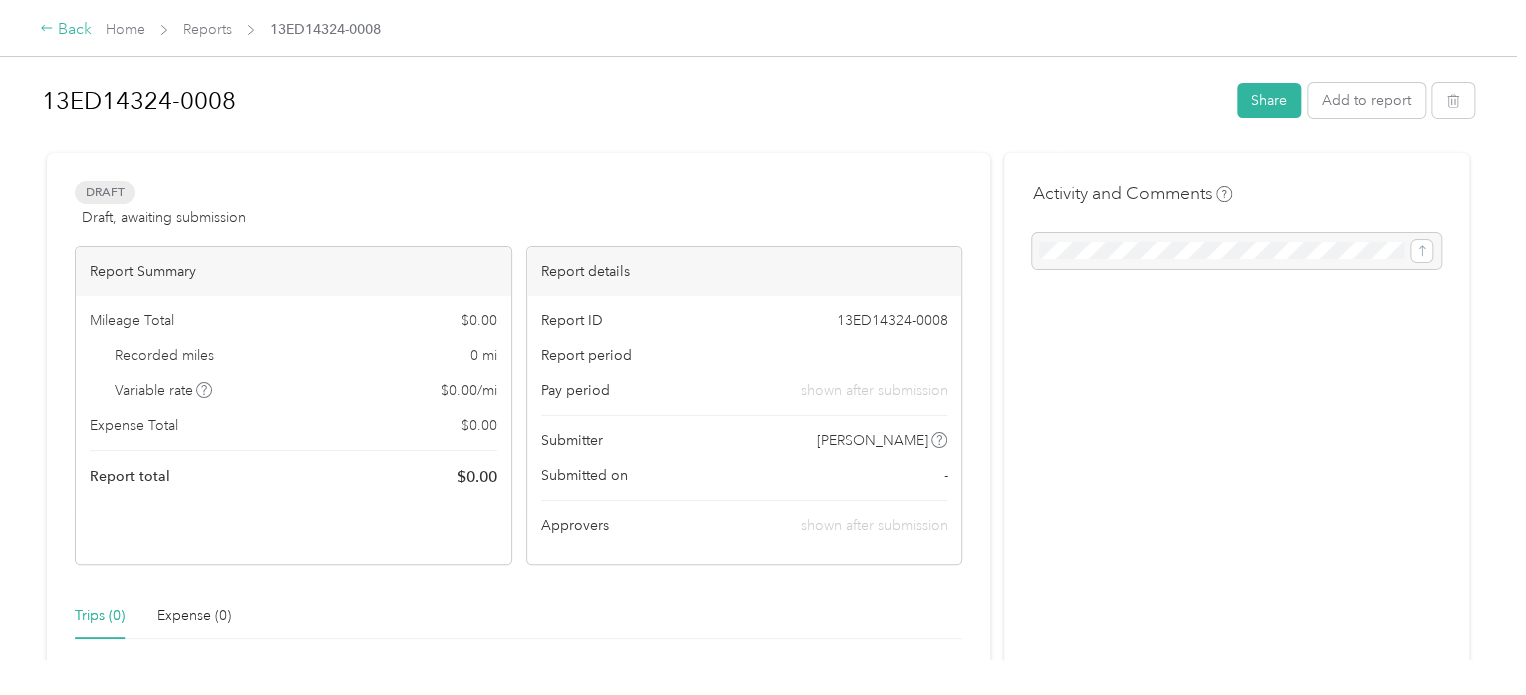 click 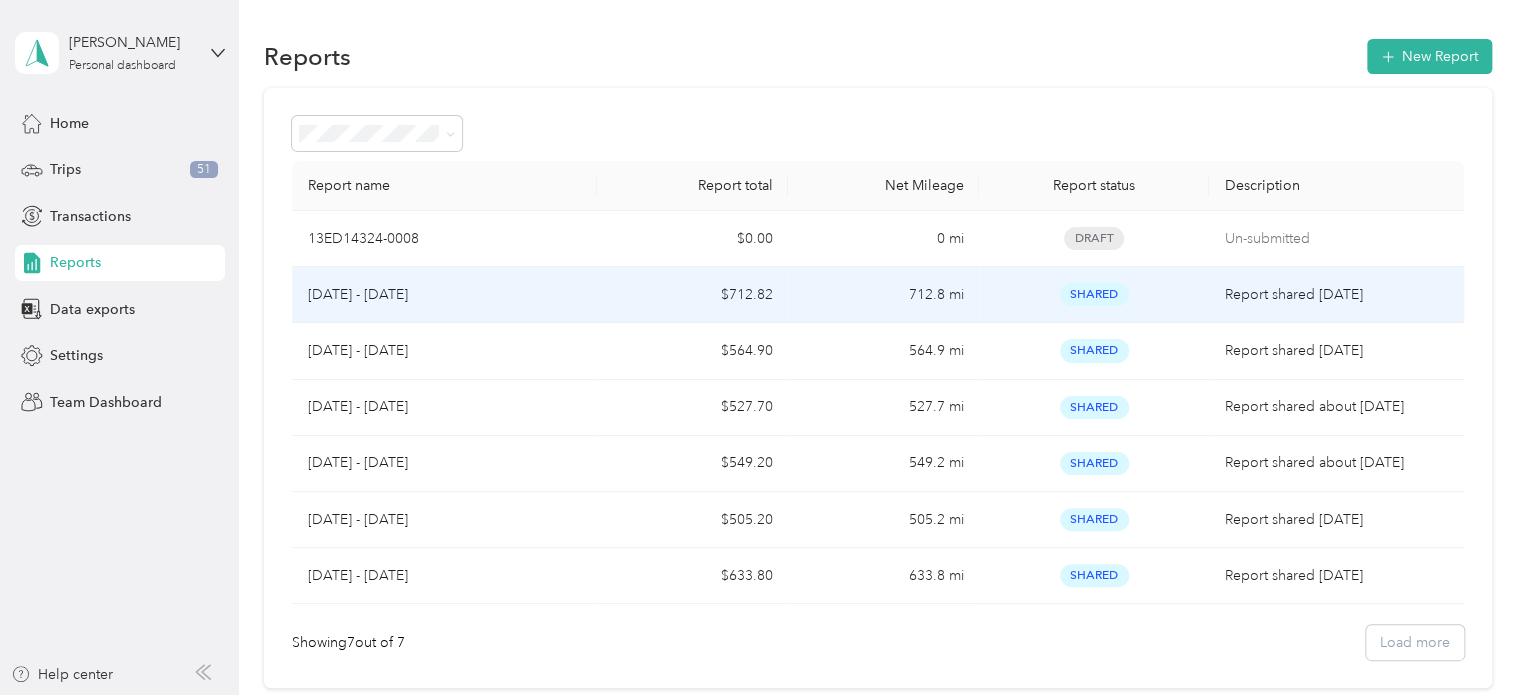 drag, startPoint x: 456, startPoint y: 288, endPoint x: 300, endPoint y: 299, distance: 156.38734 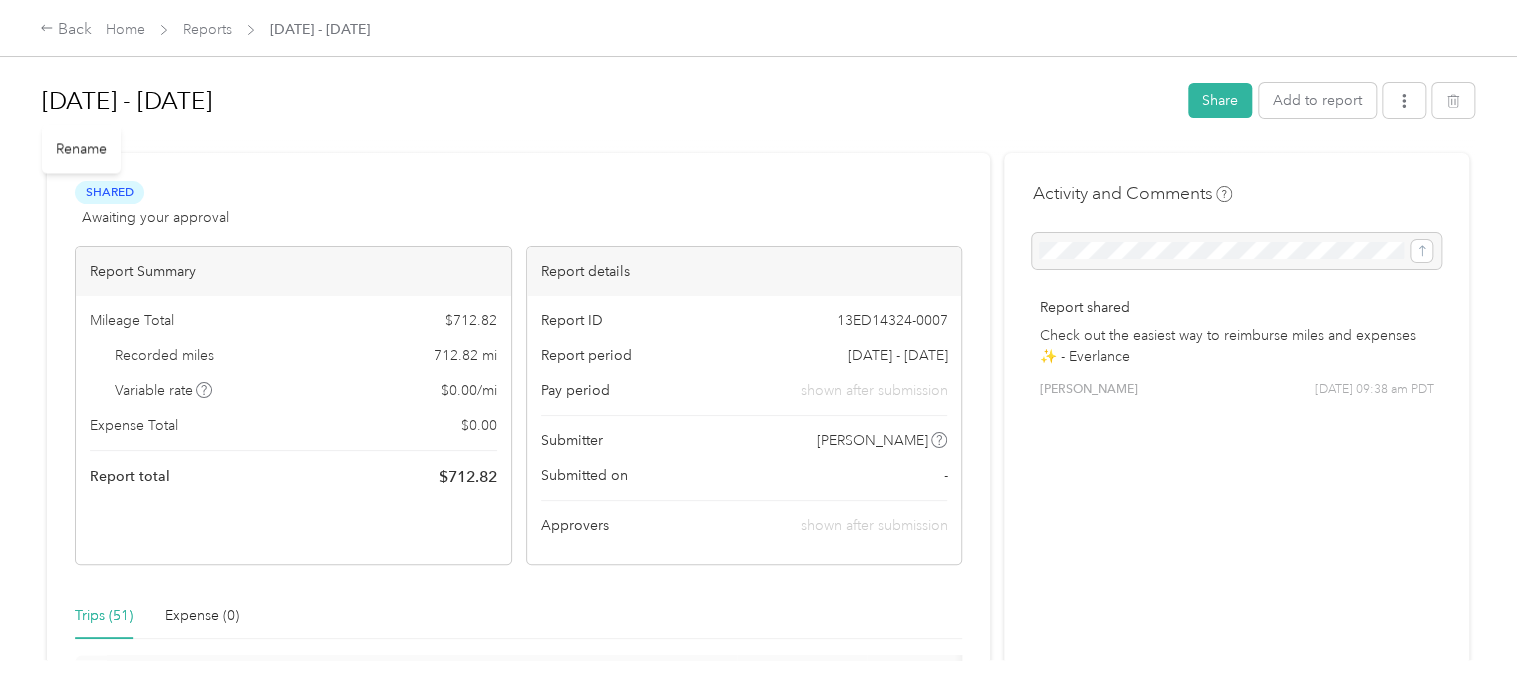 drag, startPoint x: 236, startPoint y: 95, endPoint x: 46, endPoint y: 101, distance: 190.09471 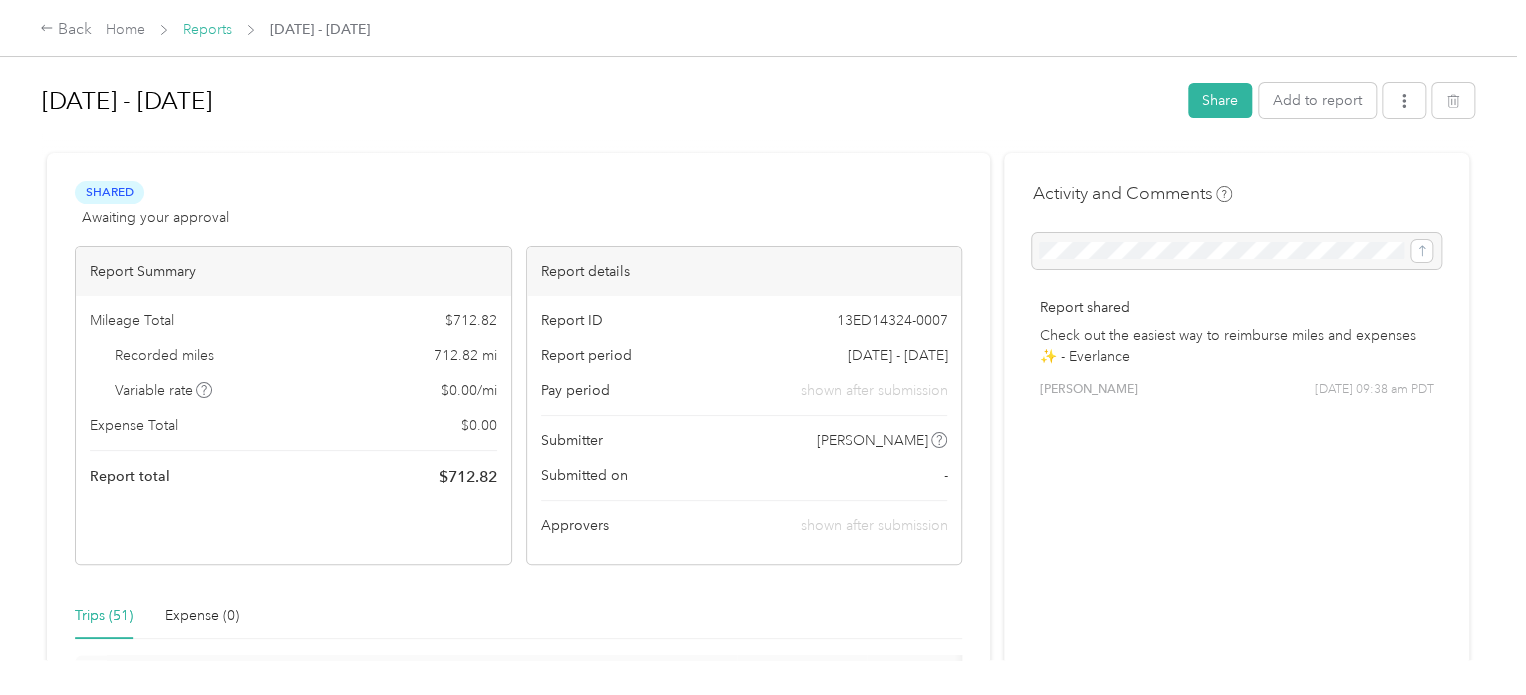 click on "Reports" at bounding box center (207, 29) 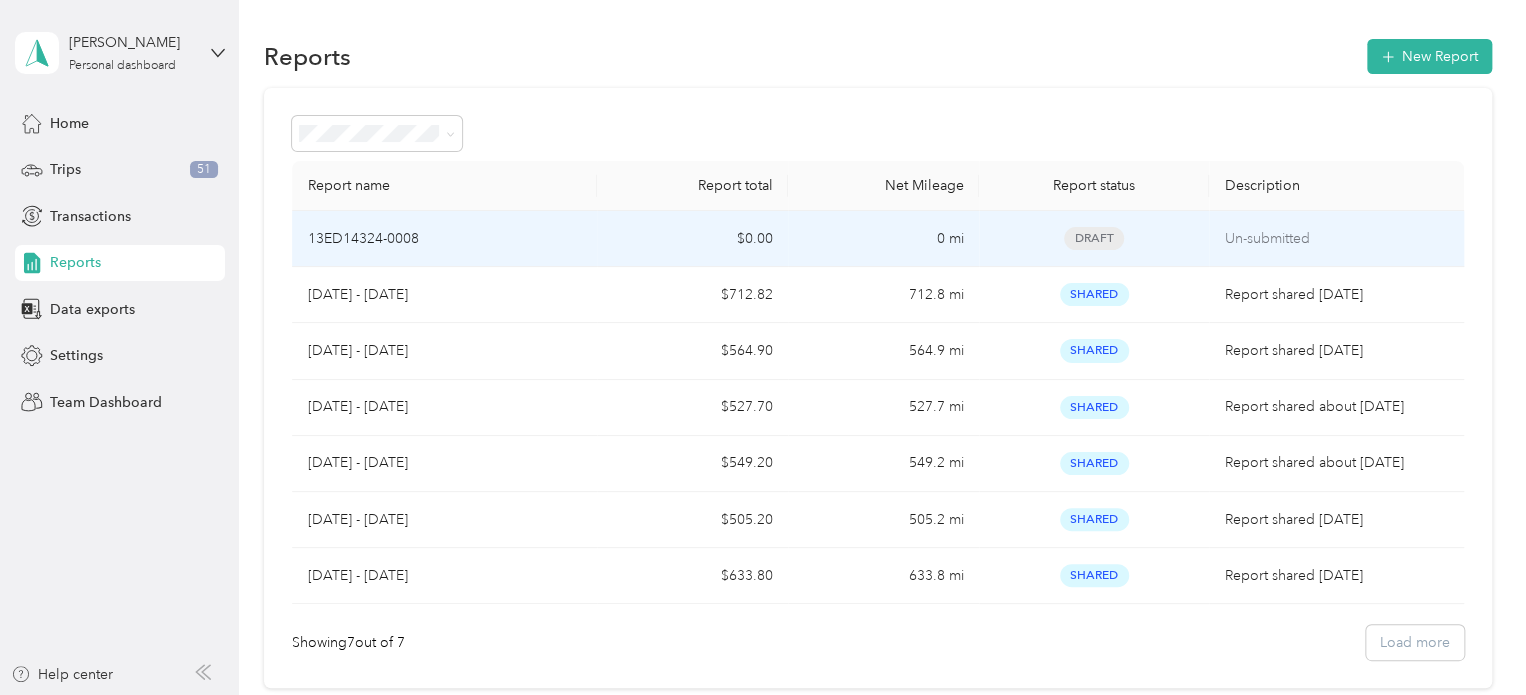 click on "13ED14324-0008" at bounding box center [363, 239] 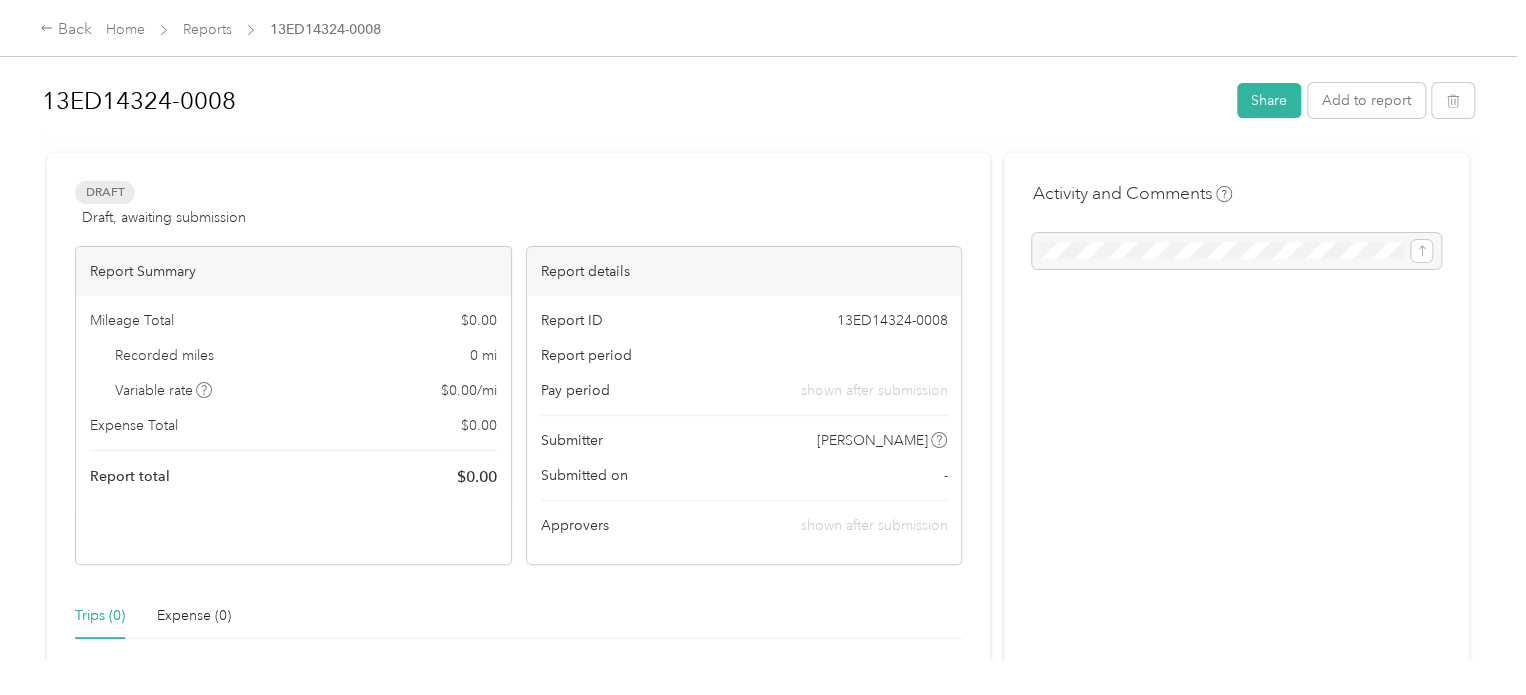 click on "13ED14324-0008" at bounding box center (632, 101) 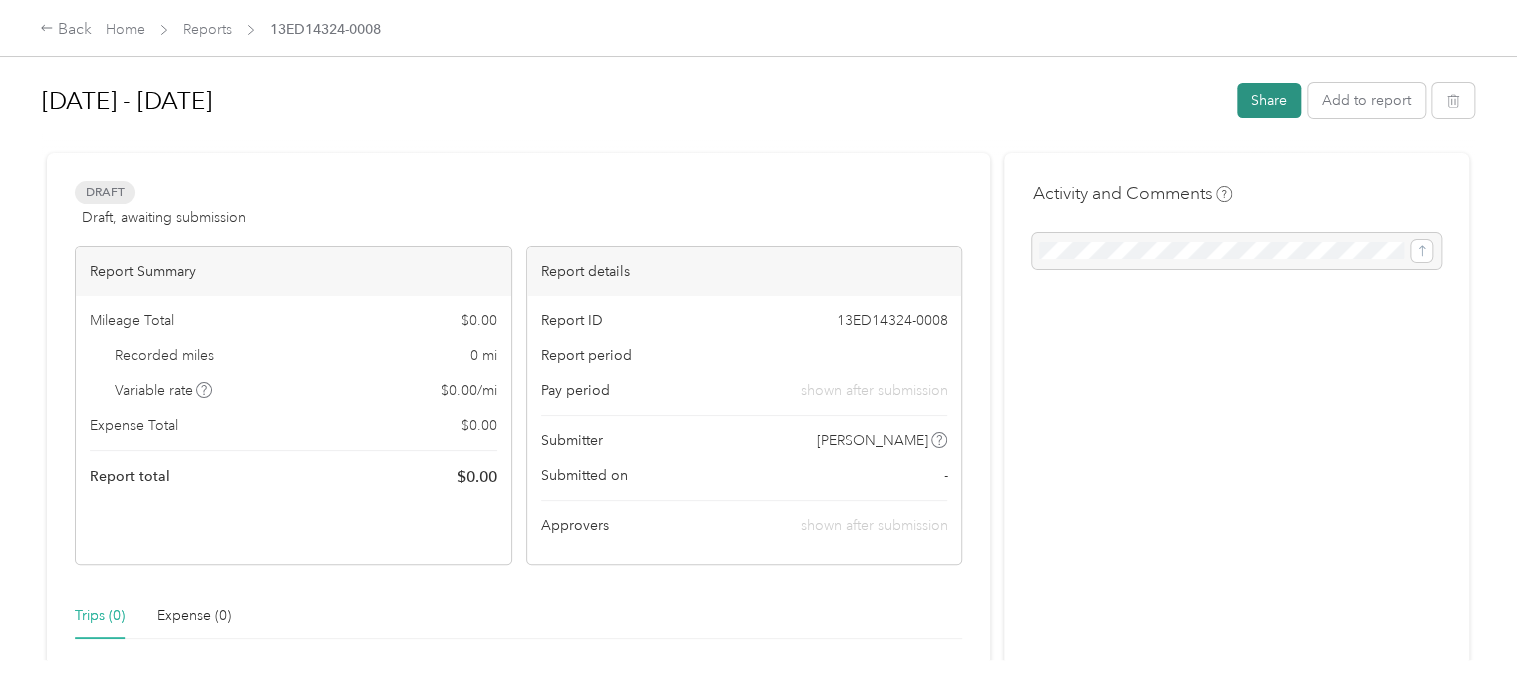 click on "Share" at bounding box center [1269, 100] 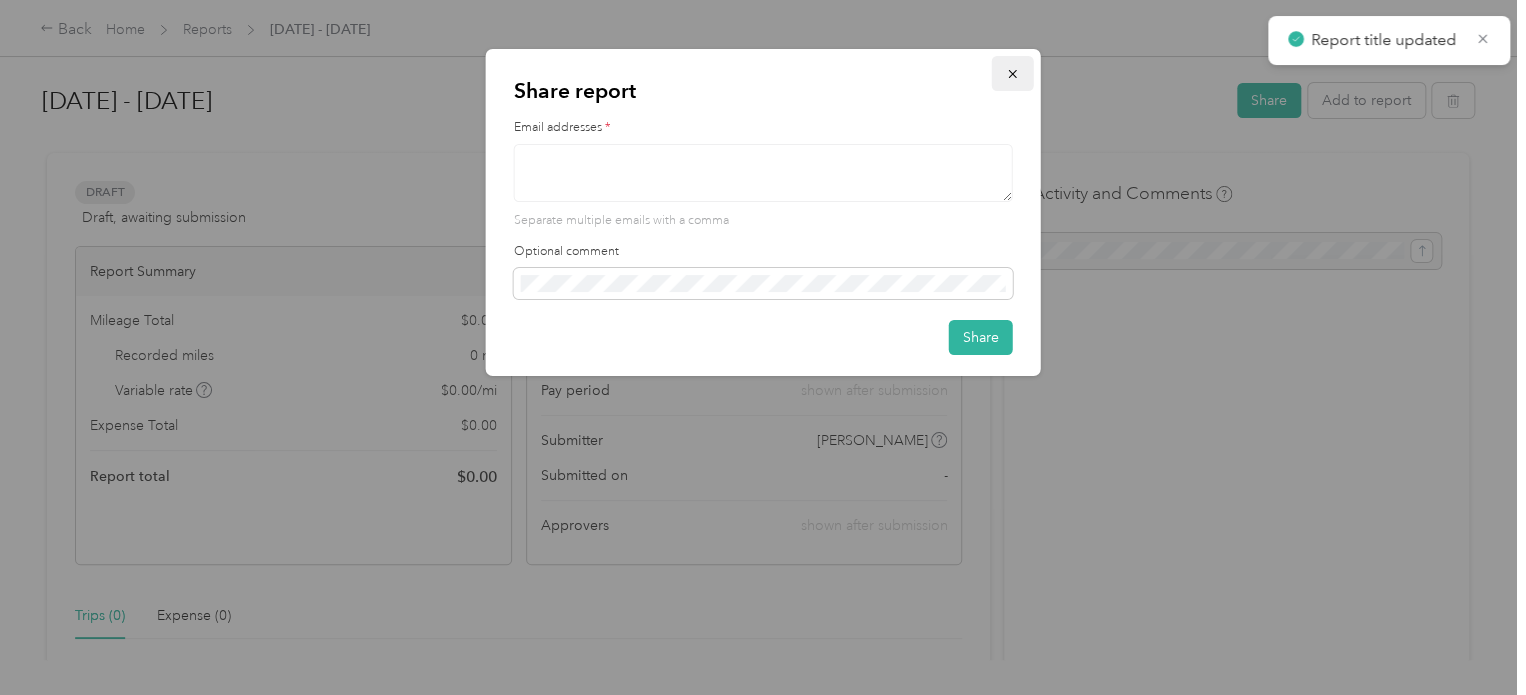 click at bounding box center (1013, 73) 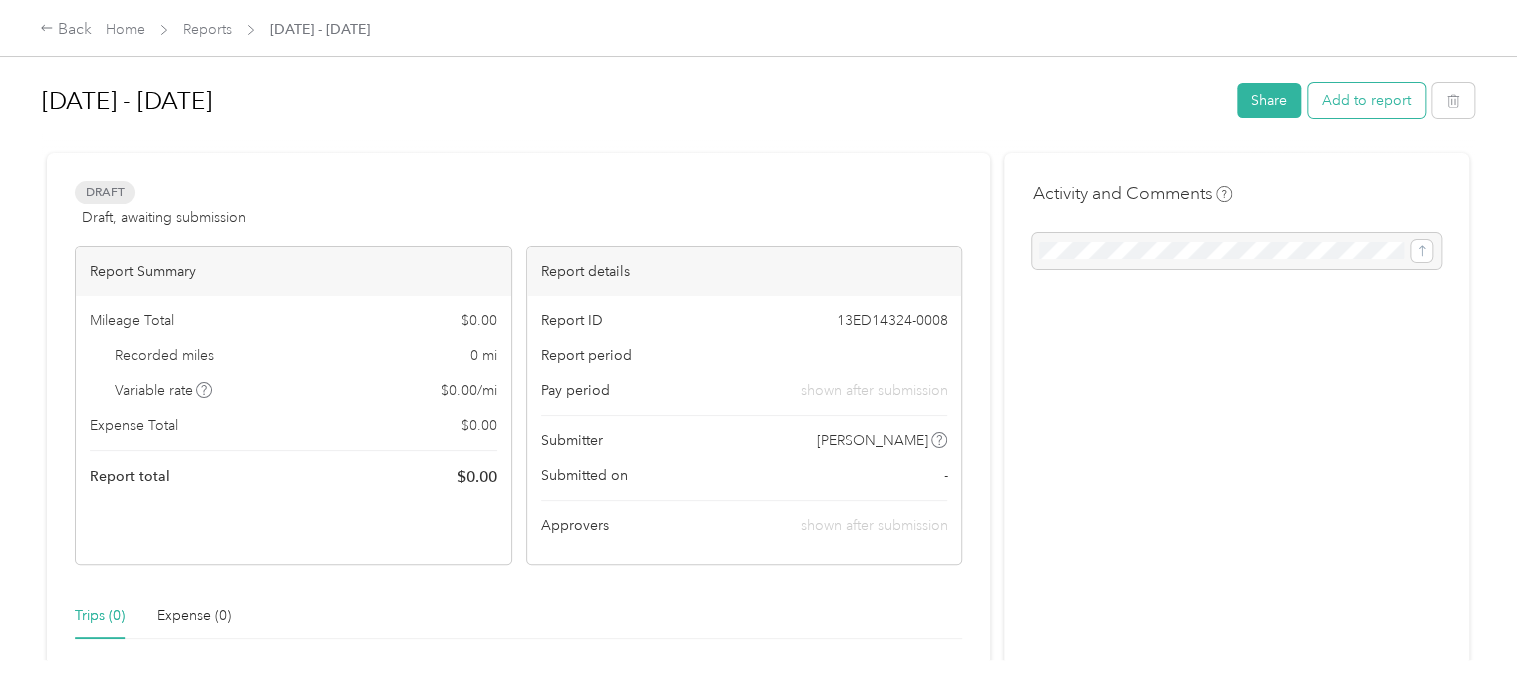 click on "Add to report" at bounding box center (1366, 100) 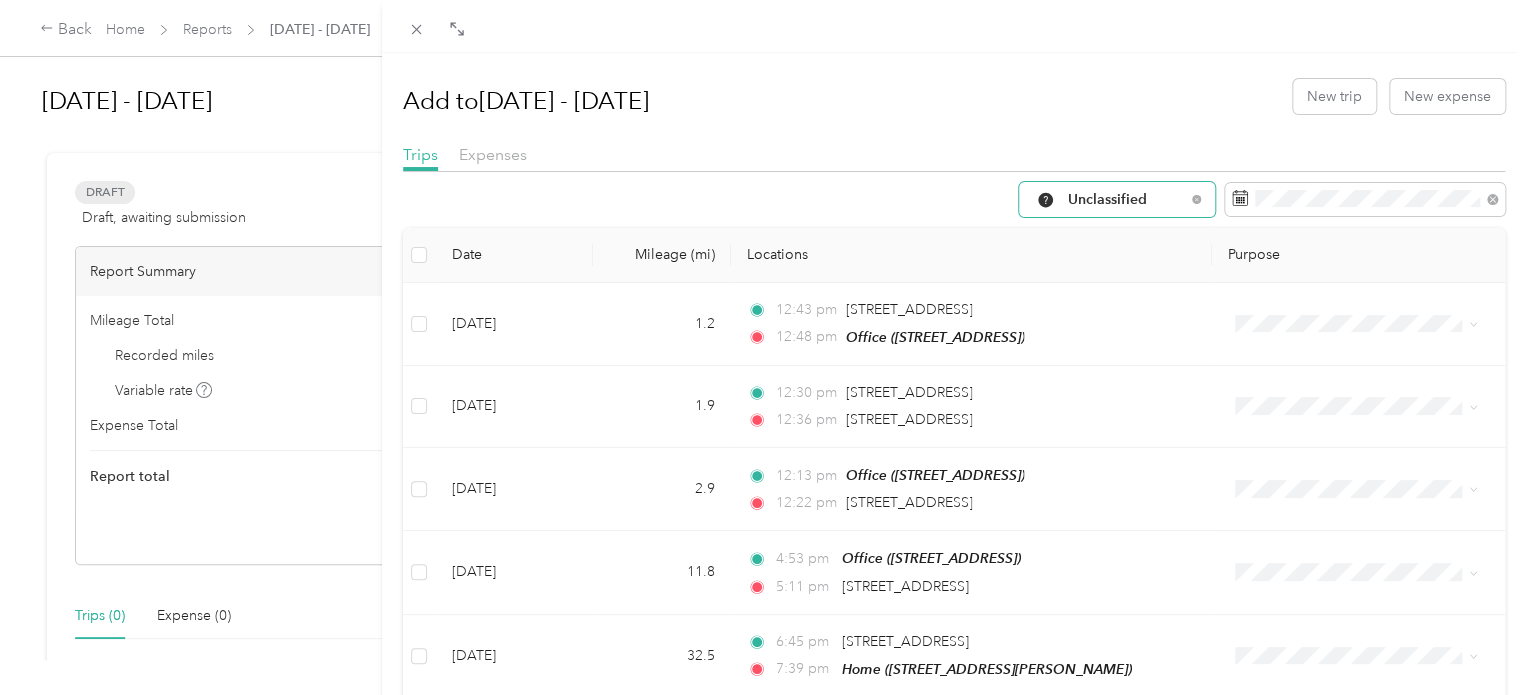 click on "Unclassified" at bounding box center [1117, 199] 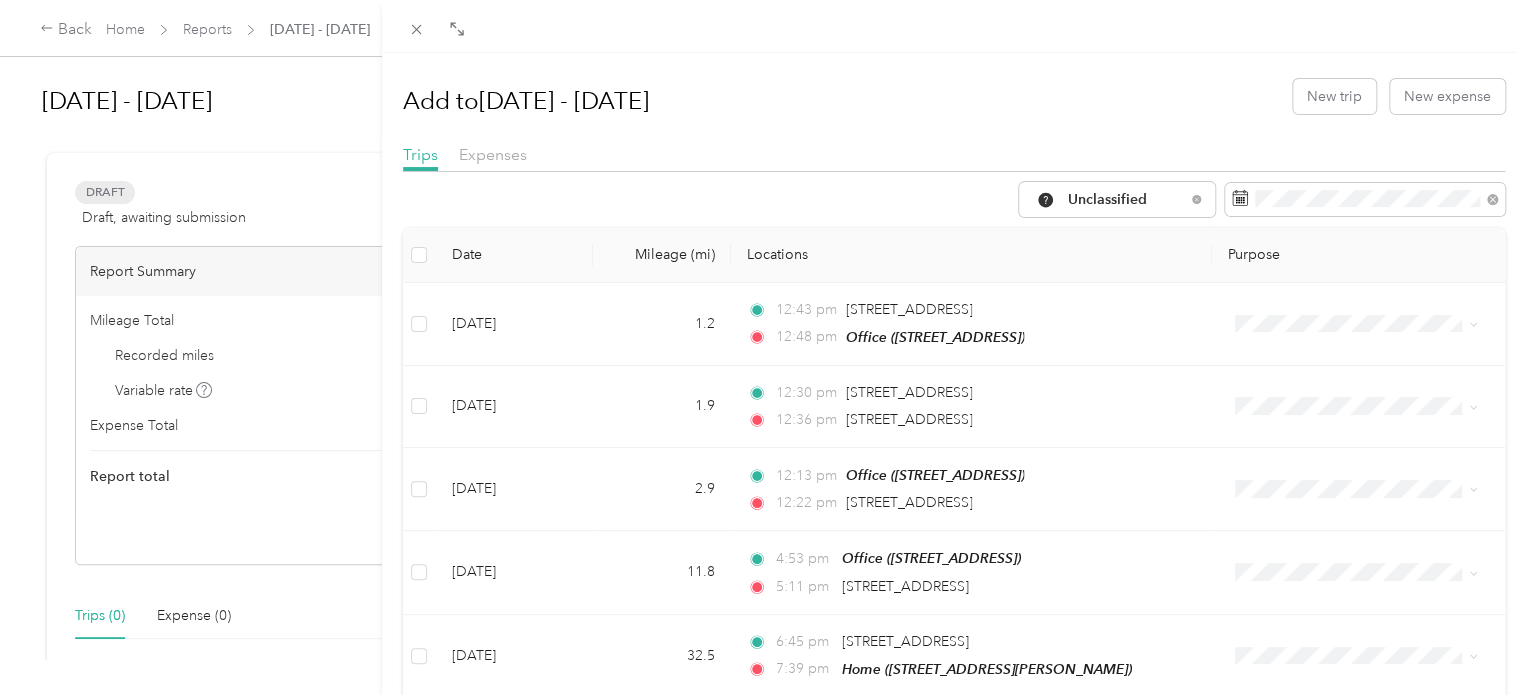 click on "The Repair Tech Inc" at bounding box center [1118, 376] 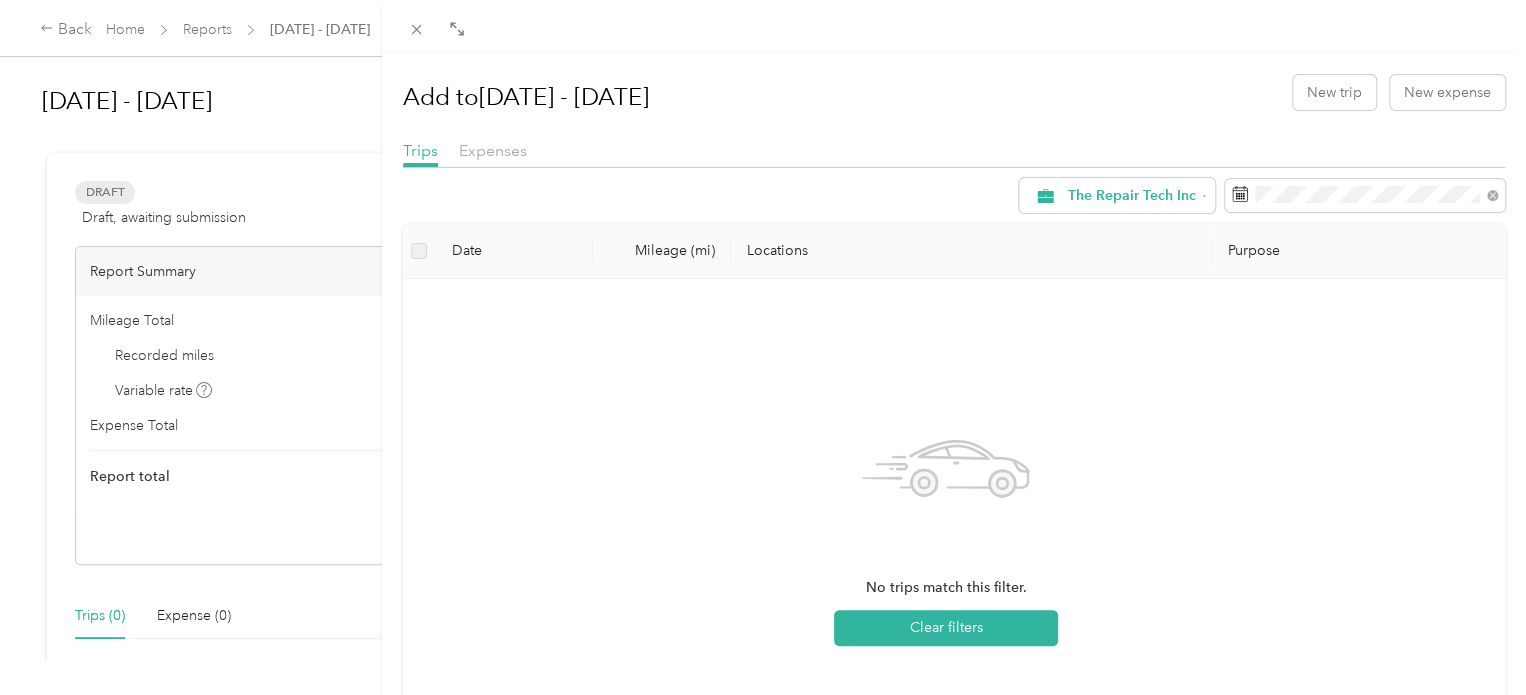 scroll, scrollTop: 0, scrollLeft: 0, axis: both 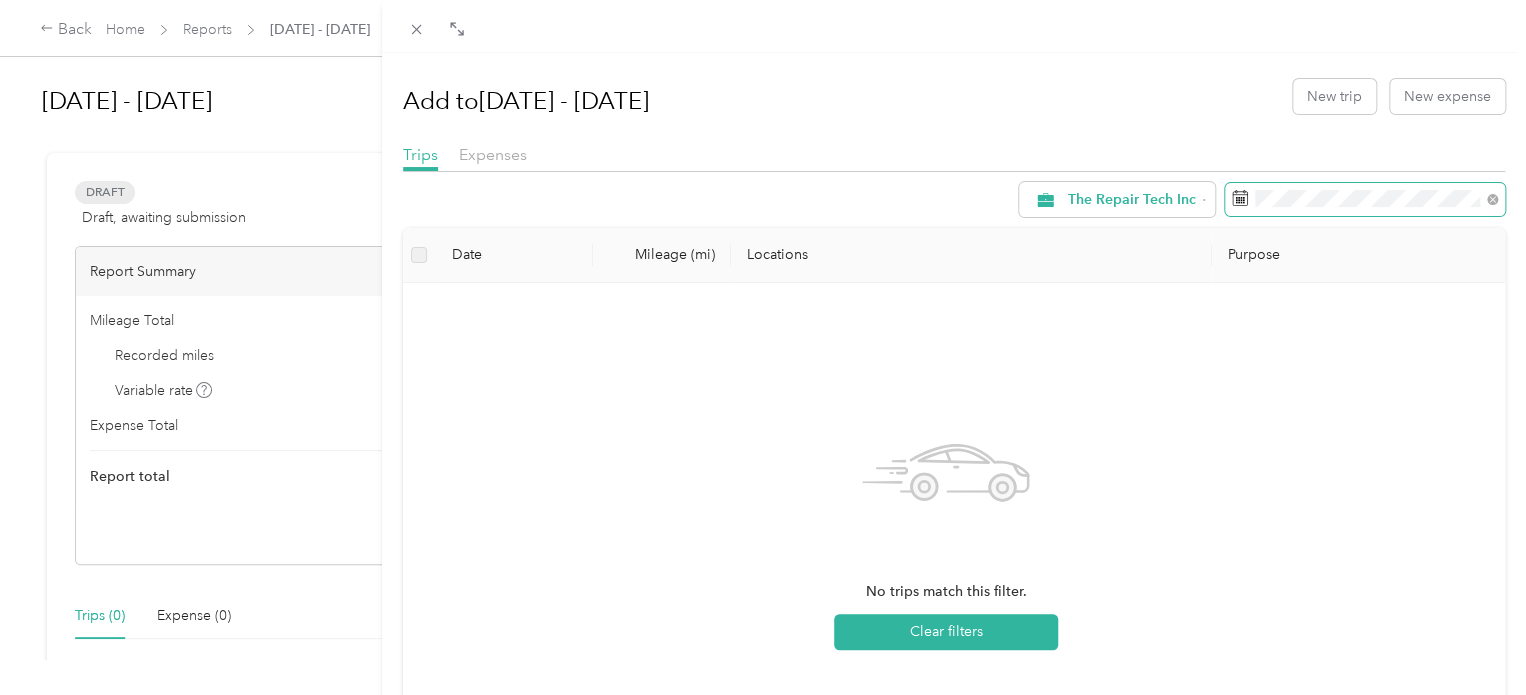 click at bounding box center [1365, 200] 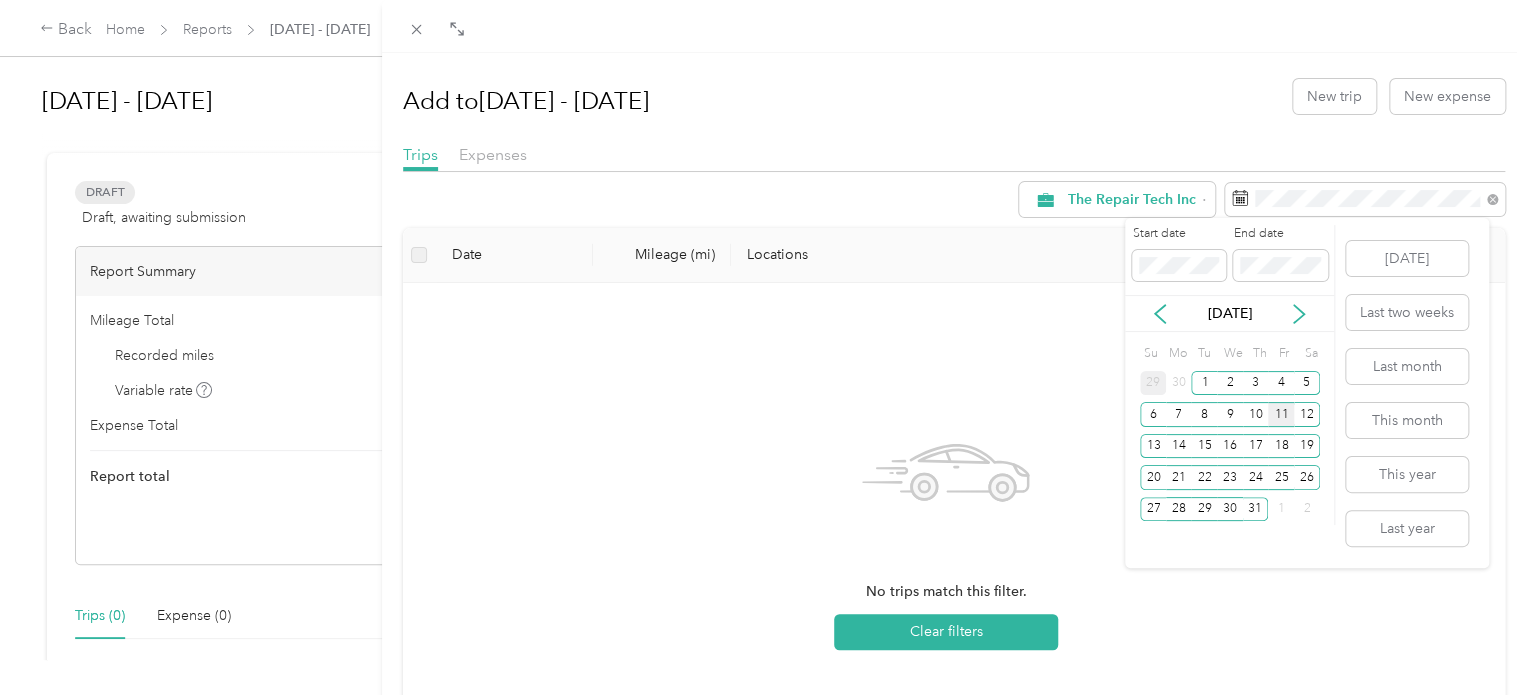 click on "29" at bounding box center [1153, 383] 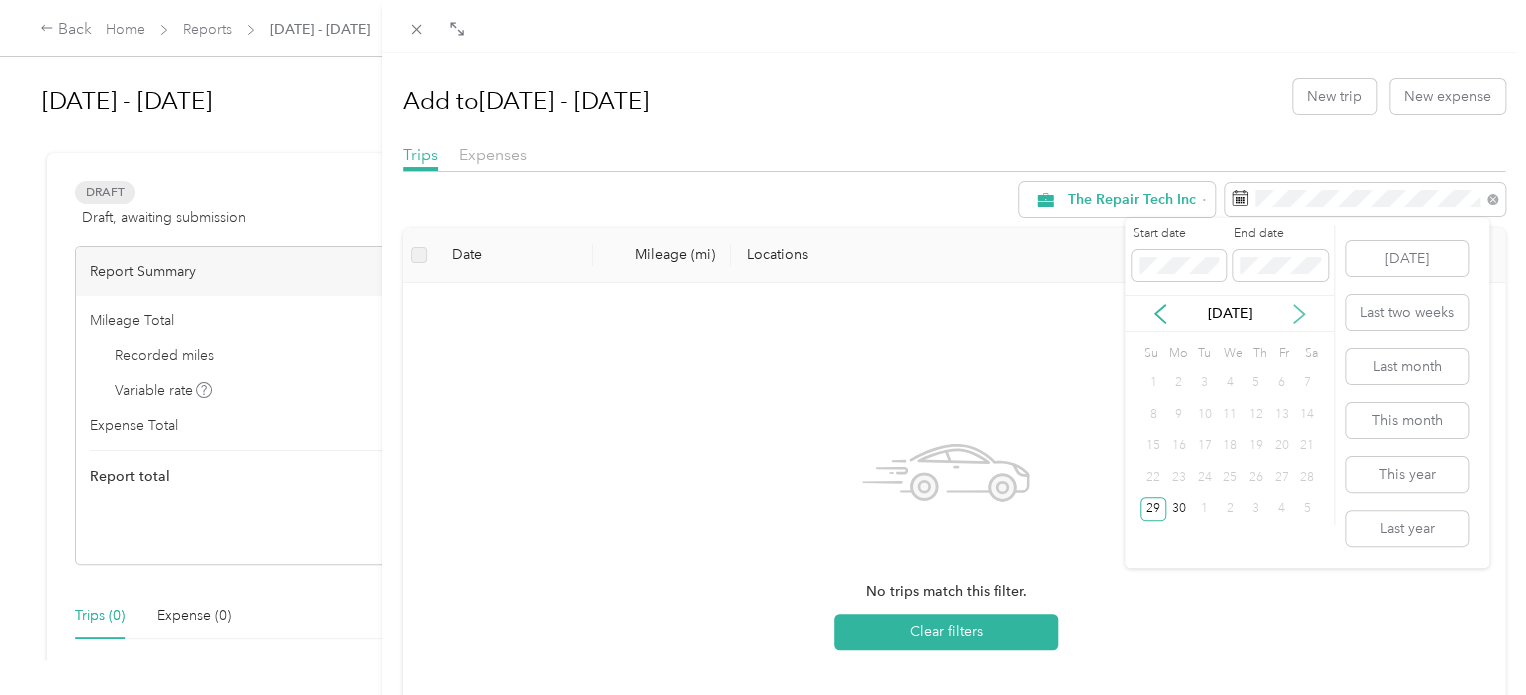 click 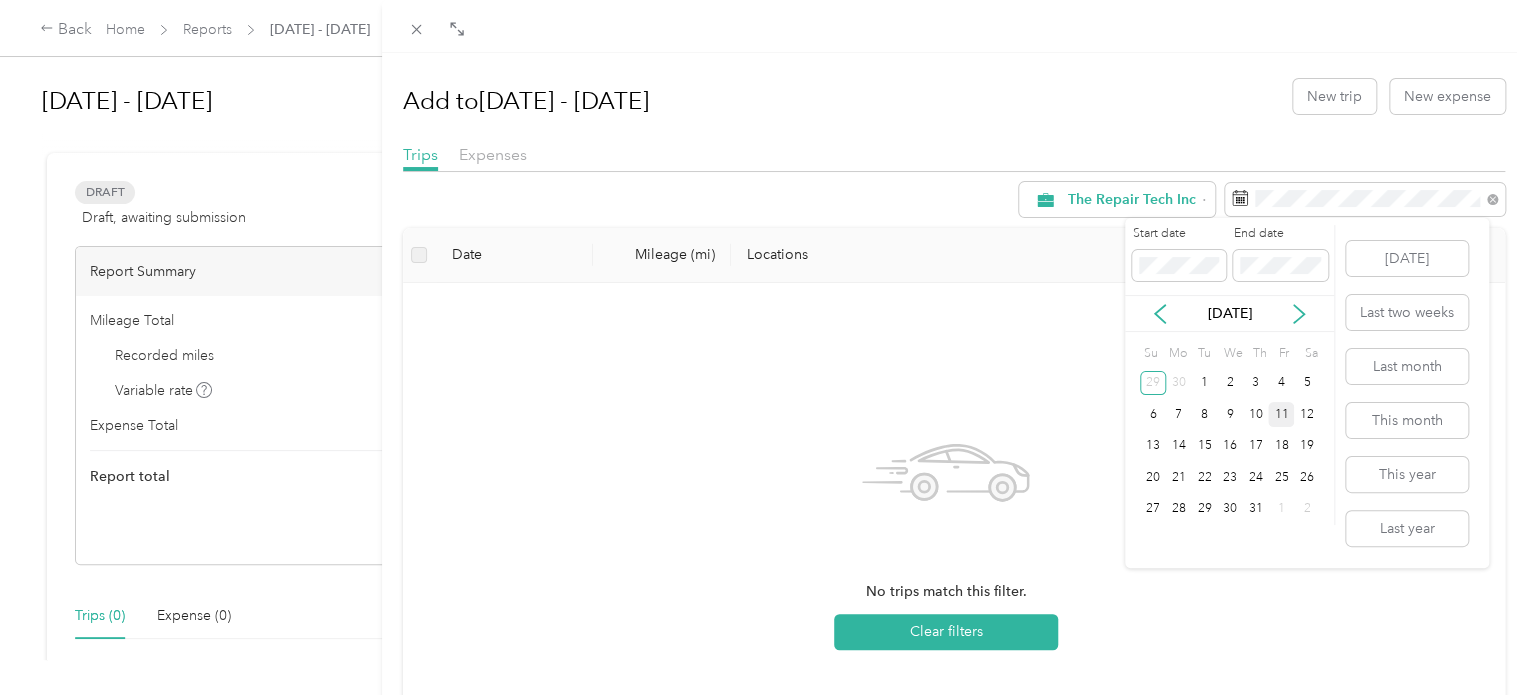 click on "11" at bounding box center [1281, 414] 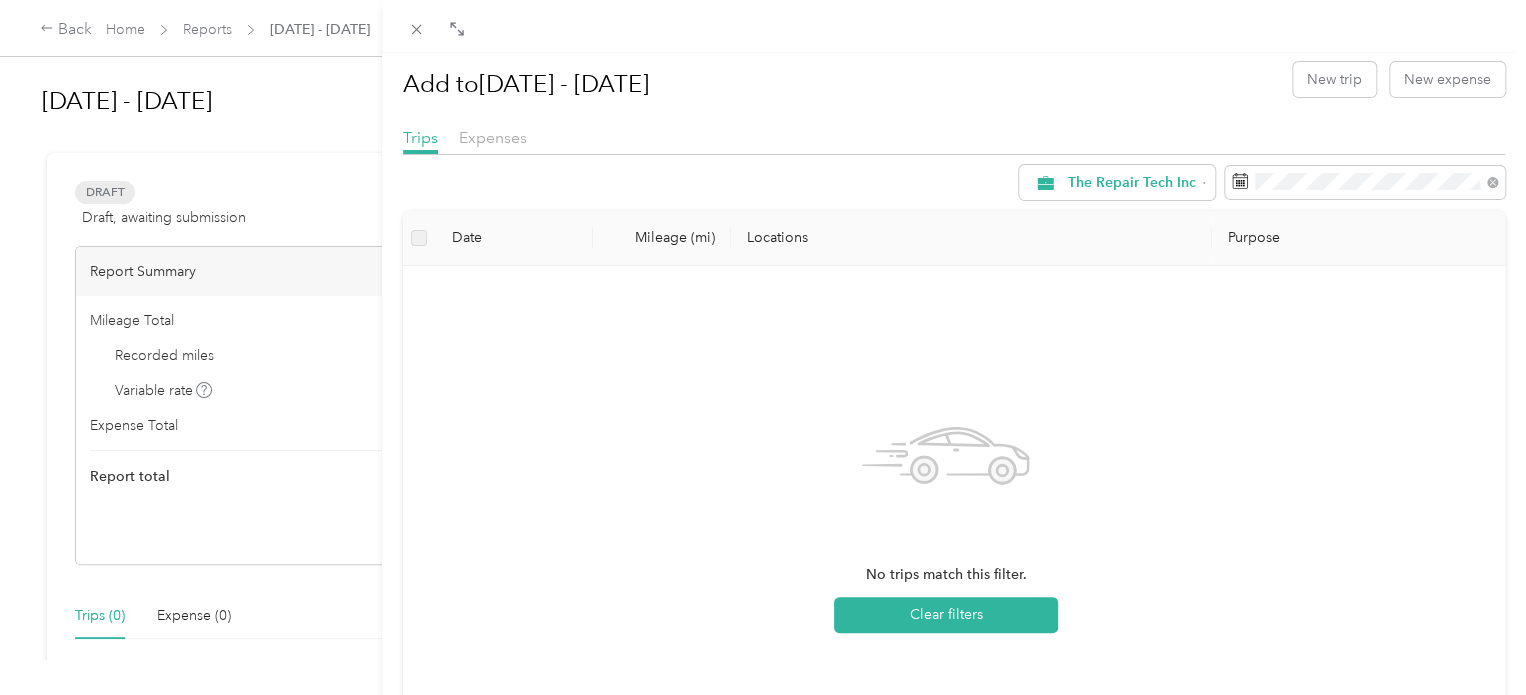 scroll, scrollTop: 0, scrollLeft: 0, axis: both 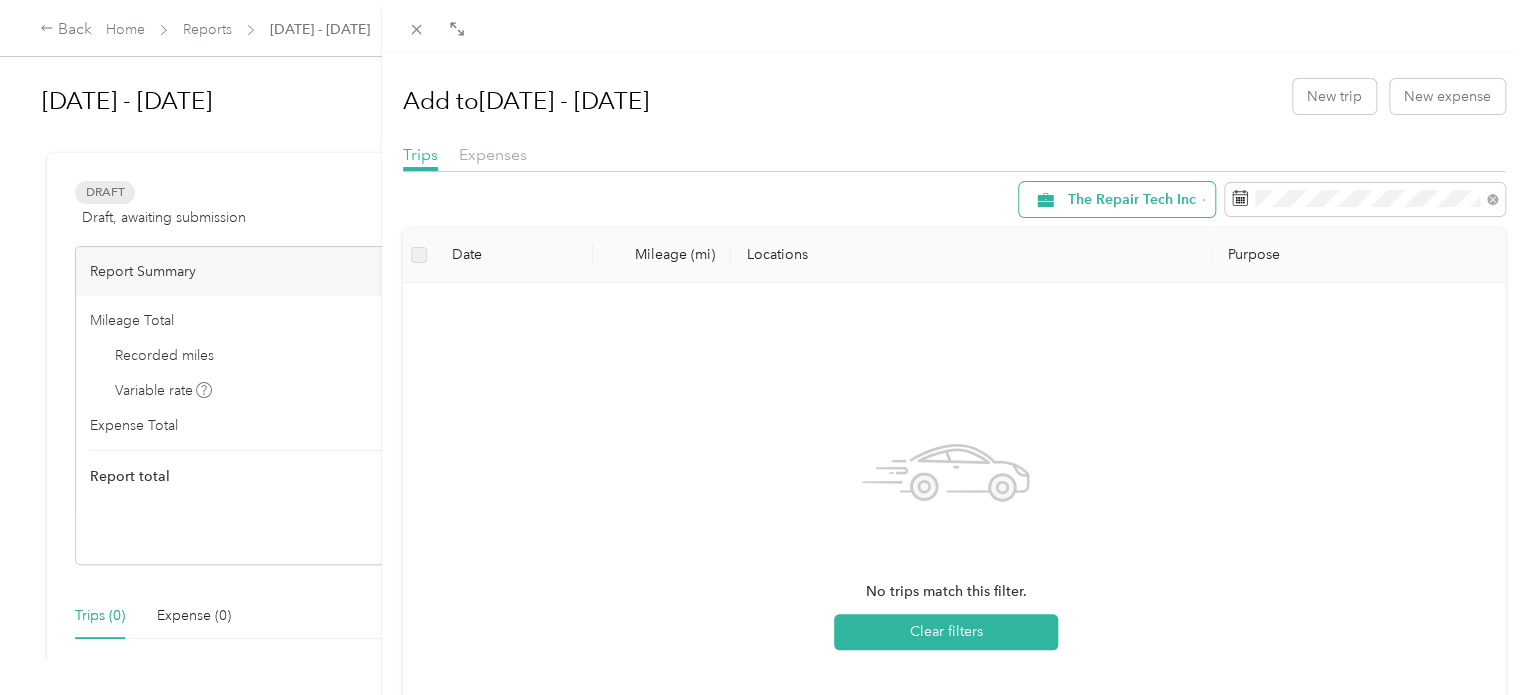 click on "The Repair Tech Inc" at bounding box center [1132, 200] 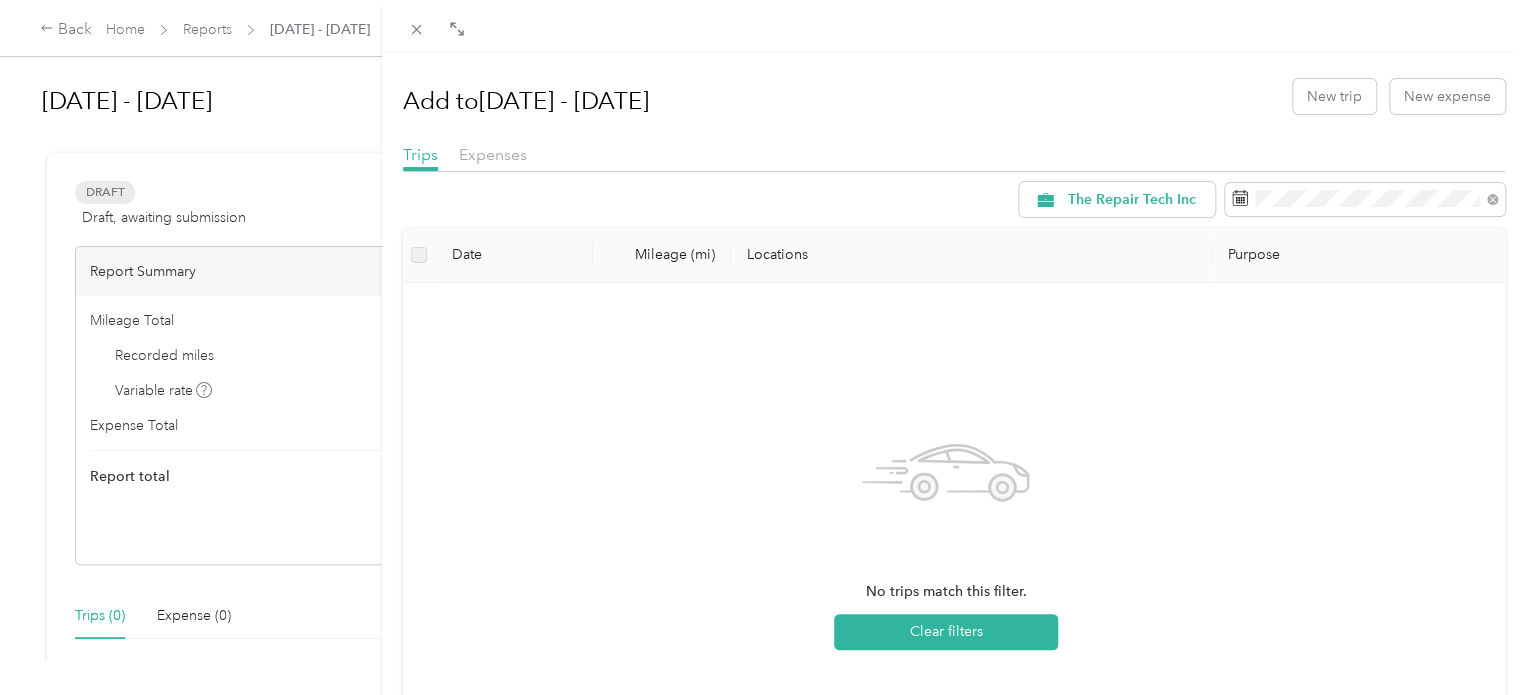click on "All Purposes" at bounding box center (1128, 236) 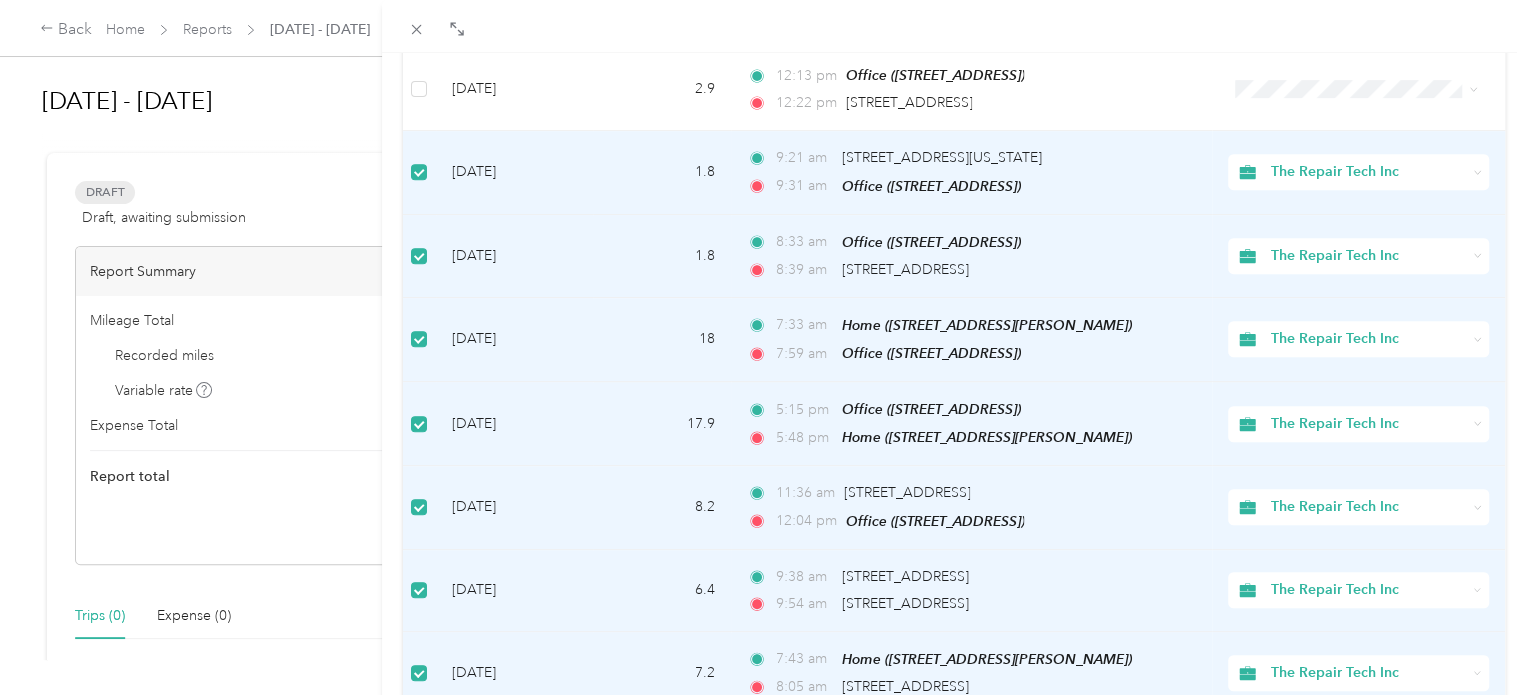 scroll, scrollTop: 0, scrollLeft: 0, axis: both 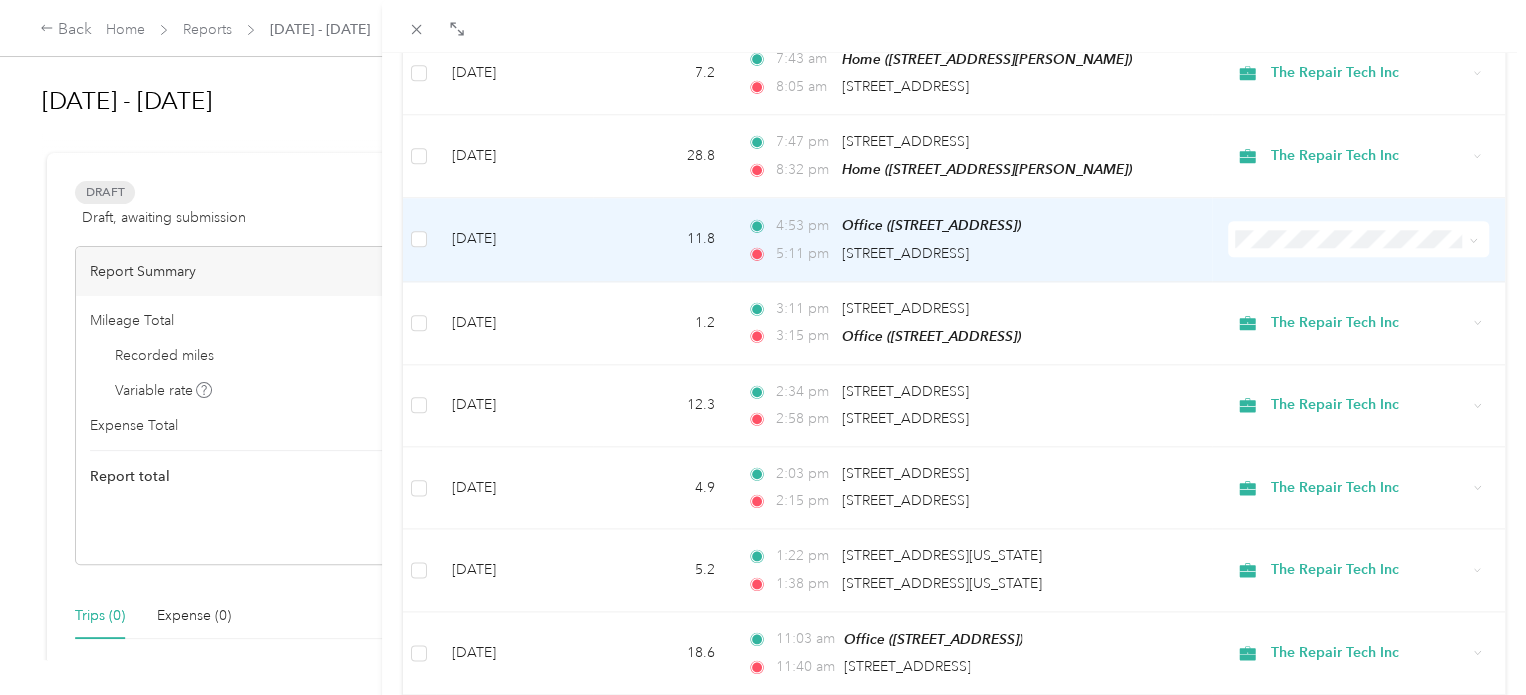 click at bounding box center (1358, 239) 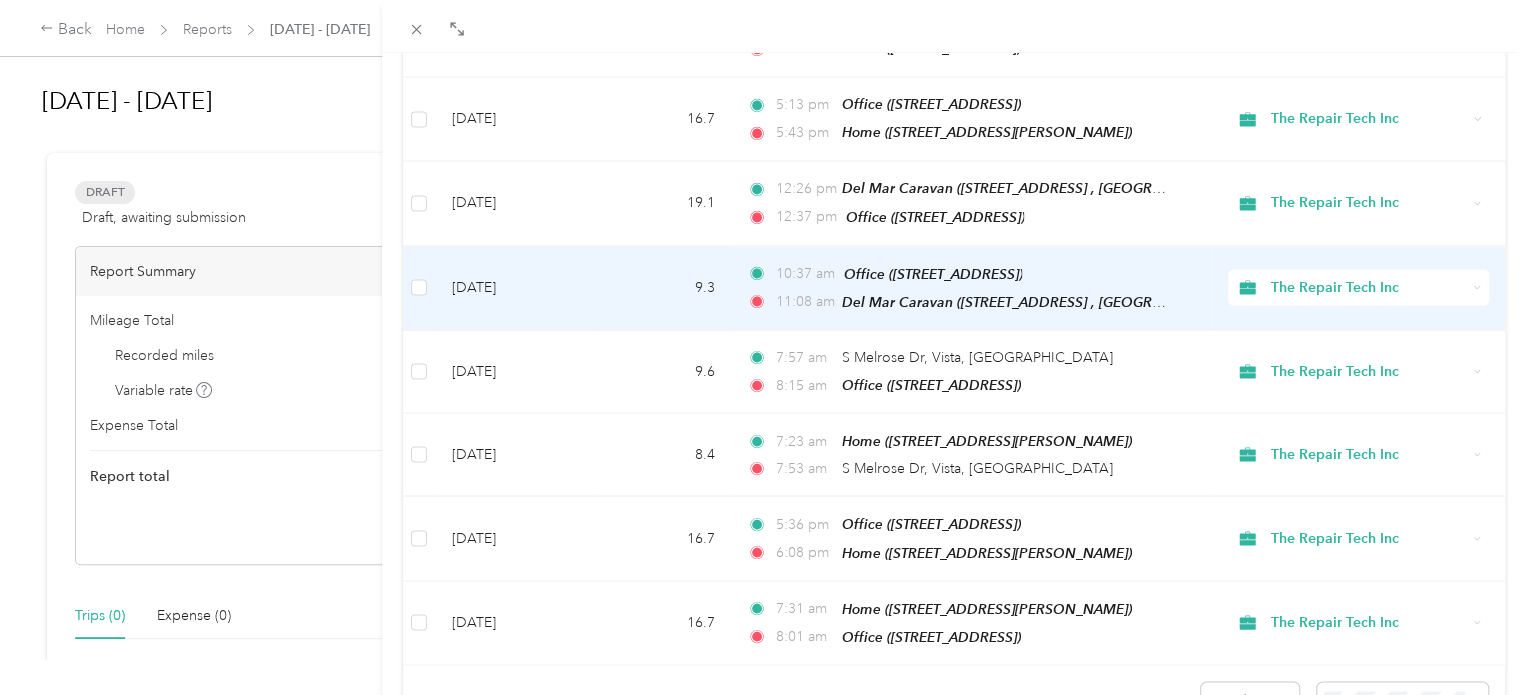 scroll, scrollTop: 1792, scrollLeft: 0, axis: vertical 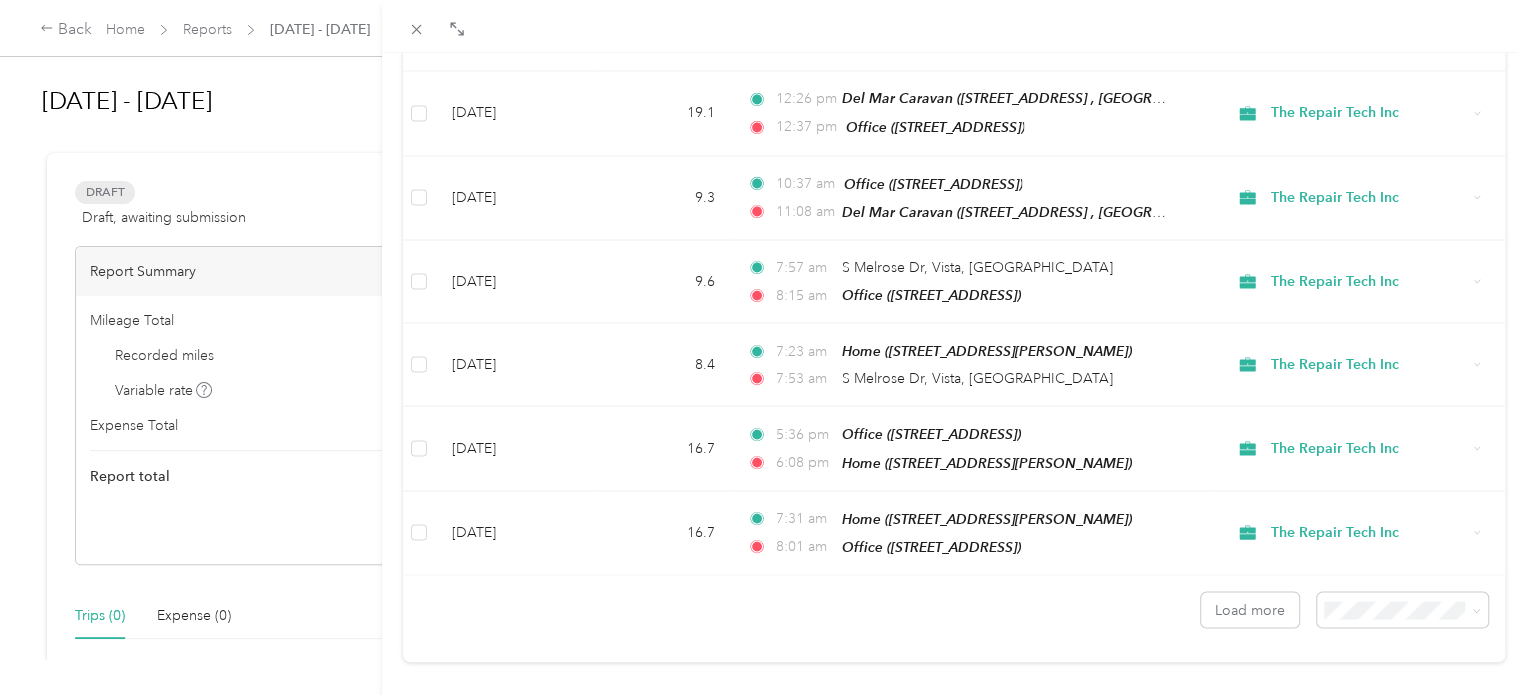 click on "Load more" at bounding box center (954, 601) 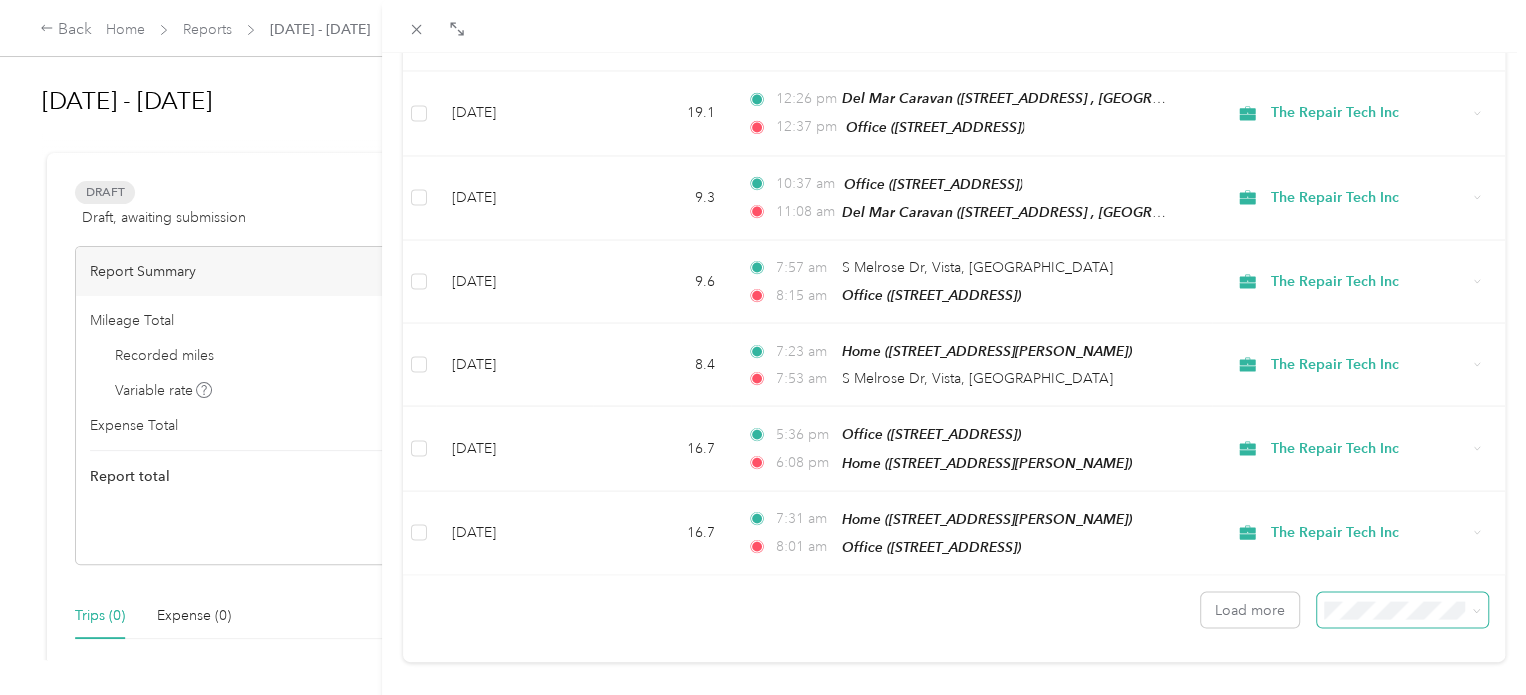 click at bounding box center [1402, 609] 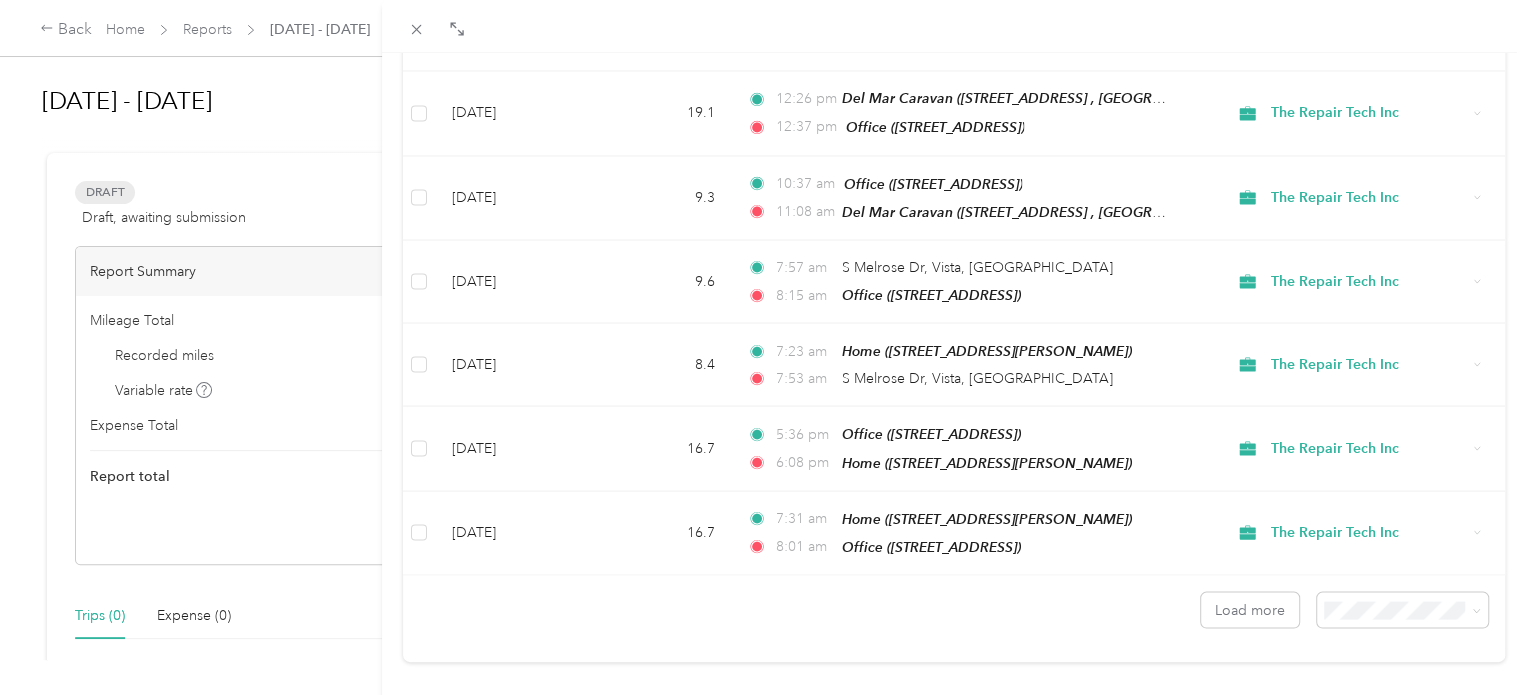 click on "100 per load" at bounding box center [1386, 535] 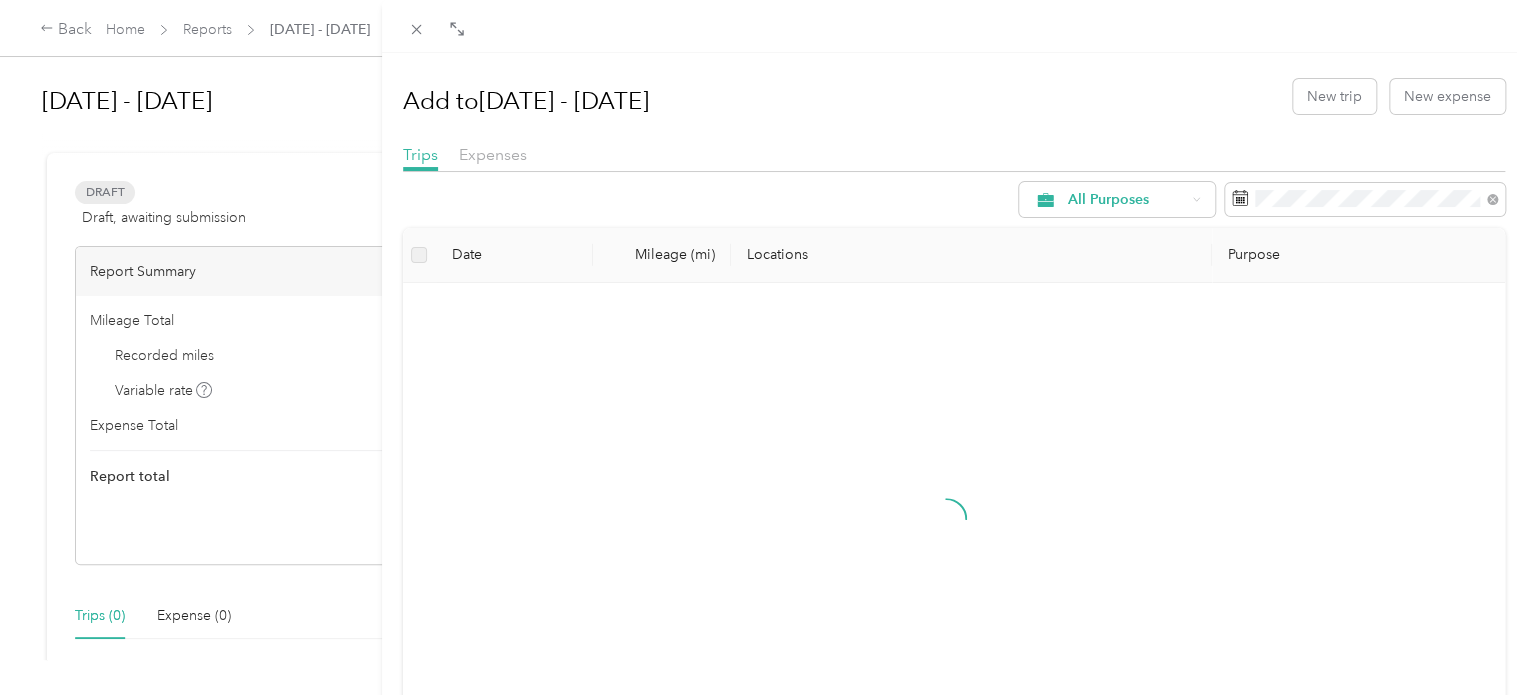 scroll, scrollTop: 0, scrollLeft: 0, axis: both 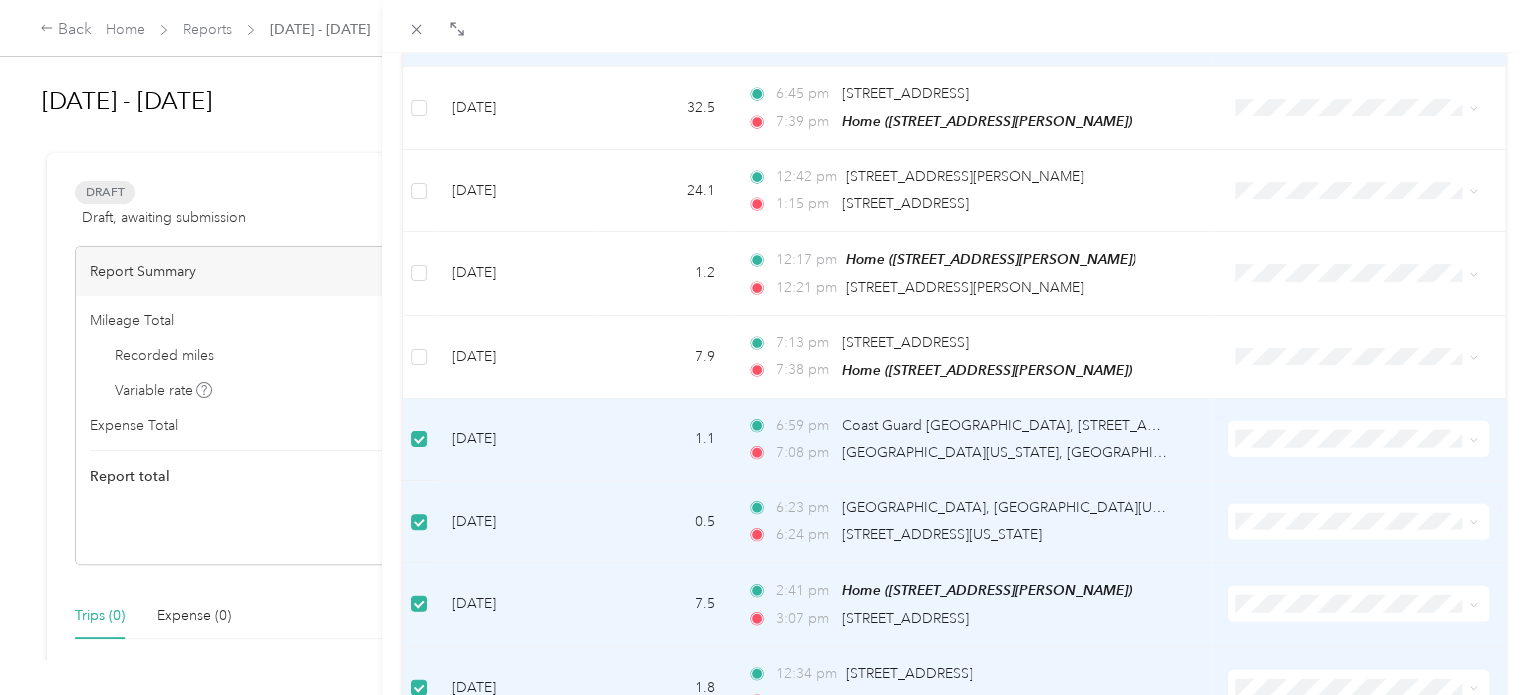 click at bounding box center [419, 440] 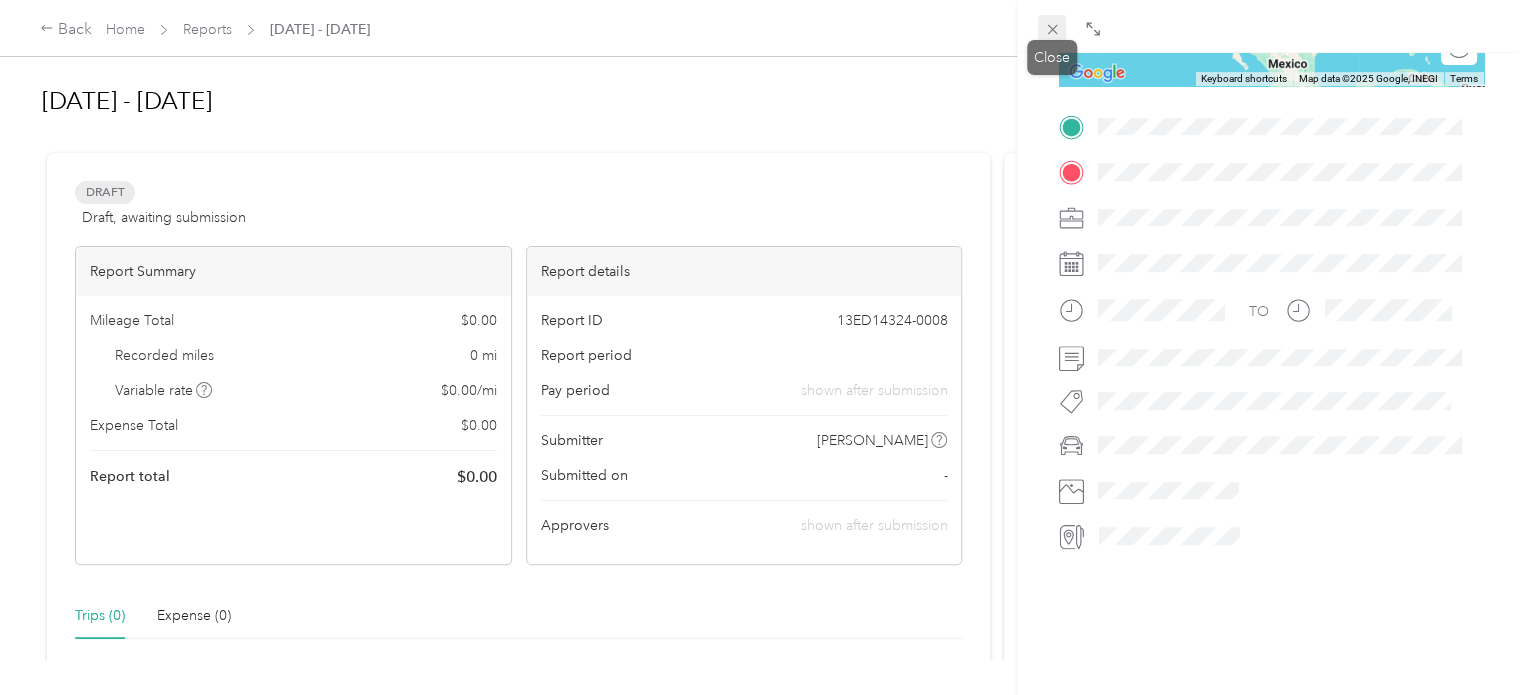 click 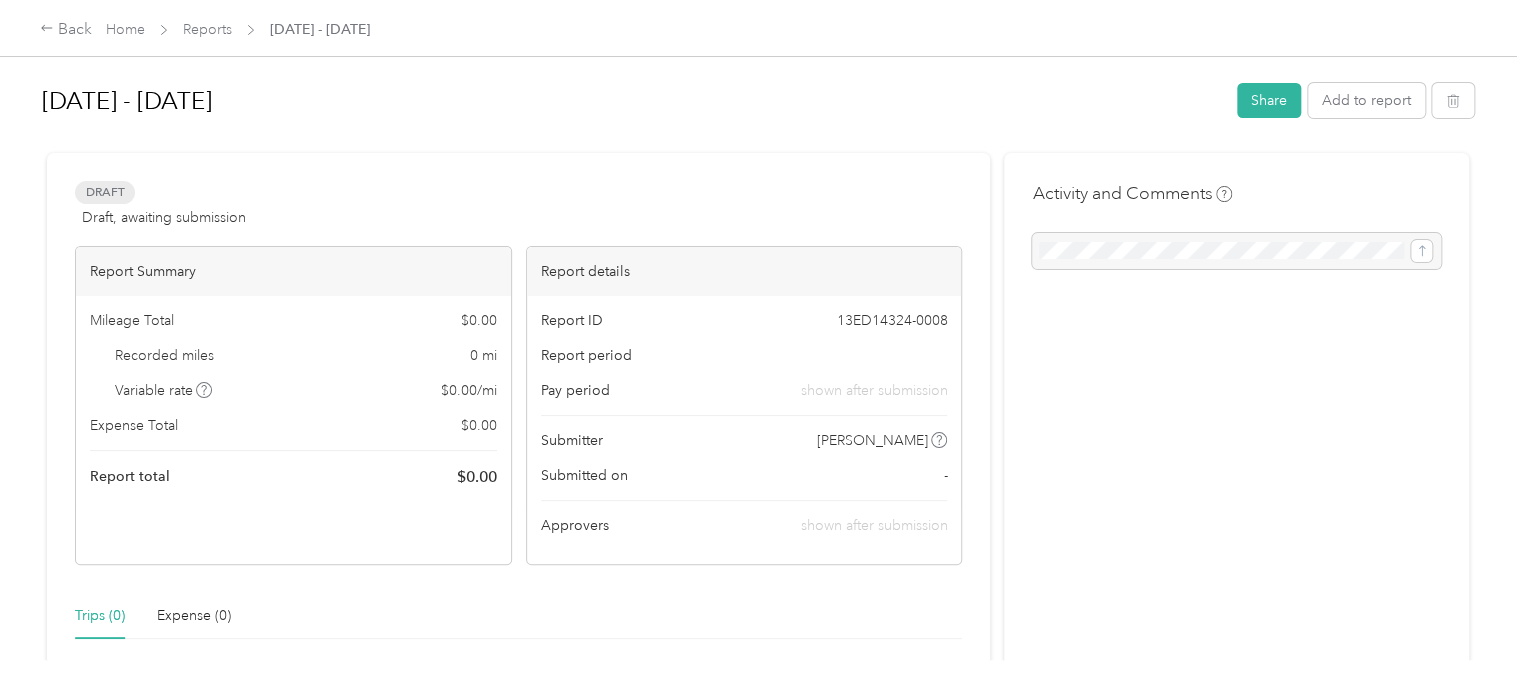 scroll, scrollTop: 484, scrollLeft: 0, axis: vertical 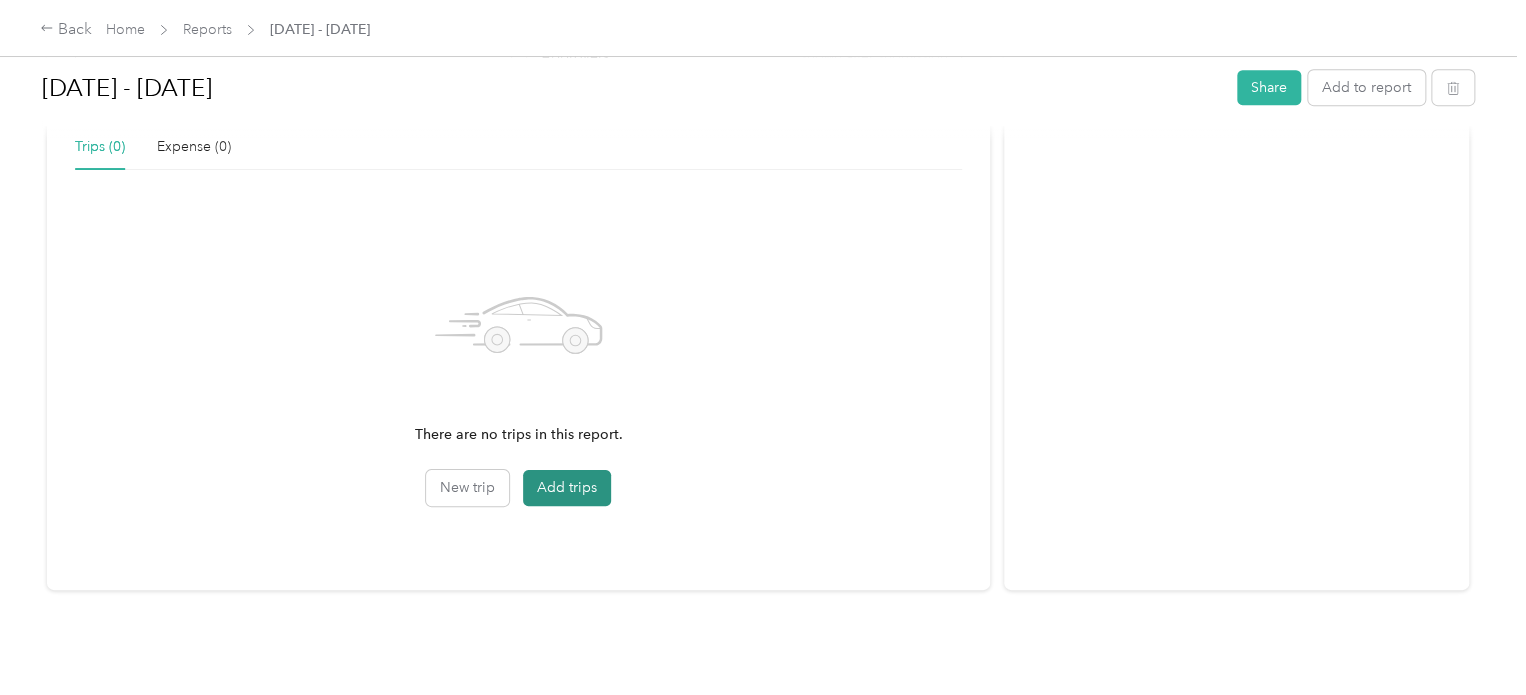 click on "Add trips" at bounding box center [567, 488] 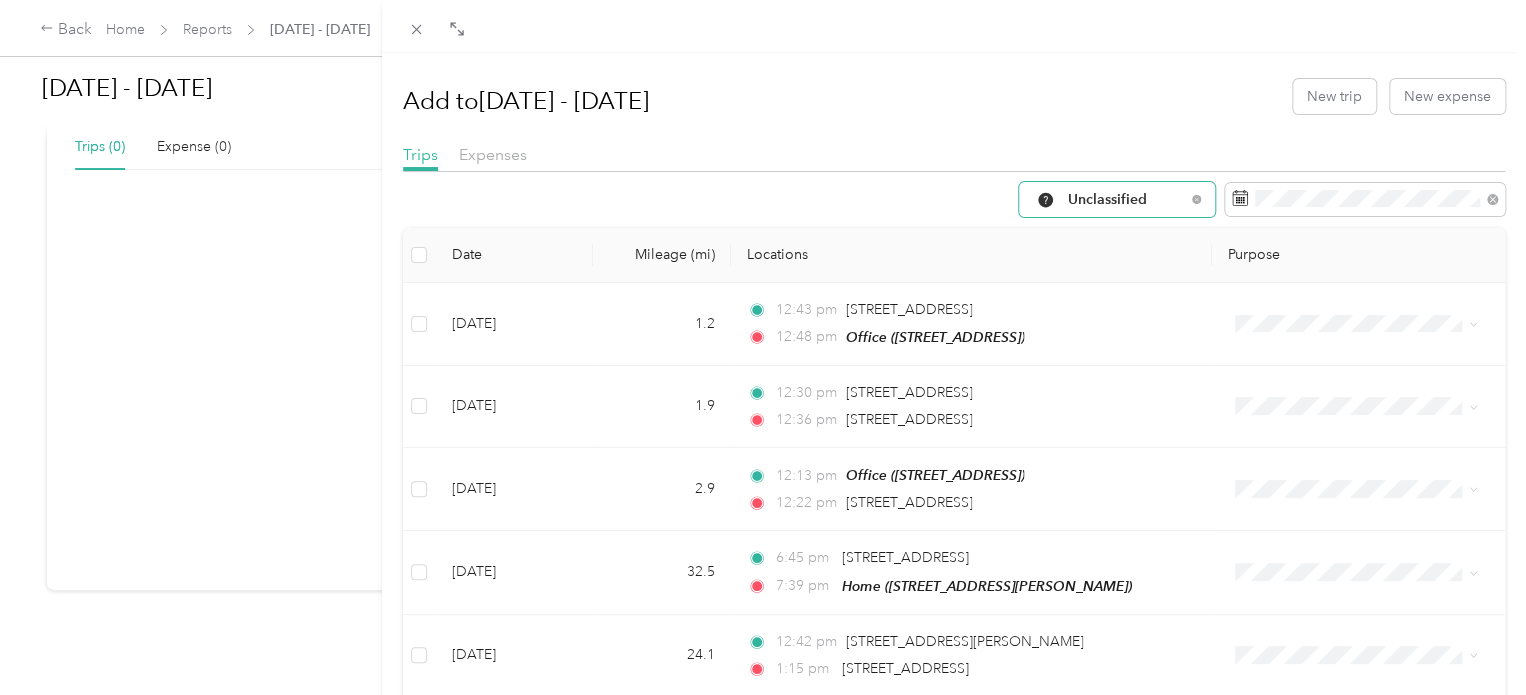 click on "Unclassified" at bounding box center [1126, 200] 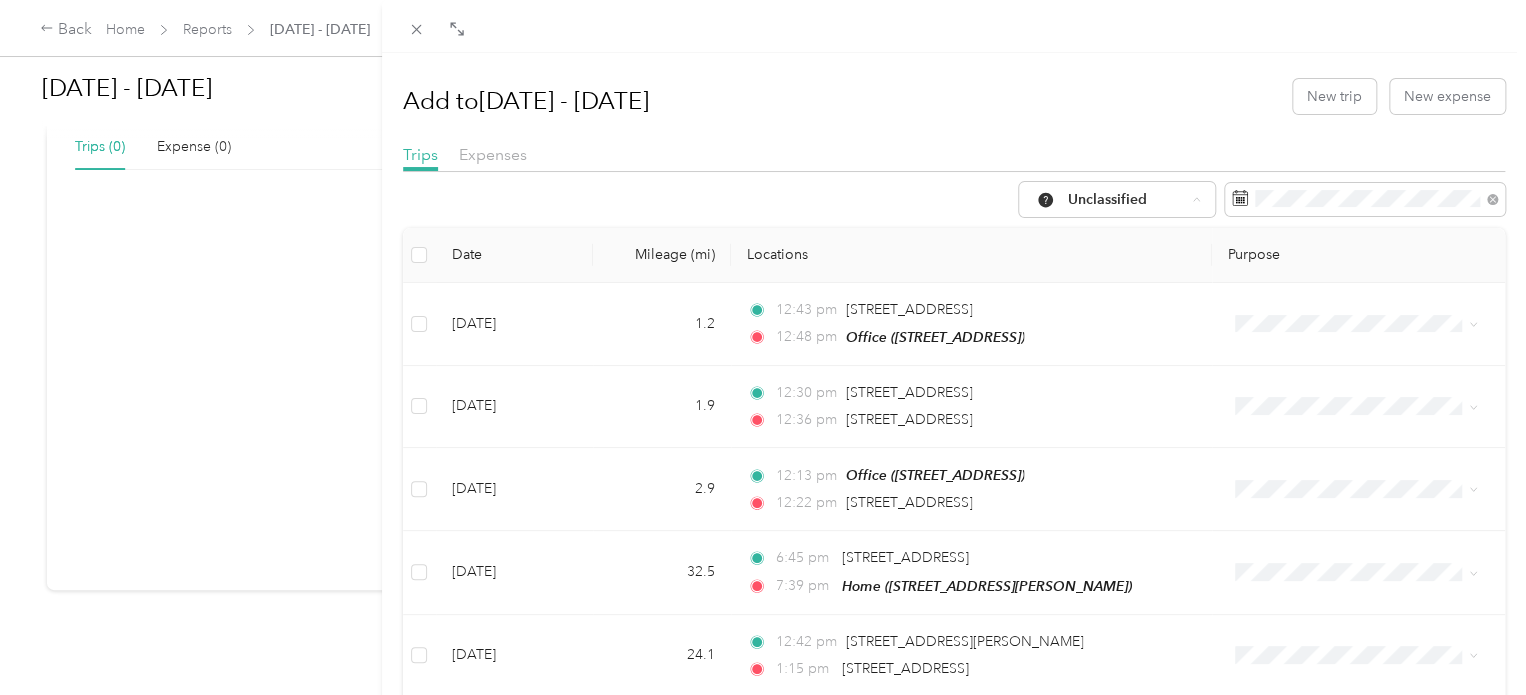 click on "The Repair Tech Inc" at bounding box center [1118, 376] 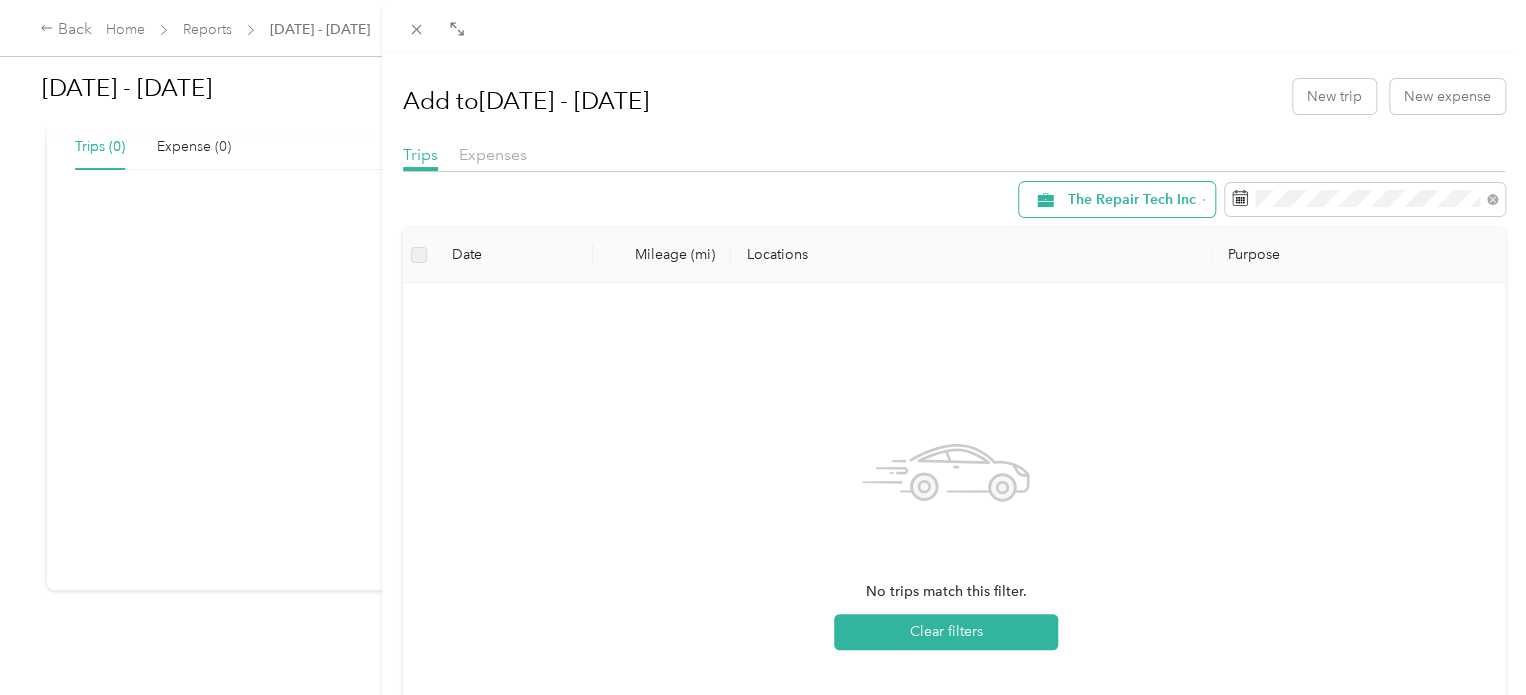 click on "The Repair Tech Inc" at bounding box center [1132, 200] 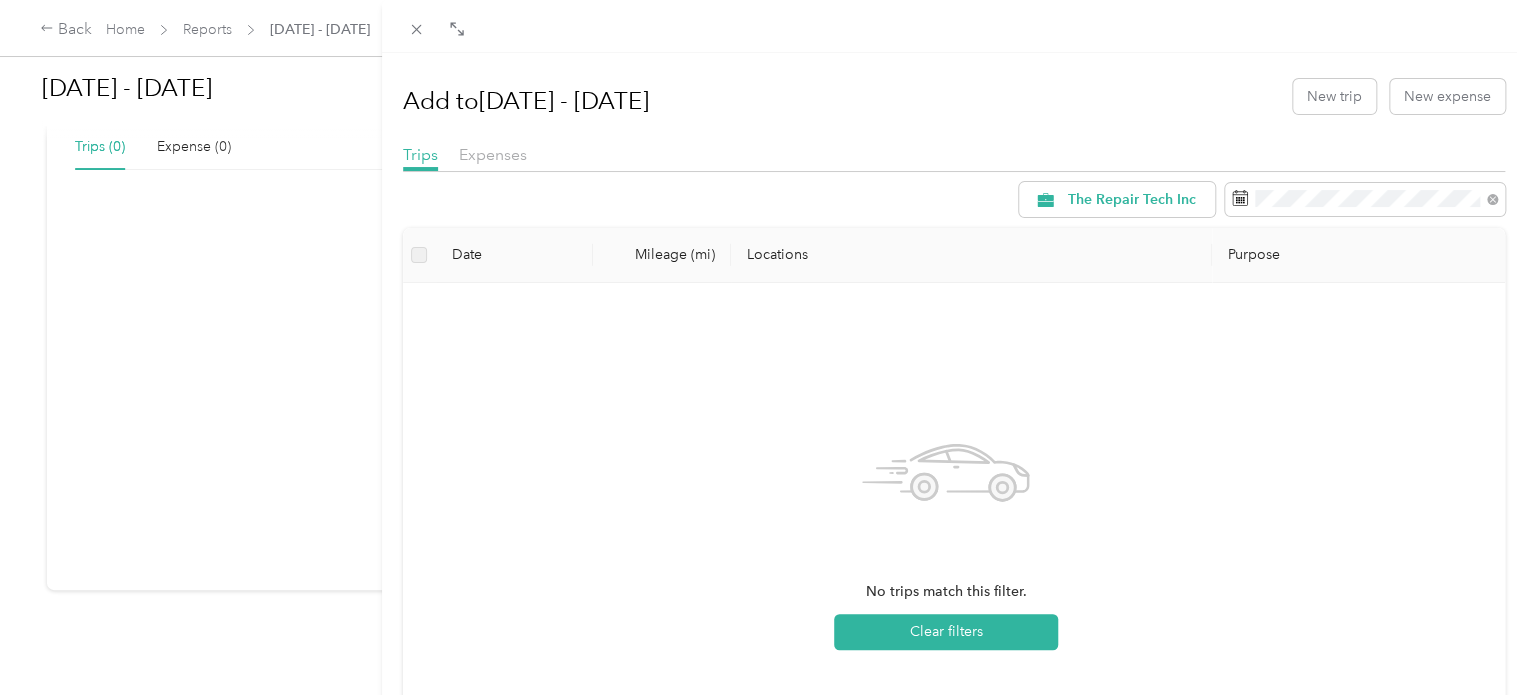 click on "All Purposes" at bounding box center [1128, 236] 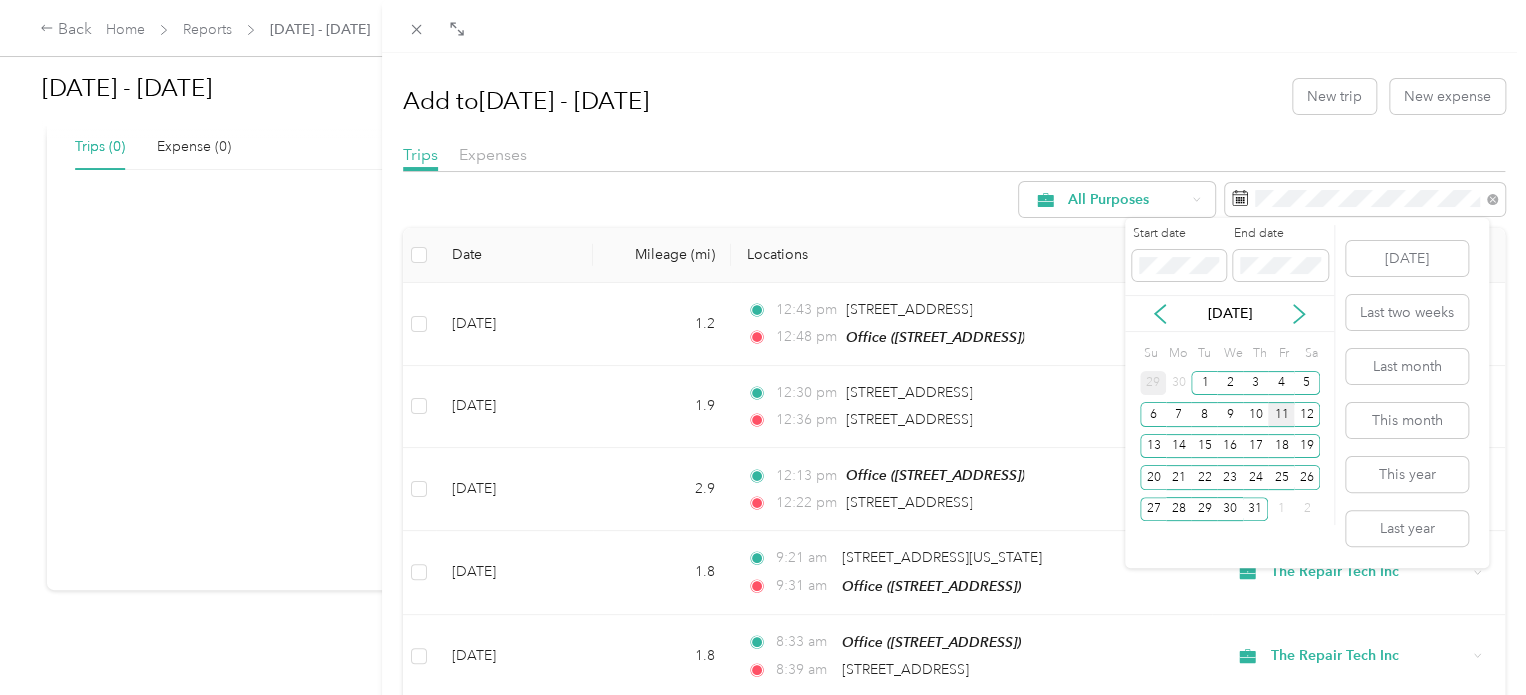 click on "29" at bounding box center [1153, 383] 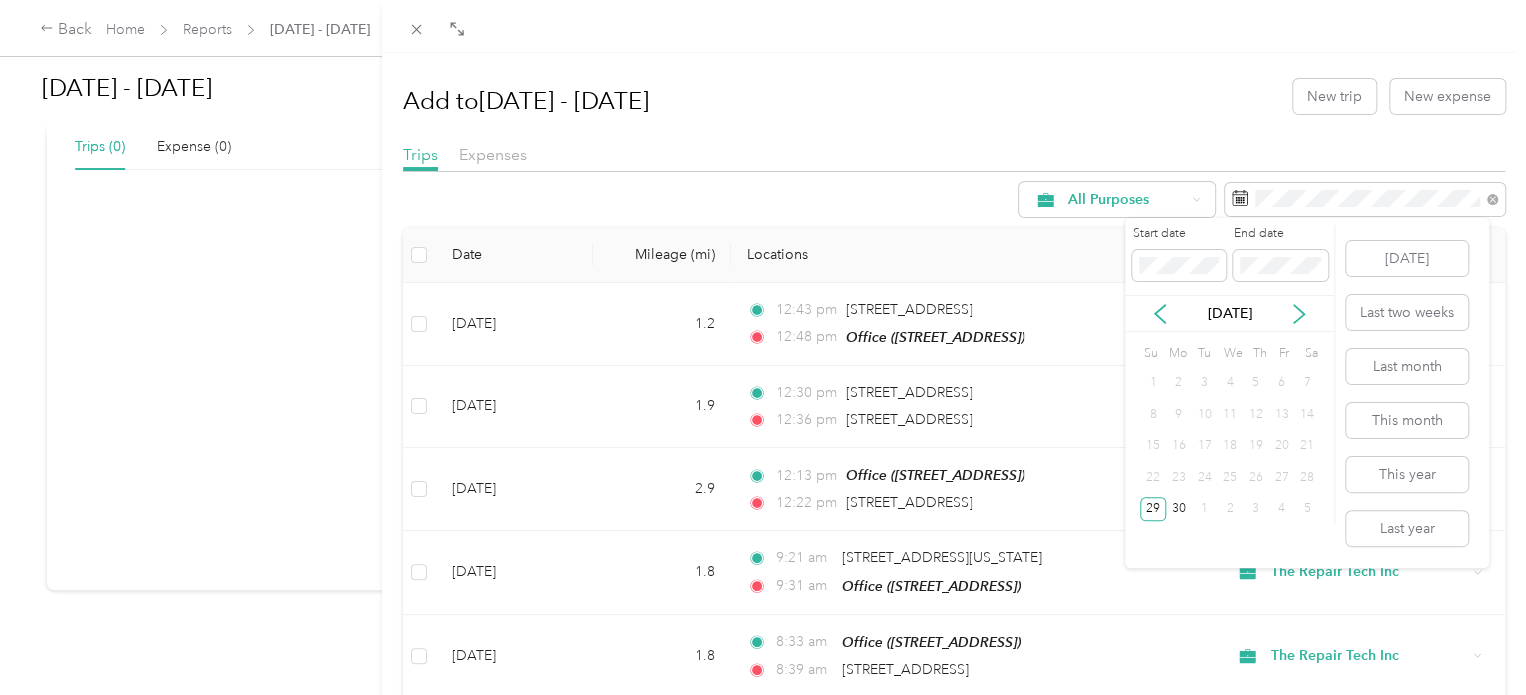 click on "[DATE]" at bounding box center [1229, 313] 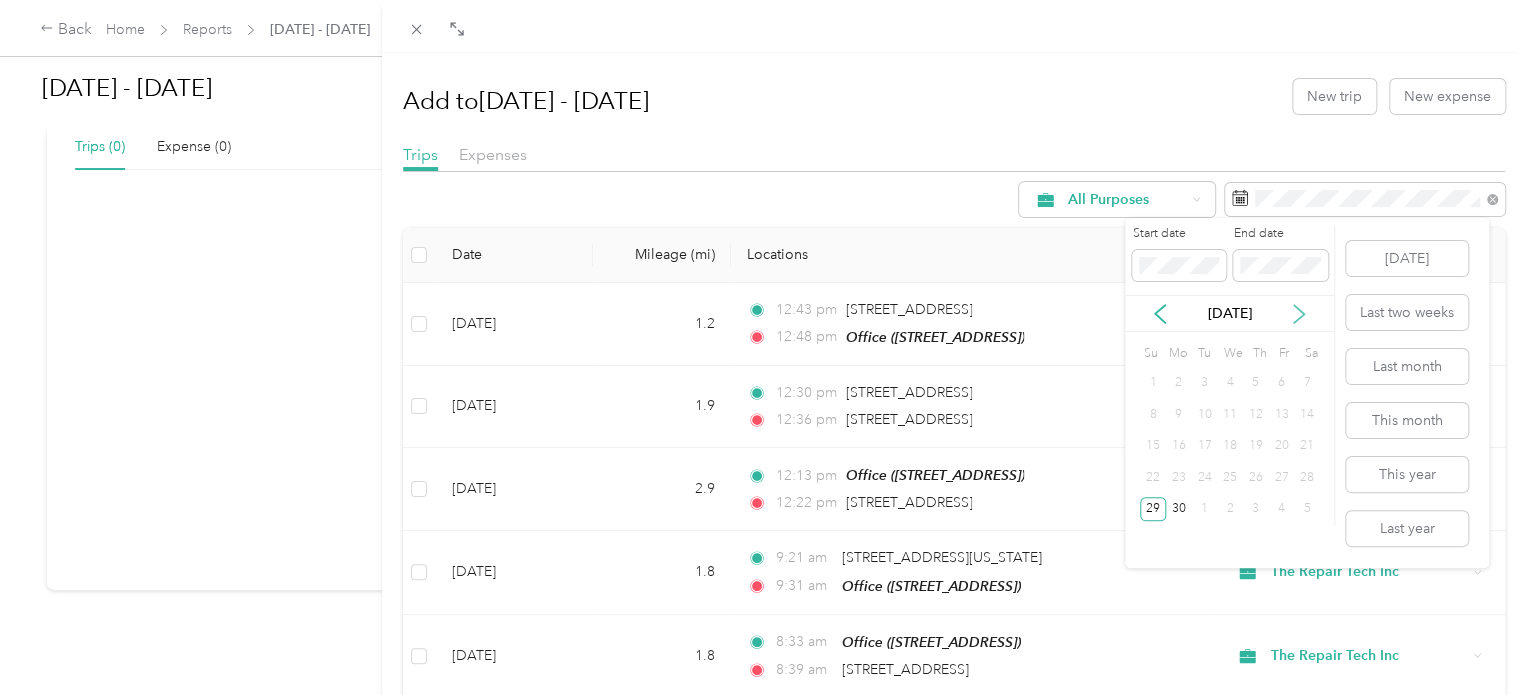 click 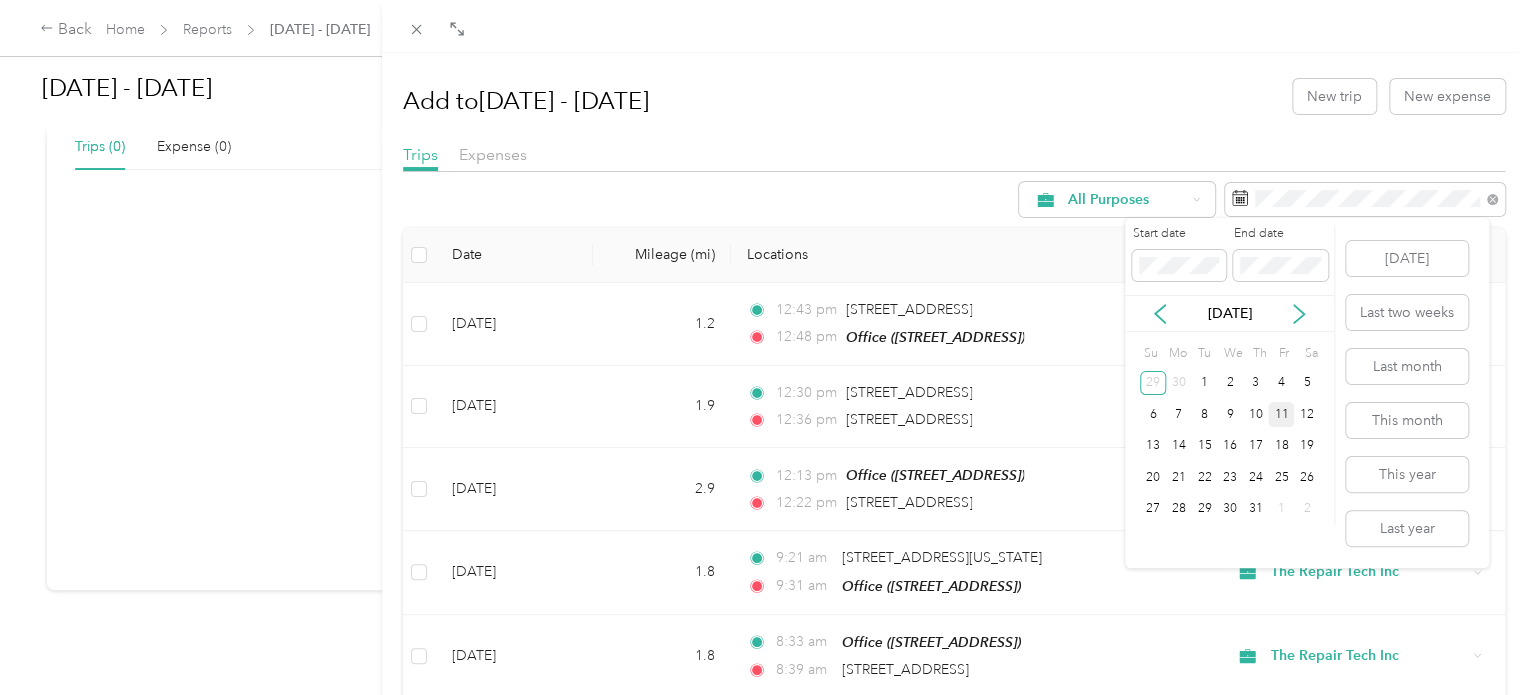 click on "11" at bounding box center [1281, 414] 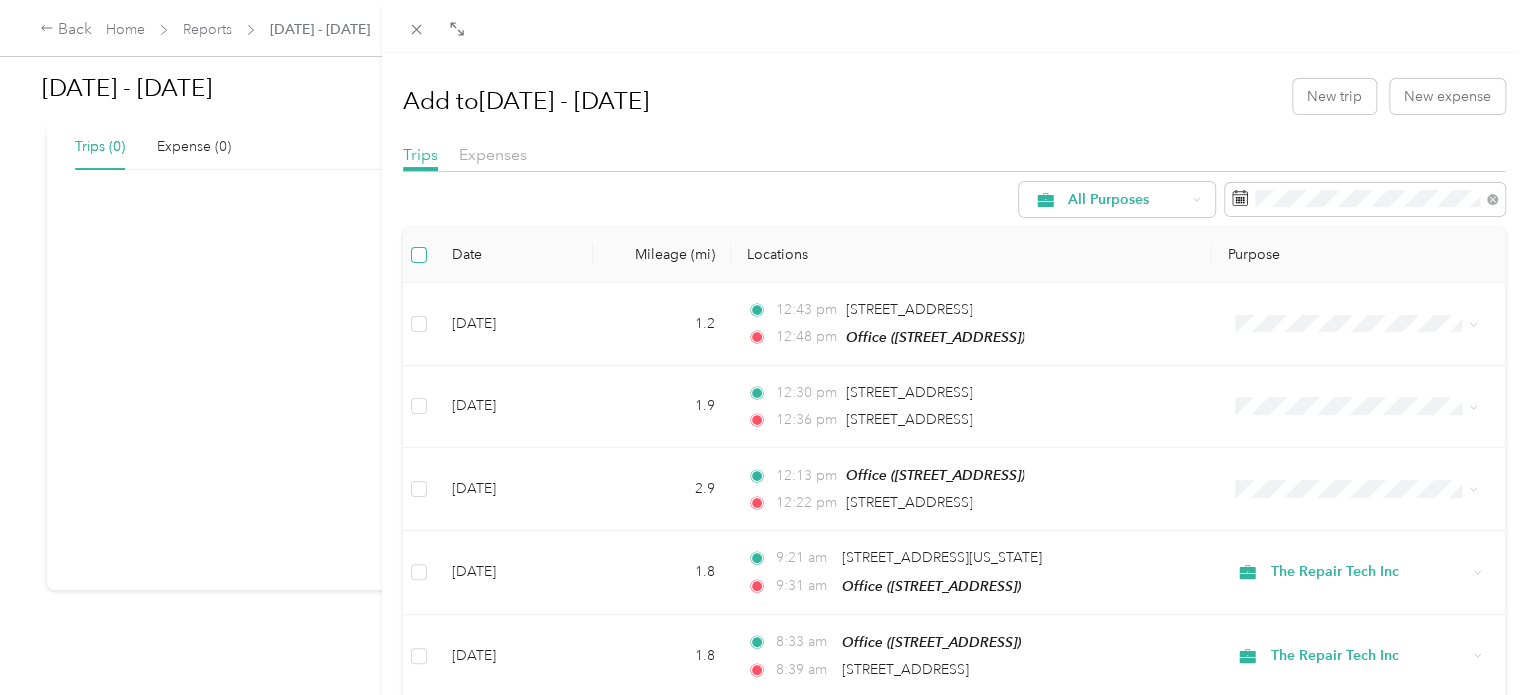 click at bounding box center (419, 255) 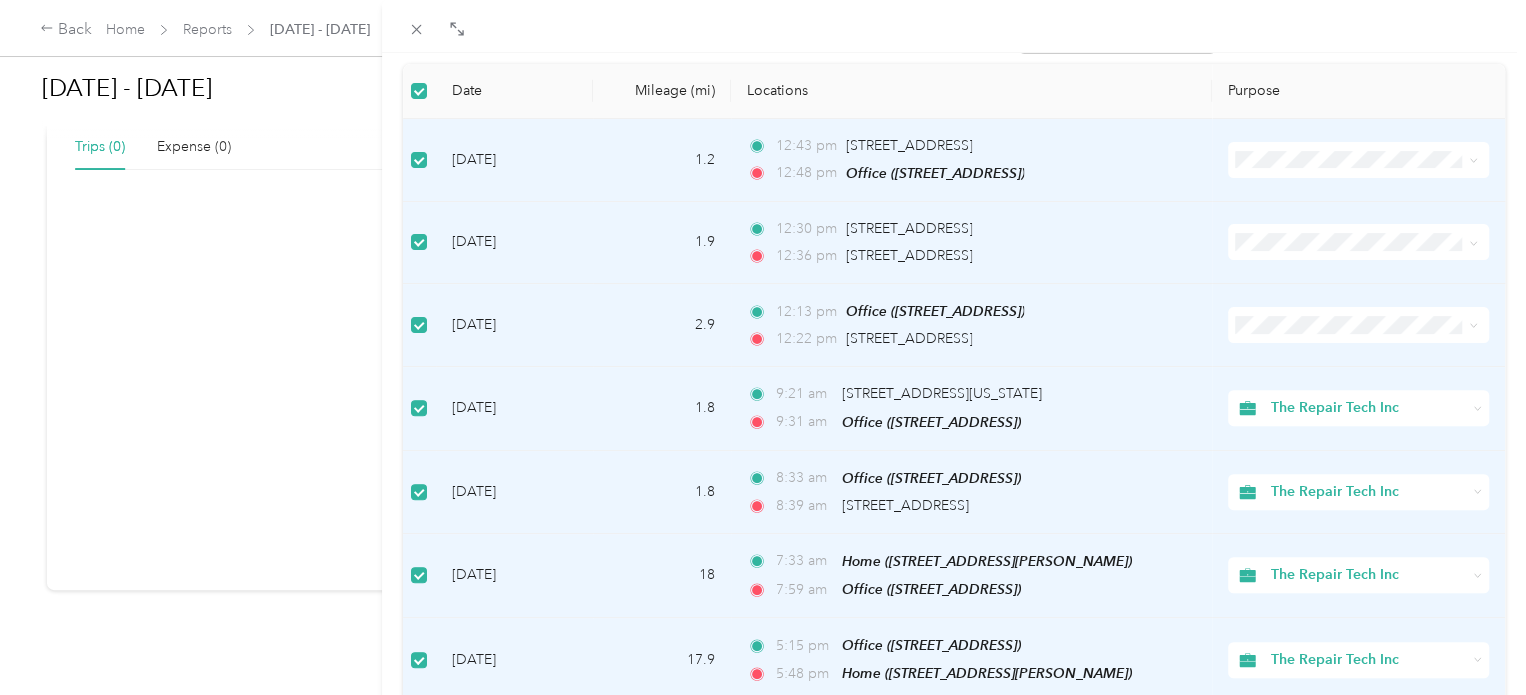 scroll, scrollTop: 200, scrollLeft: 0, axis: vertical 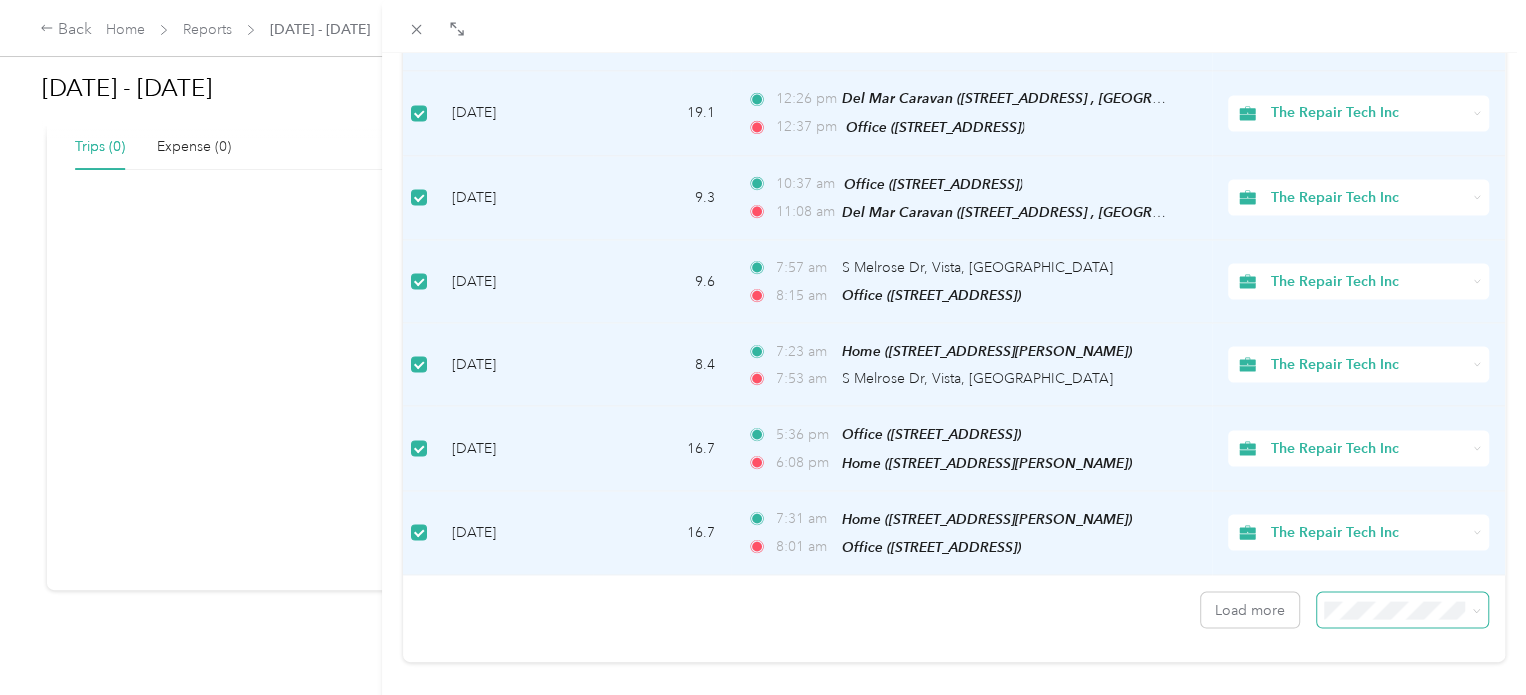click at bounding box center (1402, 609) 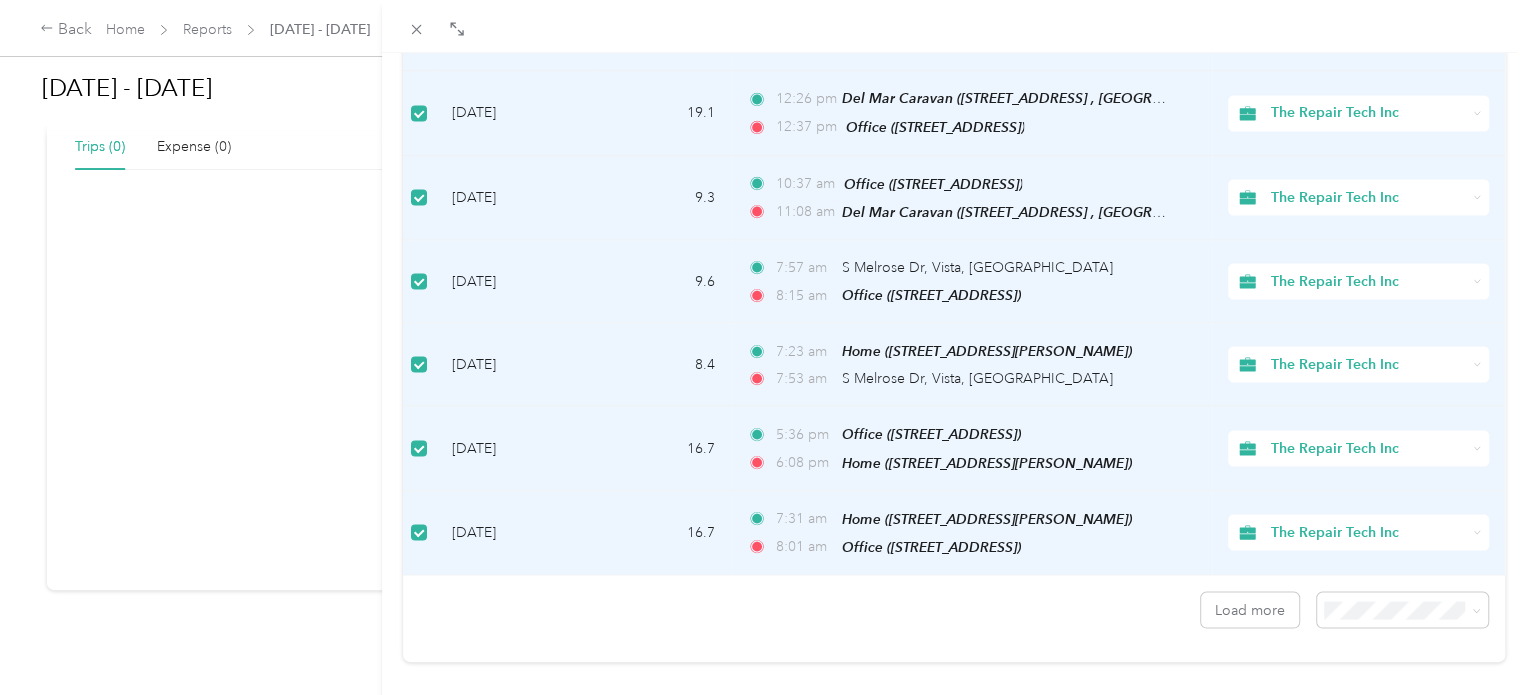 click on "Load more" at bounding box center [954, 601] 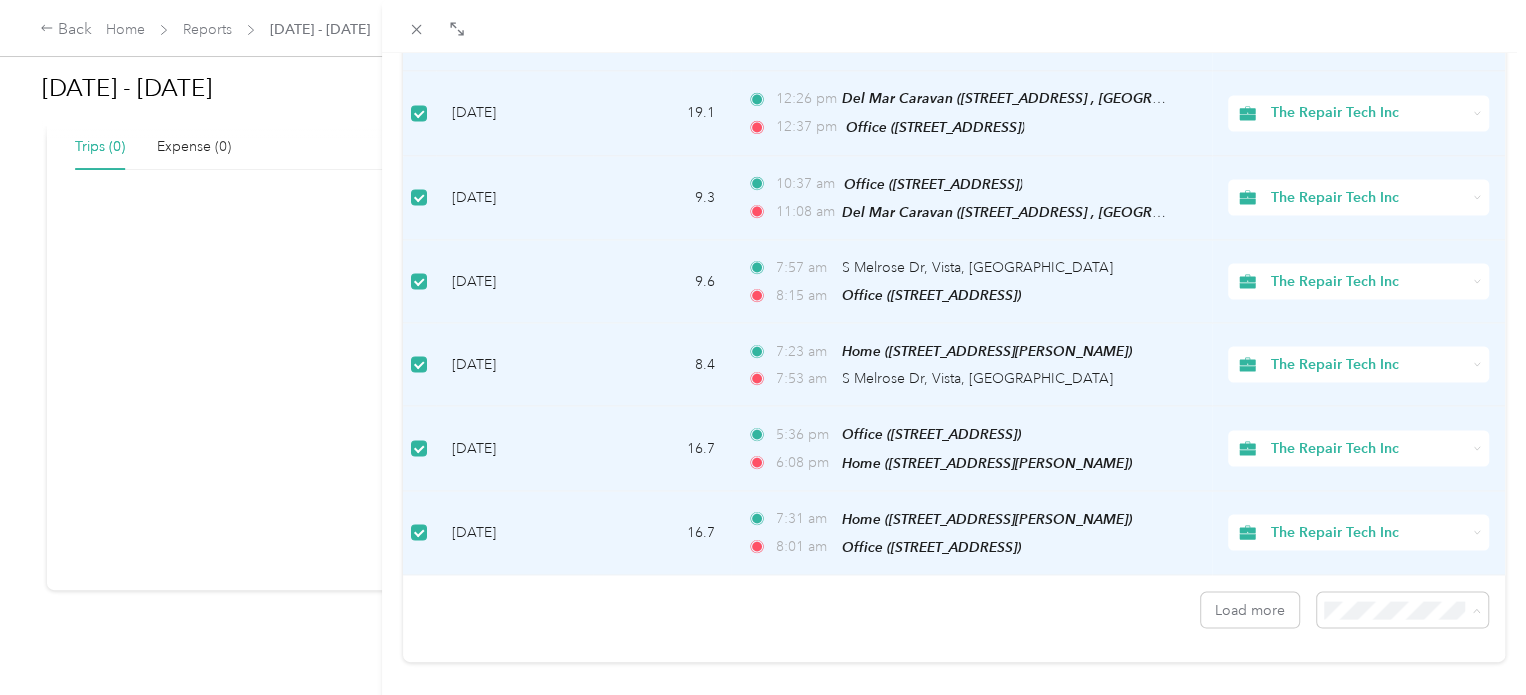 click on "100 per load" at bounding box center (1386, 538) 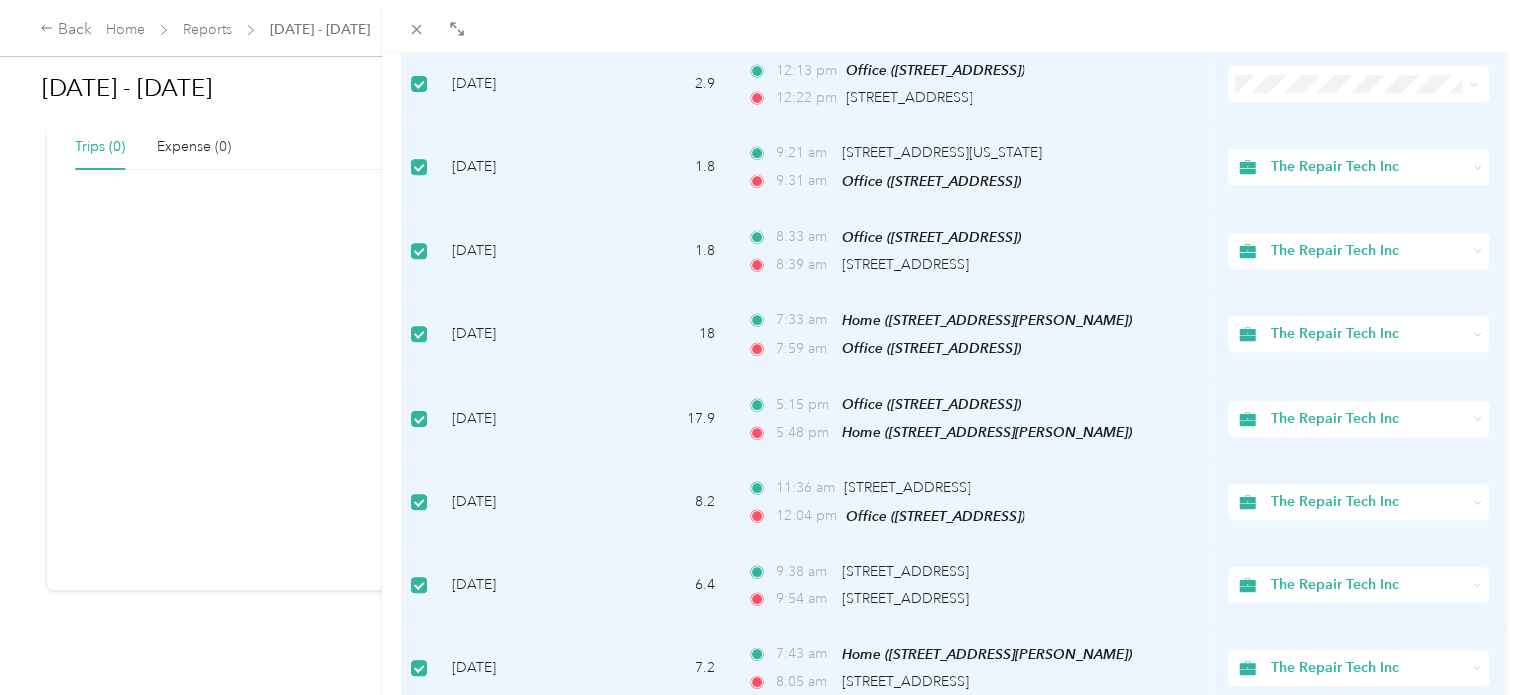 scroll, scrollTop: 0, scrollLeft: 0, axis: both 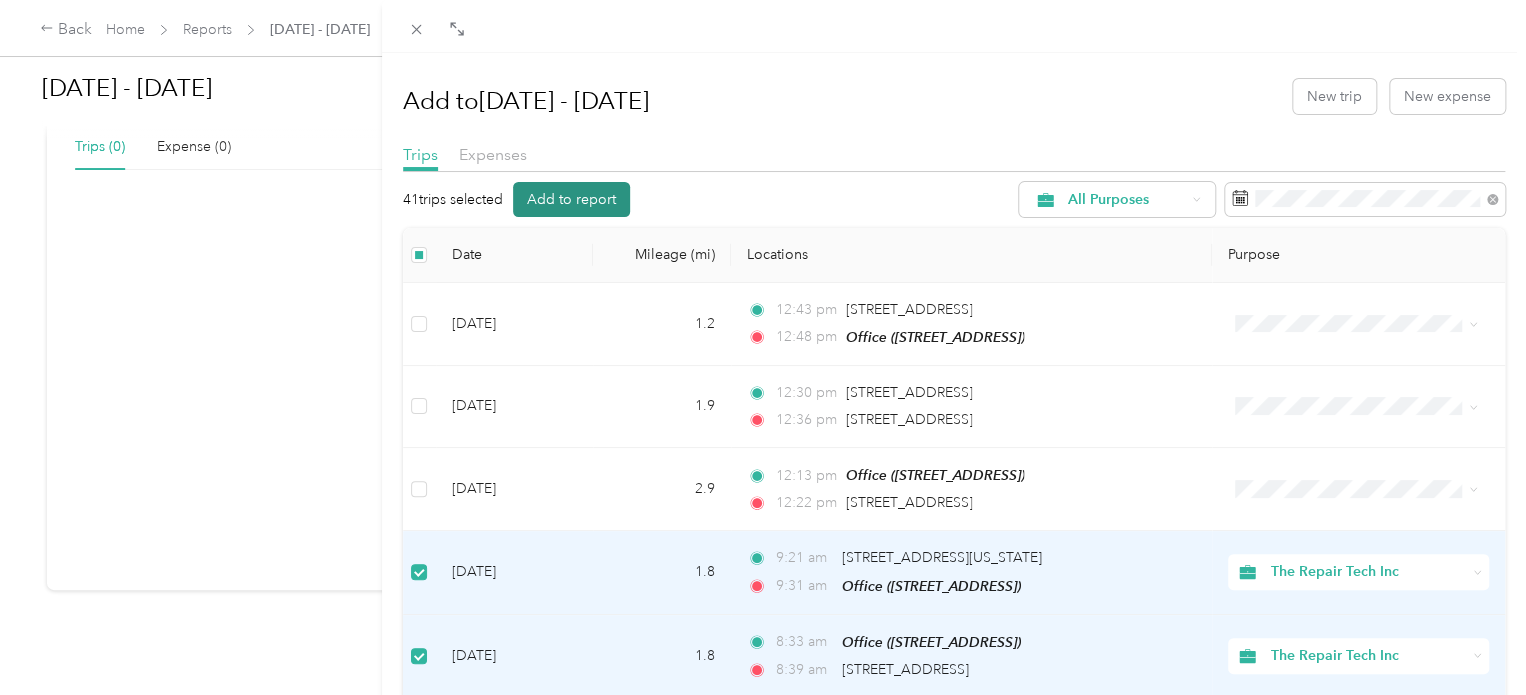 click on "Add to report" at bounding box center (571, 199) 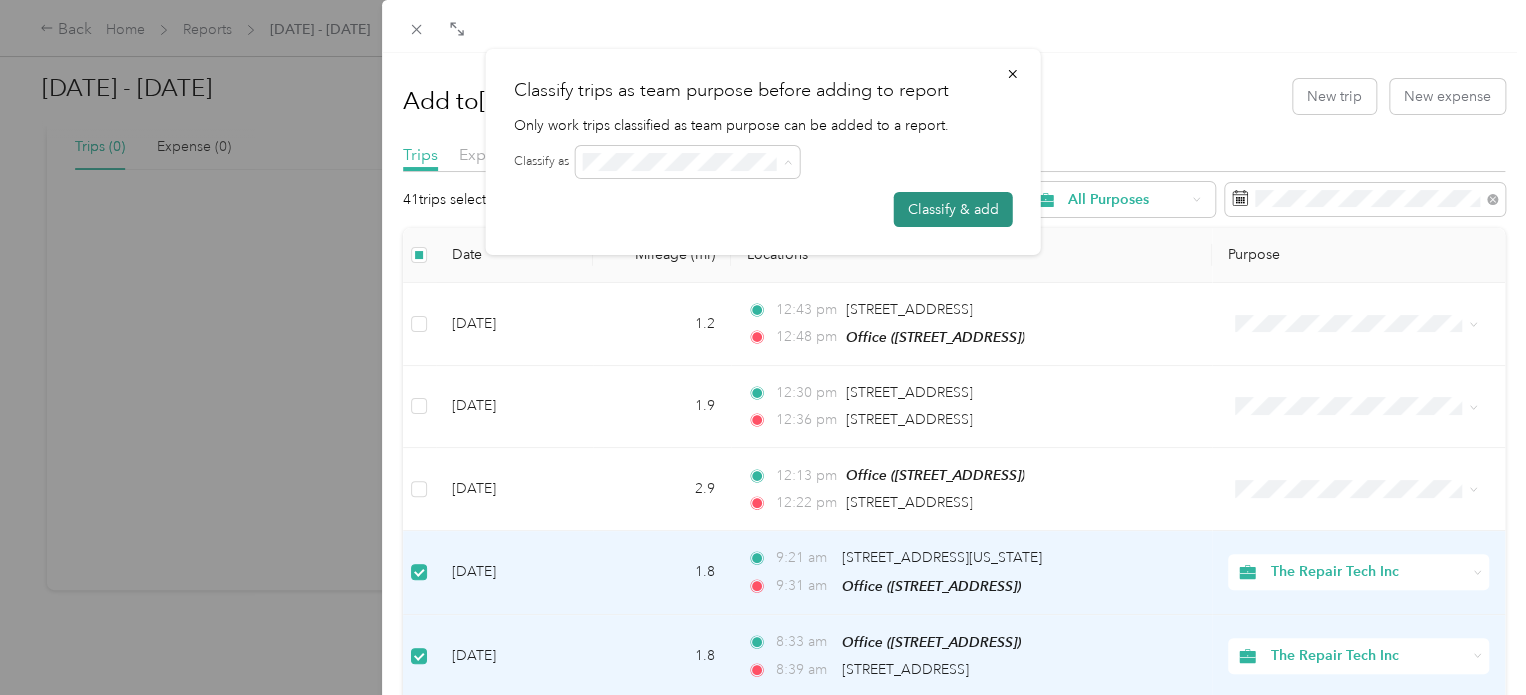 click on "Classify & add" at bounding box center [953, 209] 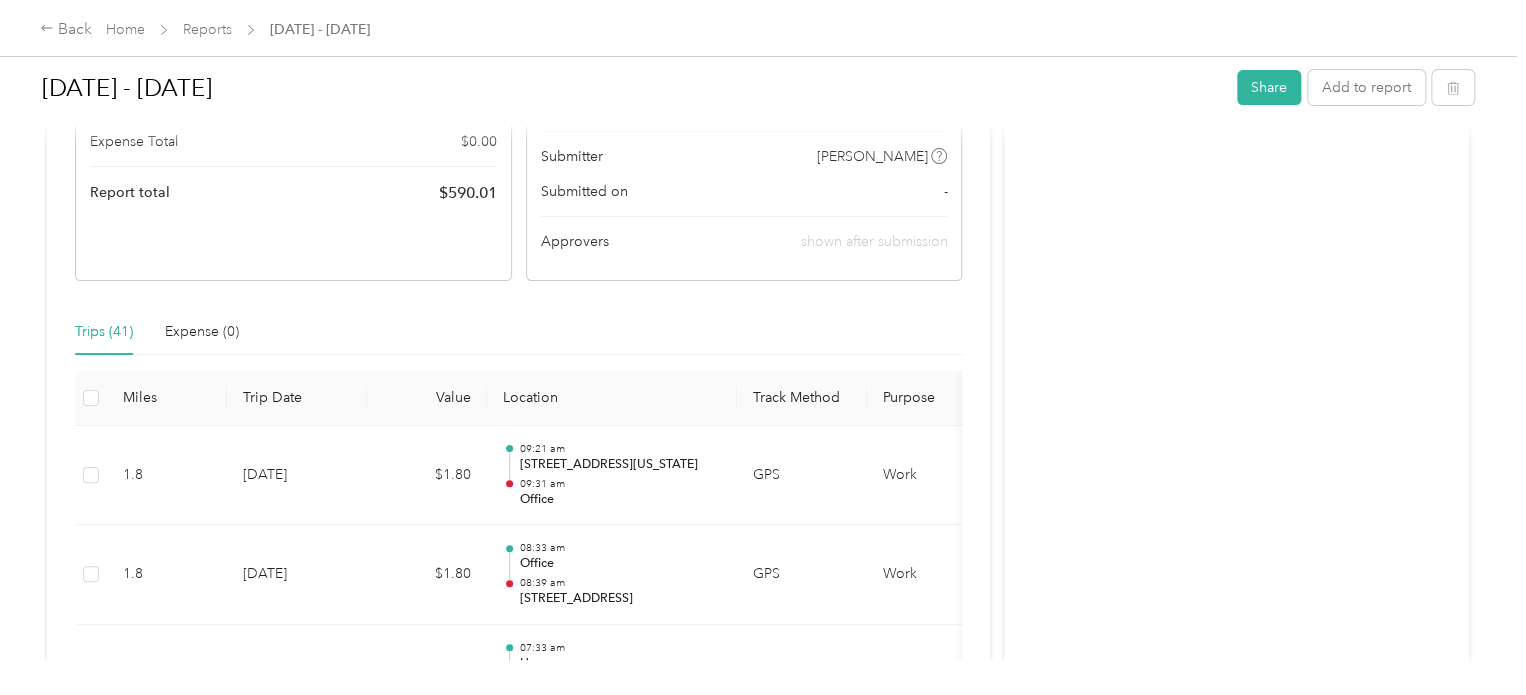 scroll, scrollTop: 0, scrollLeft: 0, axis: both 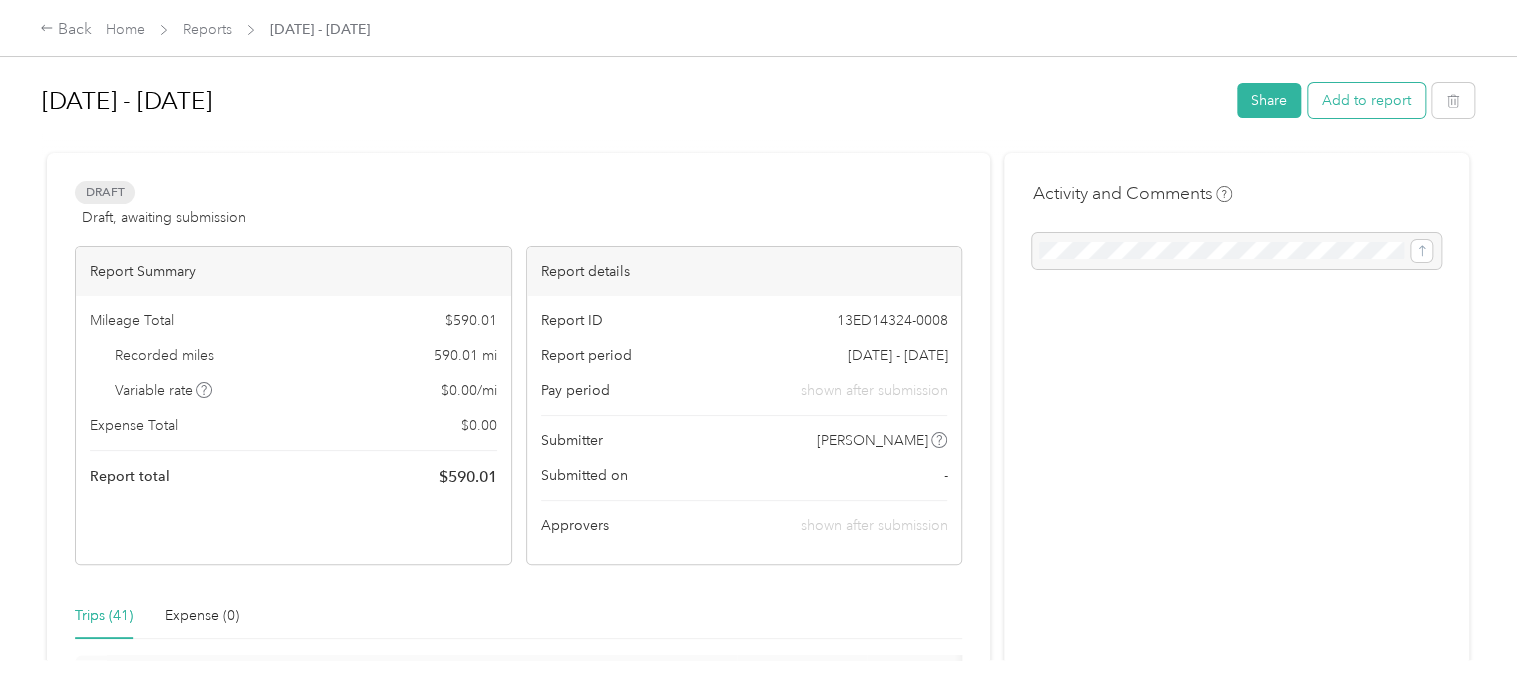 click on "Add to report" at bounding box center (1366, 100) 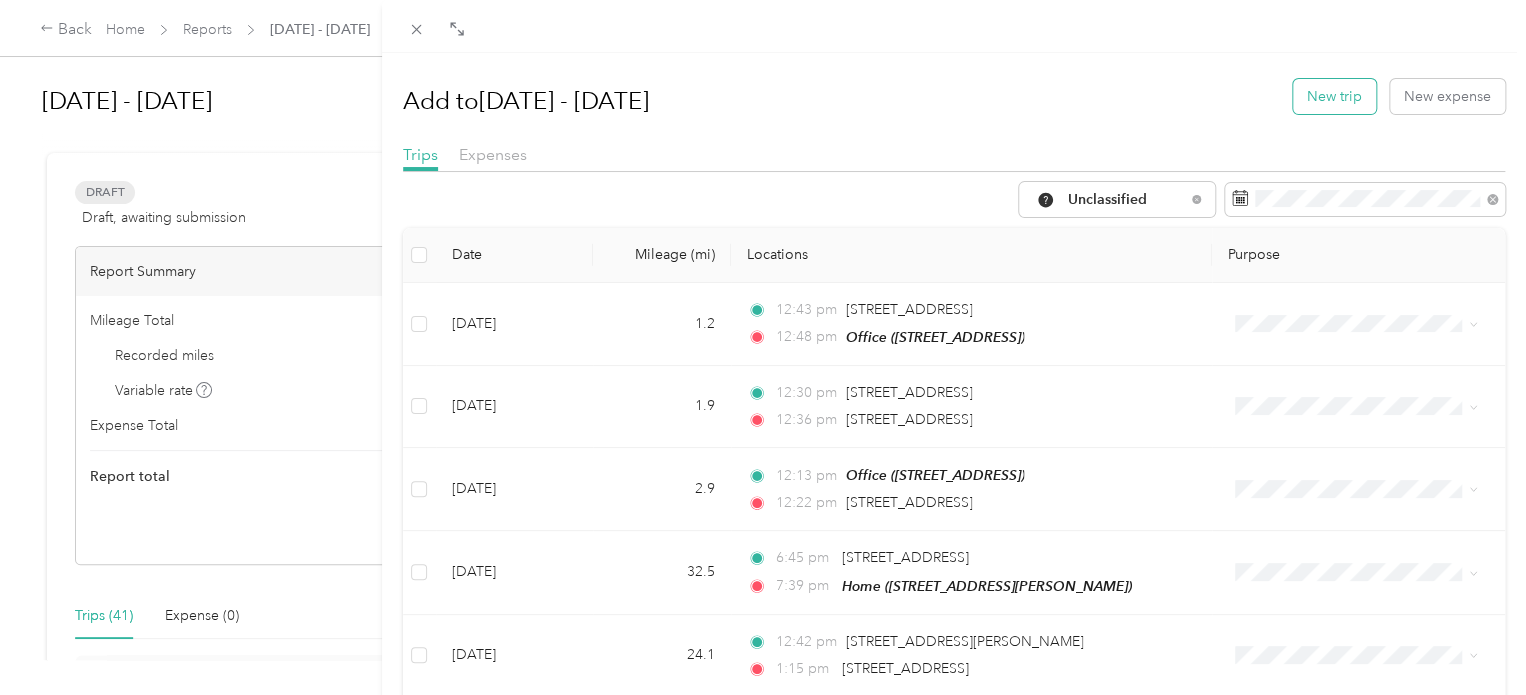 click on "New trip" at bounding box center [1334, 96] 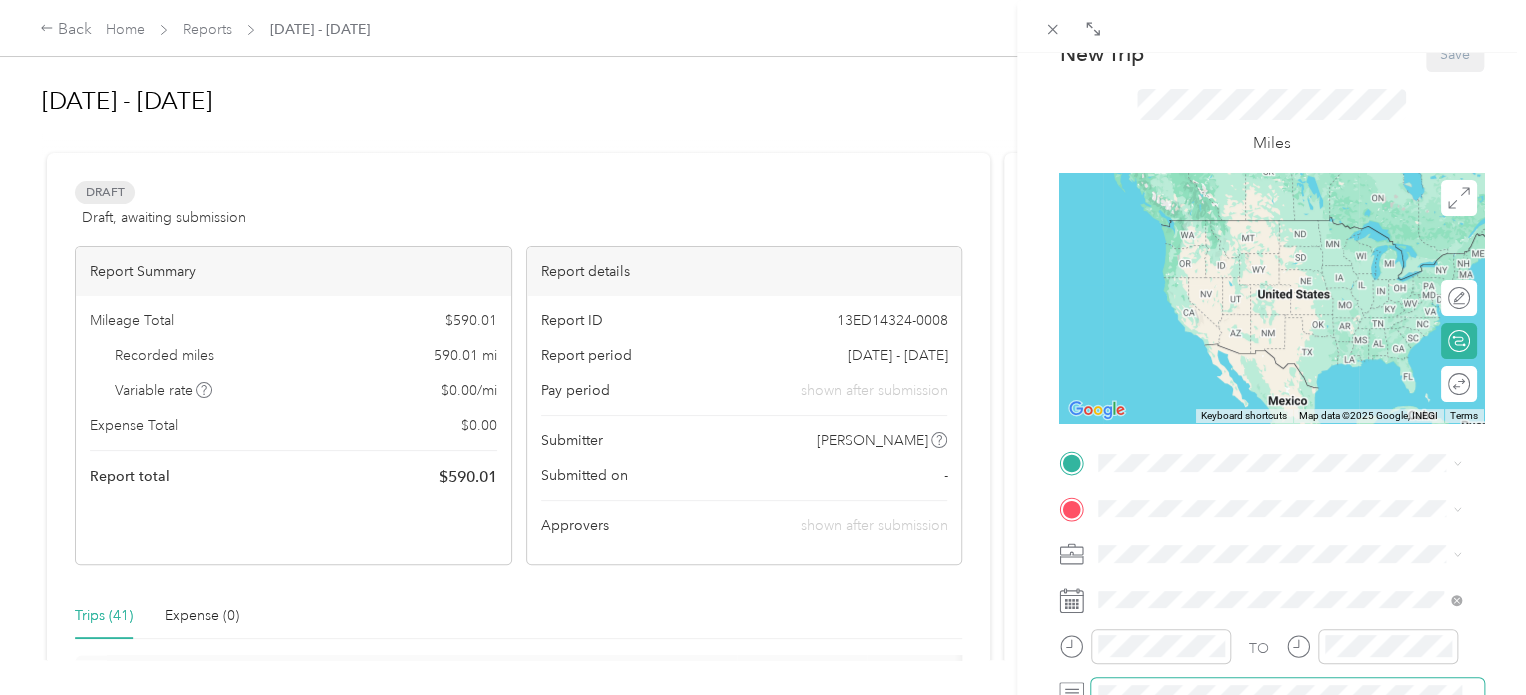 scroll, scrollTop: 300, scrollLeft: 0, axis: vertical 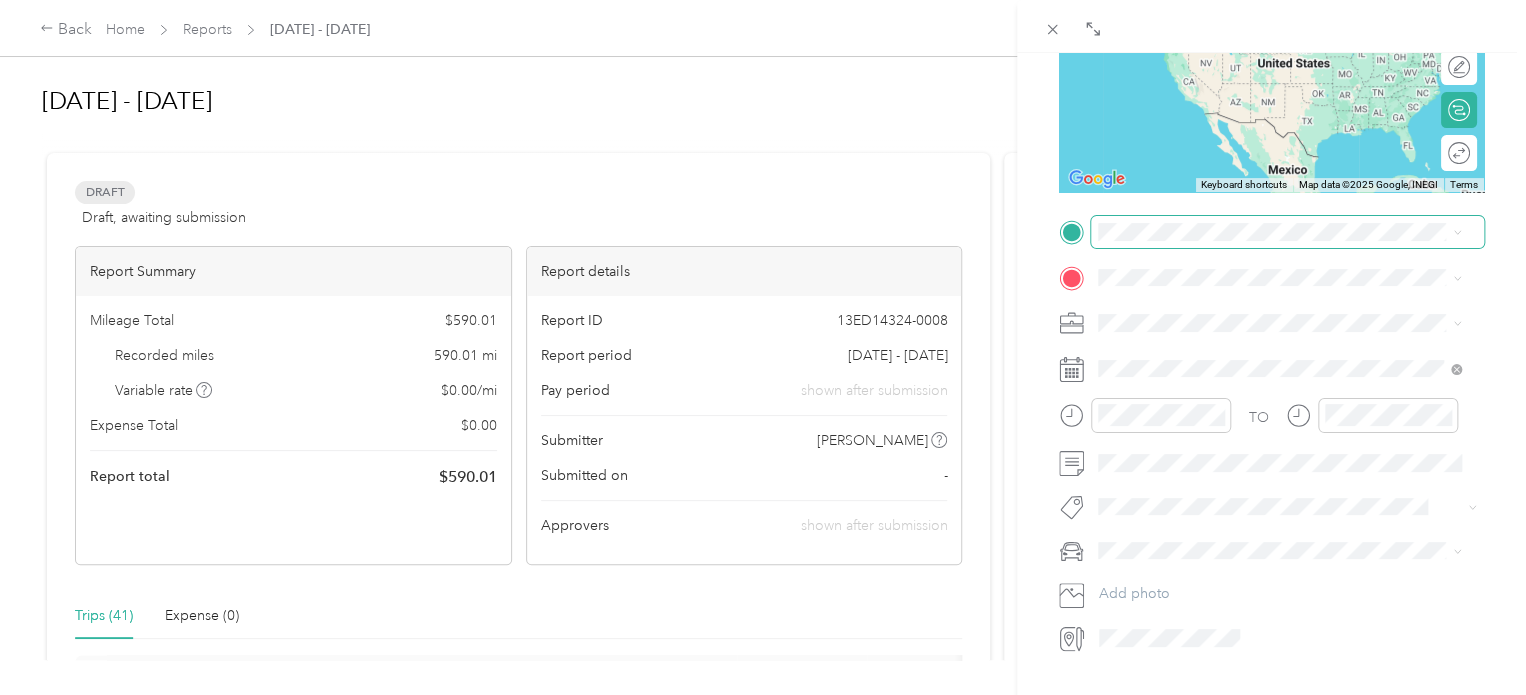 click at bounding box center [1287, 232] 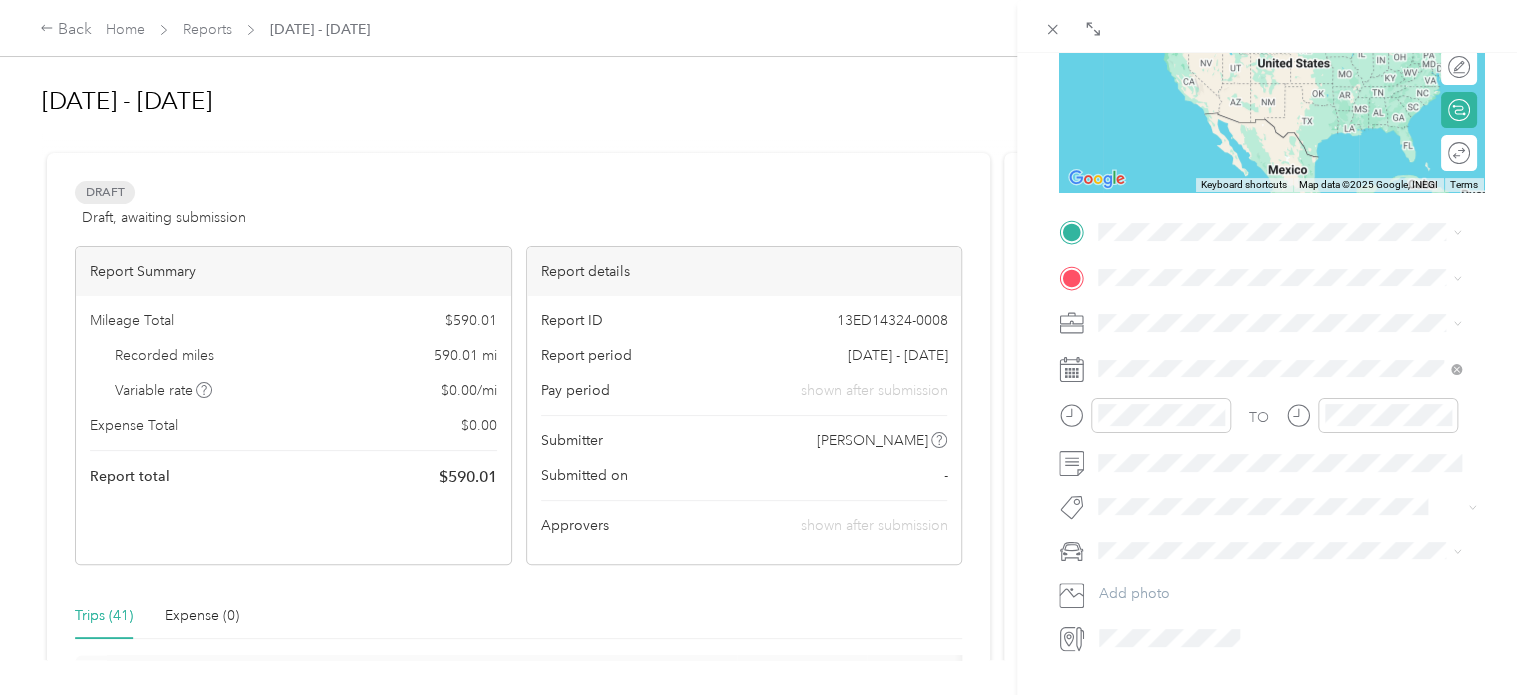 click on "[STREET_ADDRESS], [GEOGRAPHIC_DATA], [GEOGRAPHIC_DATA], [GEOGRAPHIC_DATA]" at bounding box center [1284, 341] 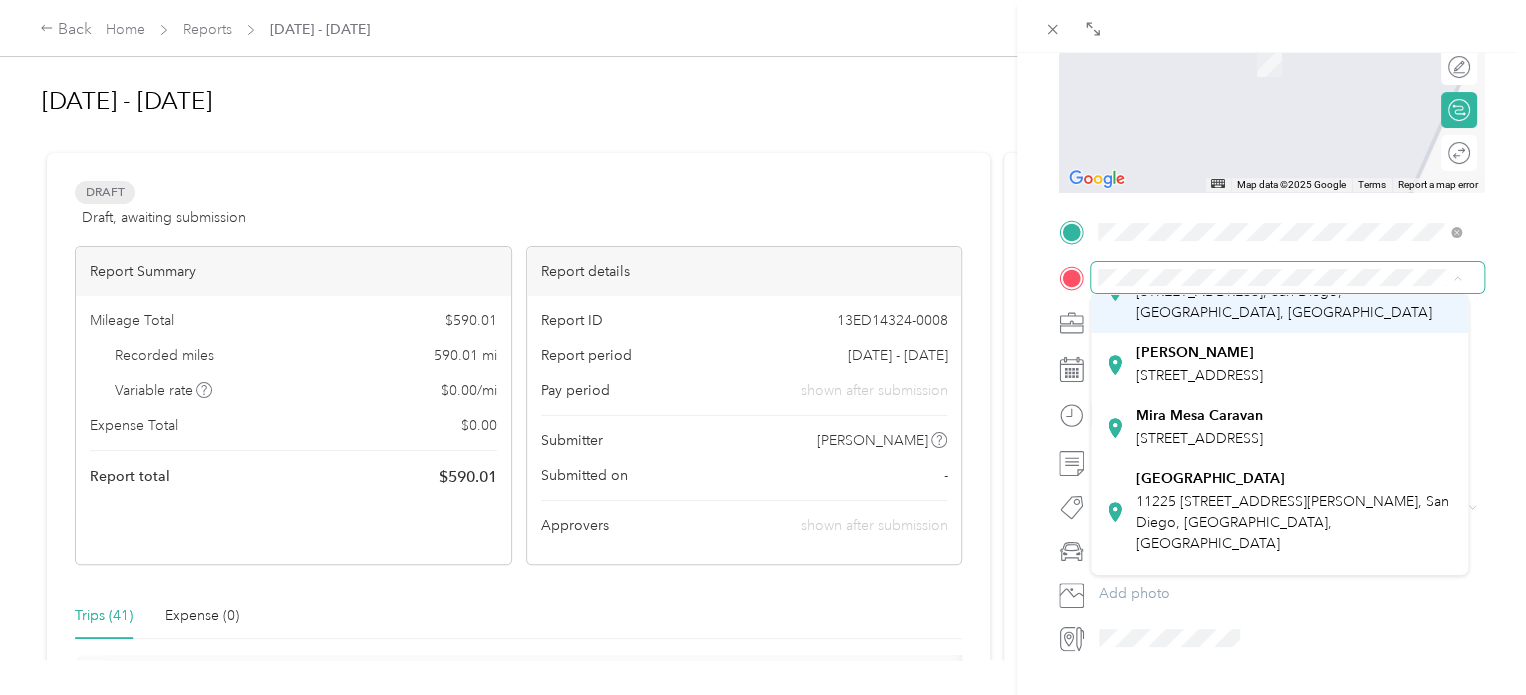 scroll, scrollTop: 200, scrollLeft: 0, axis: vertical 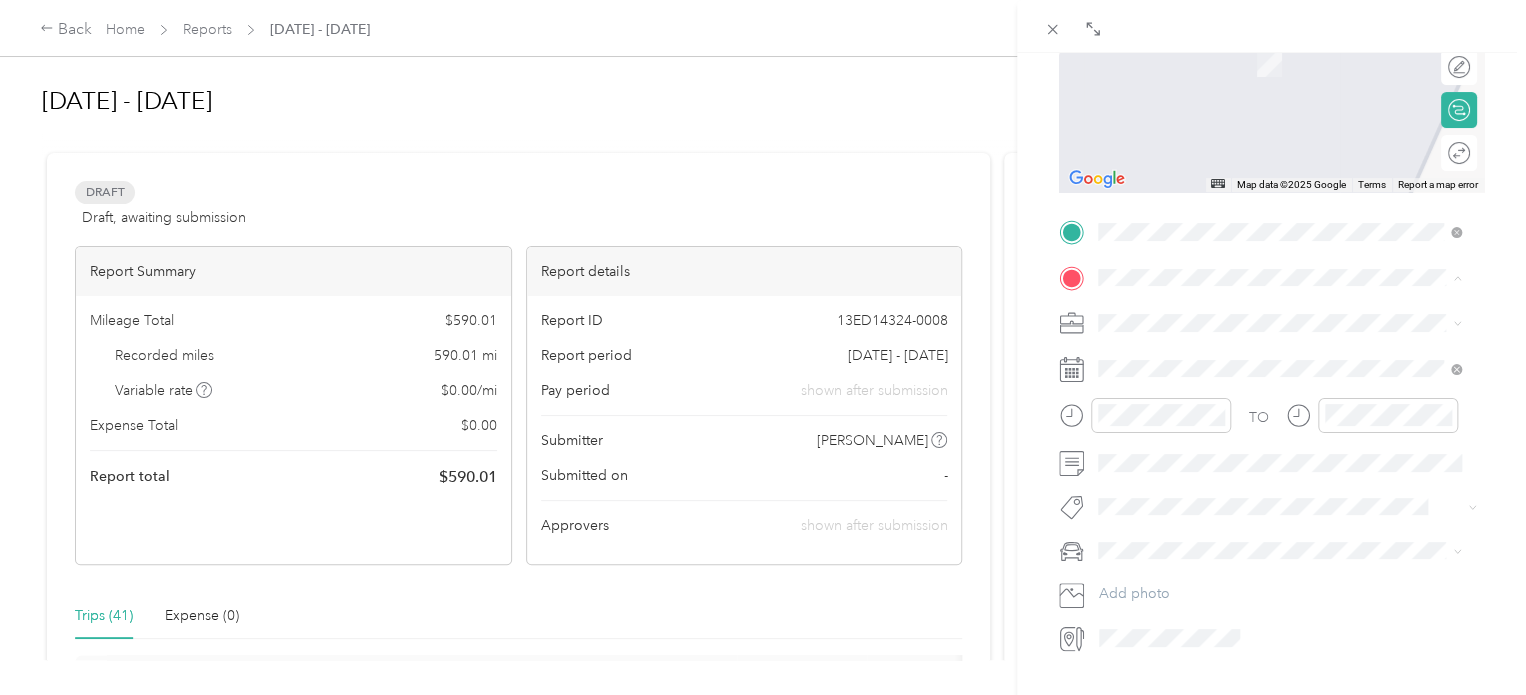 click on "[STREET_ADDRESS]" at bounding box center (1199, 347) 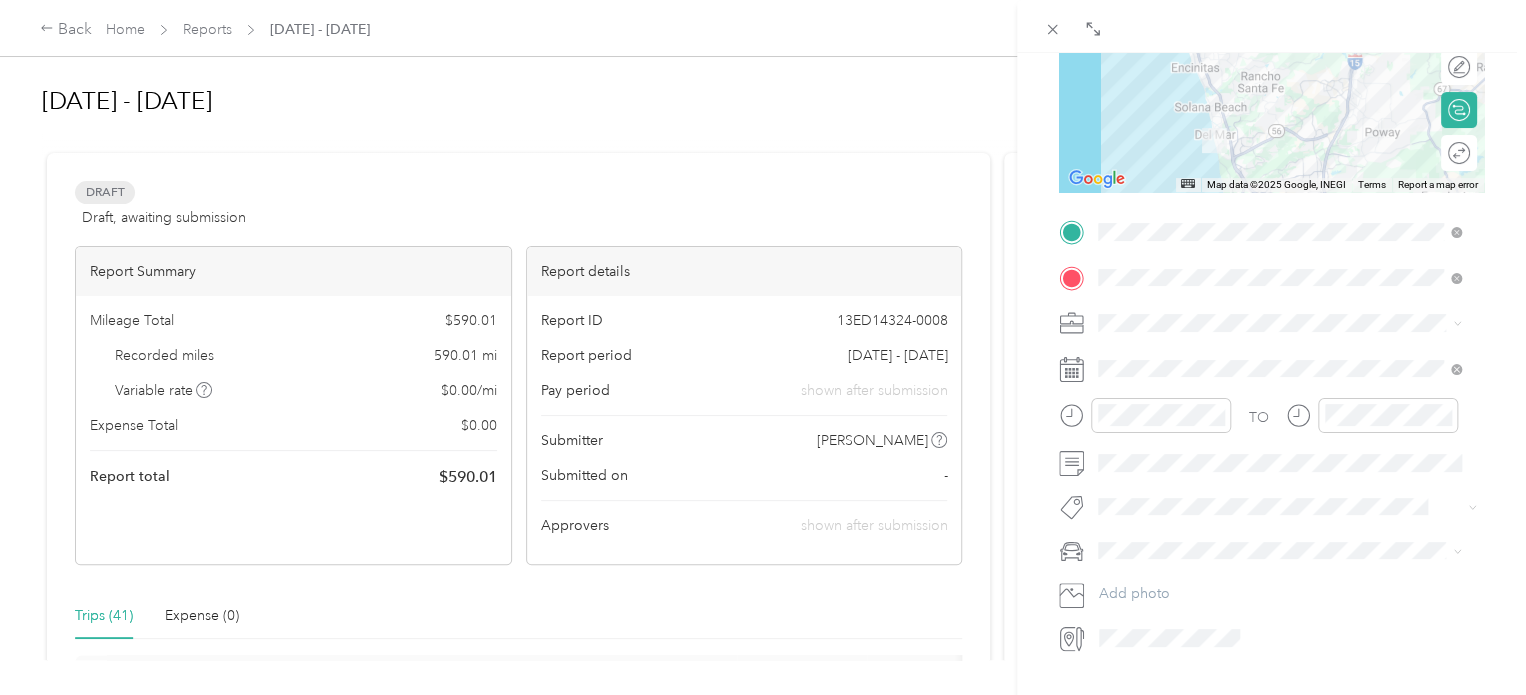 click at bounding box center (1454, 323) 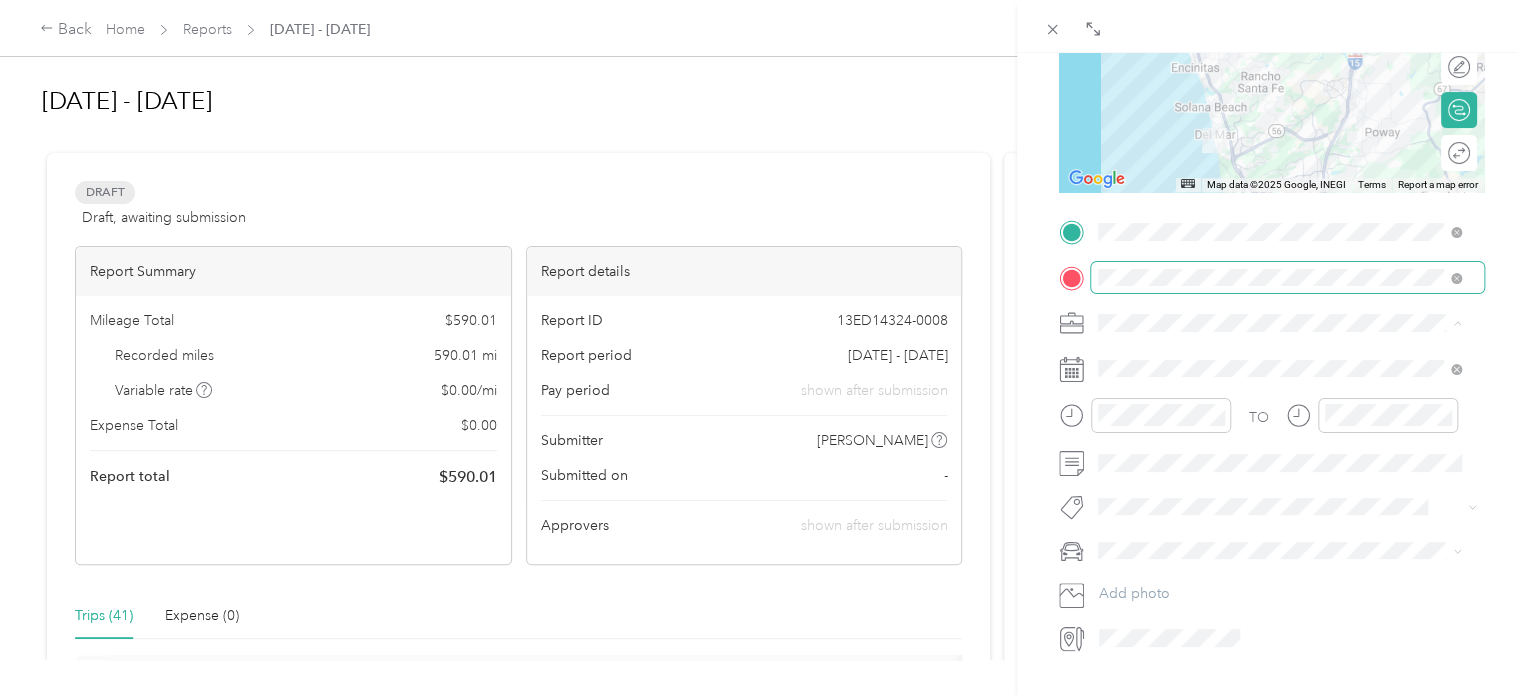 scroll, scrollTop: 0, scrollLeft: 0, axis: both 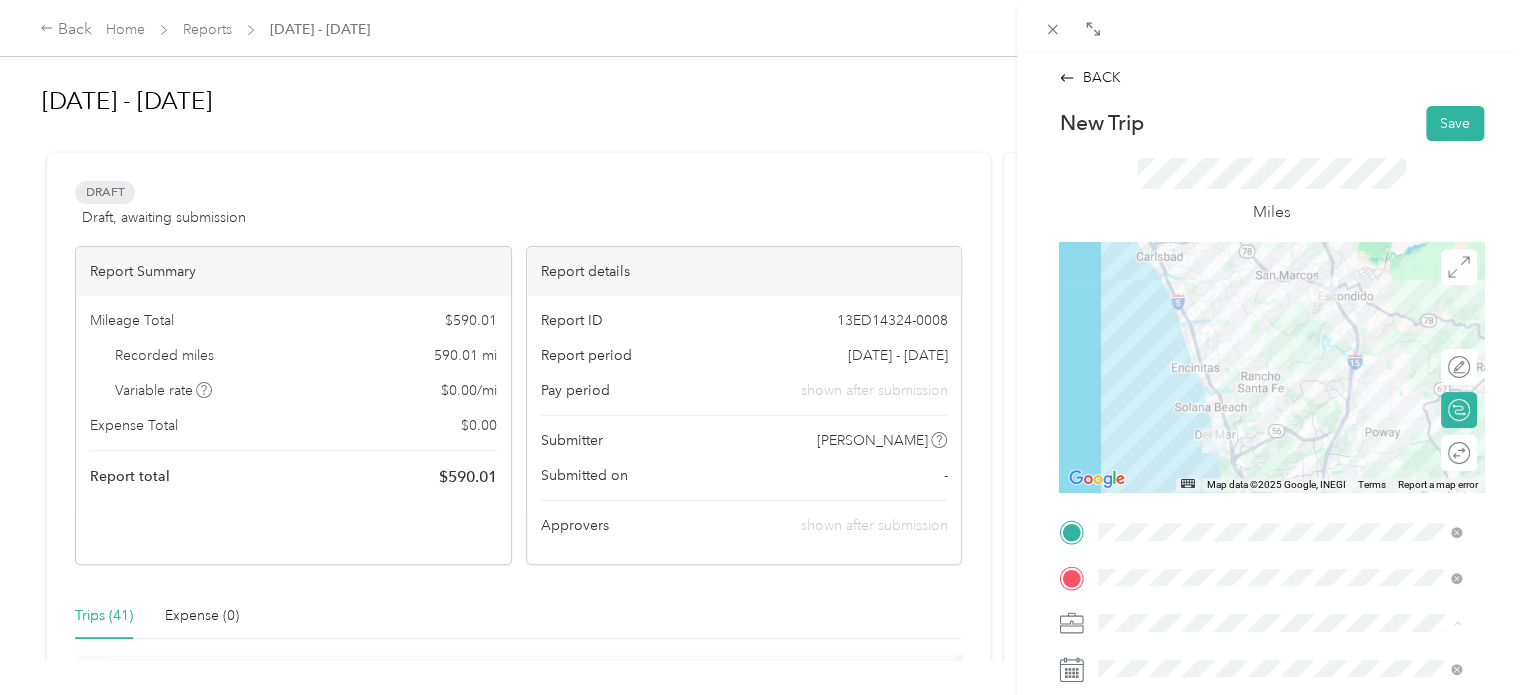 click on "BACK" at bounding box center [1089, 77] 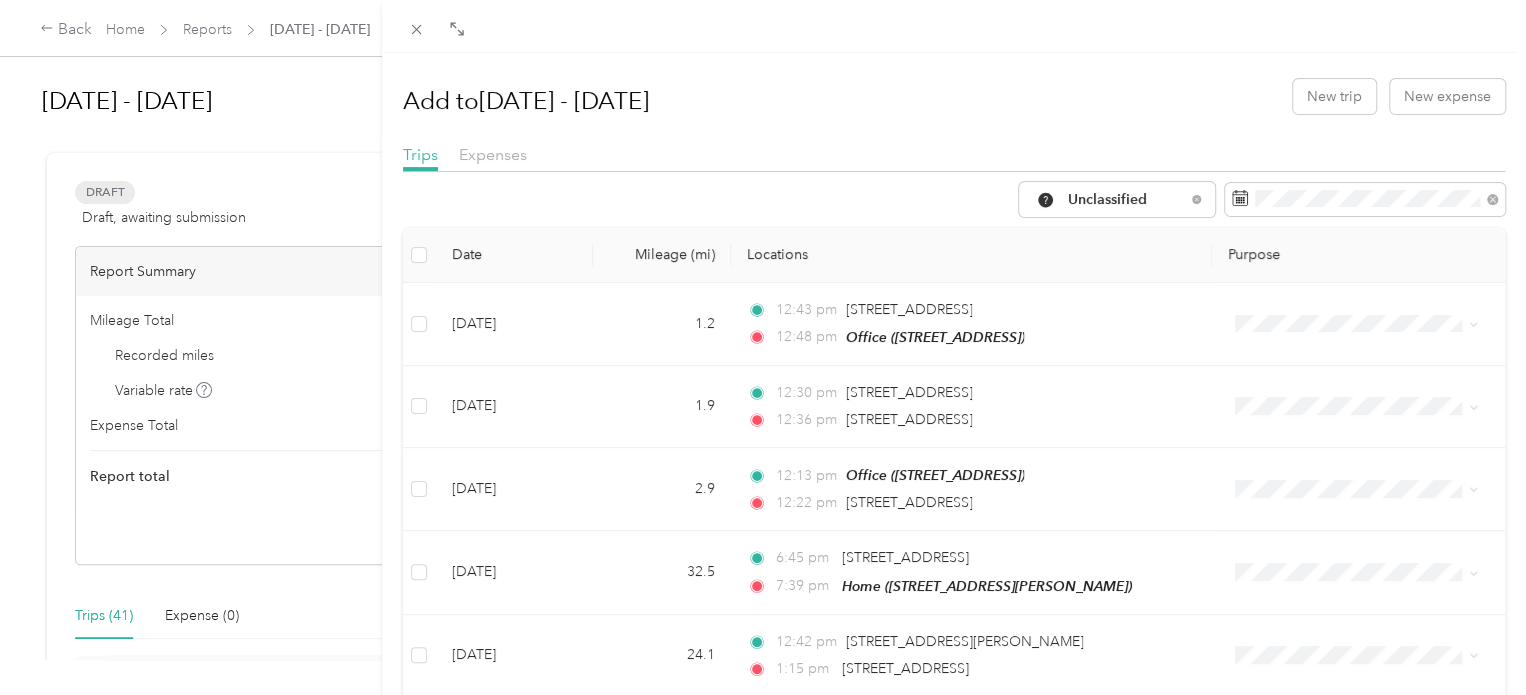 click at bounding box center (954, 26) 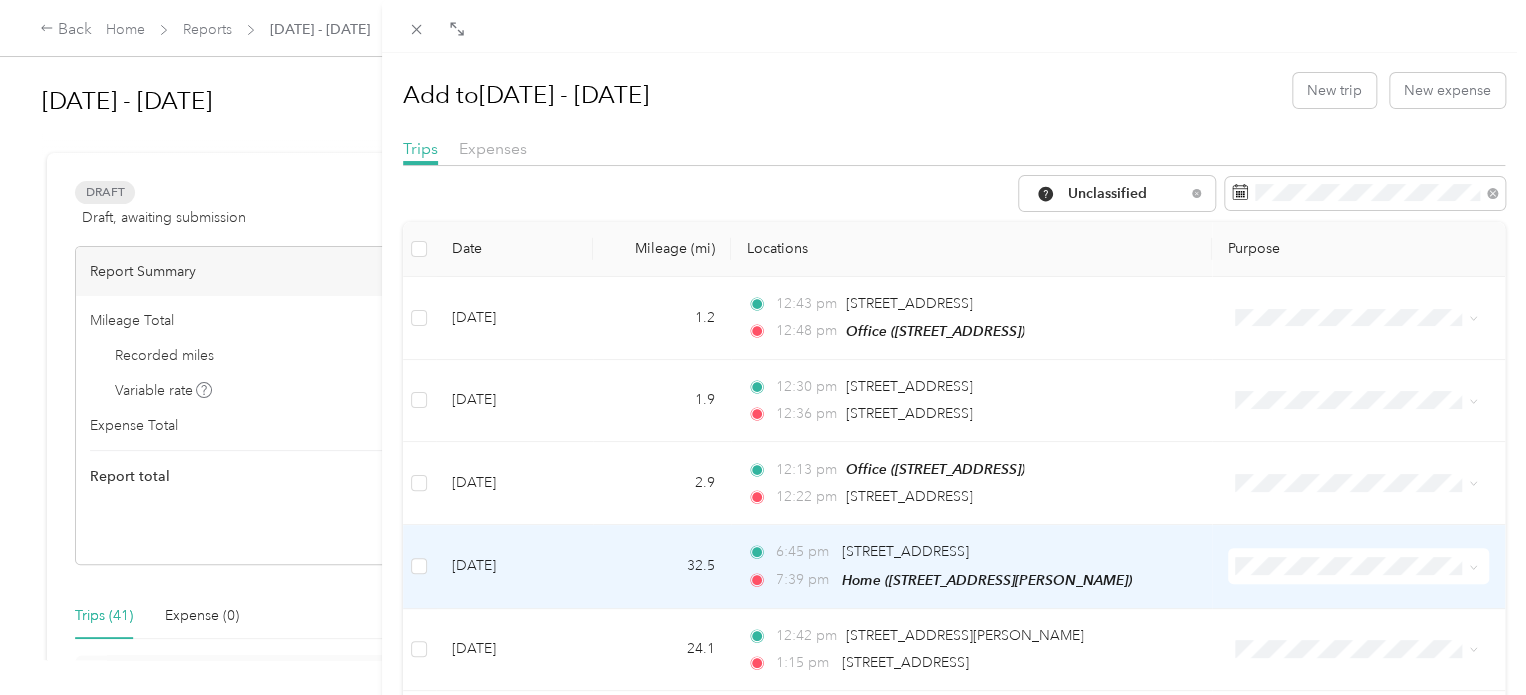 scroll, scrollTop: 0, scrollLeft: 0, axis: both 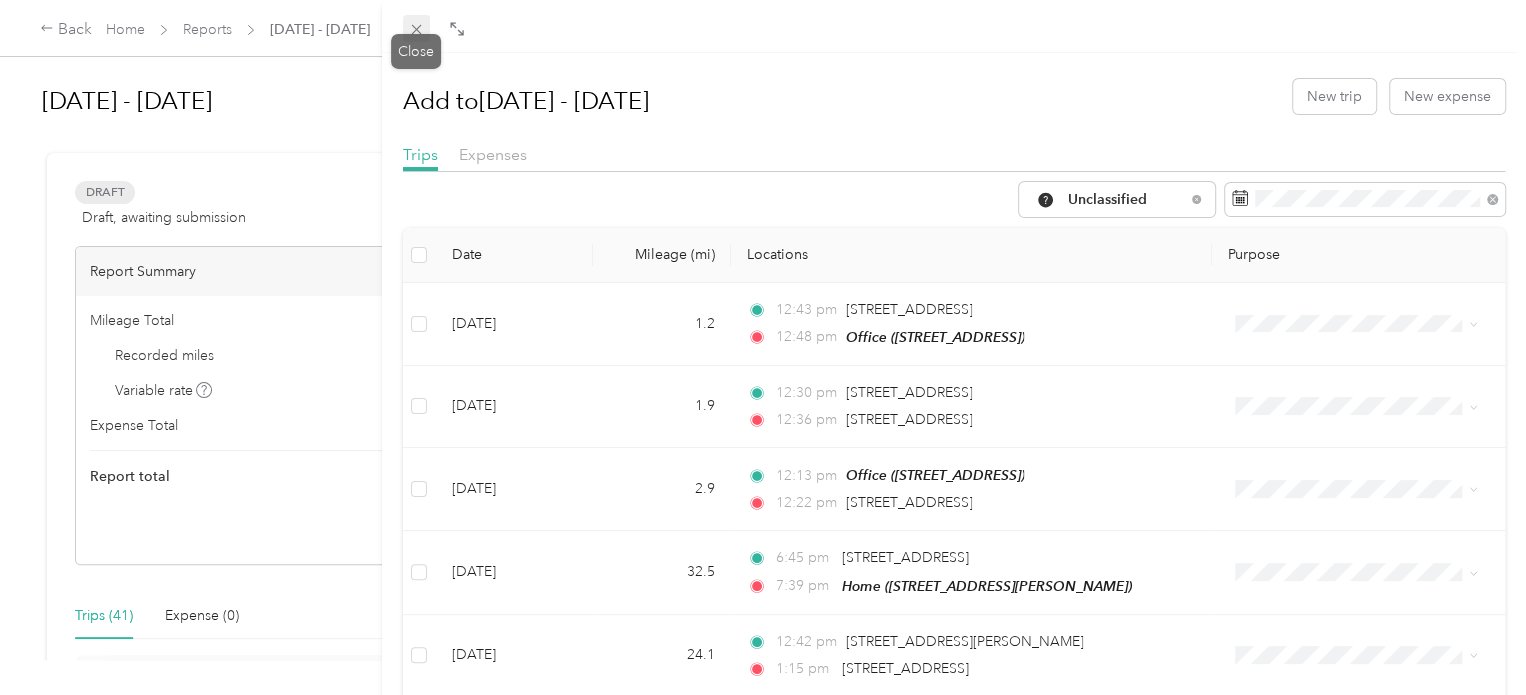 click 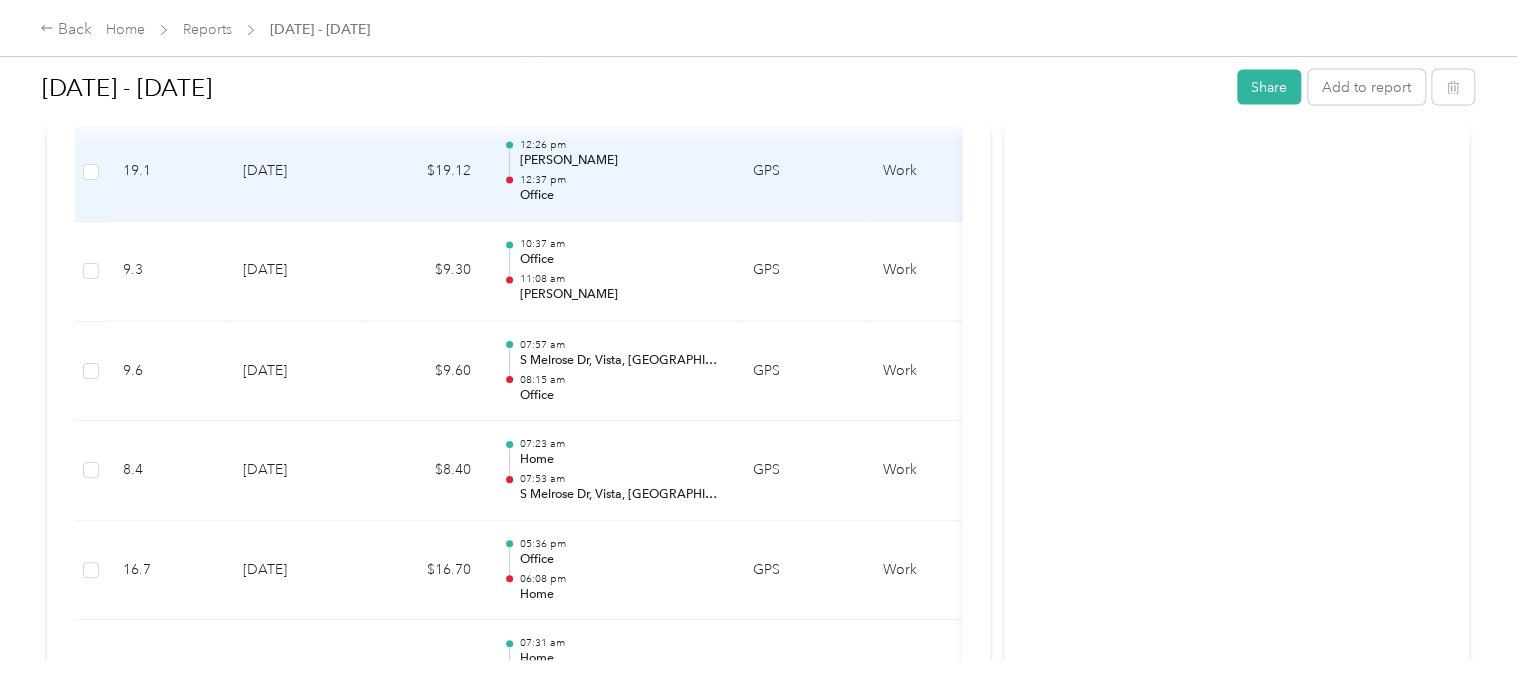 scroll, scrollTop: 2200, scrollLeft: 0, axis: vertical 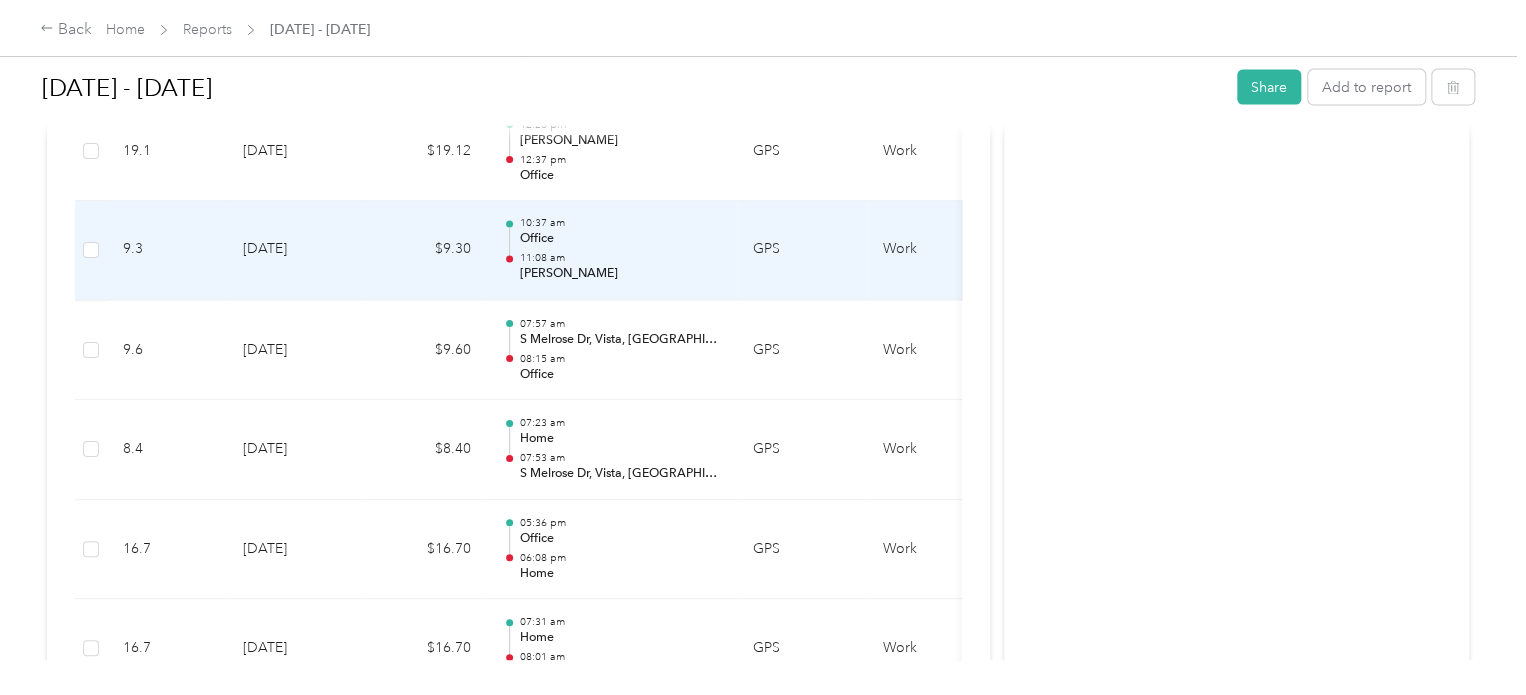 click on "$9.30" at bounding box center (427, 251) 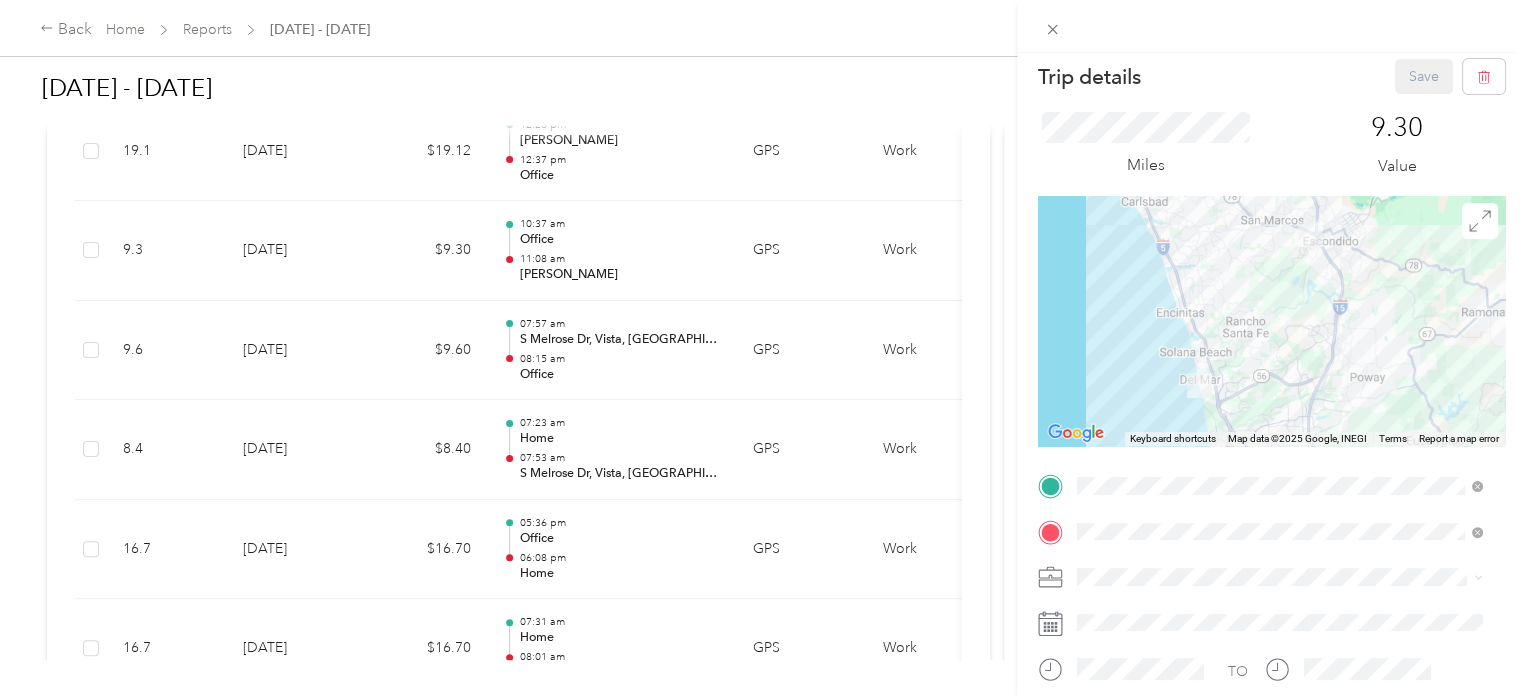 scroll, scrollTop: 0, scrollLeft: 0, axis: both 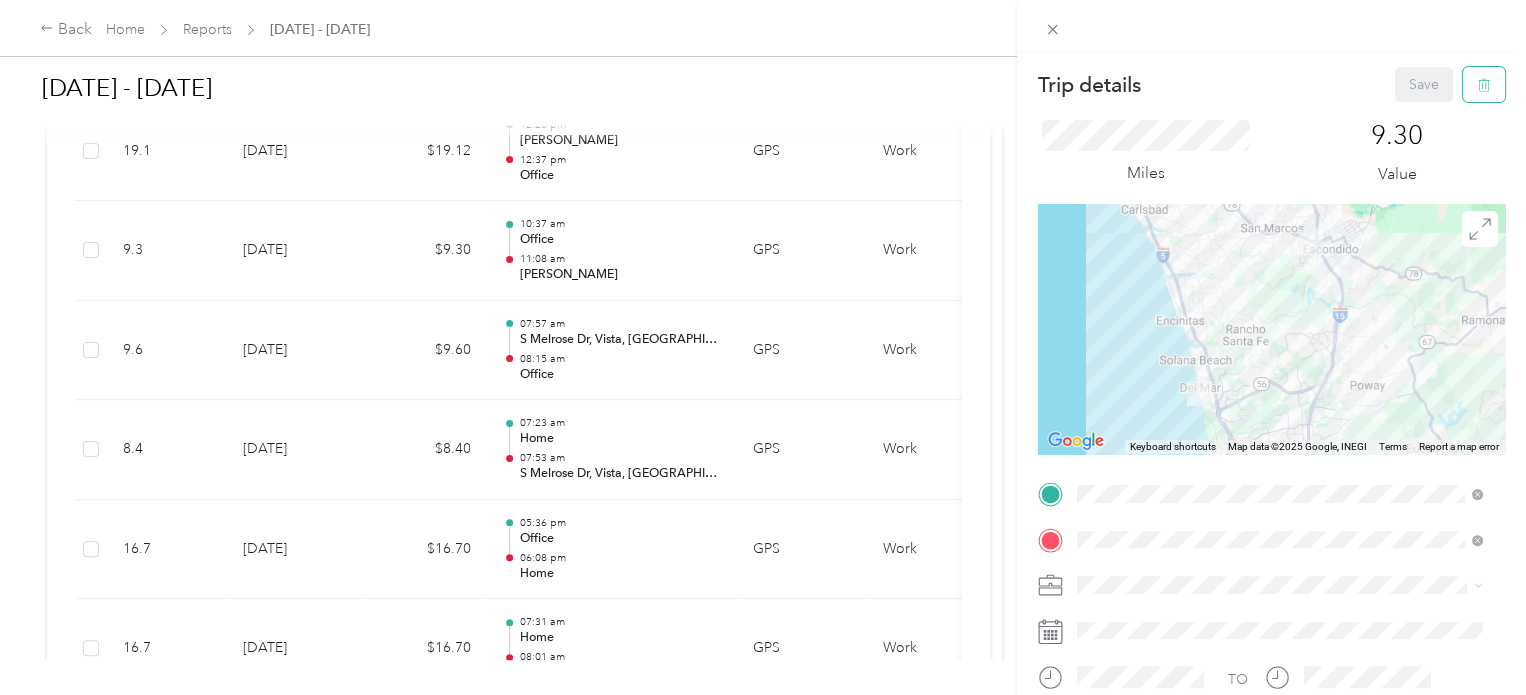 click at bounding box center [1484, 84] 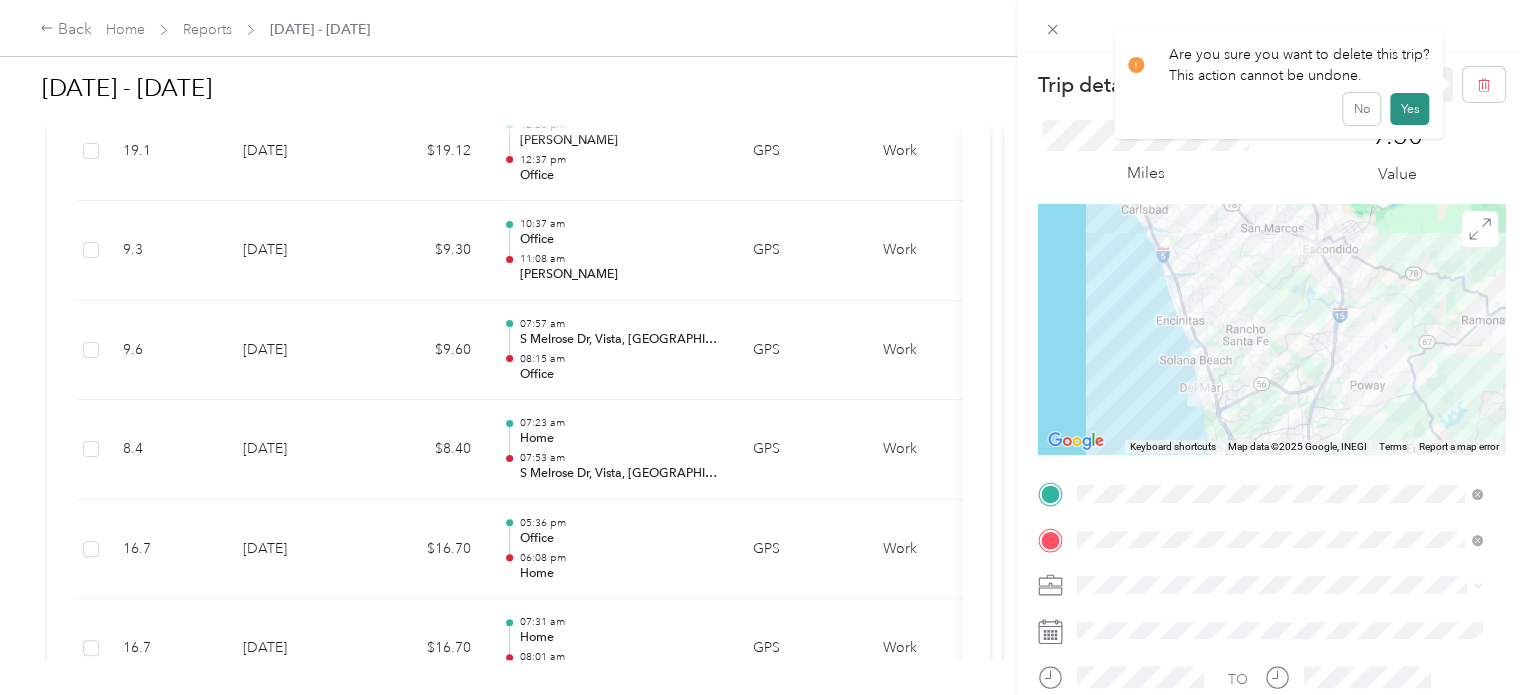 click on "Yes" at bounding box center [1409, 109] 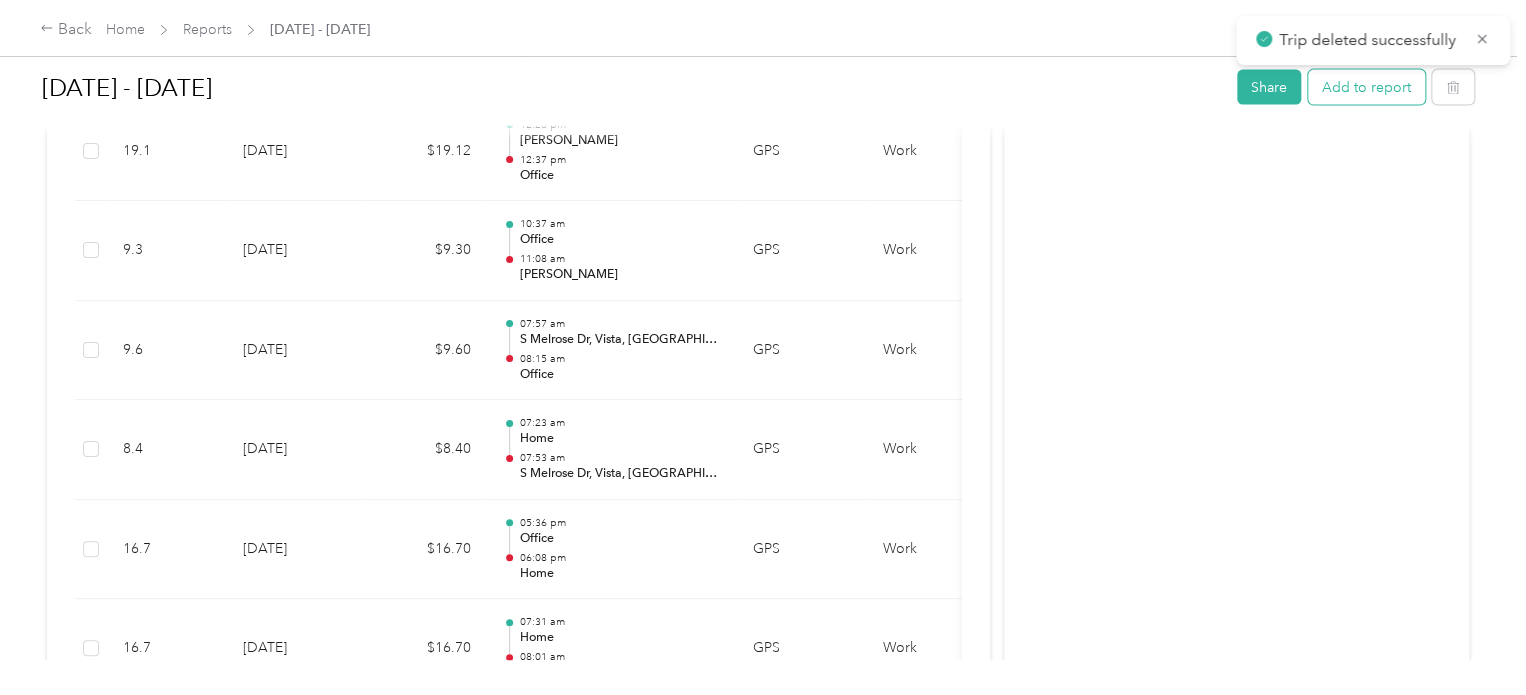 click on "Add to report" at bounding box center (1366, 87) 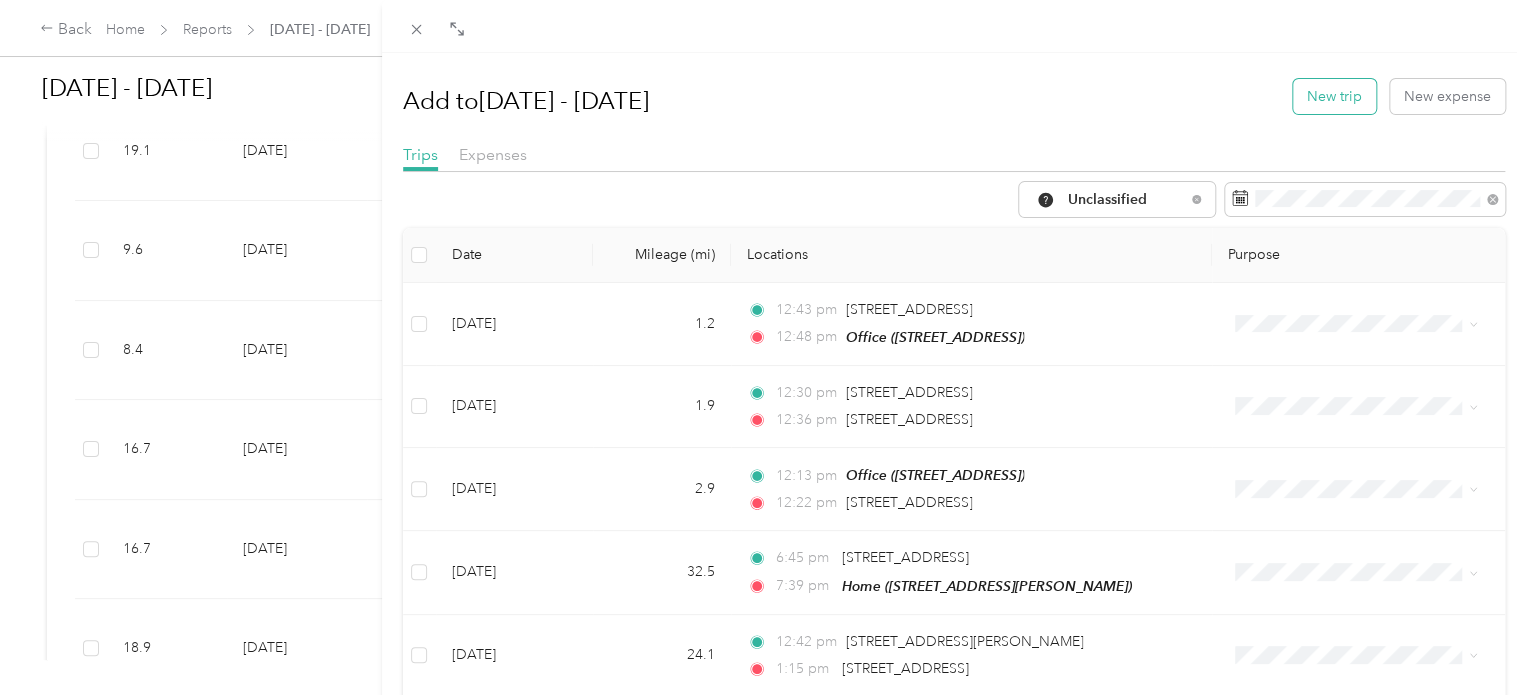 click on "New trip" at bounding box center (1334, 96) 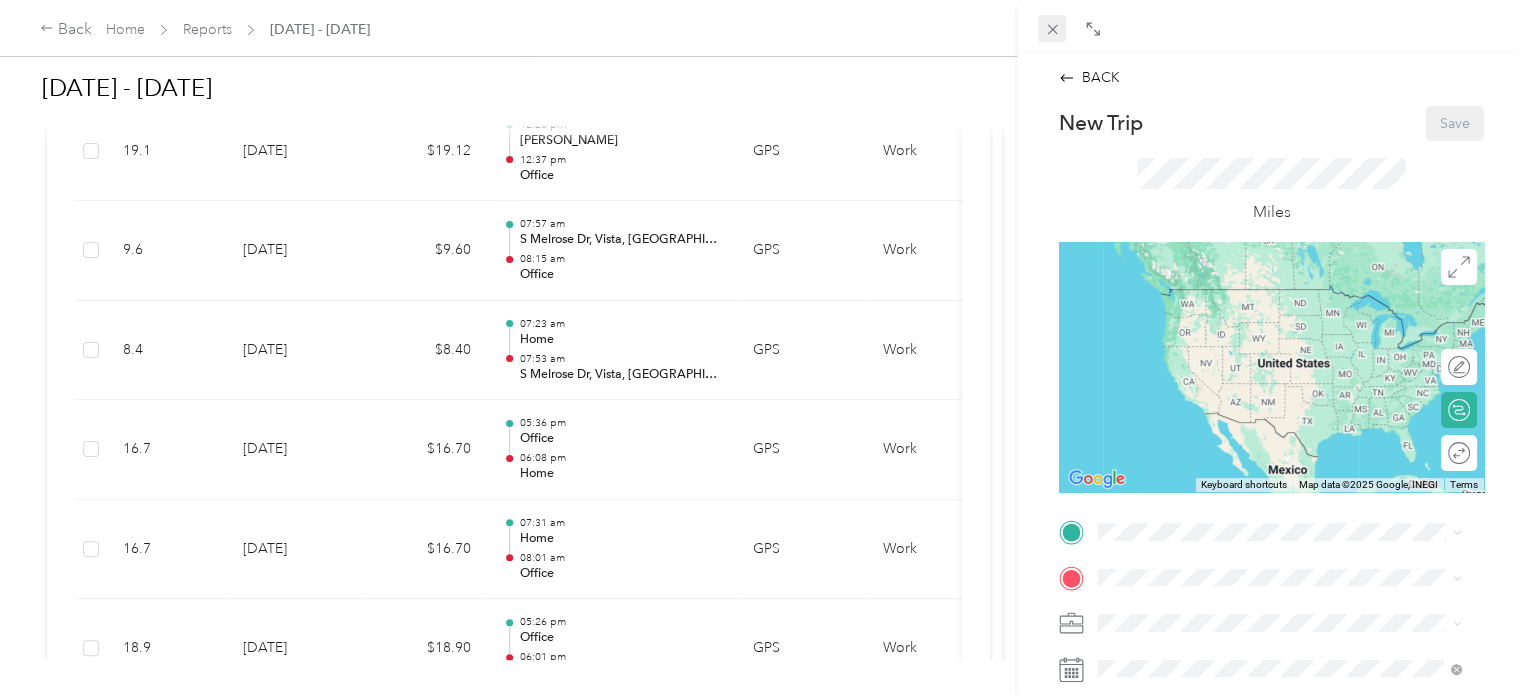 click 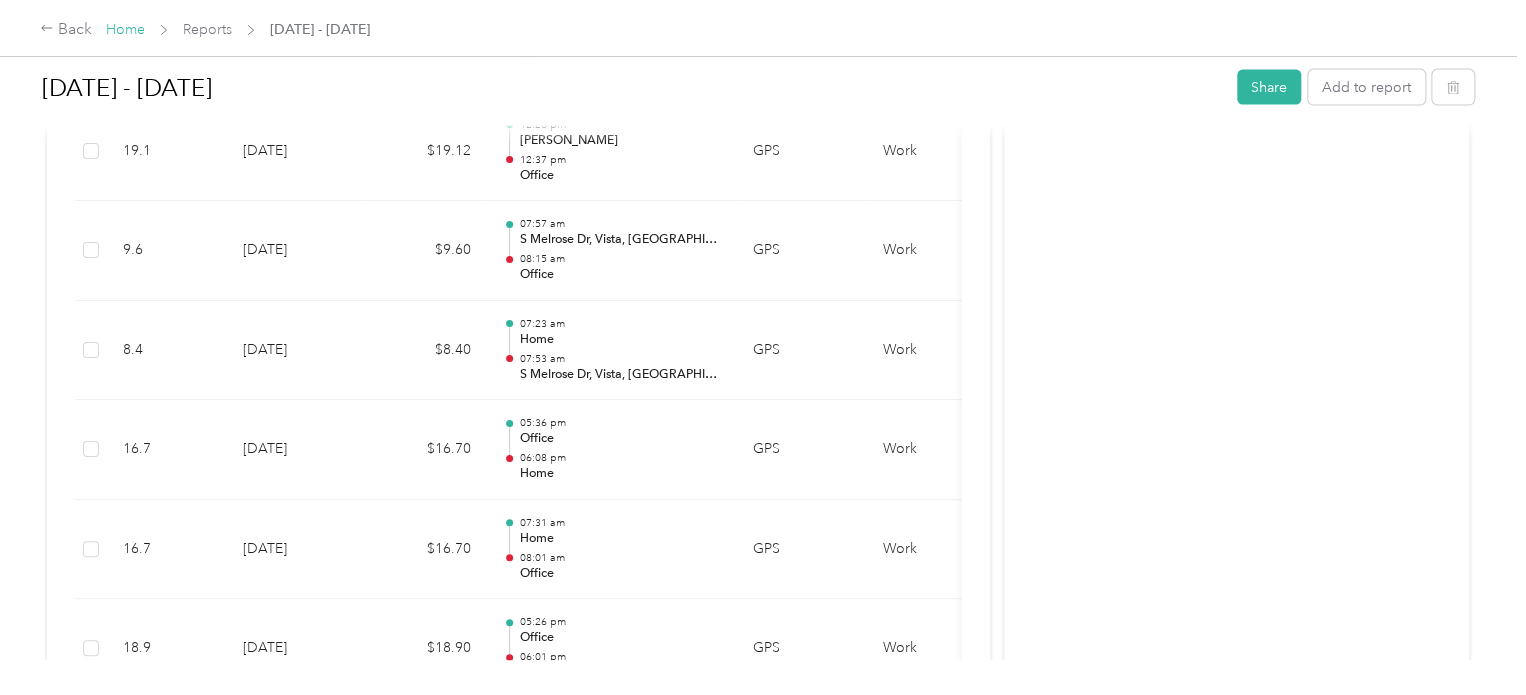click on "Home" at bounding box center [125, 29] 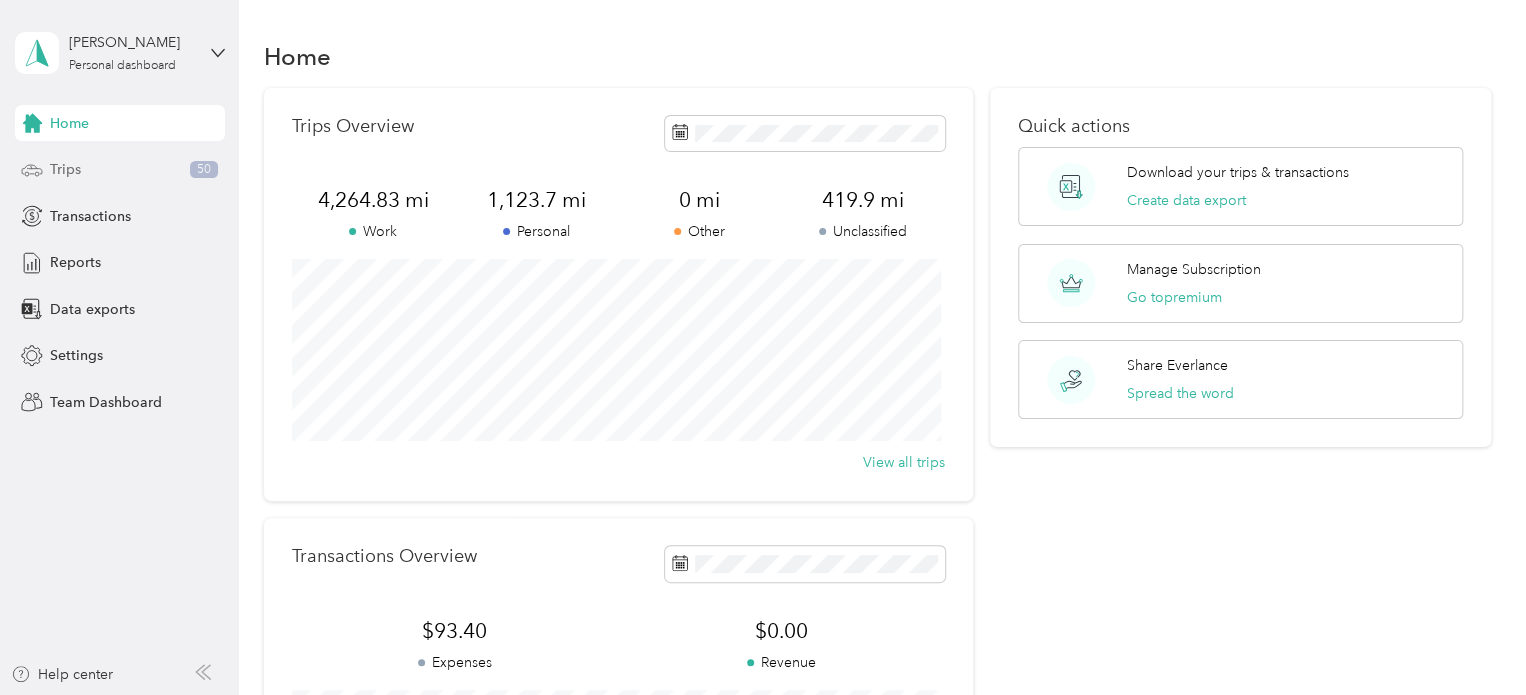 click on "Trips 50" at bounding box center [120, 170] 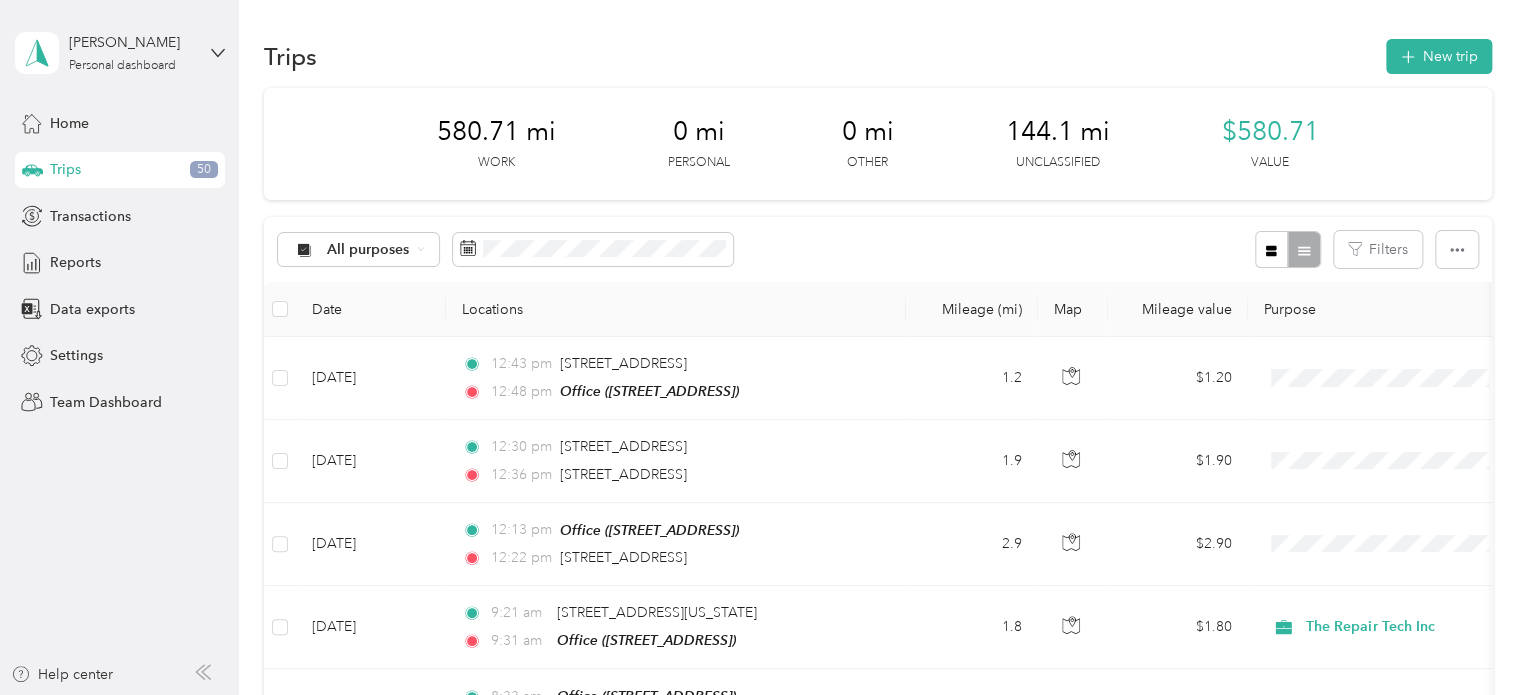 click on "Trips New trip" at bounding box center [878, 56] 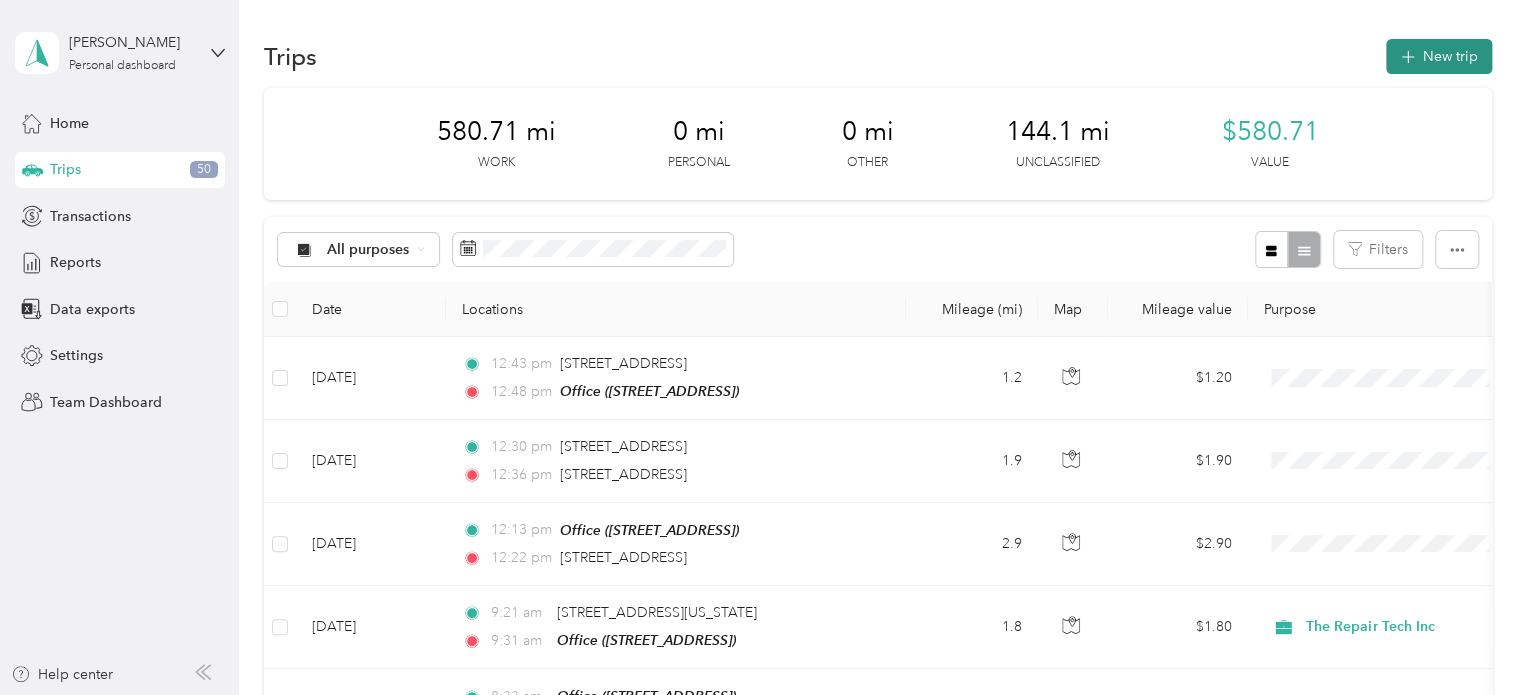 click on "New trip" at bounding box center [1439, 56] 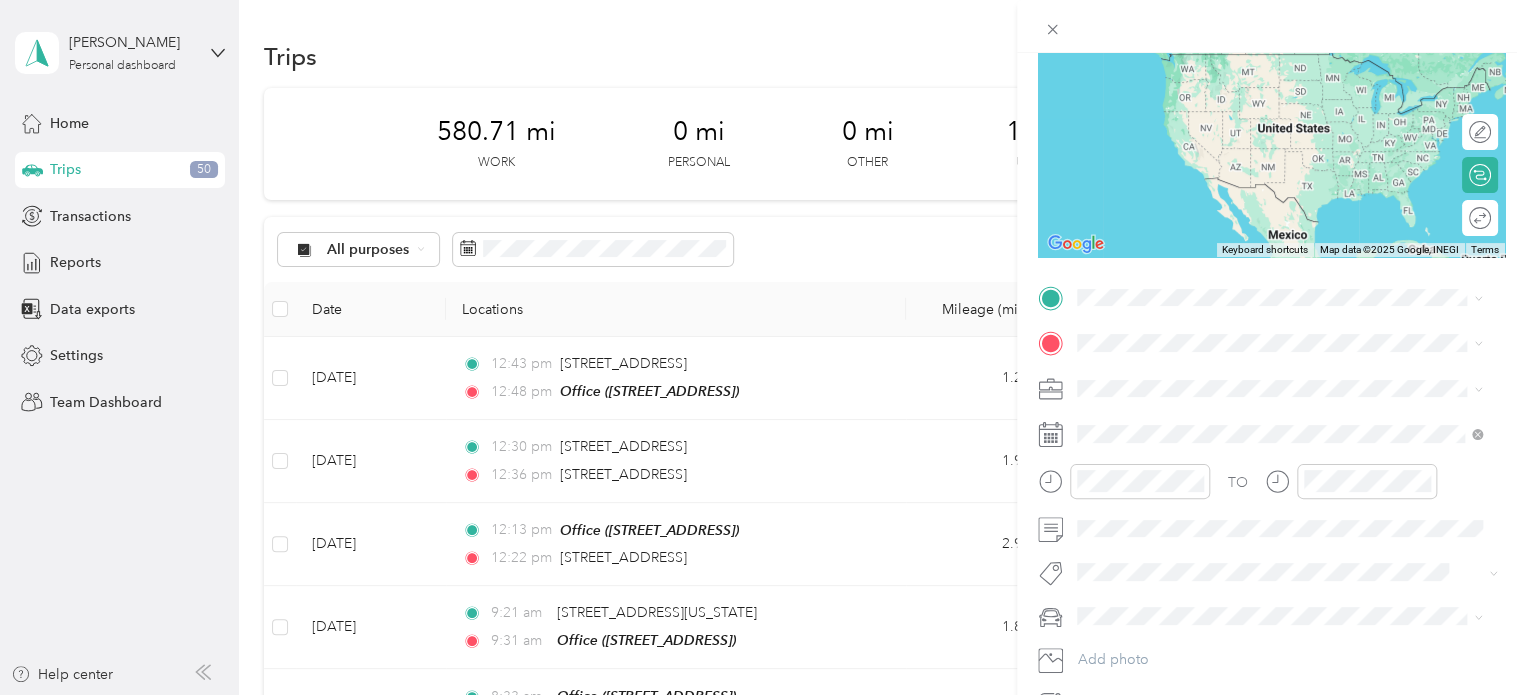 scroll, scrollTop: 200, scrollLeft: 0, axis: vertical 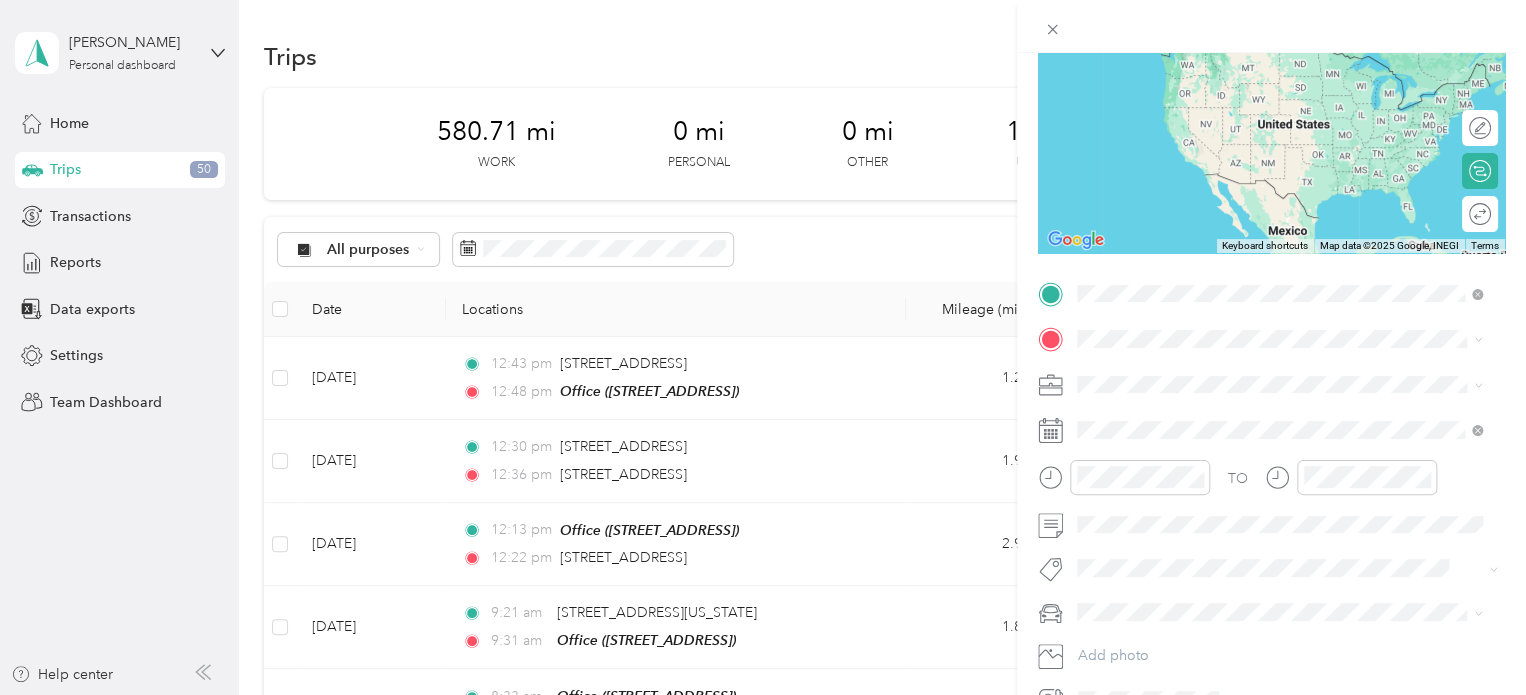 click on "[STREET_ADDRESS], [GEOGRAPHIC_DATA], [GEOGRAPHIC_DATA], [GEOGRAPHIC_DATA]" at bounding box center (1263, 406) 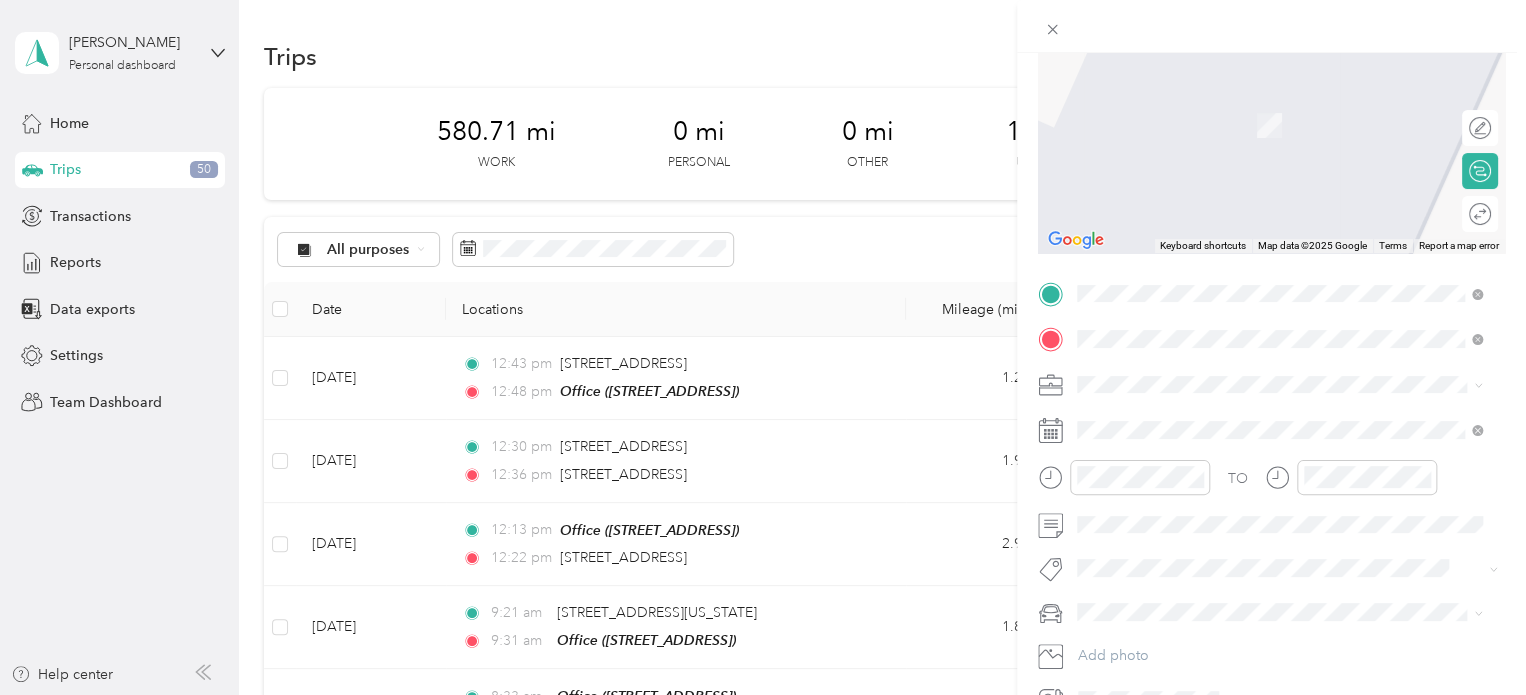 click on "Del Mar Caravan [STREET_ADDRESS]" at bounding box center [1178, 430] 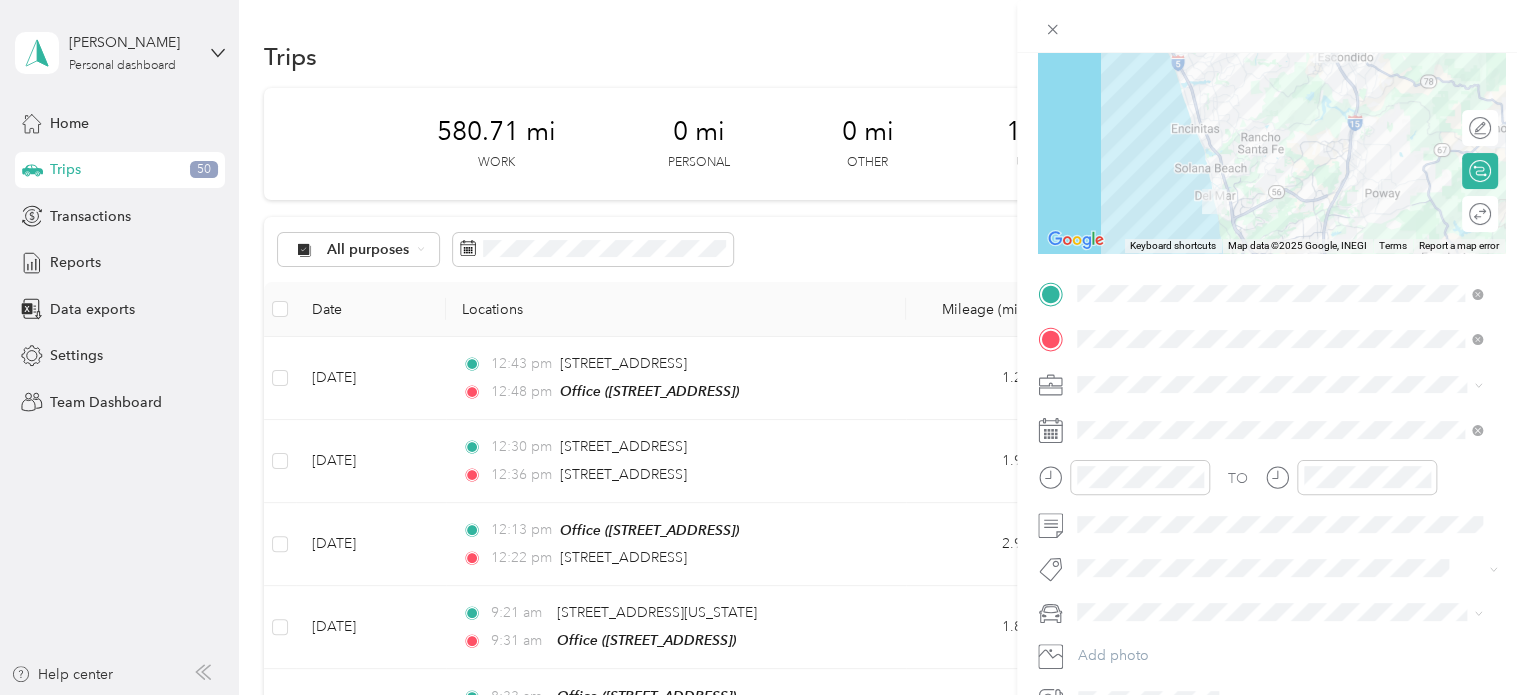 click at bounding box center [1287, 385] 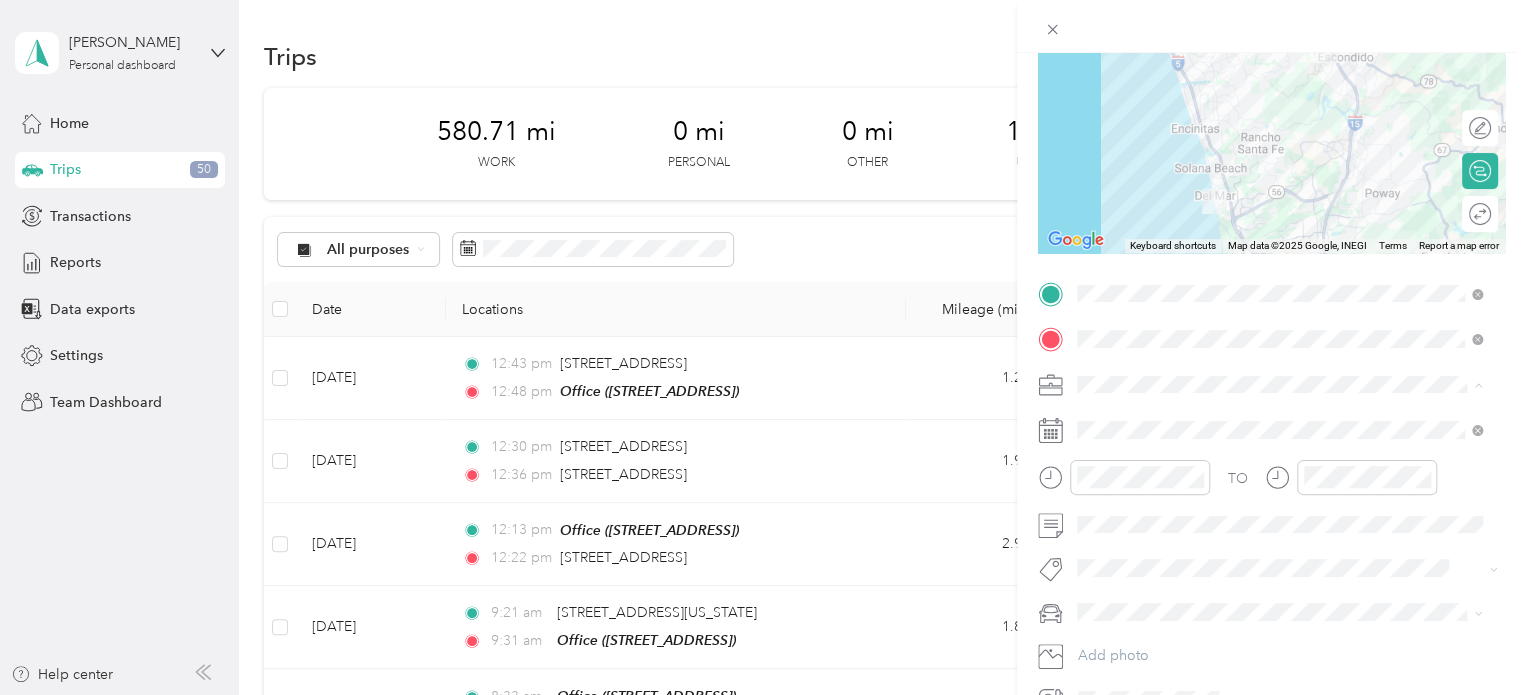 click on "The Repair Tech Inc" at bounding box center [1279, 489] 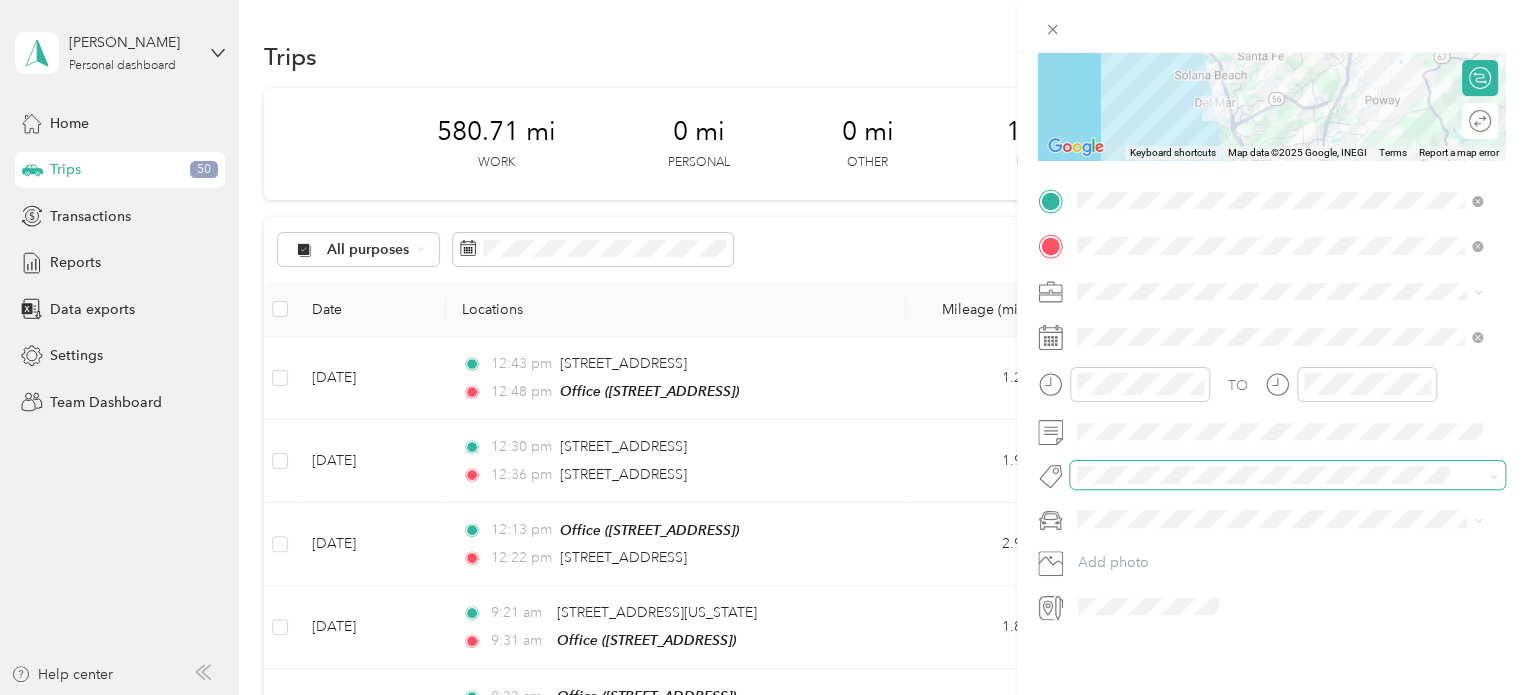 scroll, scrollTop: 300, scrollLeft: 0, axis: vertical 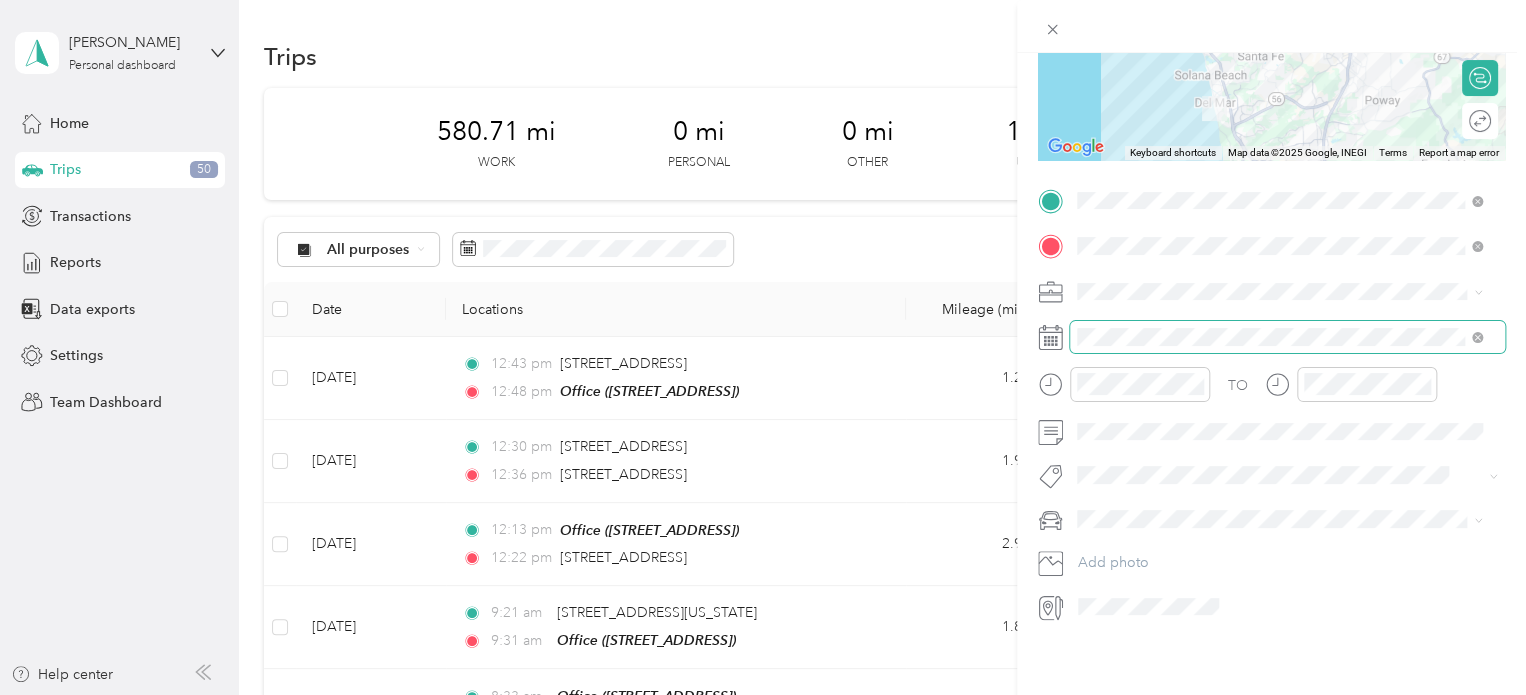 click at bounding box center [1287, 337] 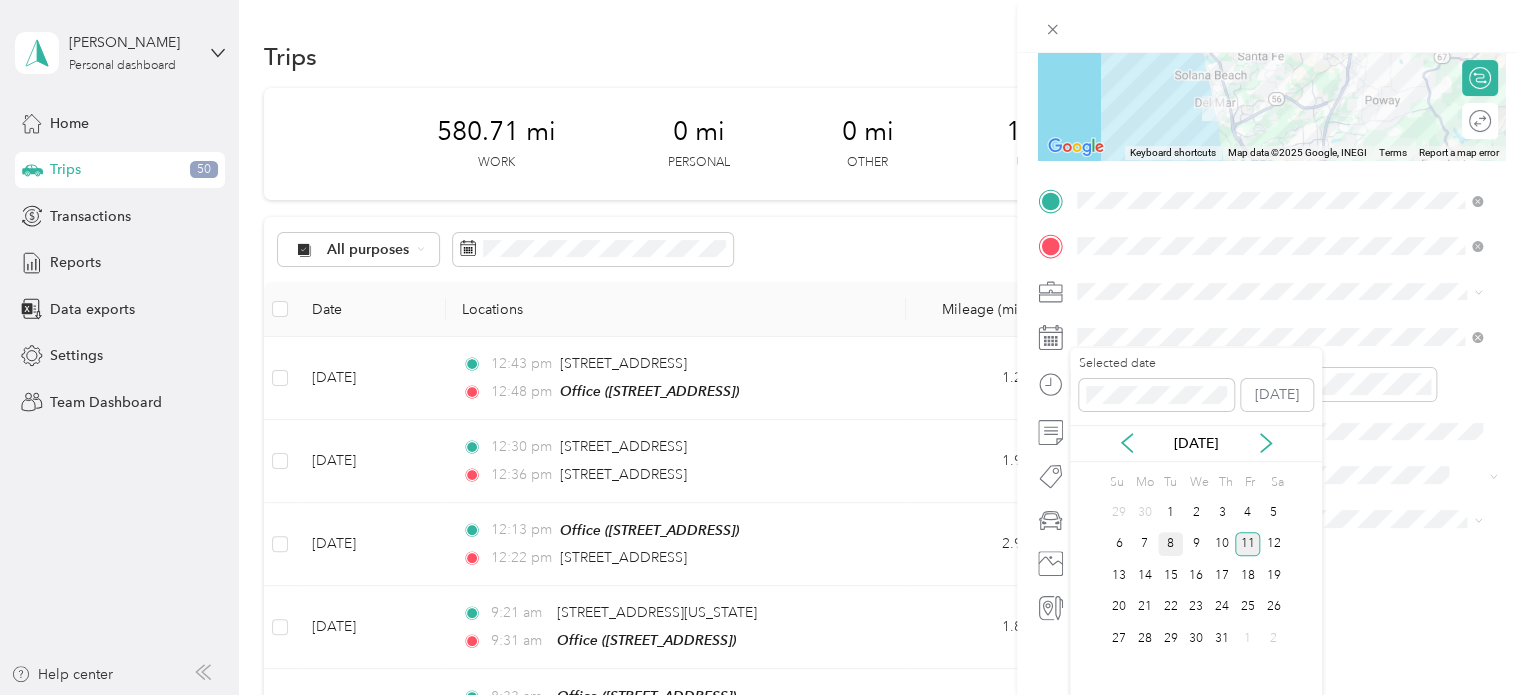 click on "8" at bounding box center [1171, 544] 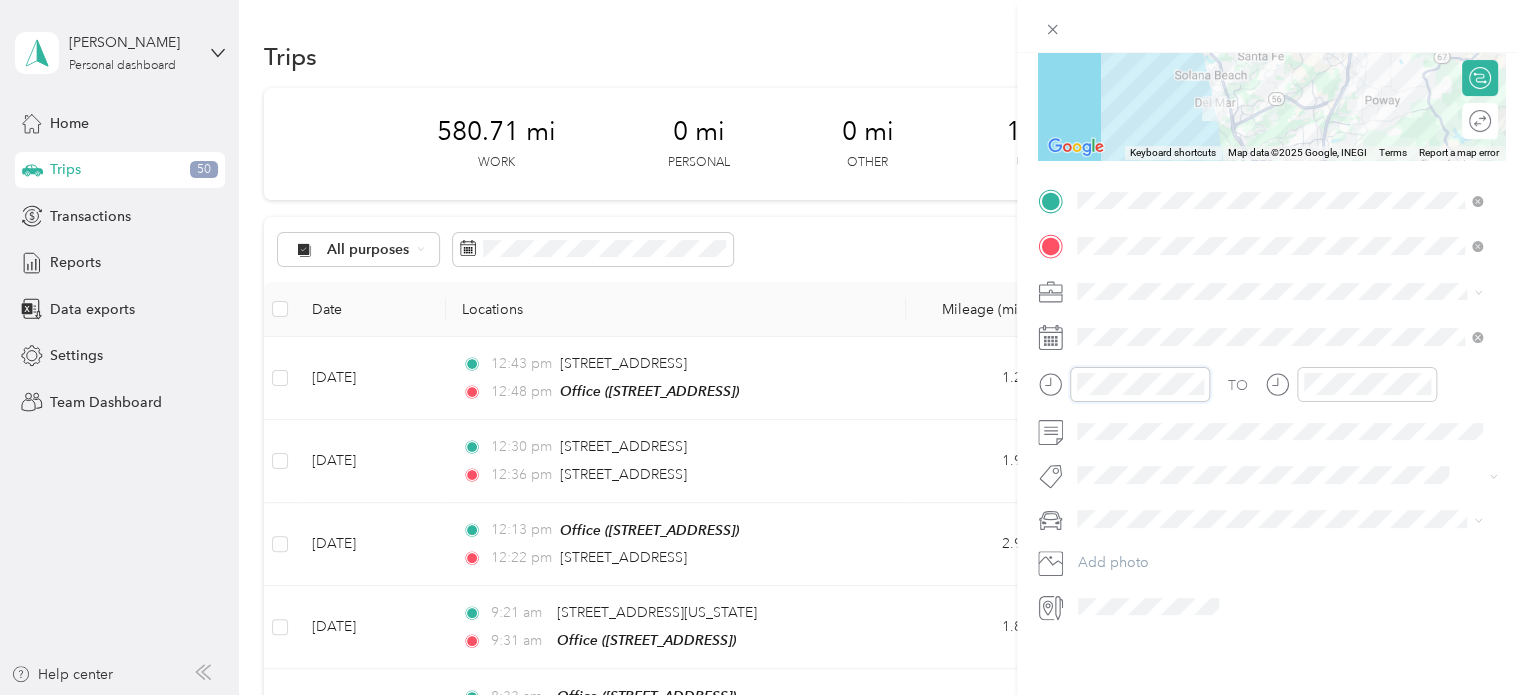 click on "New Trip Save This trip cannot be edited because it is either under review, approved, or paid. Contact your Team Manager to edit it. Miles ← Move left → Move right ↑ Move up ↓ Move down + Zoom in - Zoom out Home Jump left by 75% End Jump right by 75% Page Up Jump up by 75% Page Down Jump down by 75% Keyboard shortcuts Map Data Map data ©2025 Google, INEGI Map data ©2025 Google, INEGI 10 km  Click to toggle between metric and imperial units Terms Report a map error Edit route Calculate route Round trip TO Add photo" at bounding box center [763, 347] 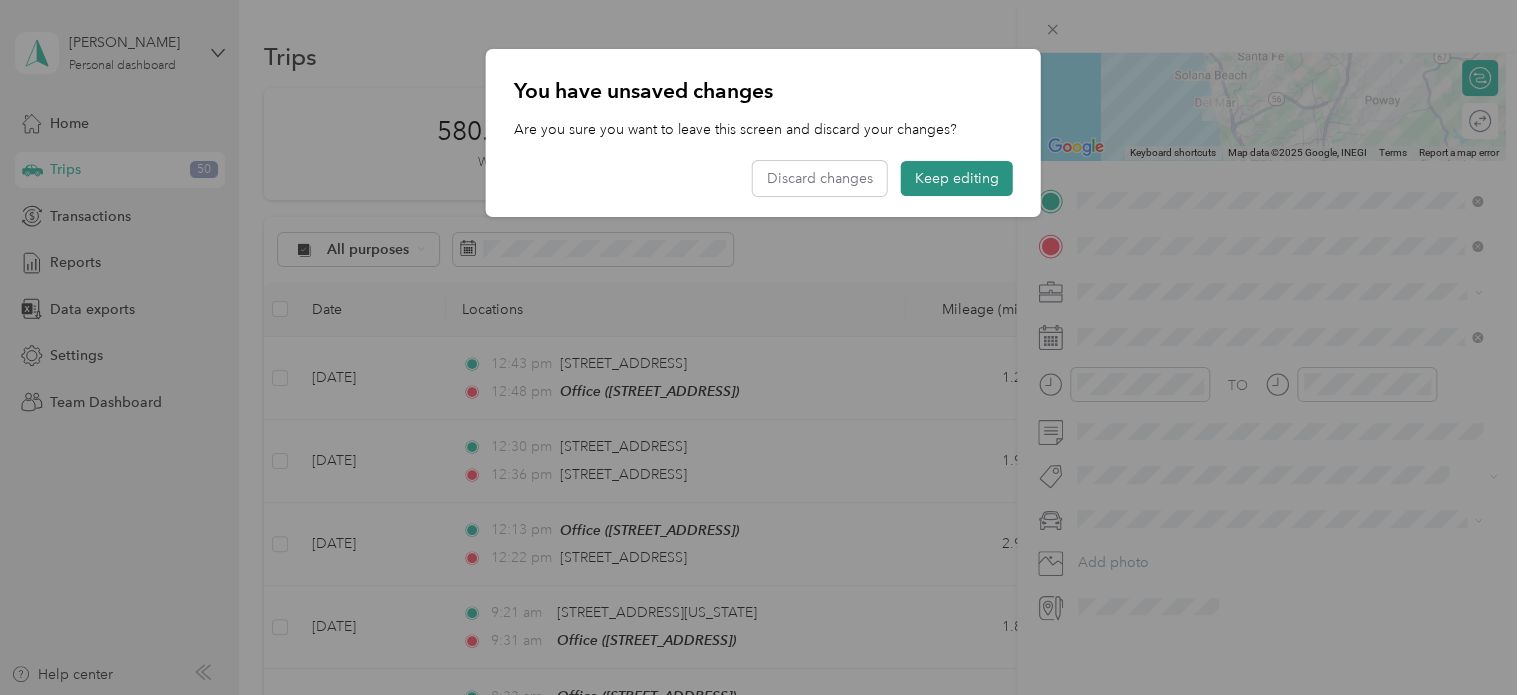 click on "Keep editing" at bounding box center (957, 178) 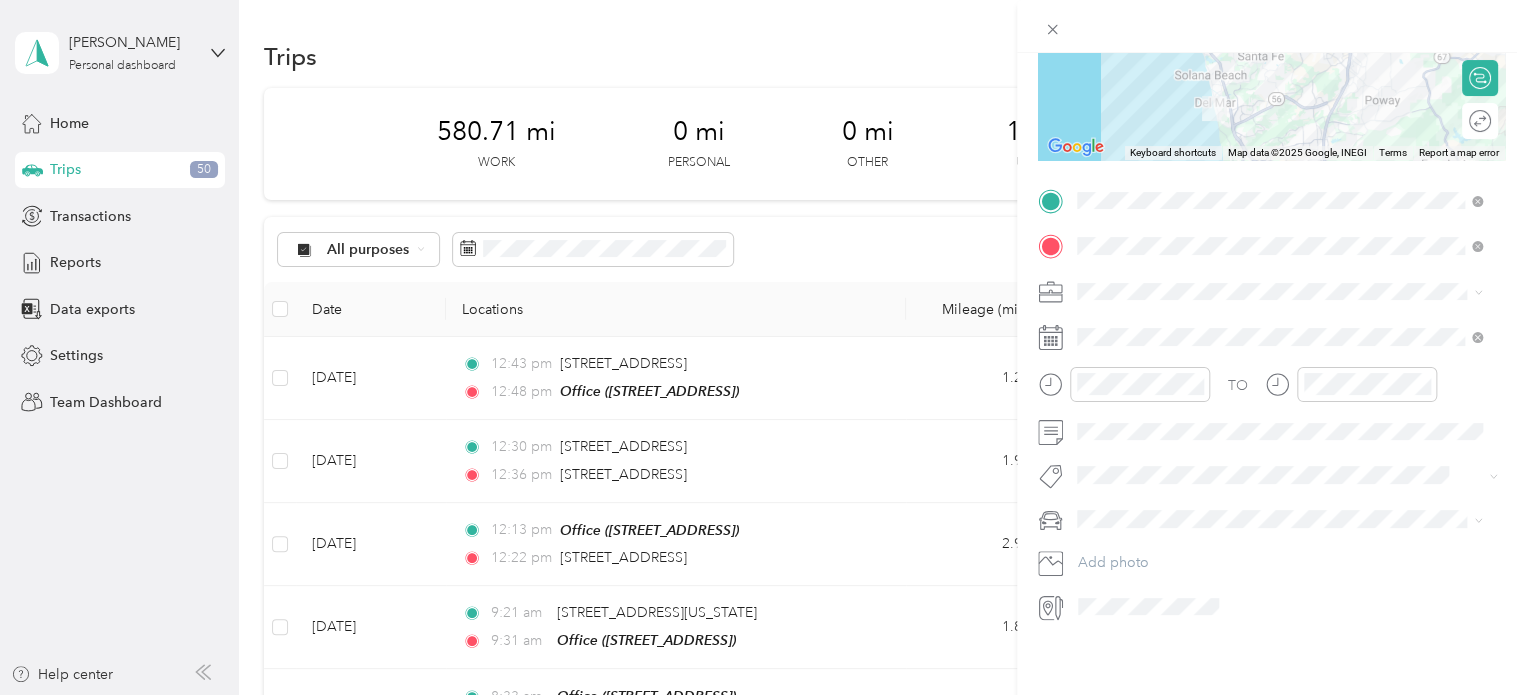 drag, startPoint x: 1147, startPoint y: 363, endPoint x: 1004, endPoint y: 395, distance: 146.53668 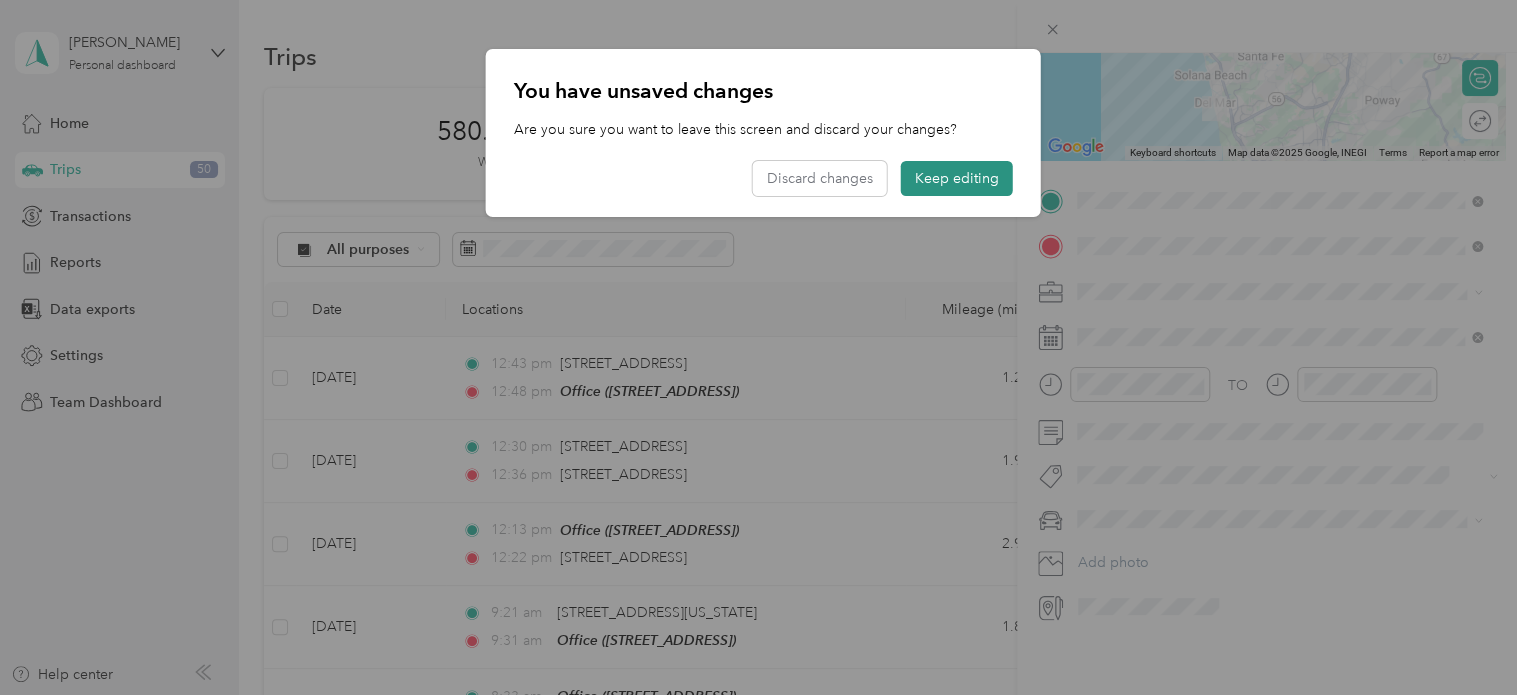 click on "Keep editing" at bounding box center (957, 178) 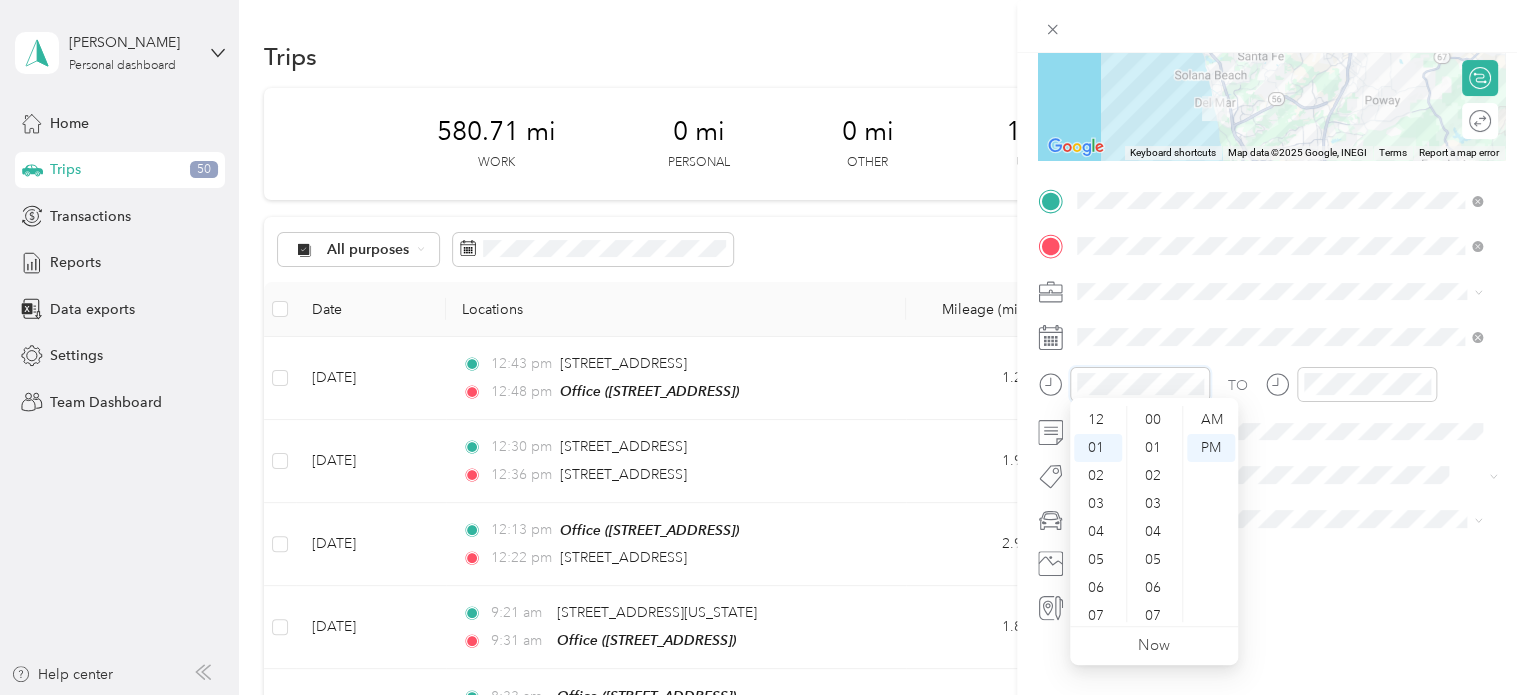 scroll, scrollTop: 28, scrollLeft: 0, axis: vertical 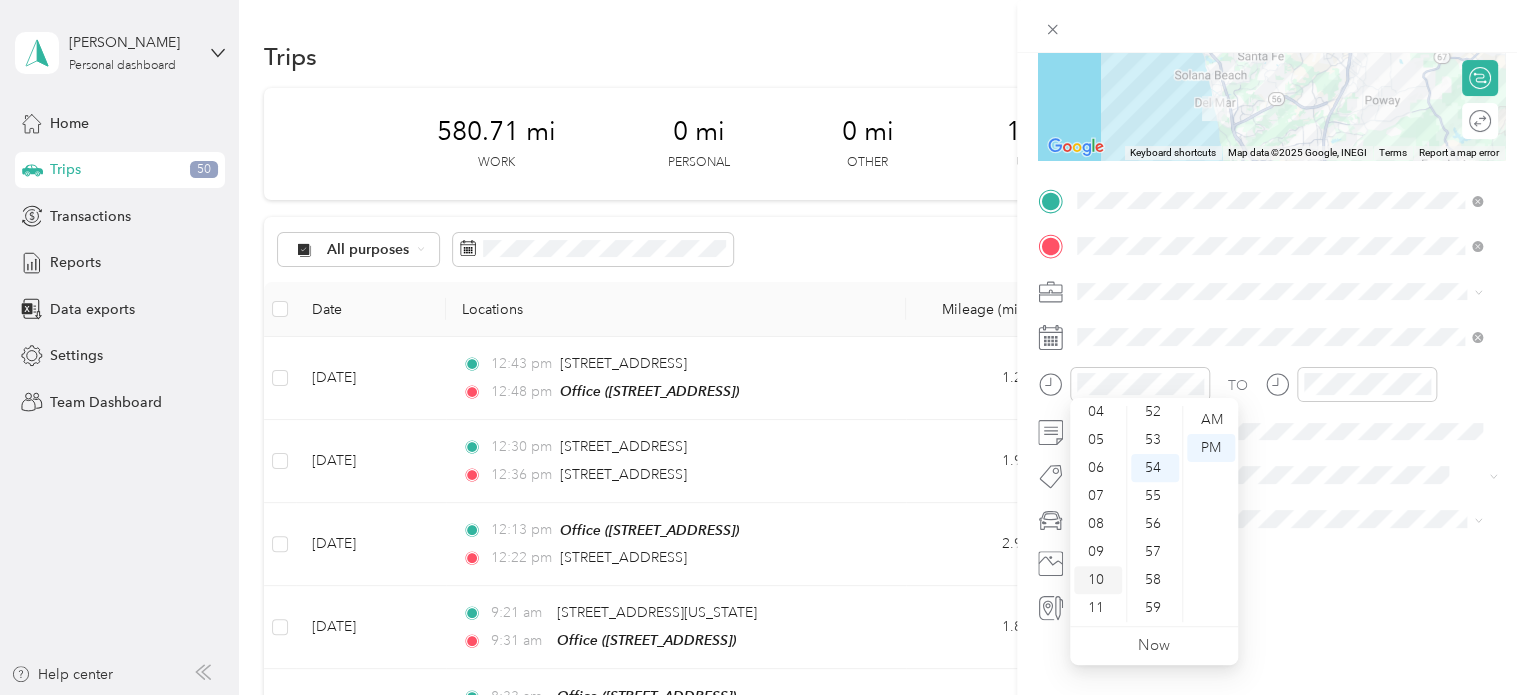 click on "10" at bounding box center (1098, 580) 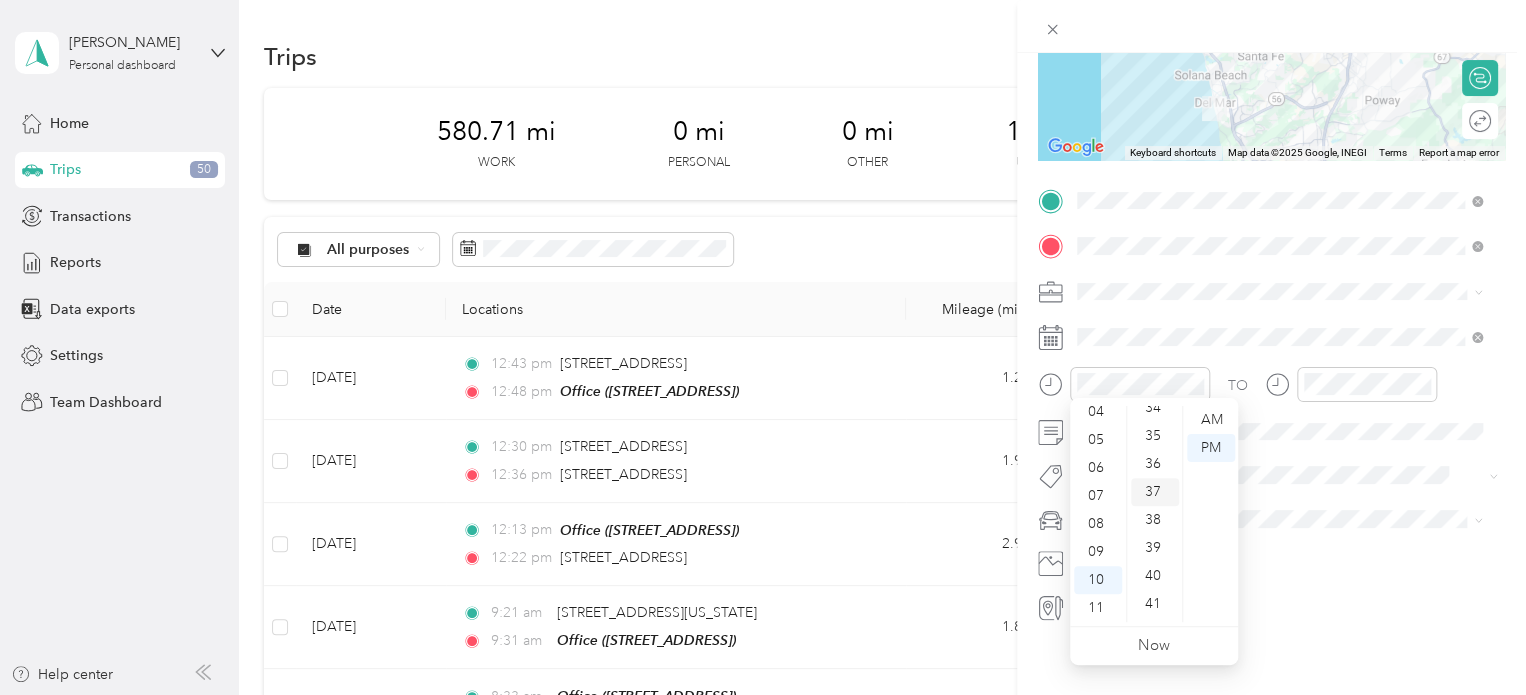 click on "37" at bounding box center (1155, 492) 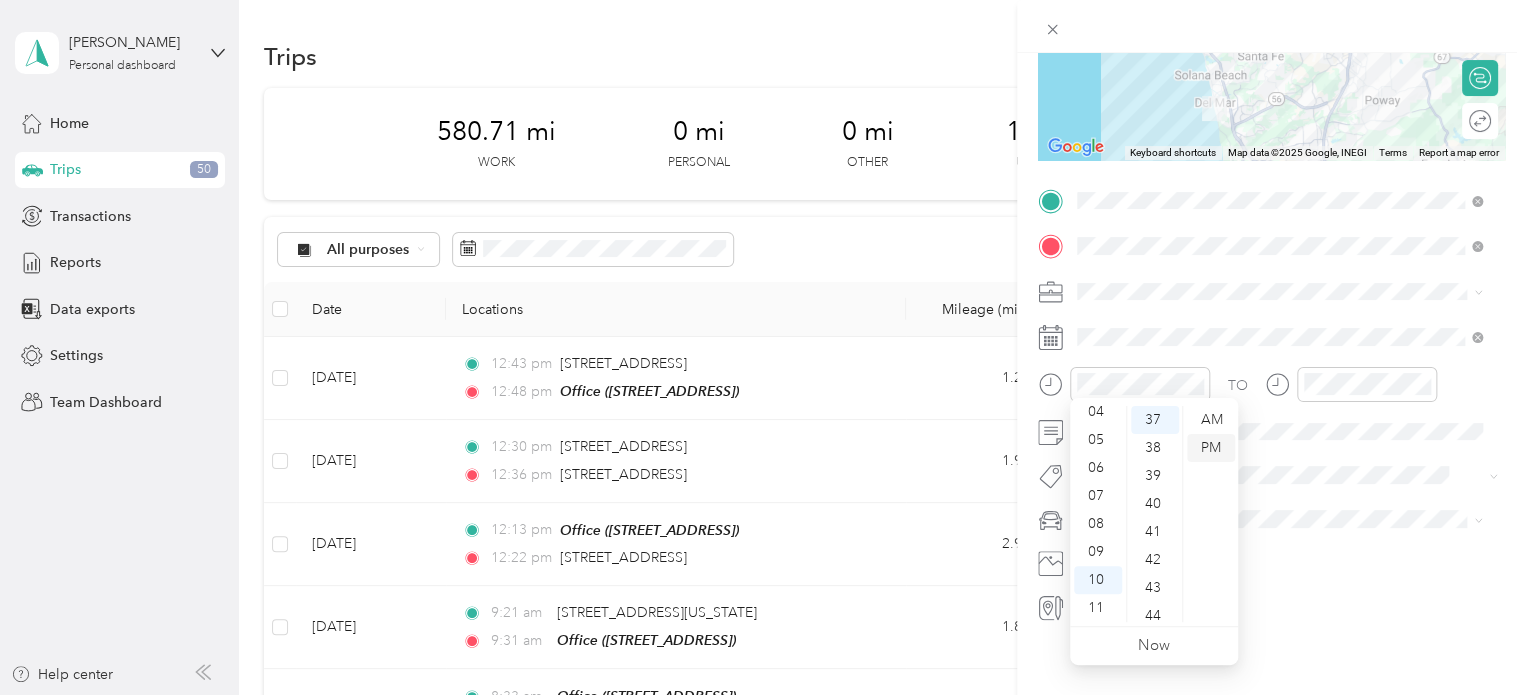 scroll, scrollTop: 1036, scrollLeft: 0, axis: vertical 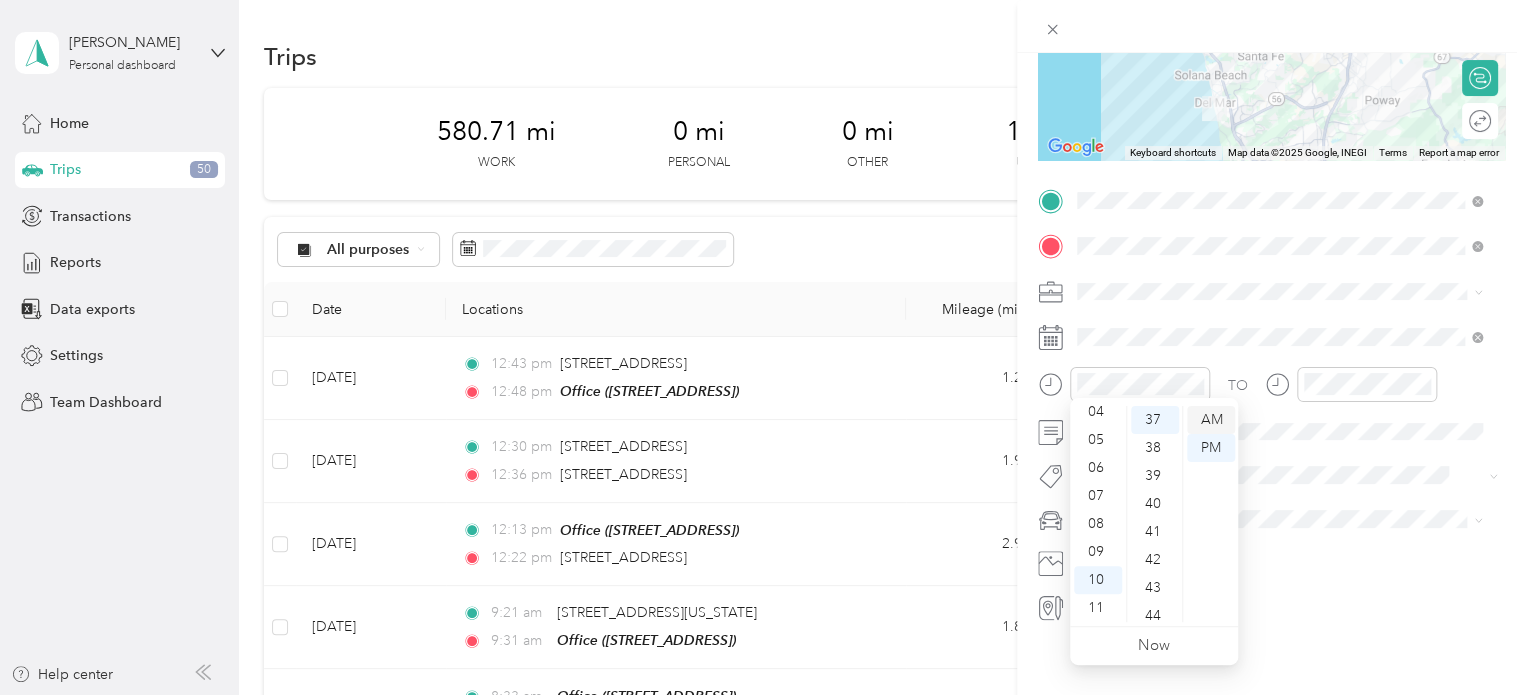 click on "AM" at bounding box center (1211, 420) 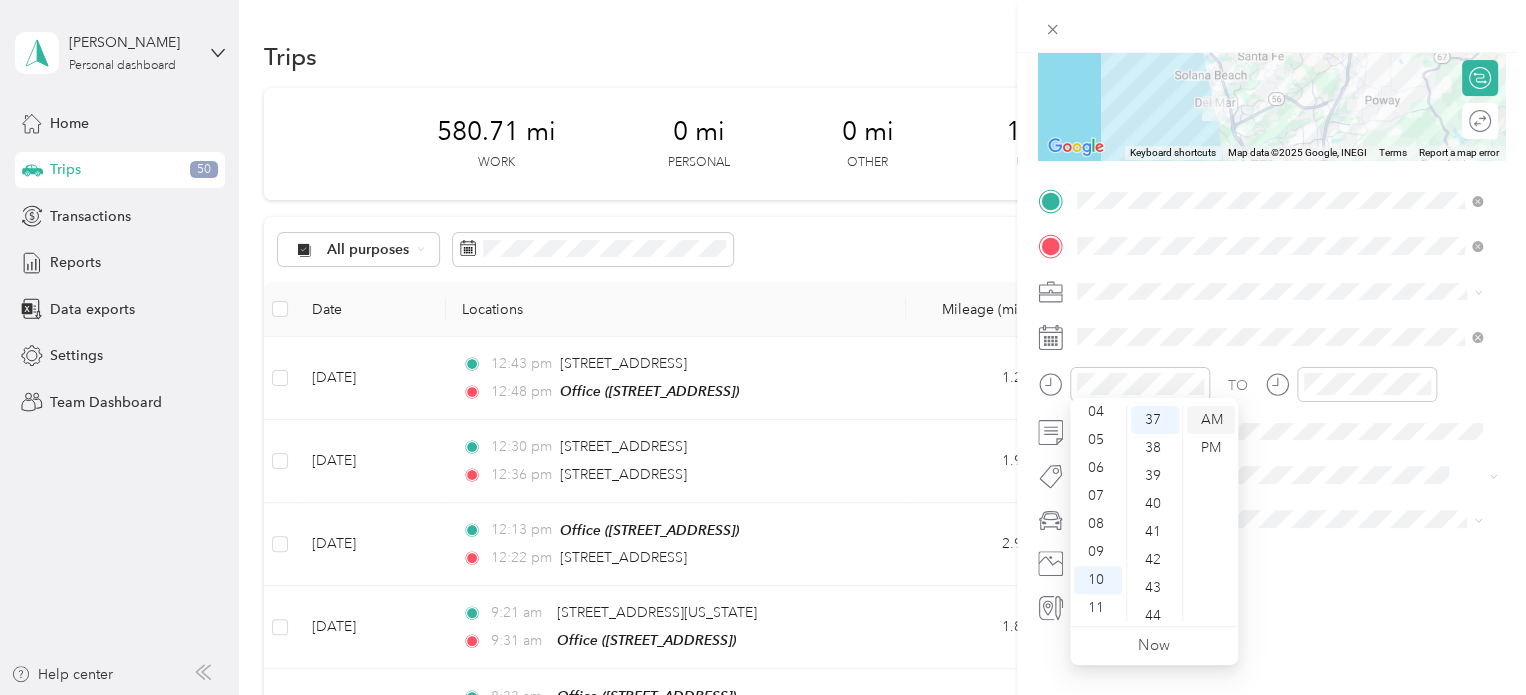 drag, startPoint x: 1222, startPoint y: 423, endPoint x: 1316, endPoint y: 499, distance: 120.880104 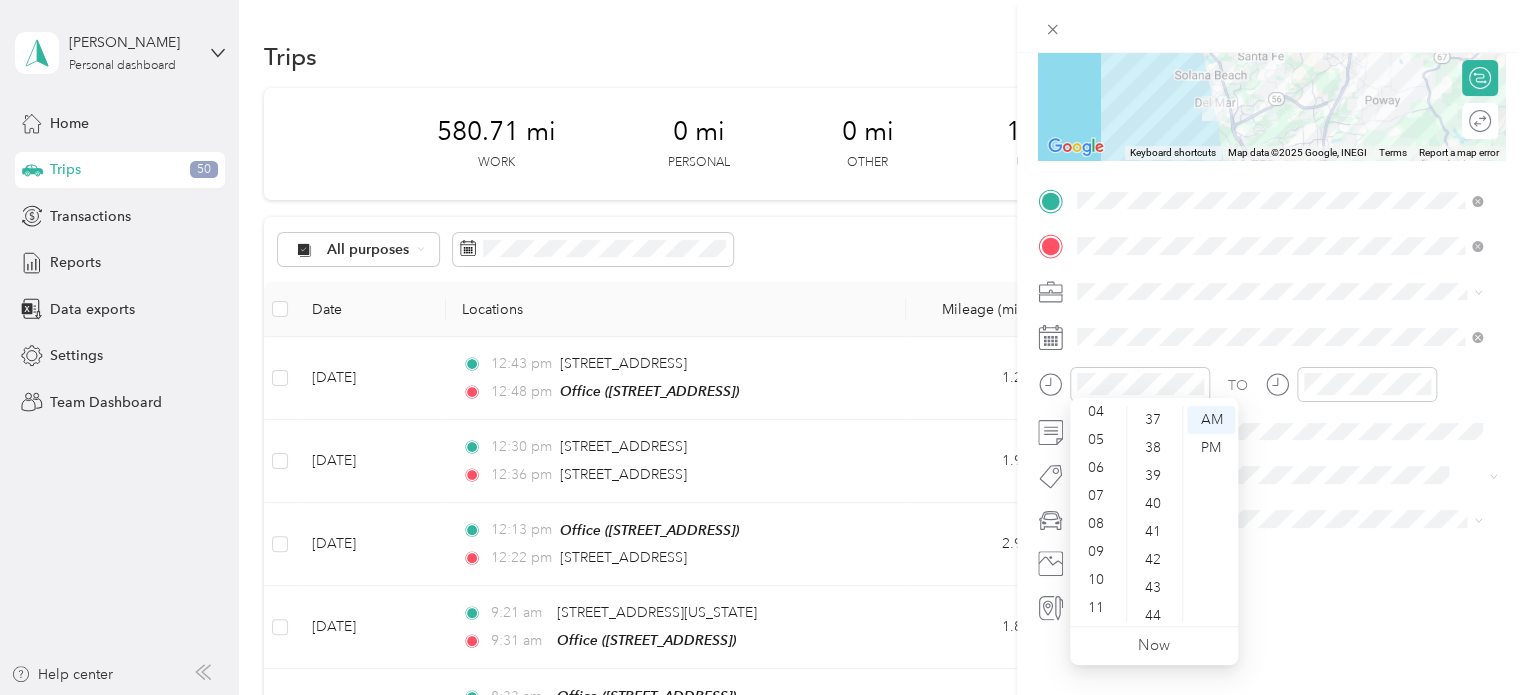 scroll, scrollTop: 28, scrollLeft: 0, axis: vertical 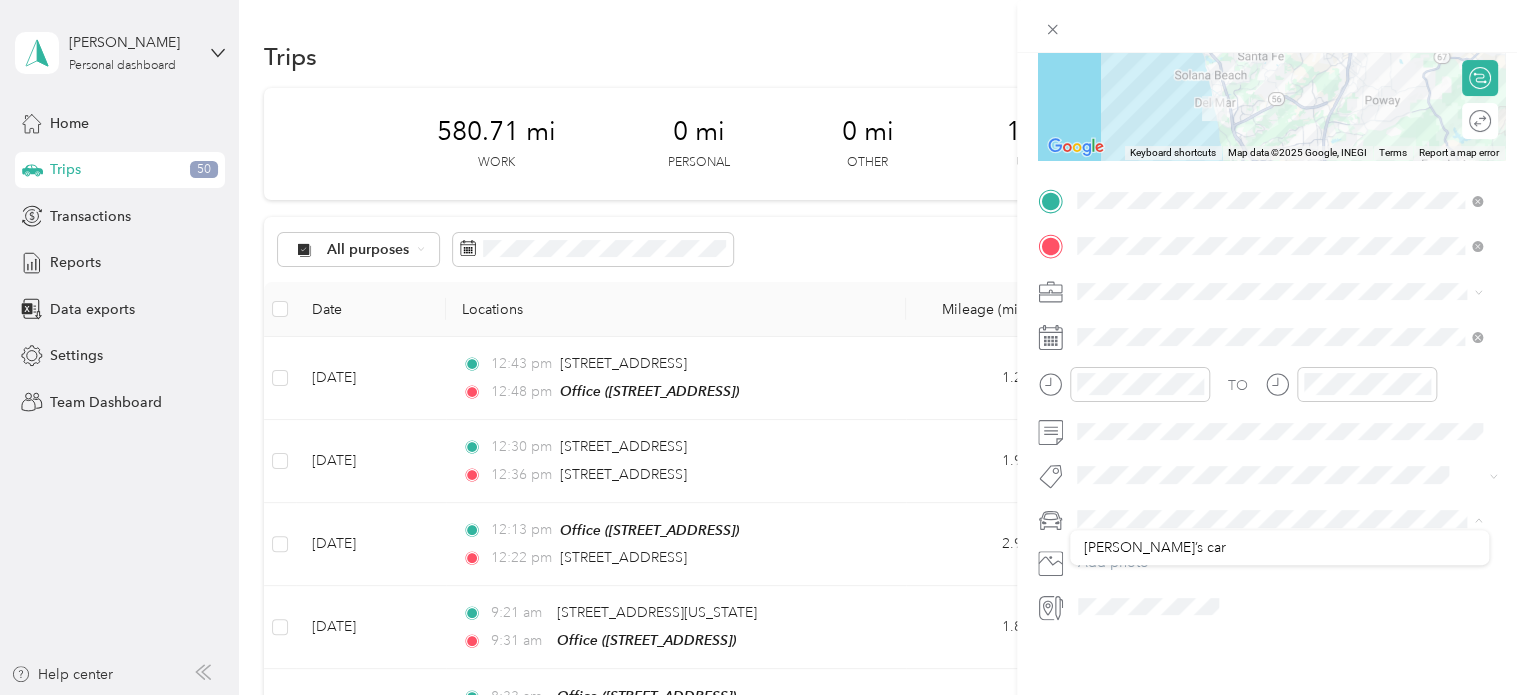 click on "New Trip Save This trip cannot be edited because it is either under review, approved, or paid. Contact your Team Manager to edit it. Miles ← Move left → Move right ↑ Move up ↓ Move down + Zoom in - Zoom out Home Jump left by 75% End Jump right by 75% Page Up Jump up by 75% Page Down Jump down by 75% Keyboard shortcuts Map Data Map data ©2025 Google, INEGI Map data ©2025 Google, INEGI 10 km  Click to toggle between metric and imperial units Terms Report a map error Edit route Calculate route Round trip TO Add photo" at bounding box center [763, 347] 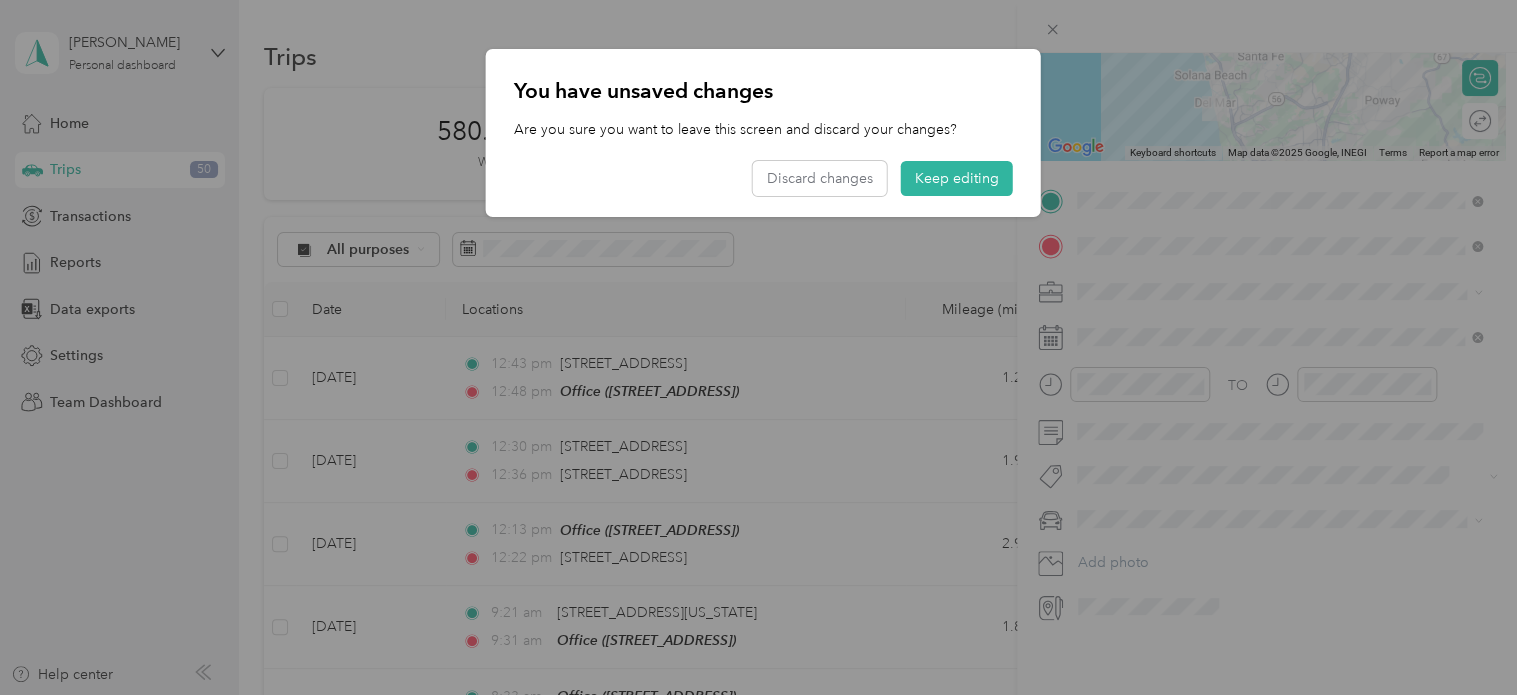 click on "You have unsaved changes Are you sure you want to leave this screen and discard your changes? Discard changes Keep editing" at bounding box center [763, 133] 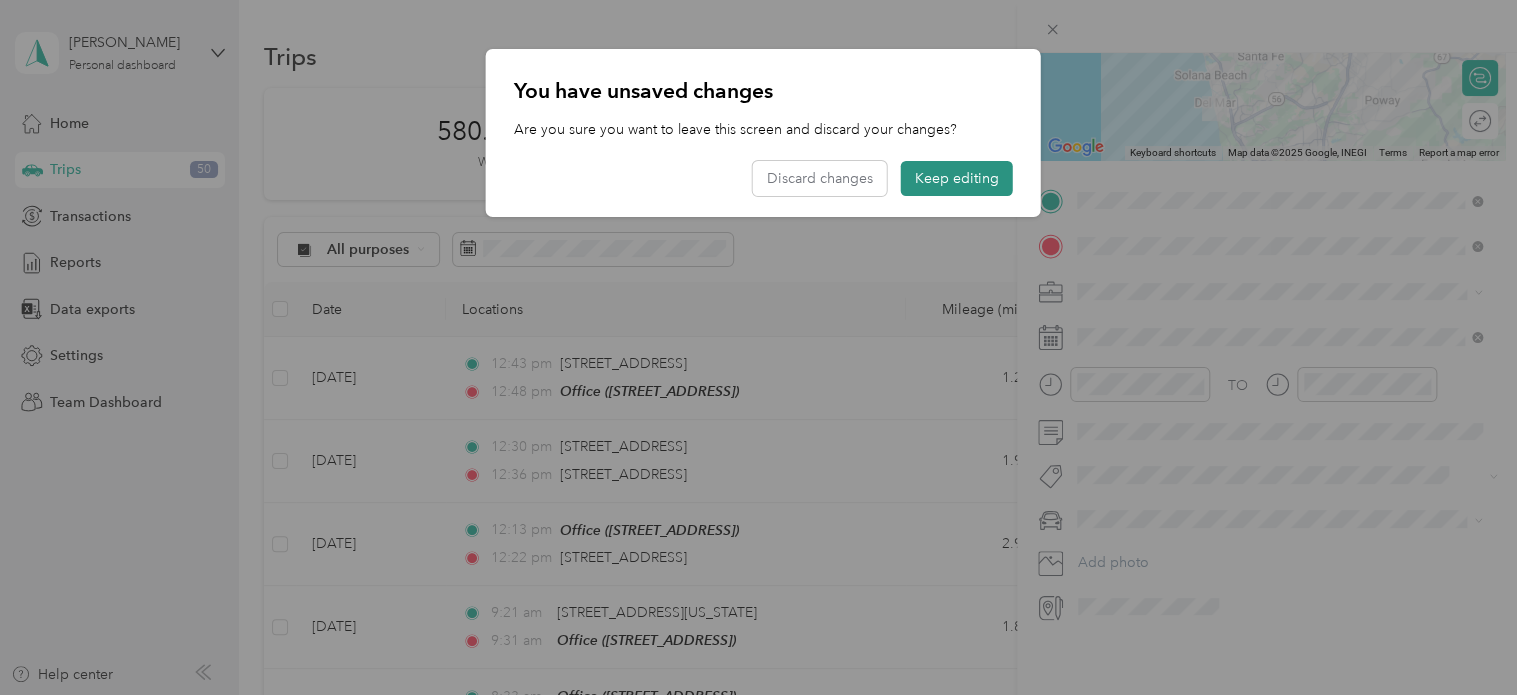 click on "Keep editing" at bounding box center [957, 178] 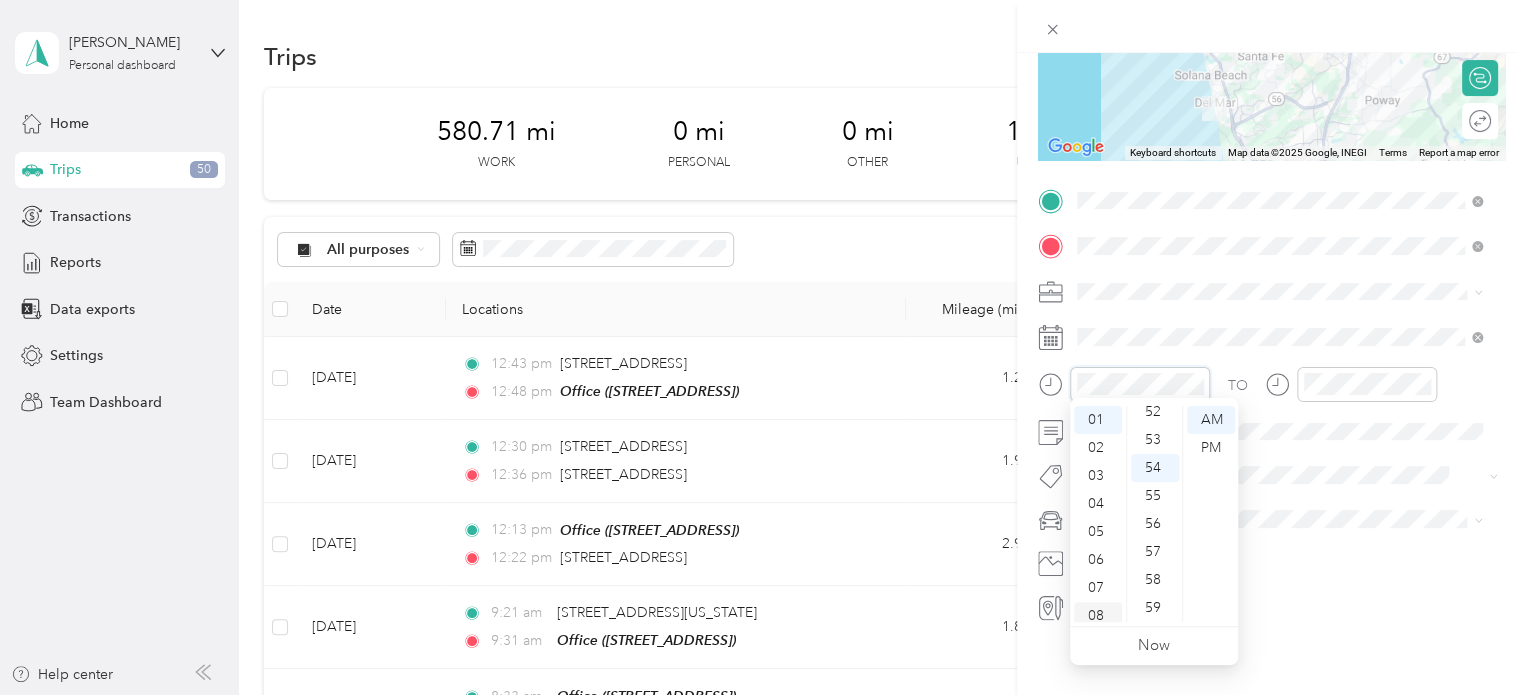 scroll, scrollTop: 120, scrollLeft: 0, axis: vertical 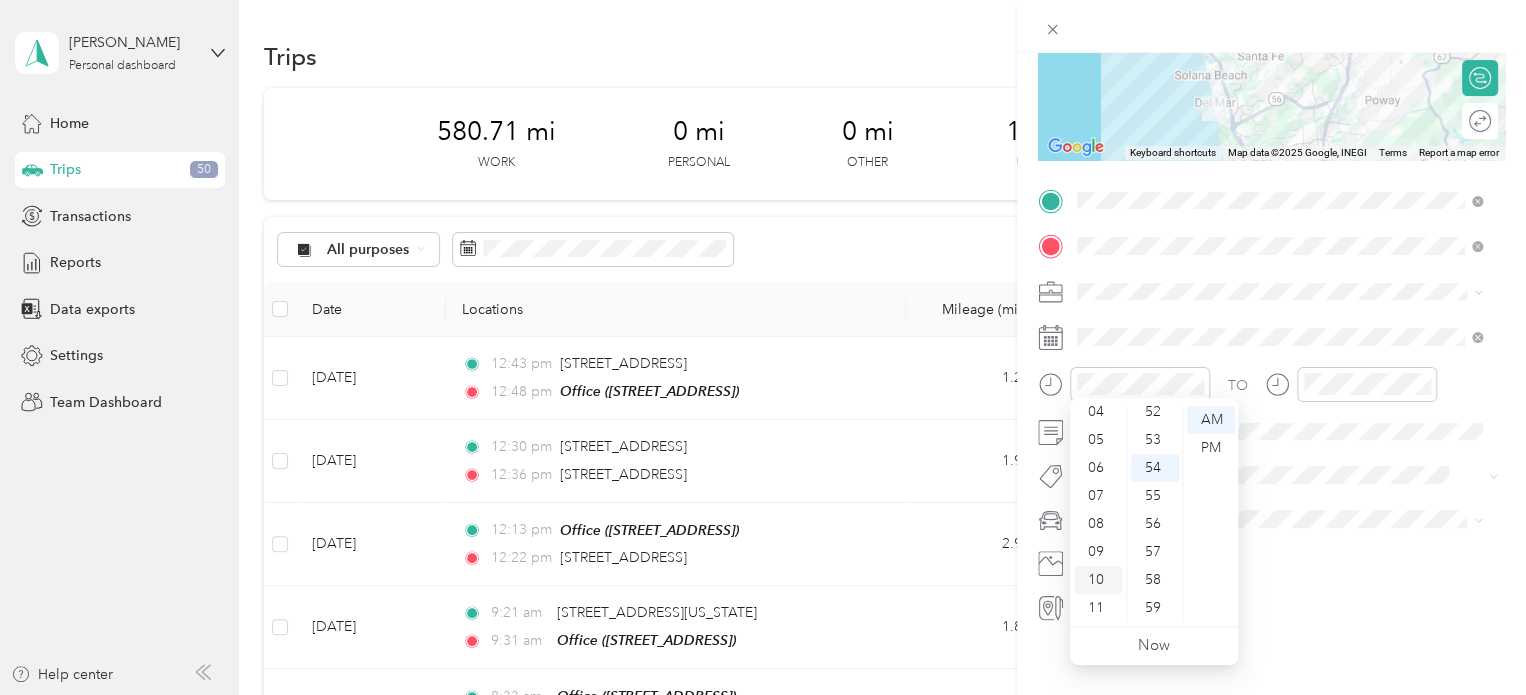 click on "10" at bounding box center [1098, 580] 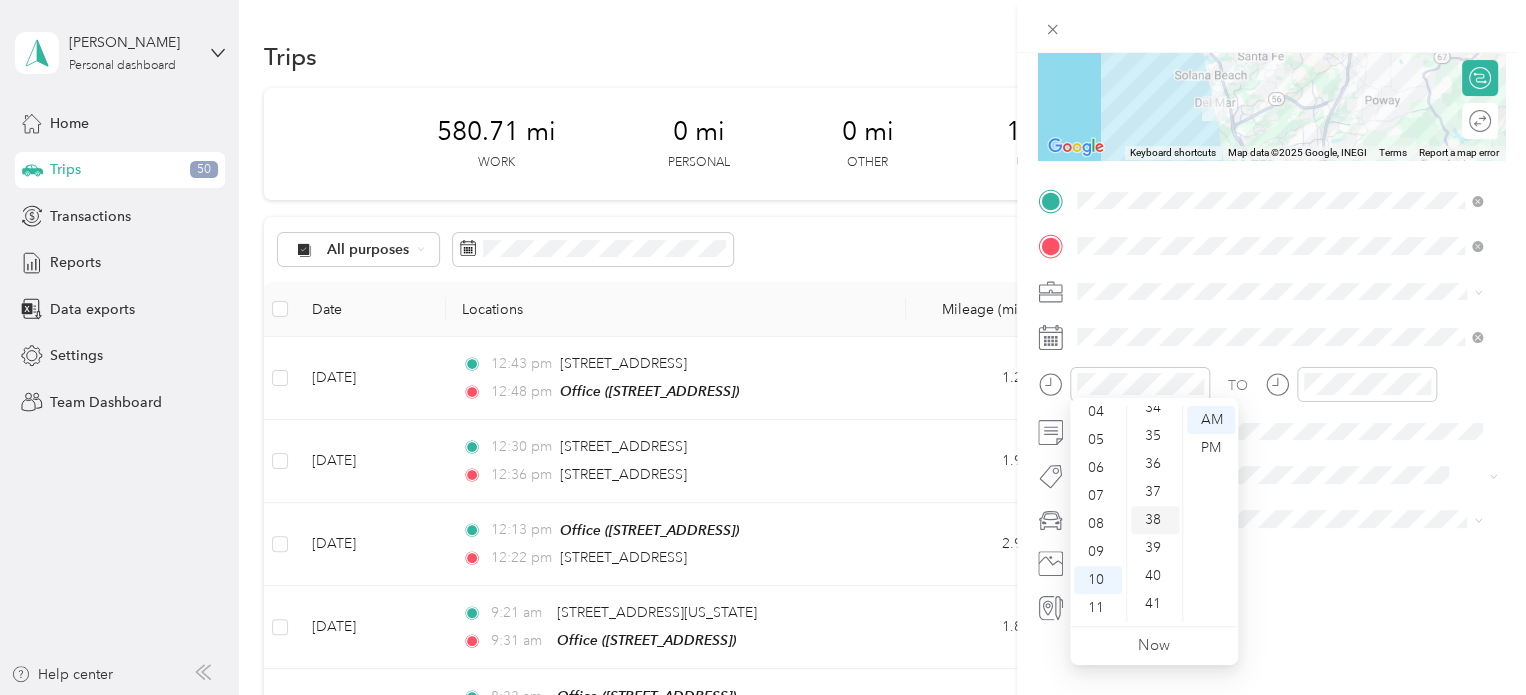 click on "37" at bounding box center (1155, 492) 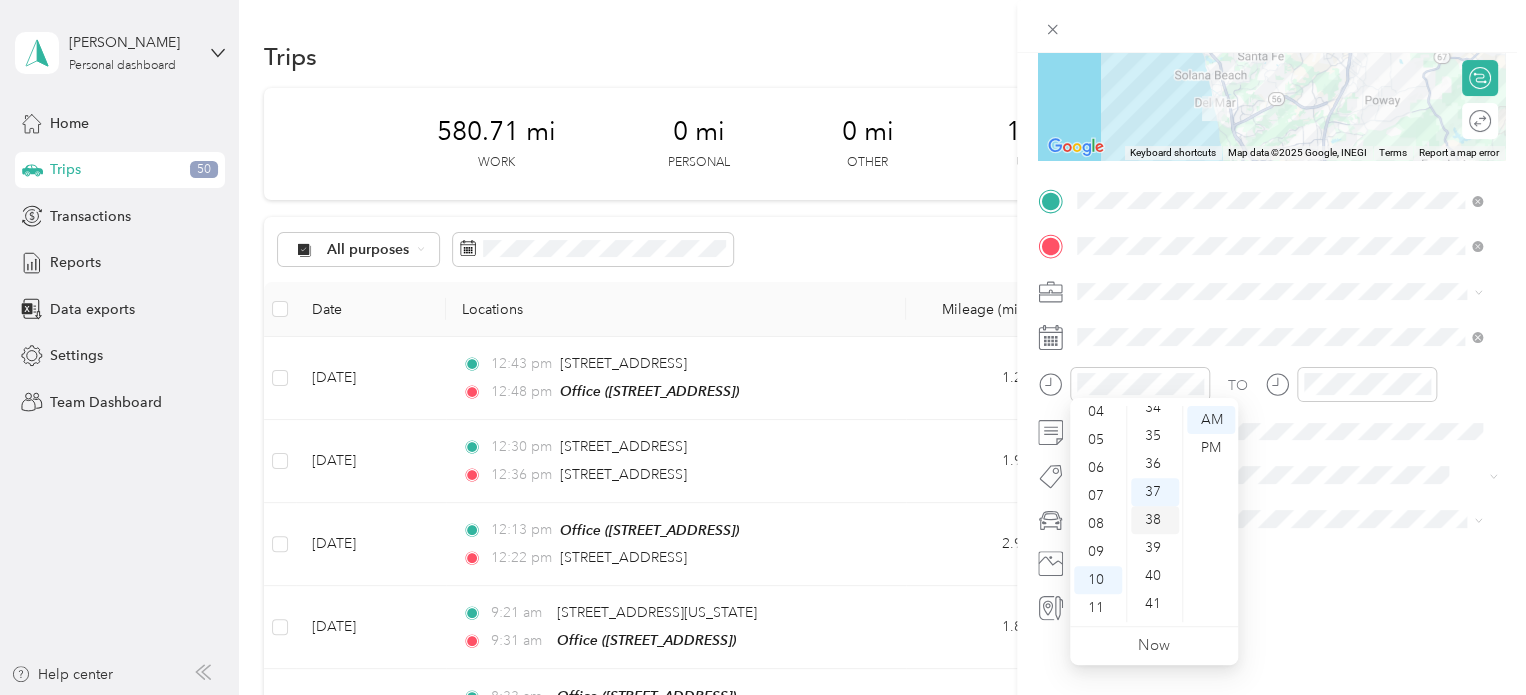 scroll, scrollTop: 1036, scrollLeft: 0, axis: vertical 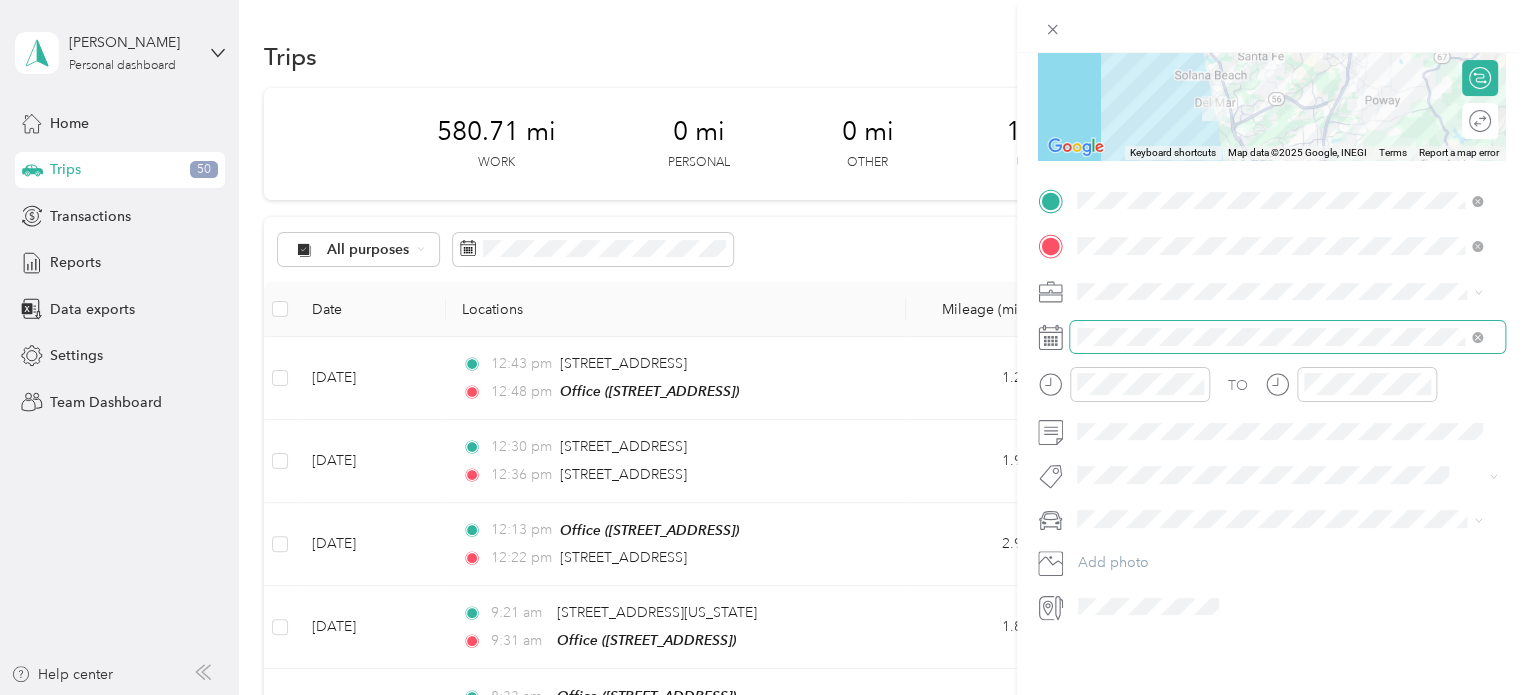 click at bounding box center [1287, 337] 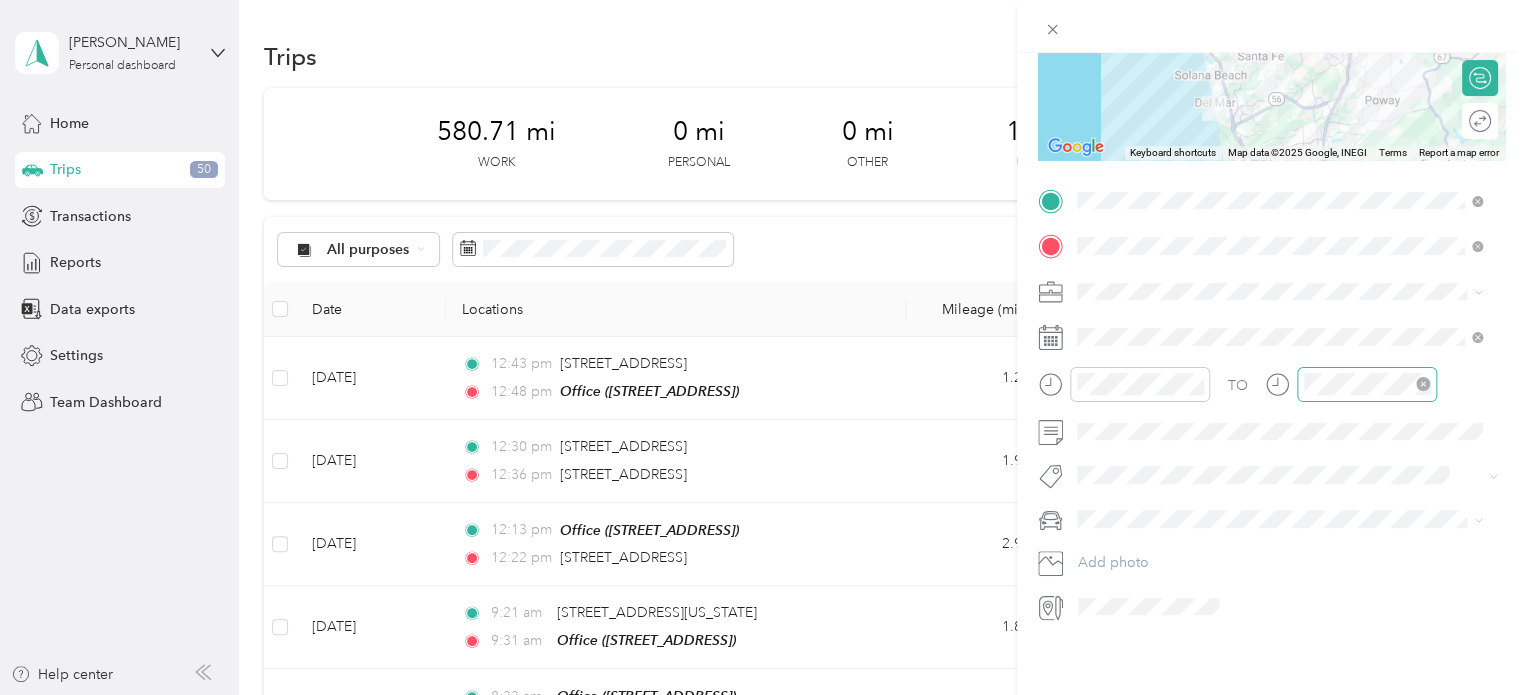 click at bounding box center (1367, 384) 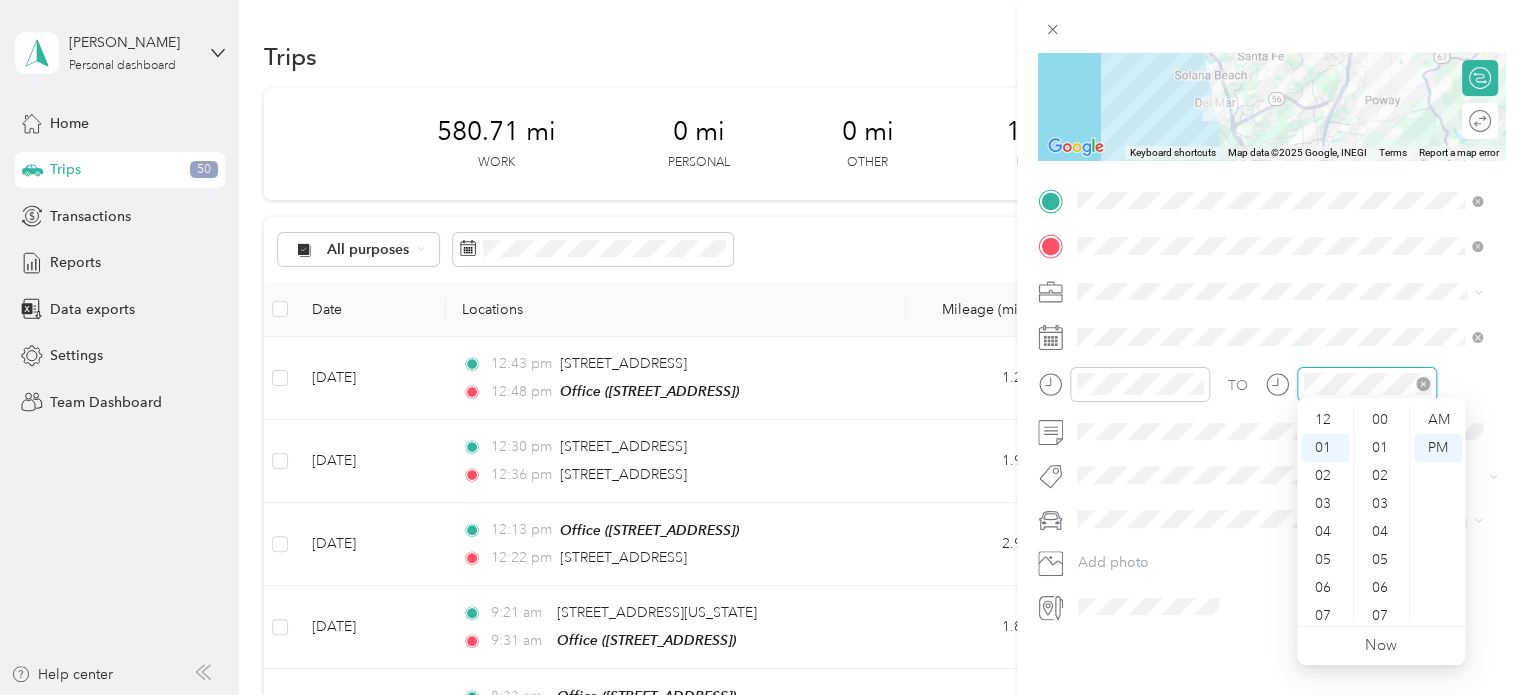 scroll, scrollTop: 28, scrollLeft: 0, axis: vertical 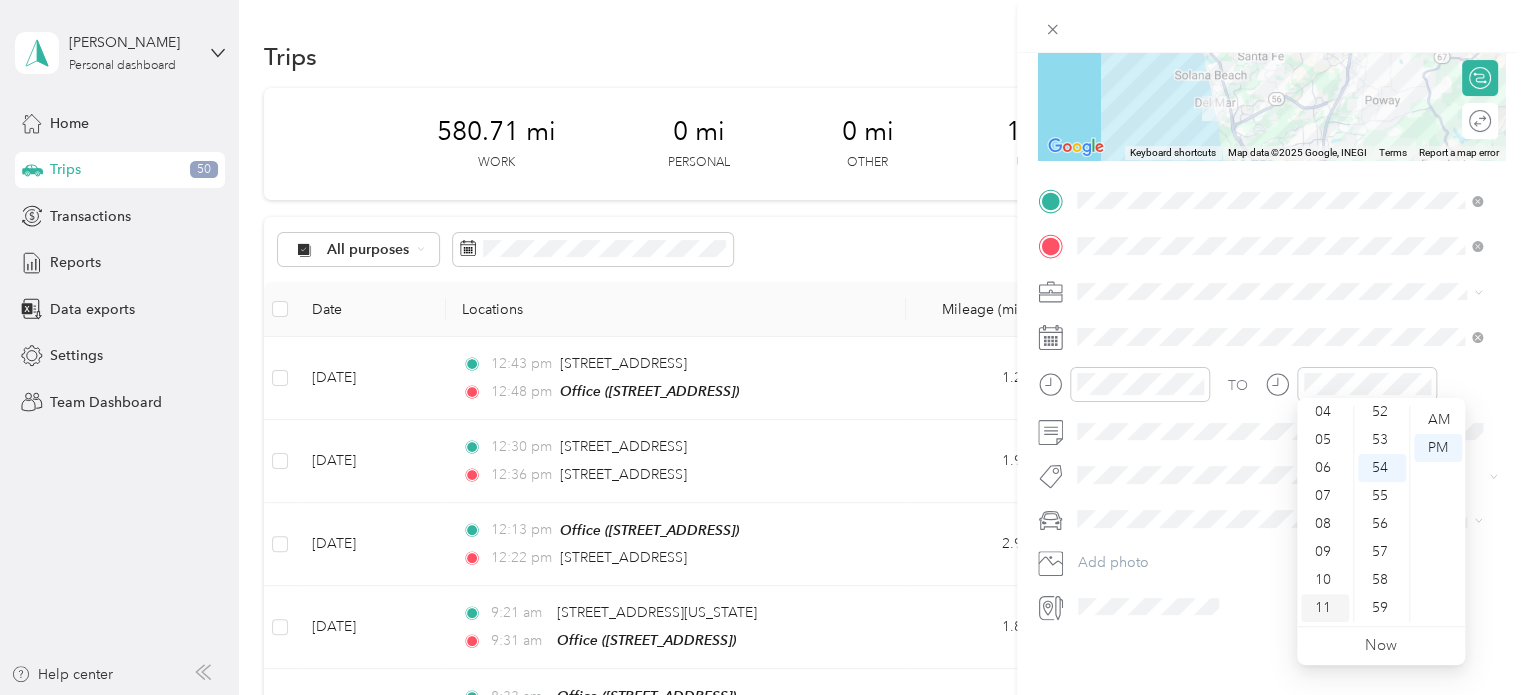 click on "11" at bounding box center (1325, 608) 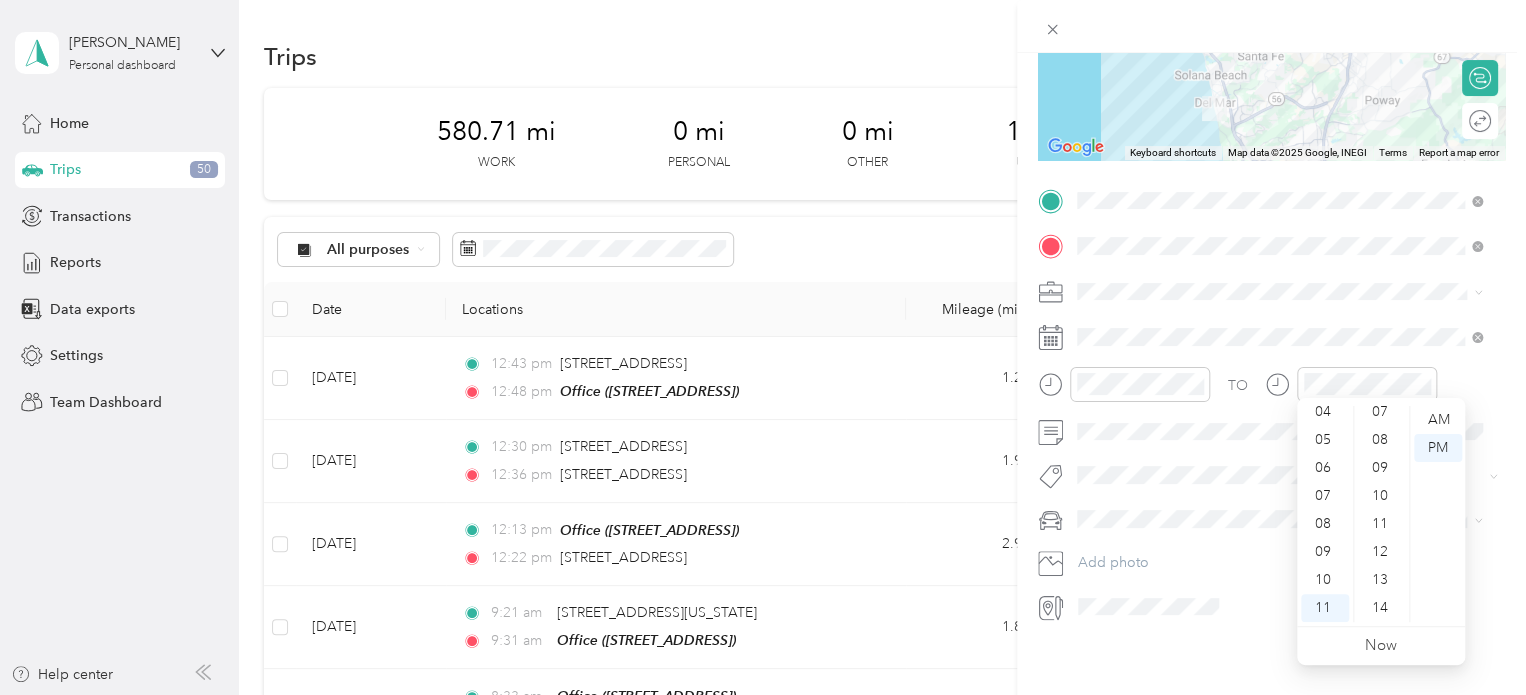 scroll, scrollTop: 164, scrollLeft: 0, axis: vertical 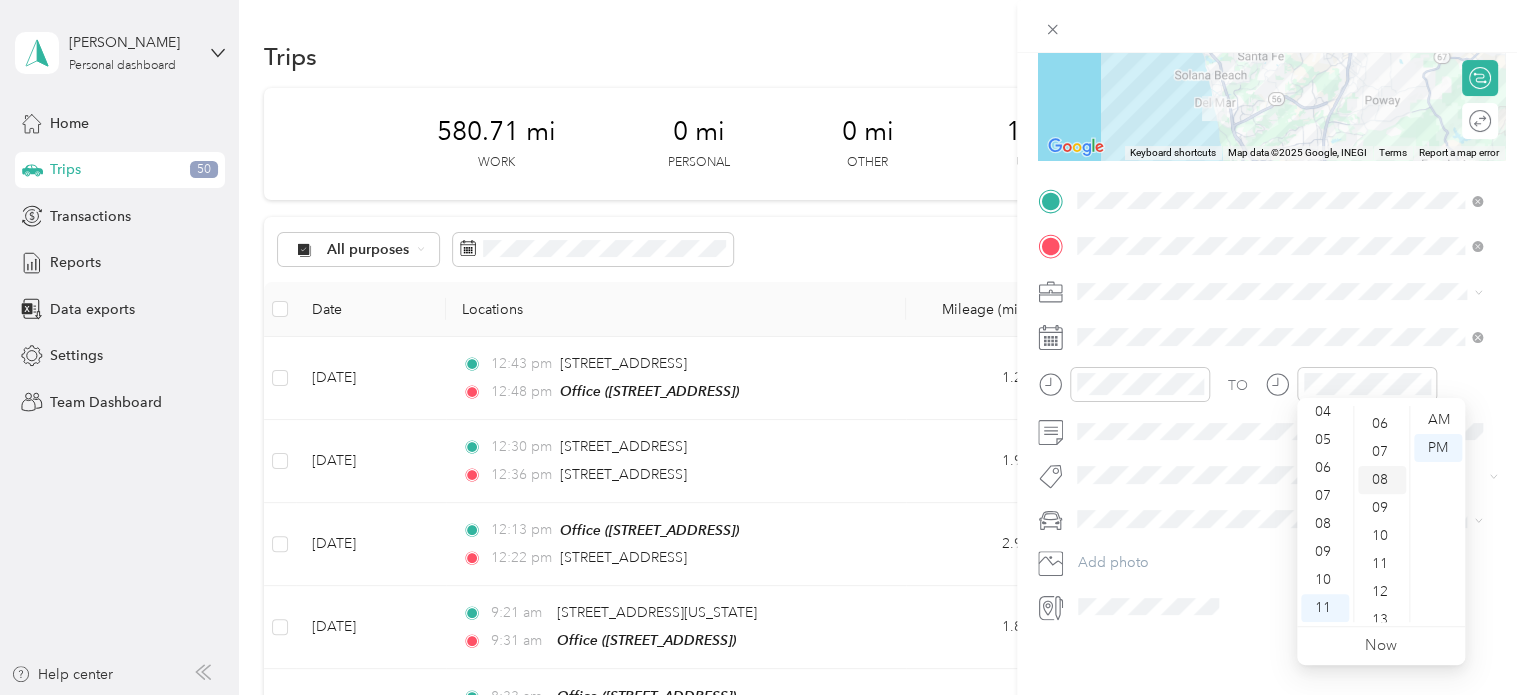 click on "08" at bounding box center [1382, 480] 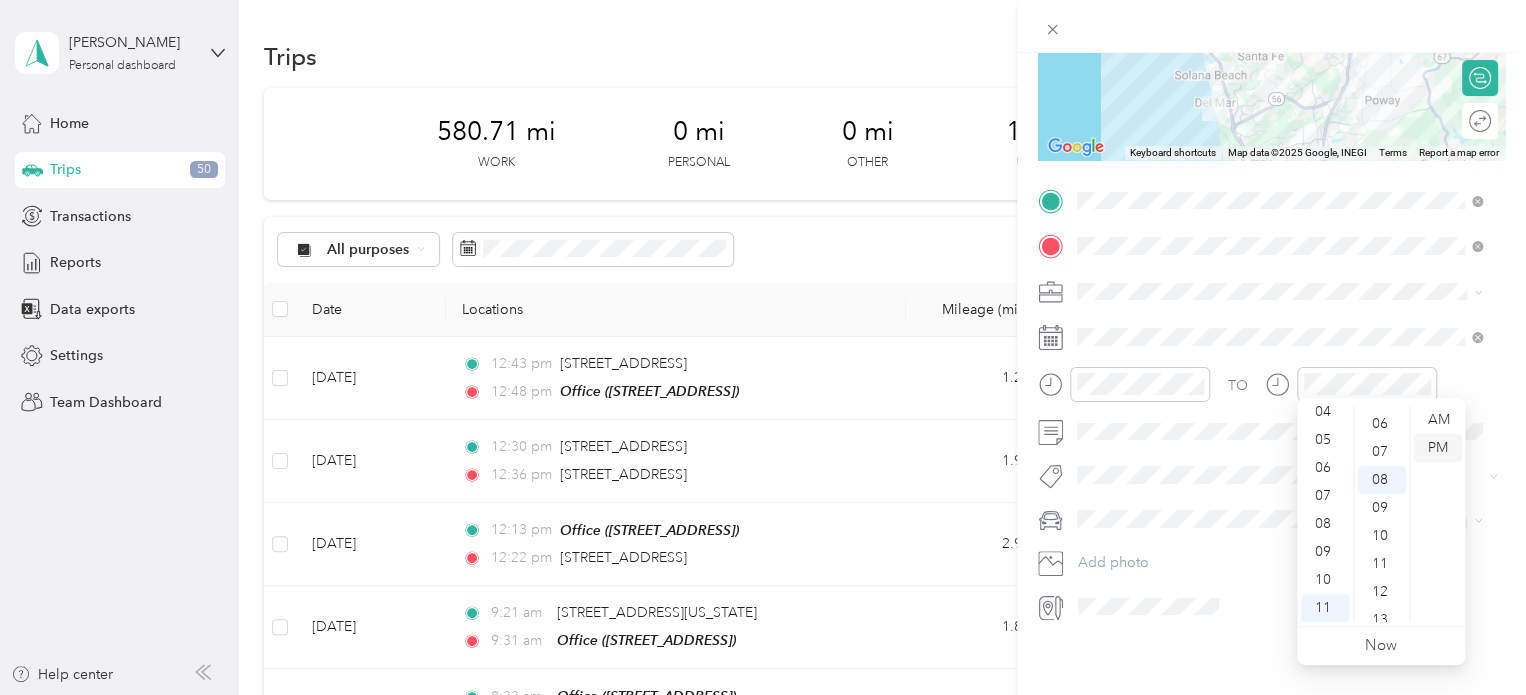 scroll, scrollTop: 224, scrollLeft: 0, axis: vertical 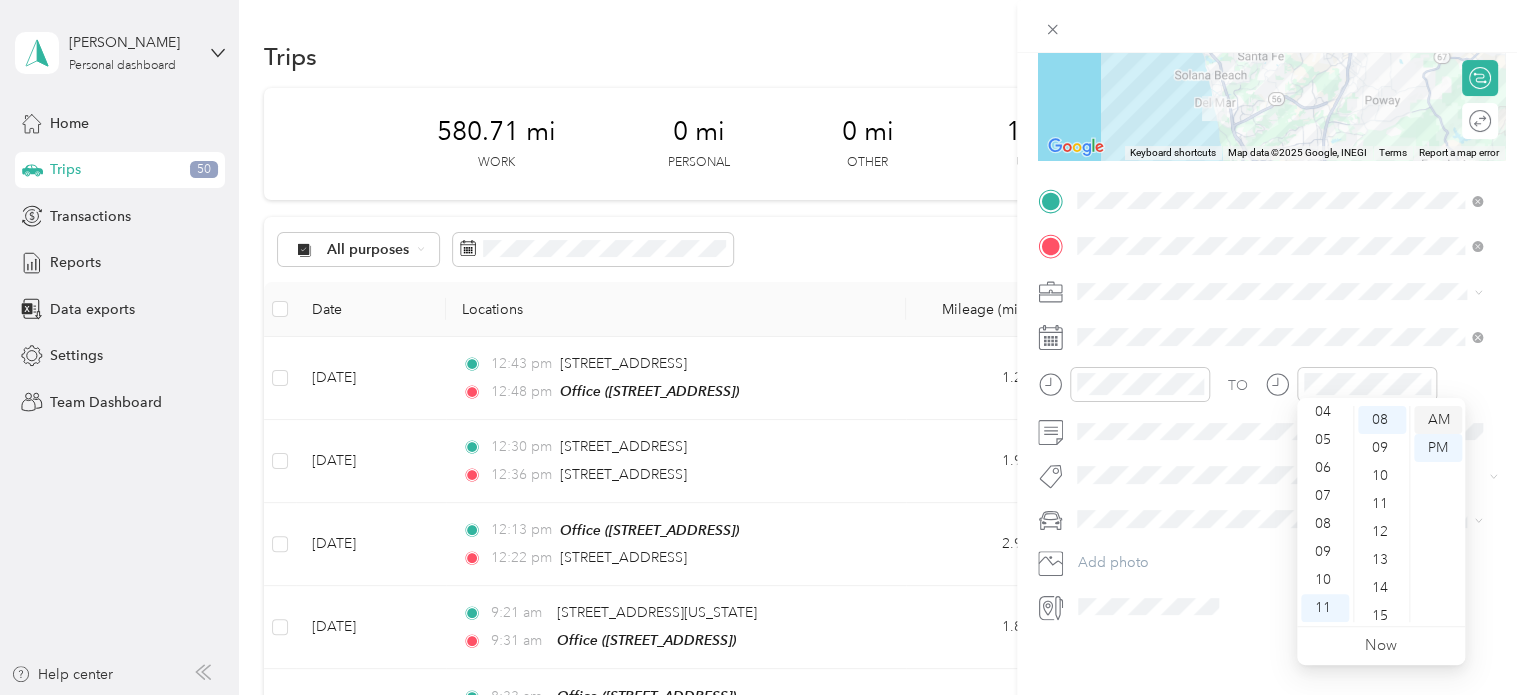 click on "AM" at bounding box center (1438, 420) 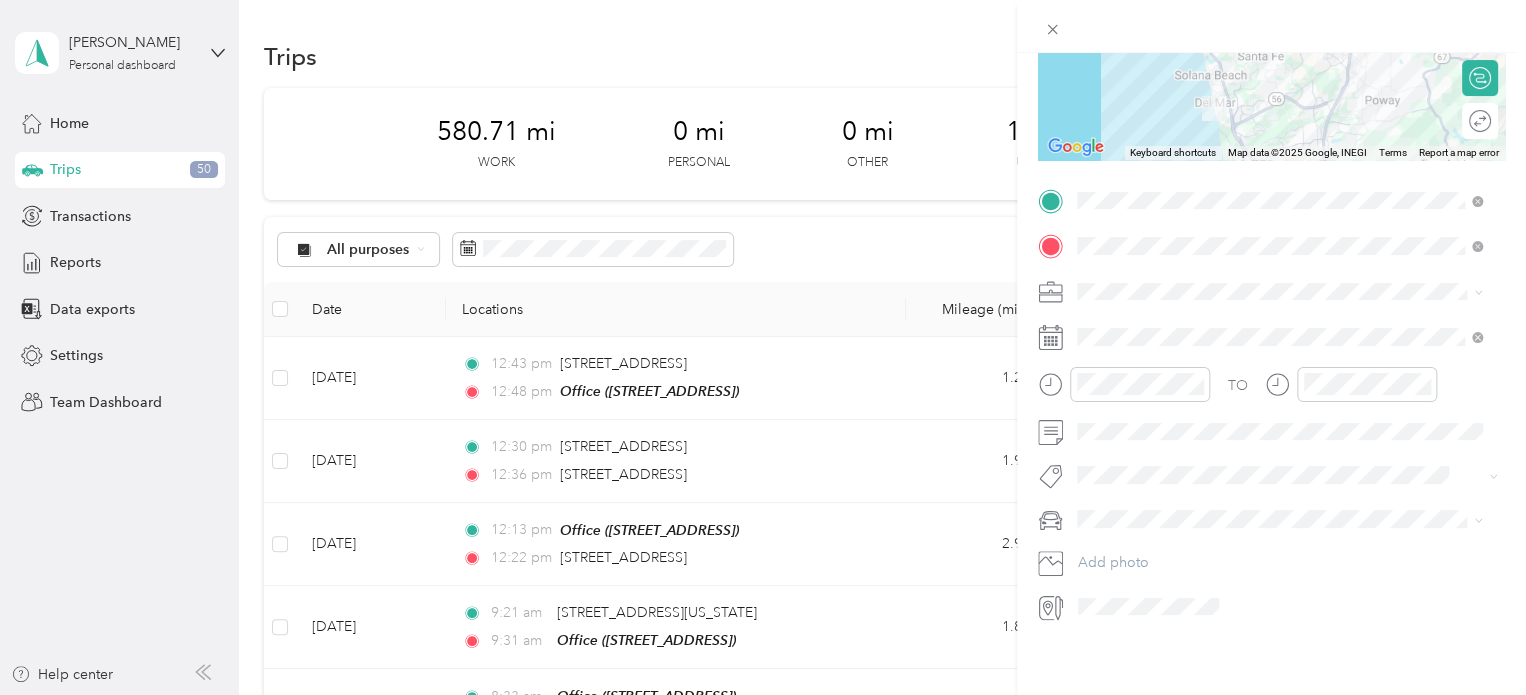 click on "New Trip Save This trip cannot be edited because it is either under review, approved, or paid. Contact your Team Manager to edit it. Miles ← Move left → Move right ↑ Move up ↓ Move down + Zoom in - Zoom out Home Jump left by 75% End Jump right by 75% Page Up Jump up by 75% Page Down Jump down by 75% Keyboard shortcuts Map Data Map data ©2025 Google, INEGI Map data ©2025 Google, INEGI 10 km  Click to toggle between metric and imperial units Terms Report a map error Edit route Calculate route Round trip TO Add photo" at bounding box center [1271, 400] 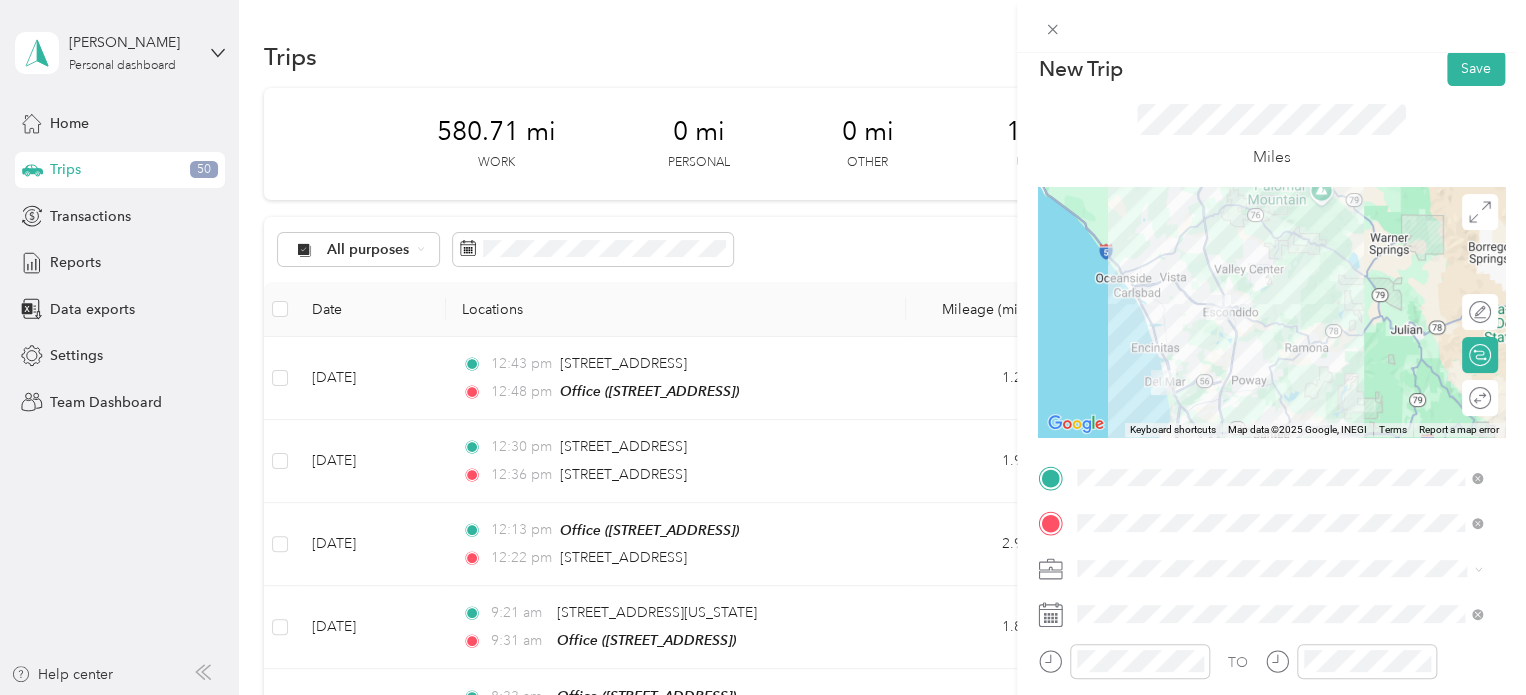 scroll, scrollTop: 0, scrollLeft: 0, axis: both 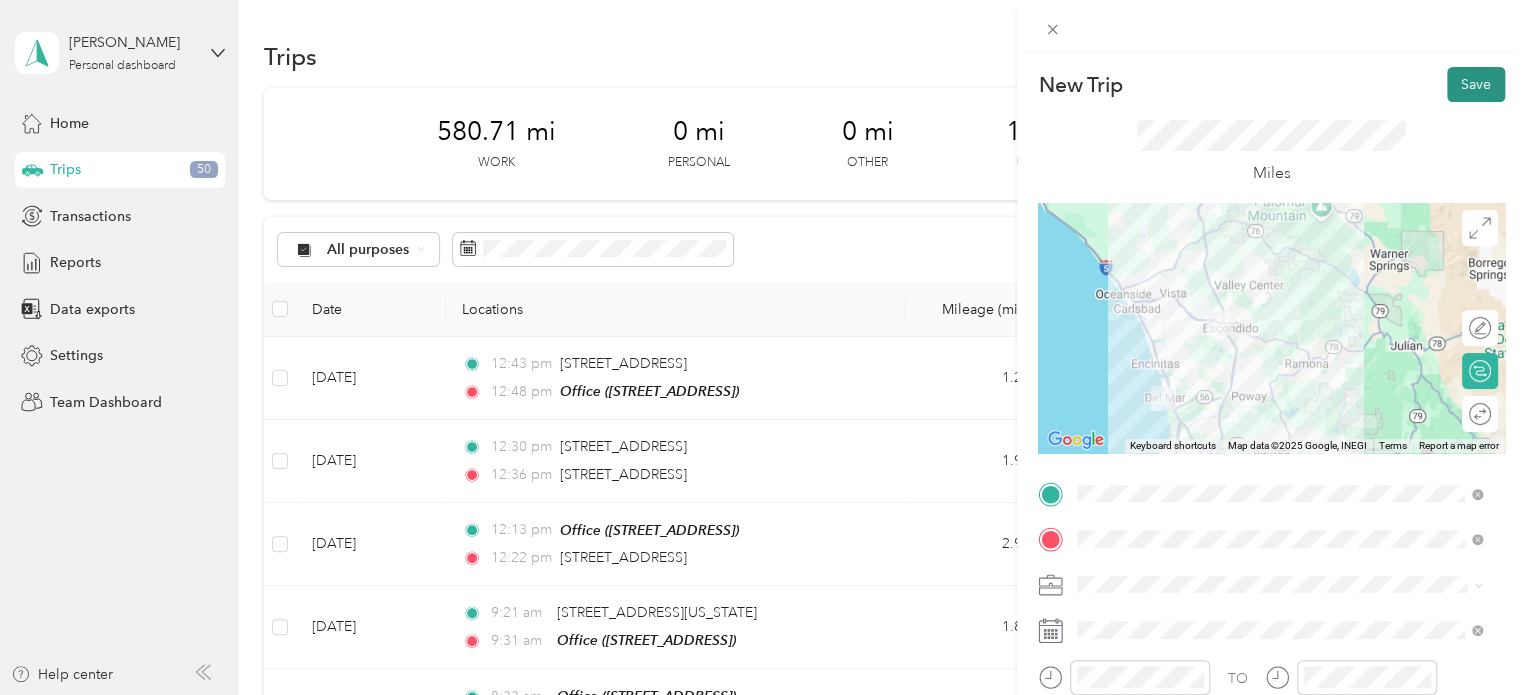 click on "Save" at bounding box center (1476, 84) 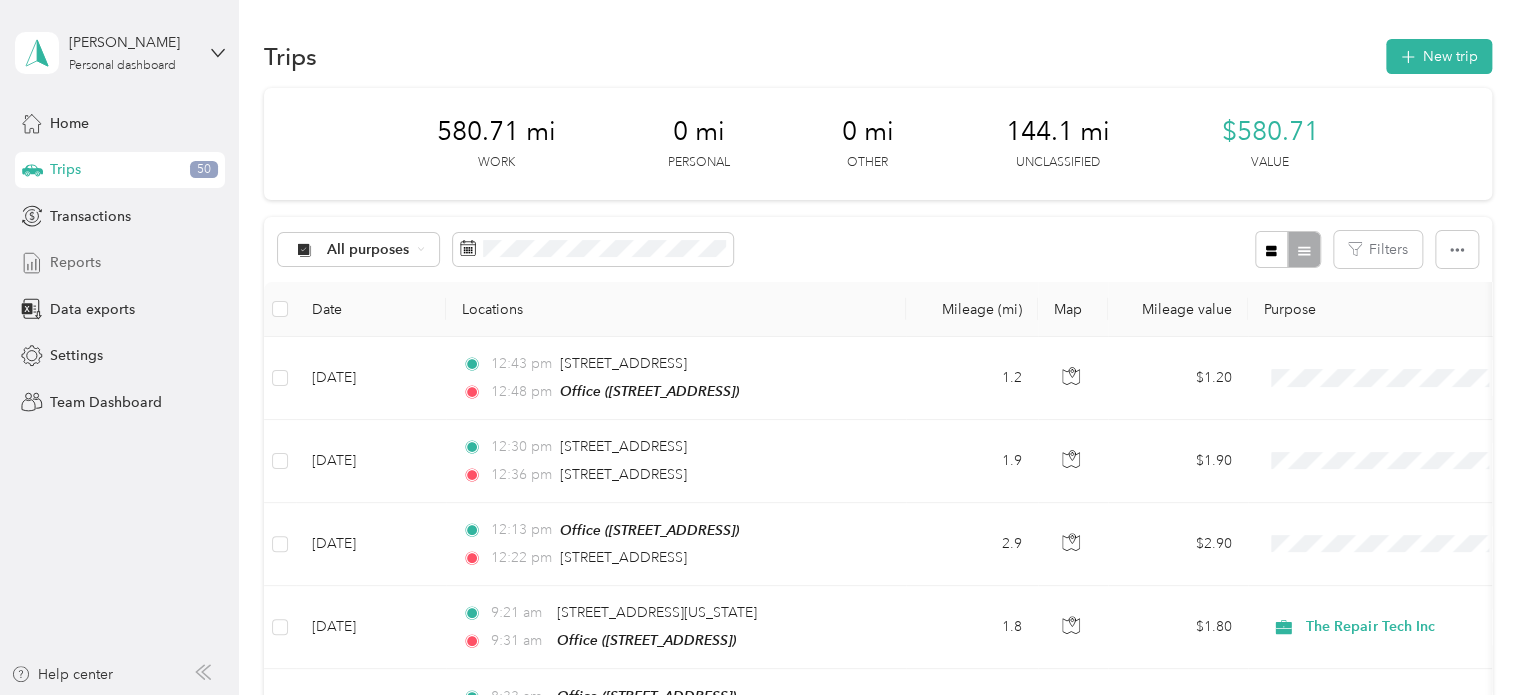 click on "Reports" at bounding box center [120, 263] 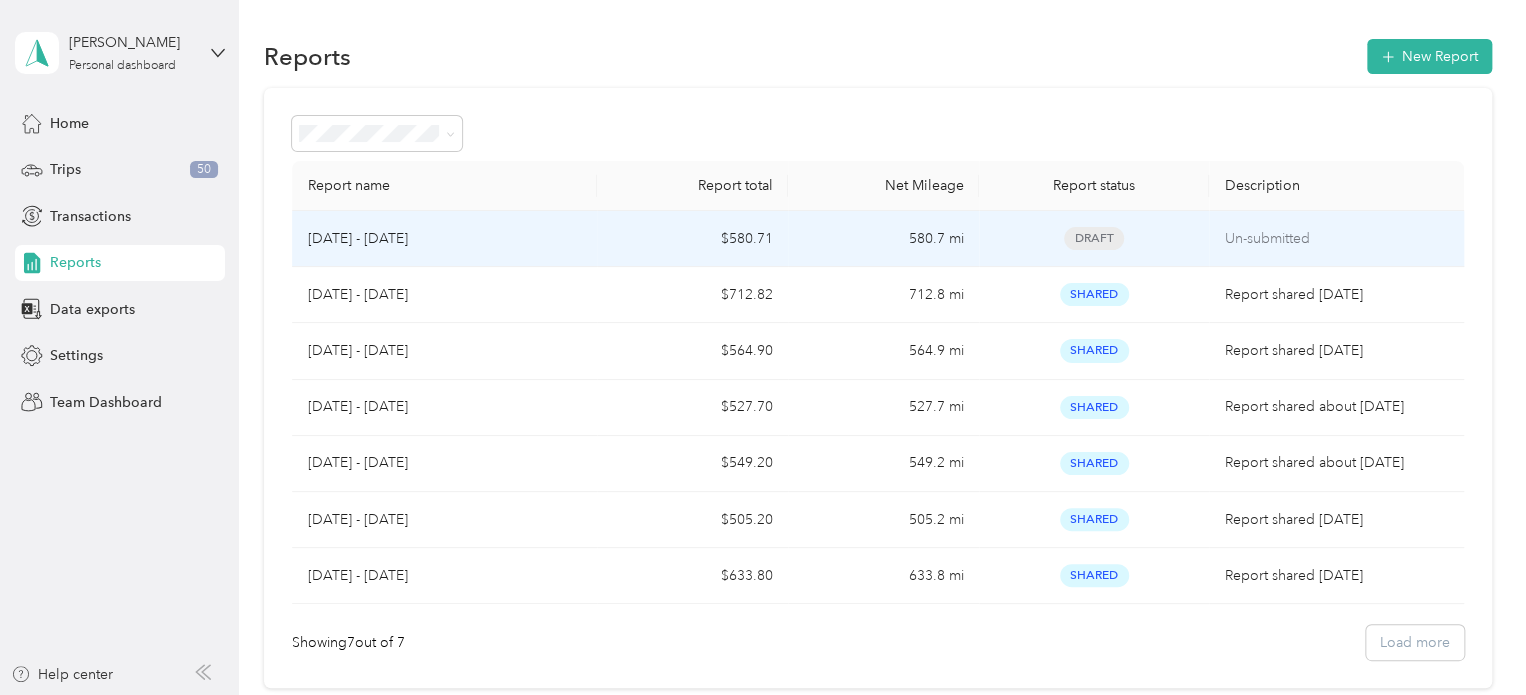 click on "[DATE] - [DATE]" at bounding box center [445, 239] 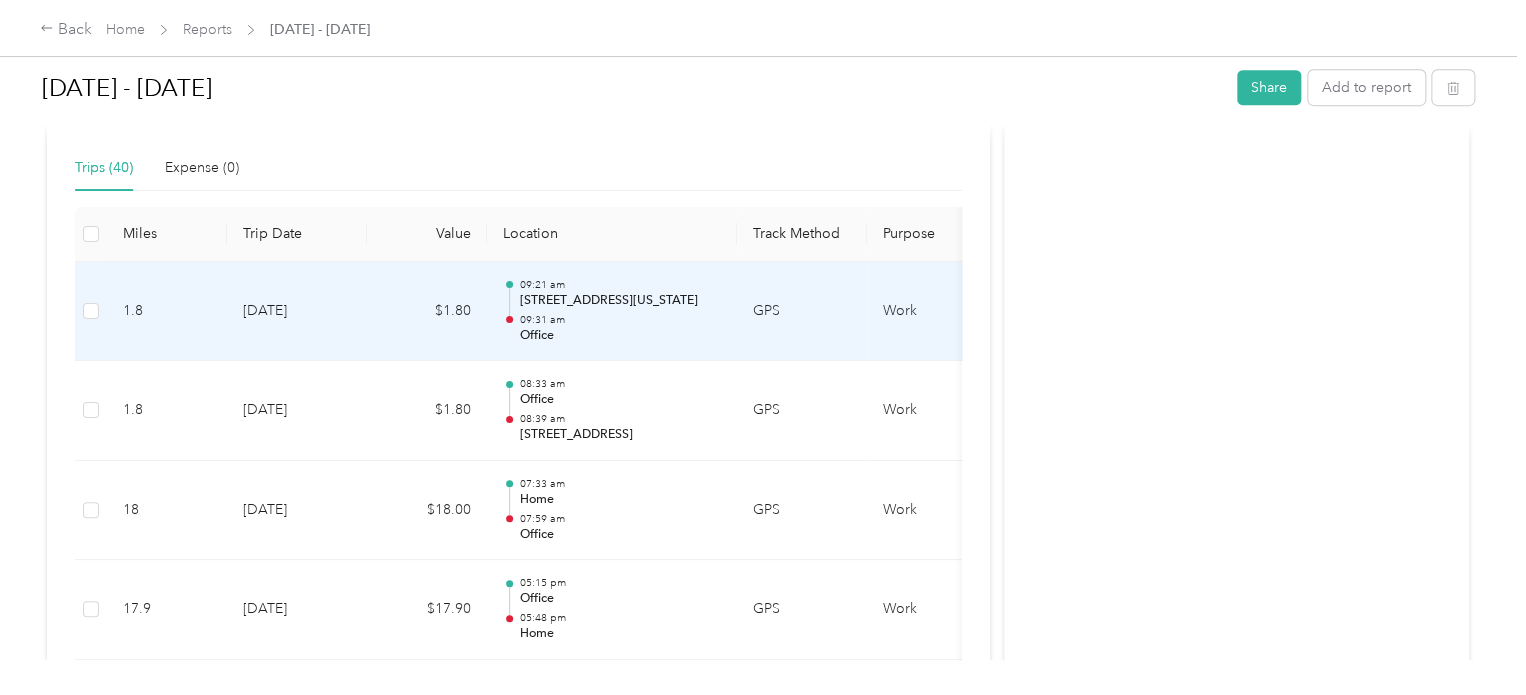 scroll, scrollTop: 616, scrollLeft: 0, axis: vertical 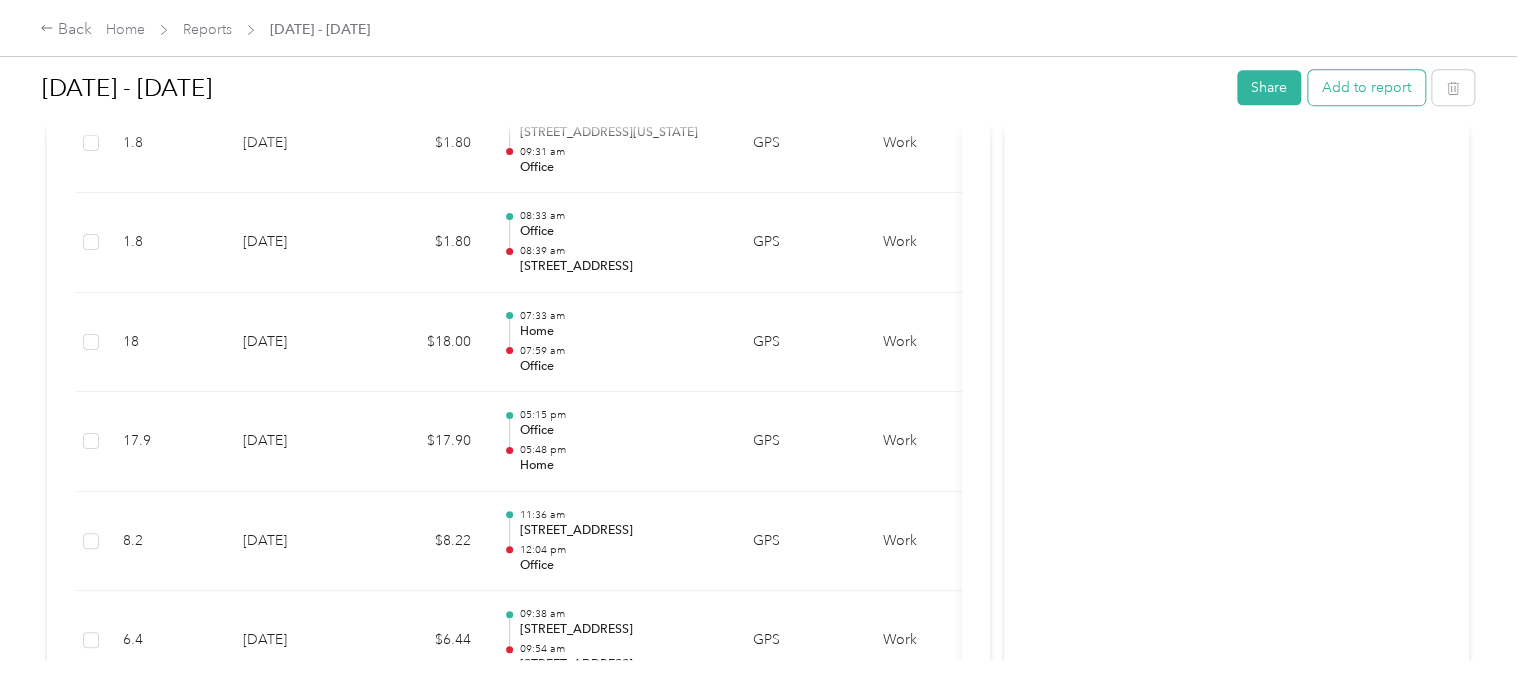 click on "Add to report" at bounding box center (1366, 87) 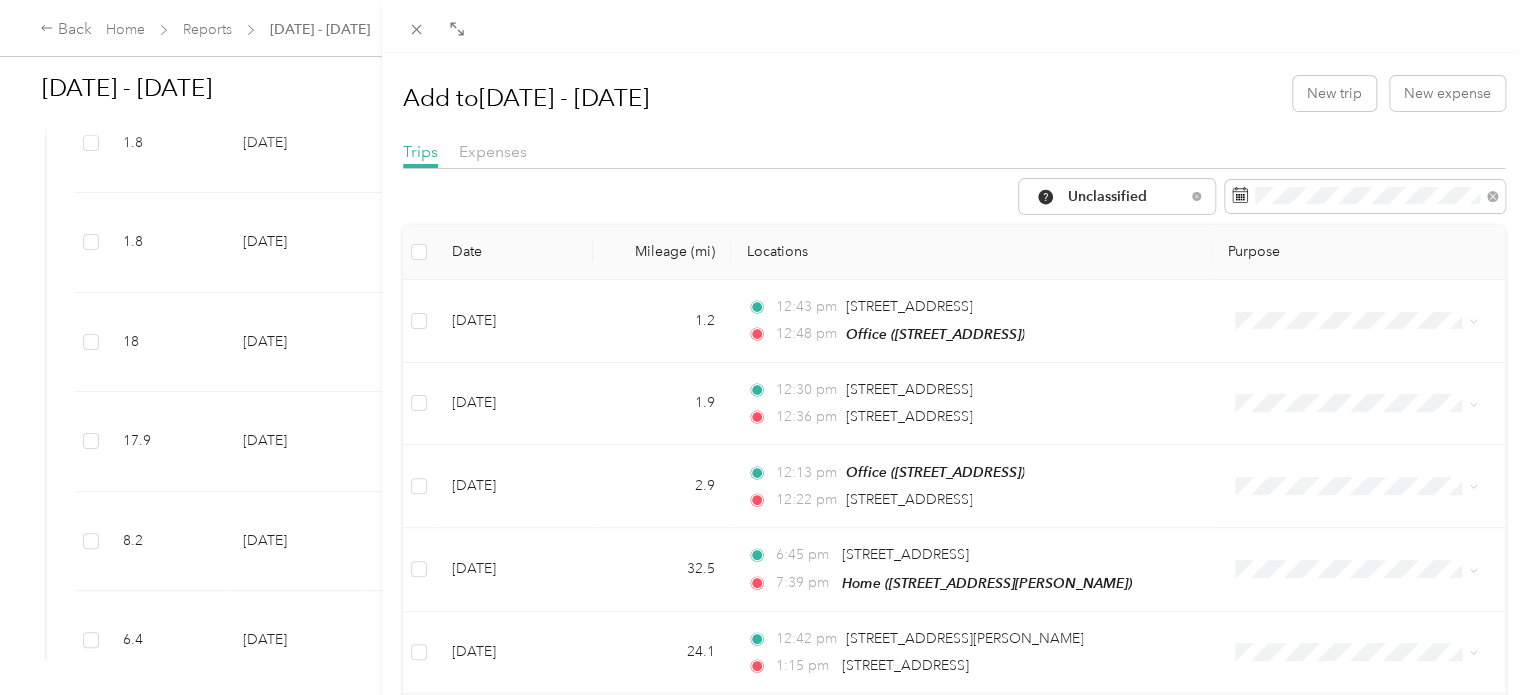 scroll, scrollTop: 0, scrollLeft: 0, axis: both 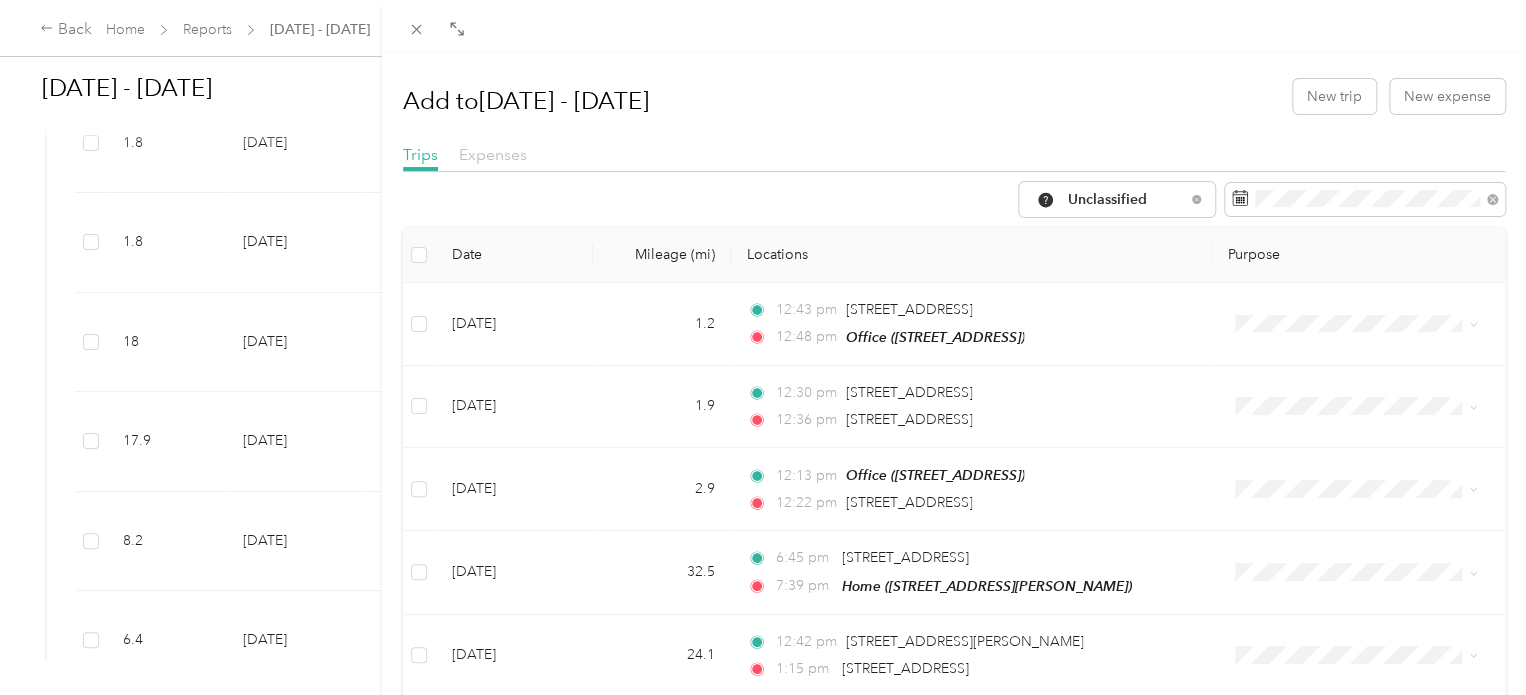 click on "Expenses" at bounding box center (493, 154) 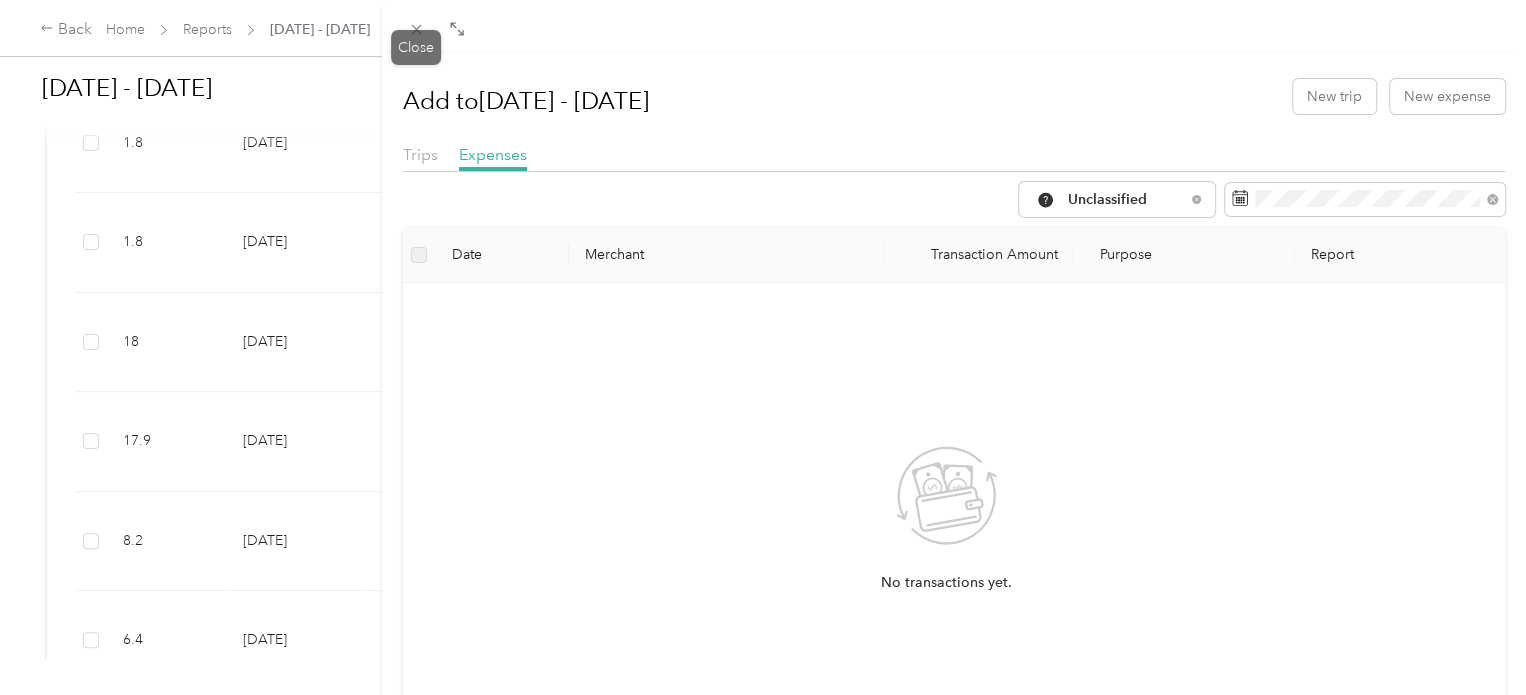 click 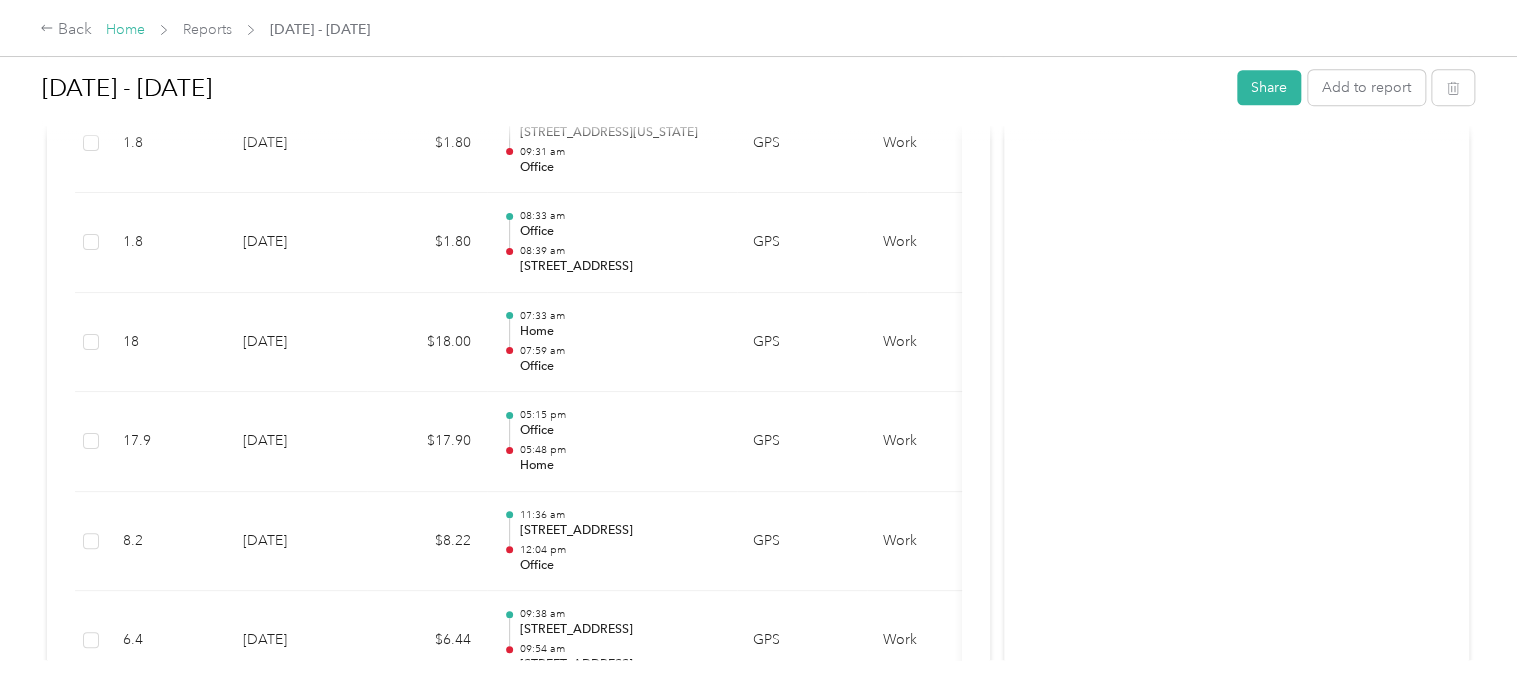click on "Home" at bounding box center [125, 29] 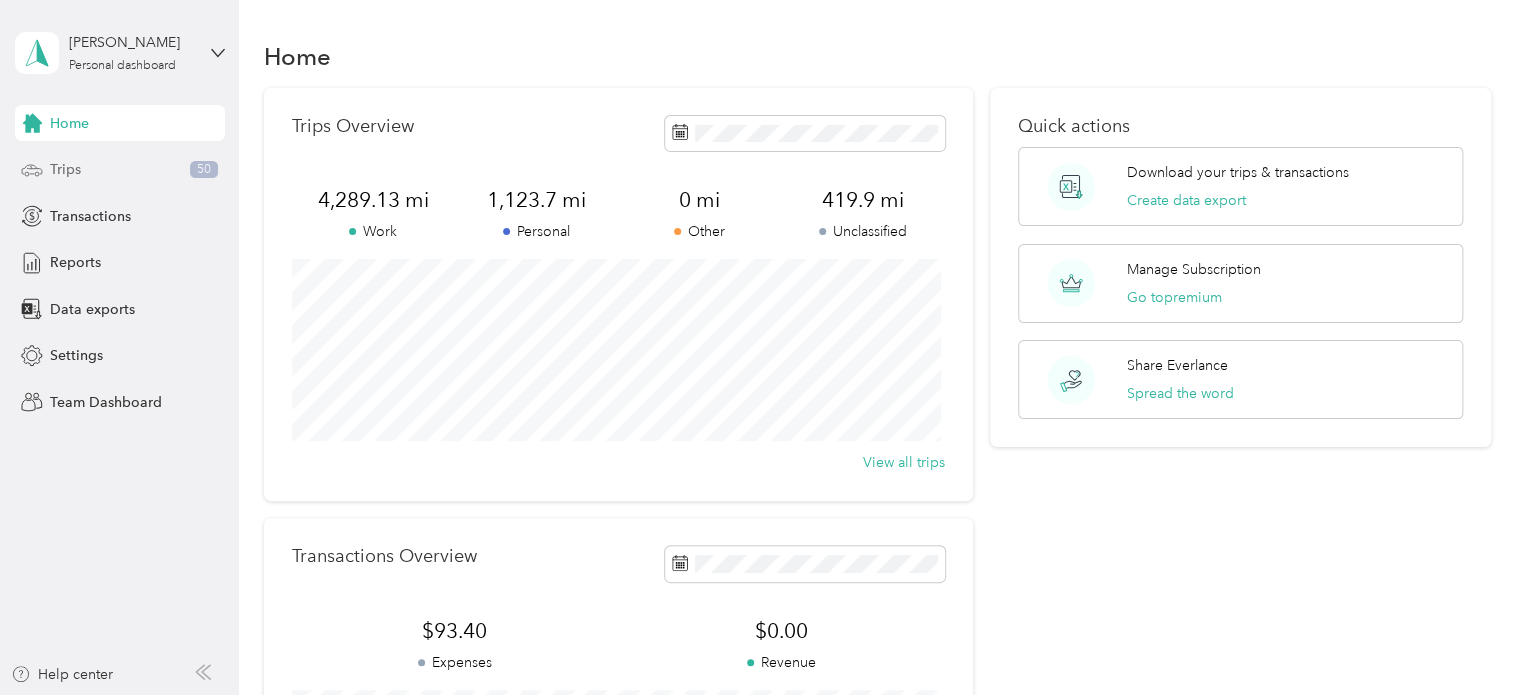 click on "Trips 50" at bounding box center (120, 170) 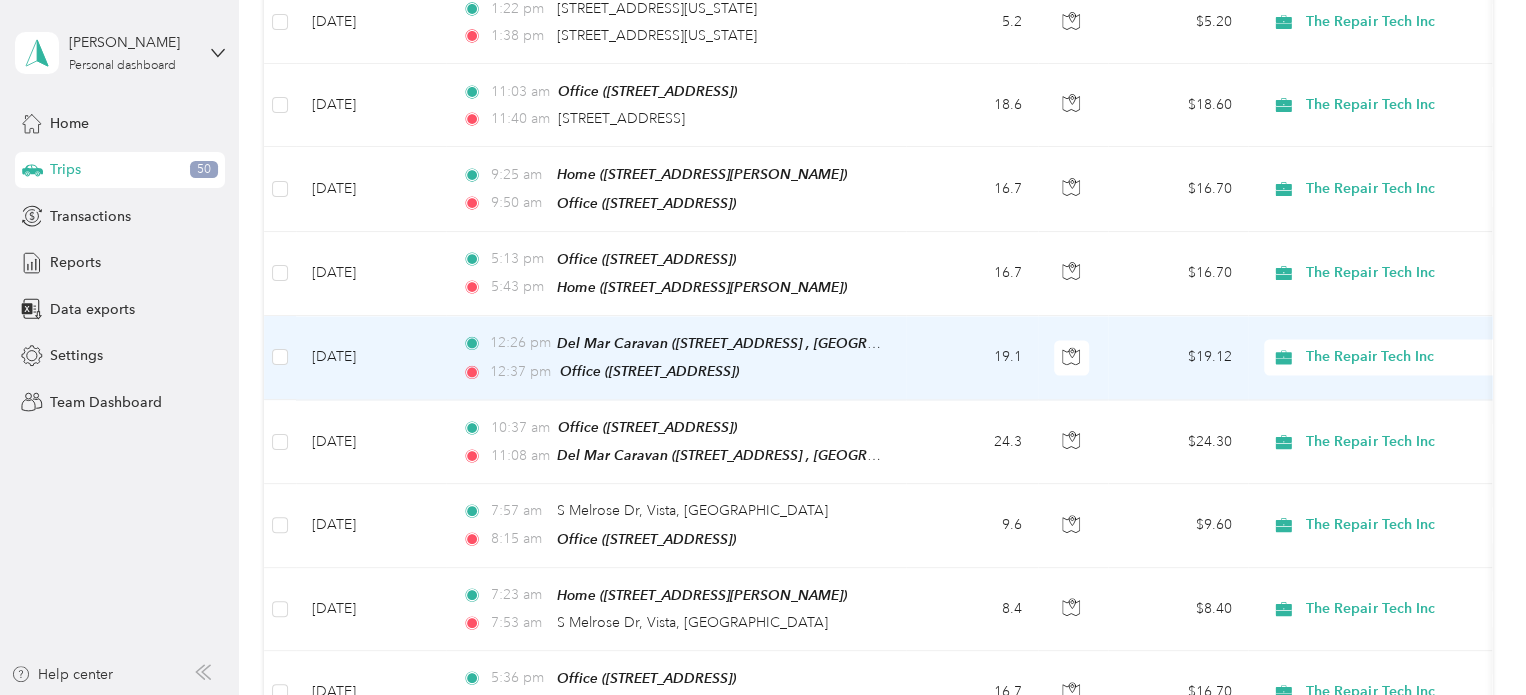 scroll, scrollTop: 1600, scrollLeft: 0, axis: vertical 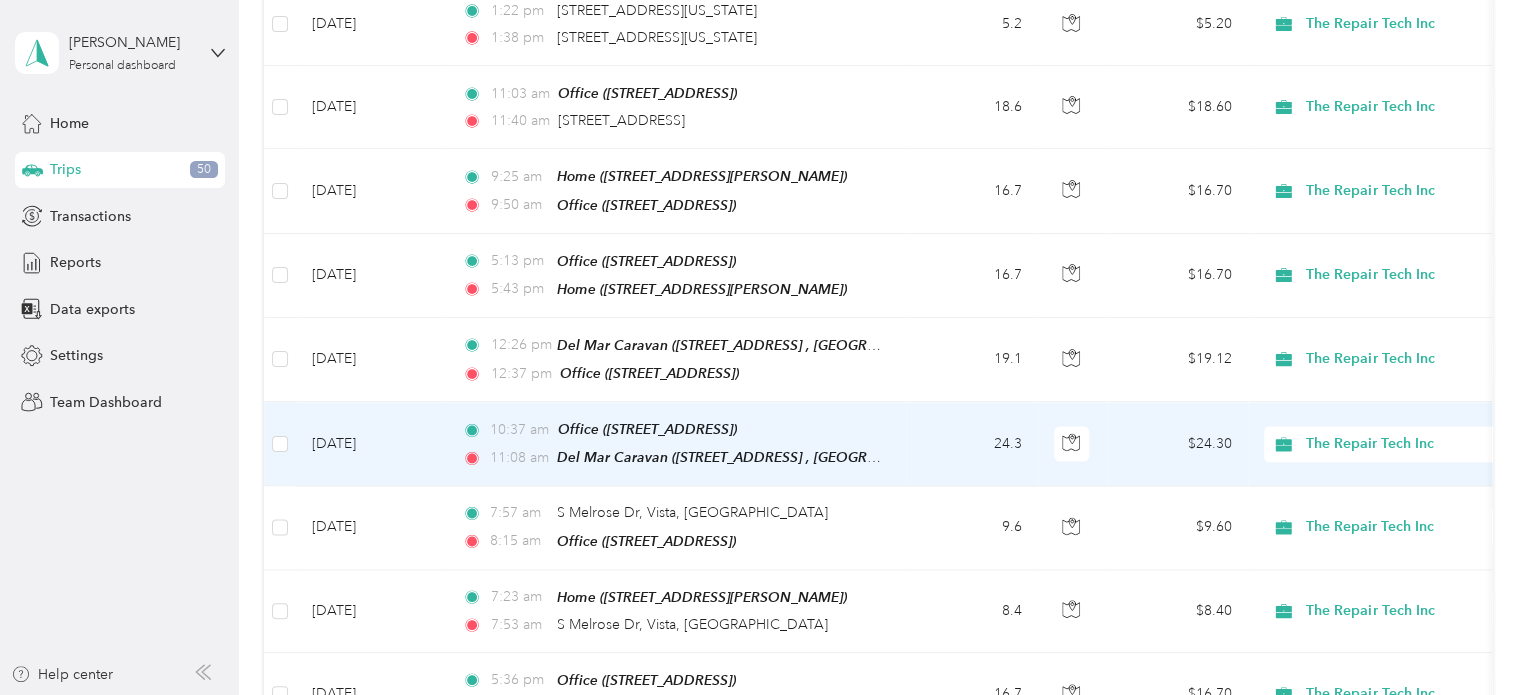 click on "24.3" at bounding box center (972, 444) 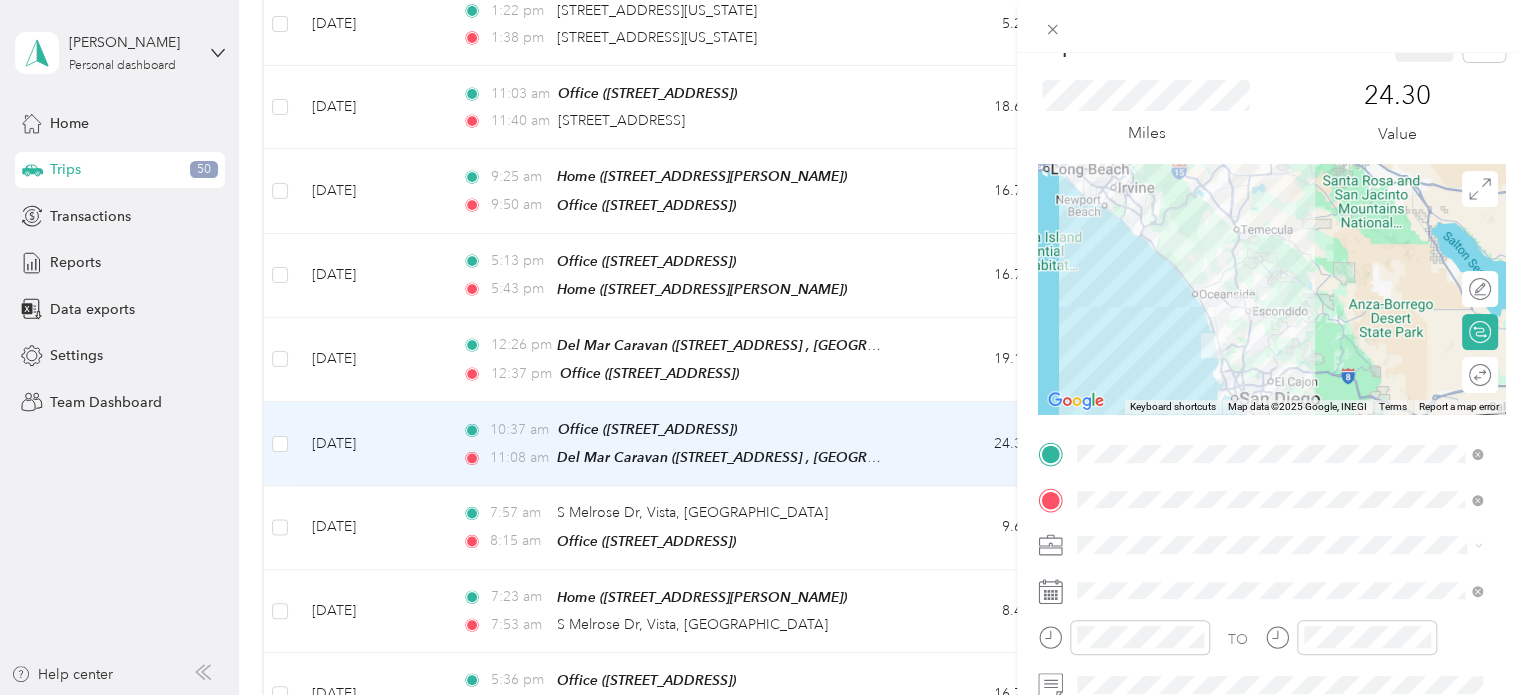 scroll, scrollTop: 0, scrollLeft: 0, axis: both 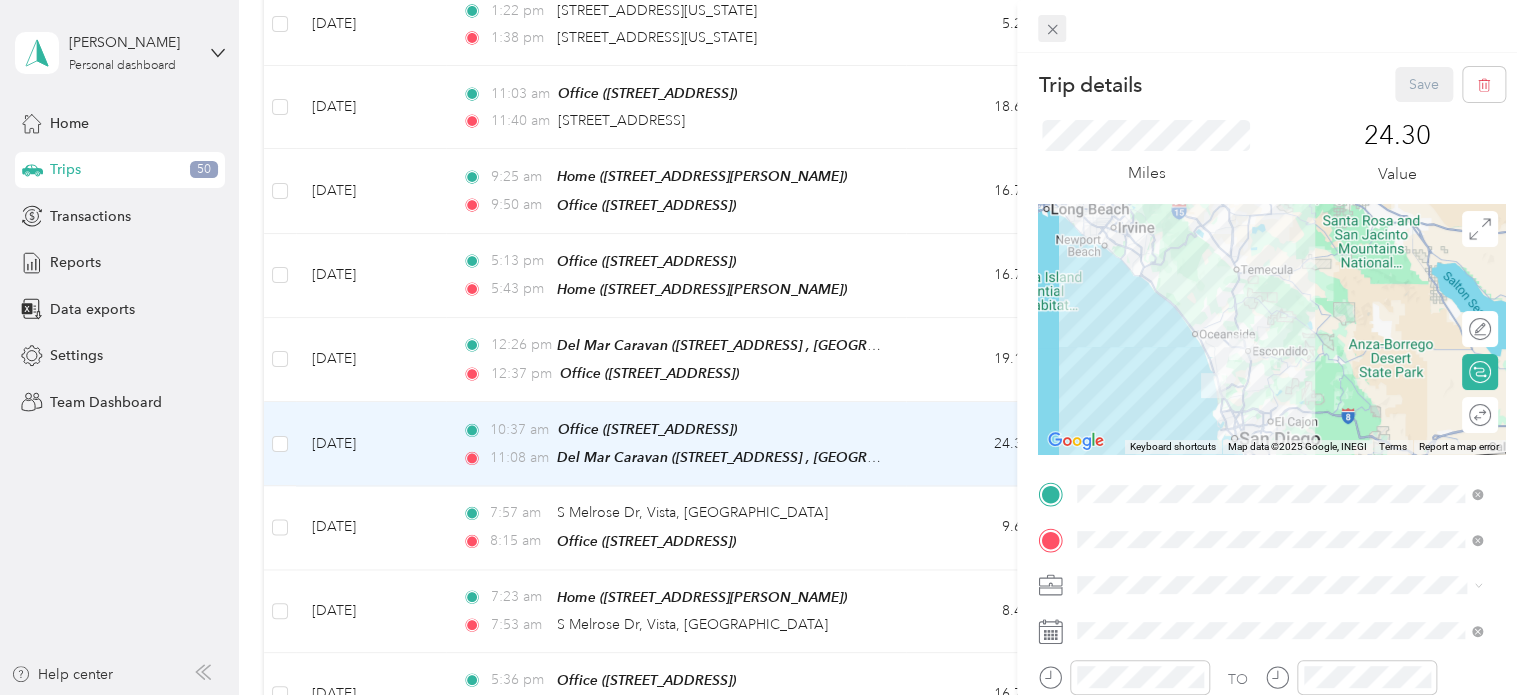 click 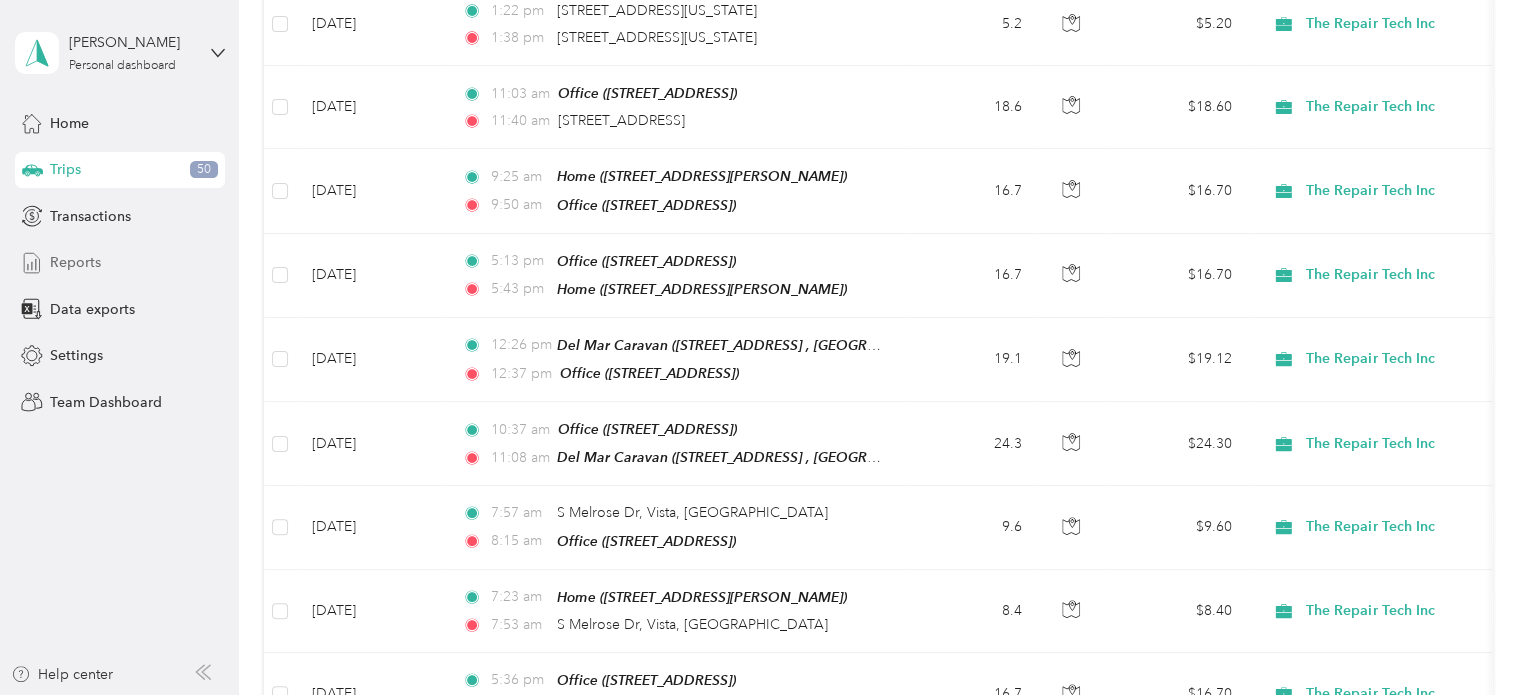 click on "Reports" at bounding box center [120, 263] 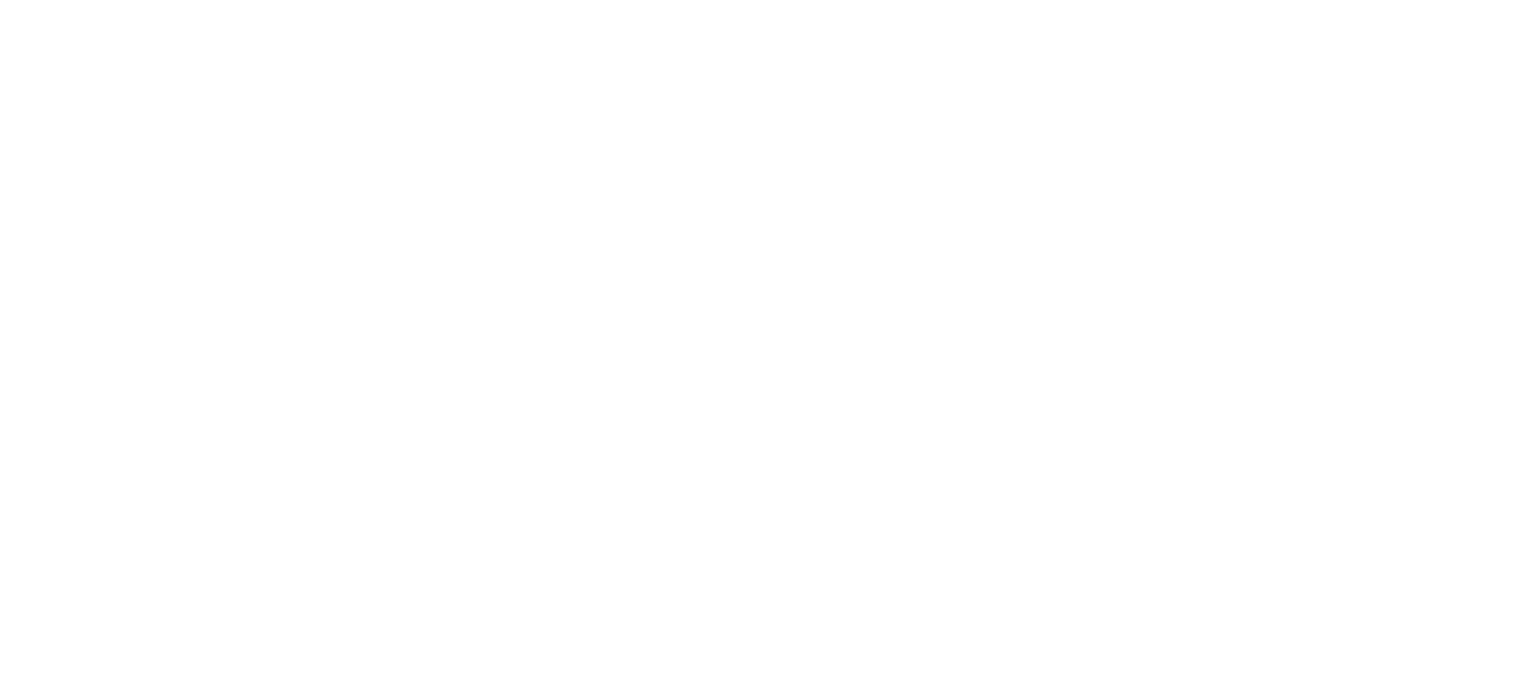 scroll, scrollTop: 0, scrollLeft: 0, axis: both 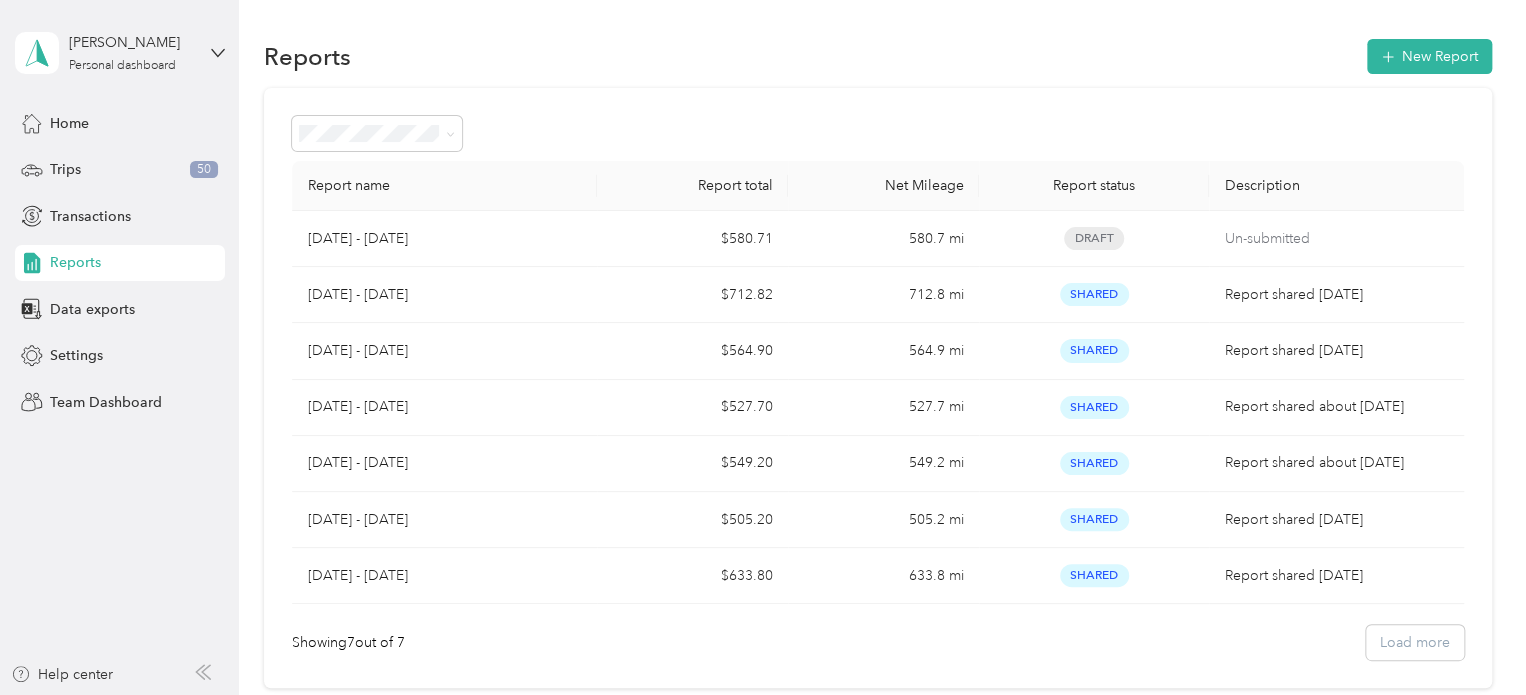 click on "Report name" at bounding box center [445, 186] 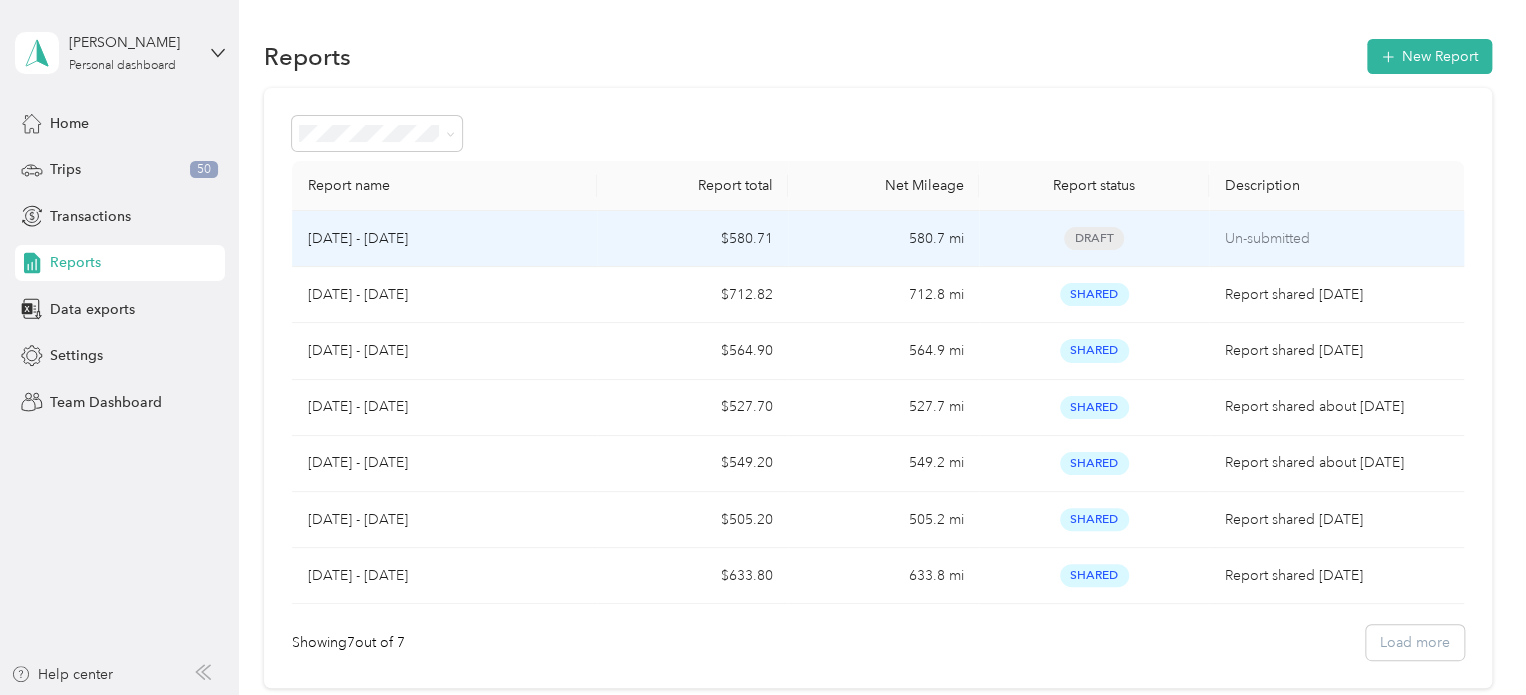 click on "[DATE] - [DATE]" at bounding box center (445, 239) 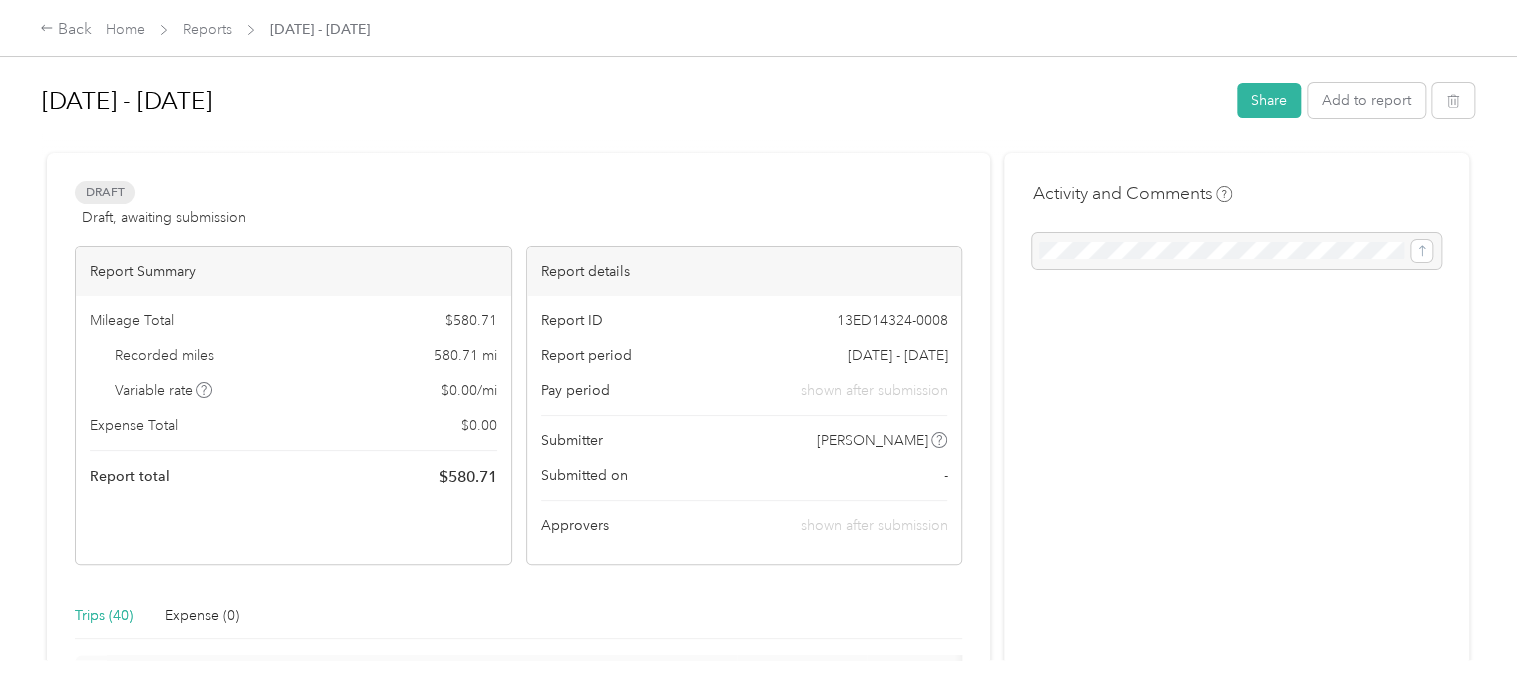 scroll, scrollTop: 0, scrollLeft: 0, axis: both 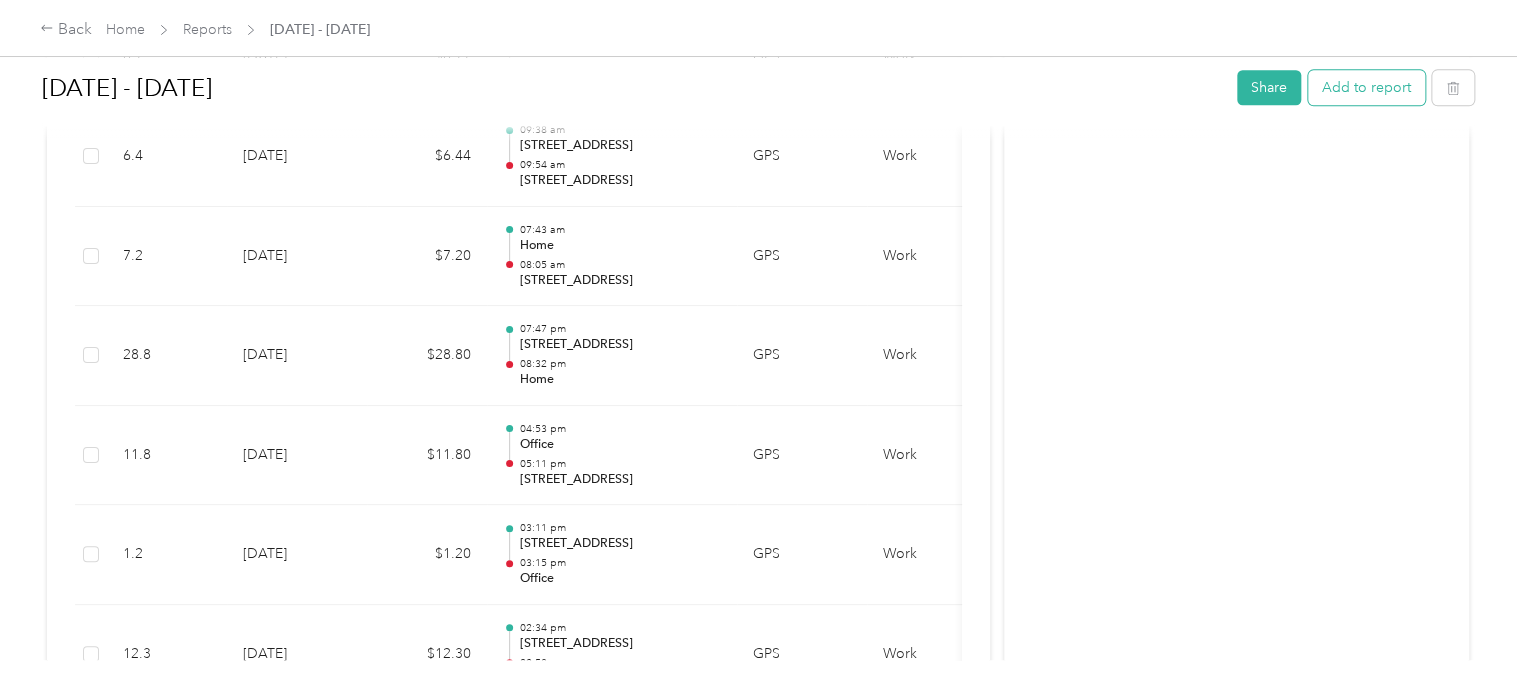 click on "Add to report" at bounding box center [1366, 87] 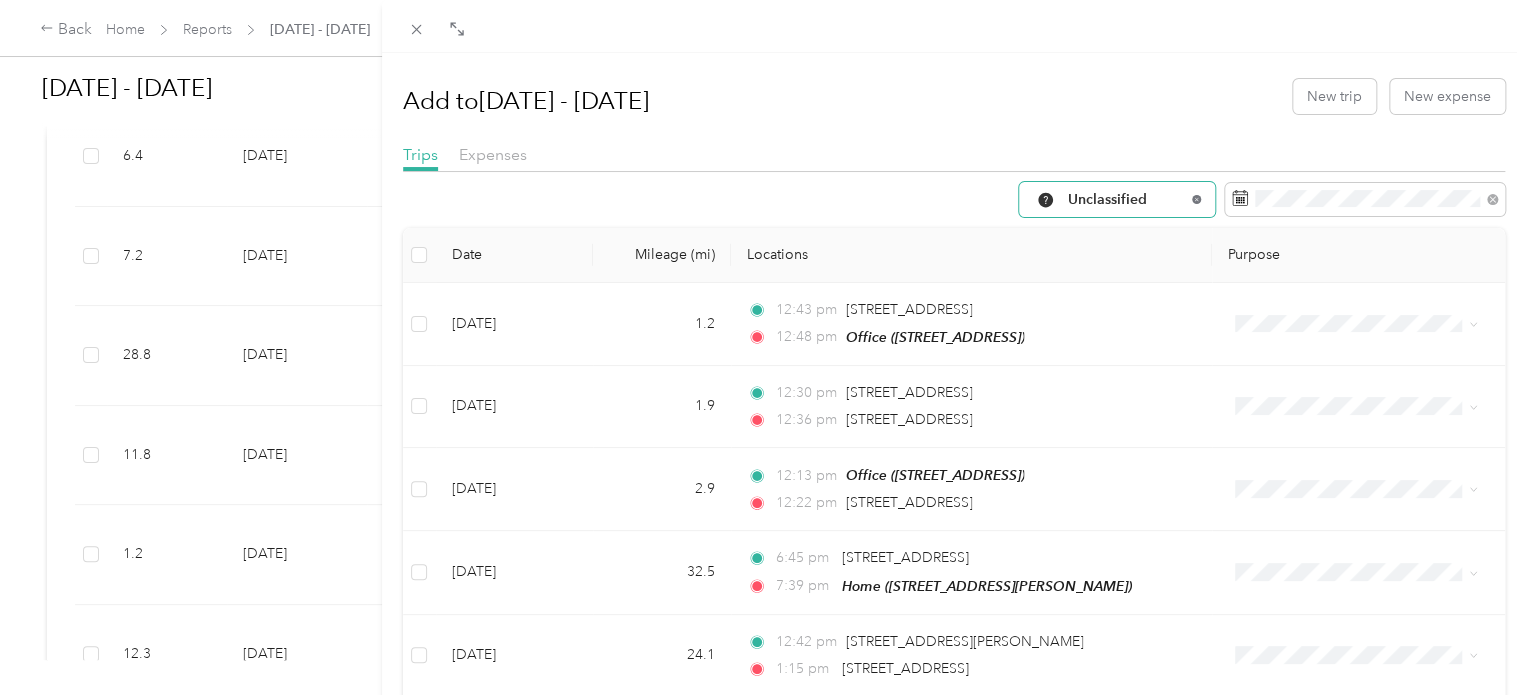 click 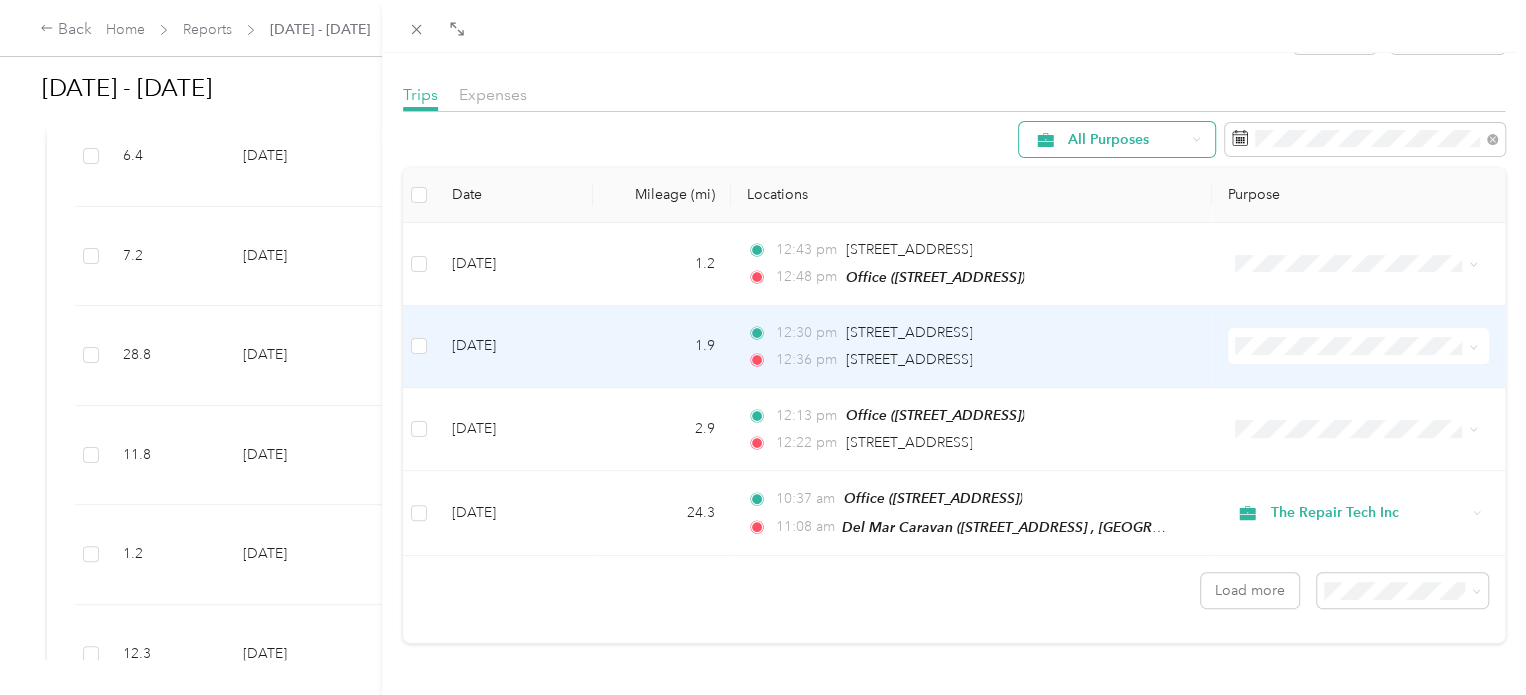 scroll, scrollTop: 69, scrollLeft: 0, axis: vertical 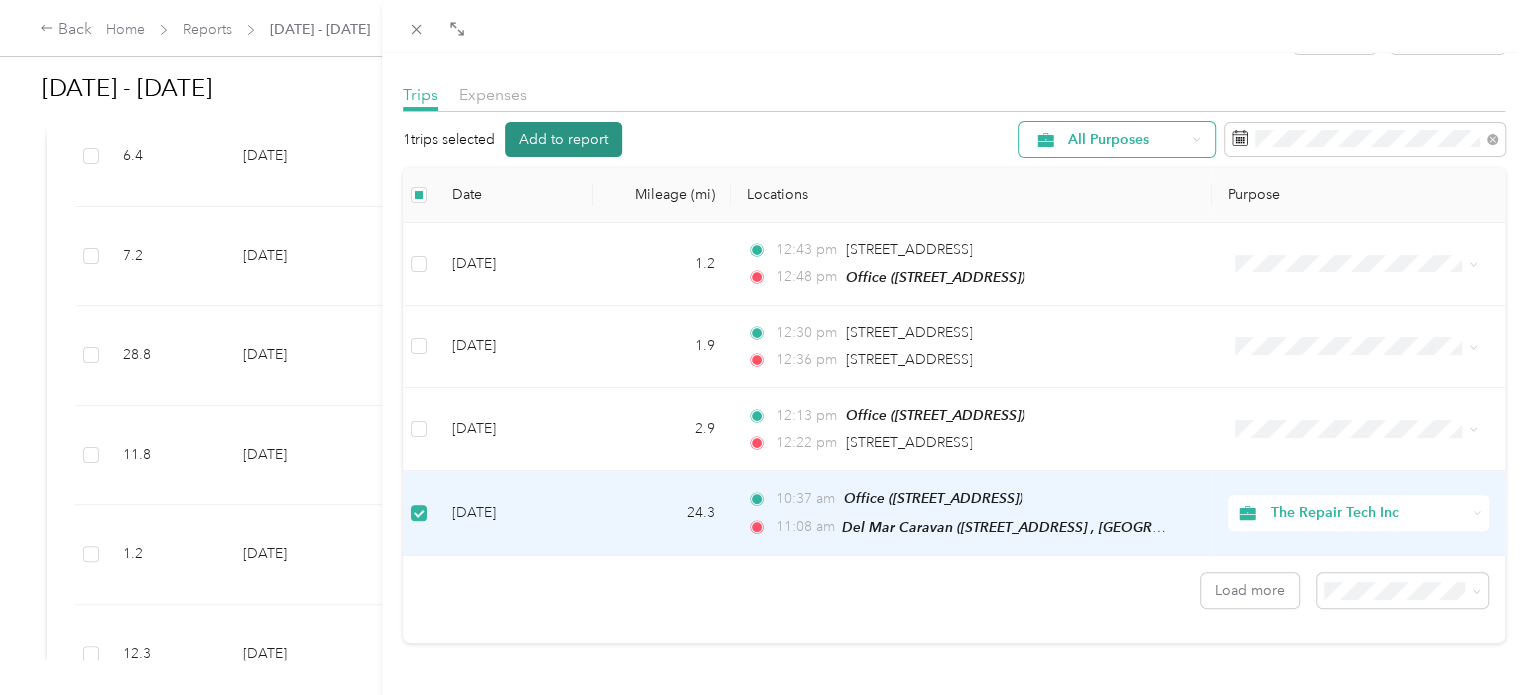click on "Add to report" at bounding box center (563, 139) 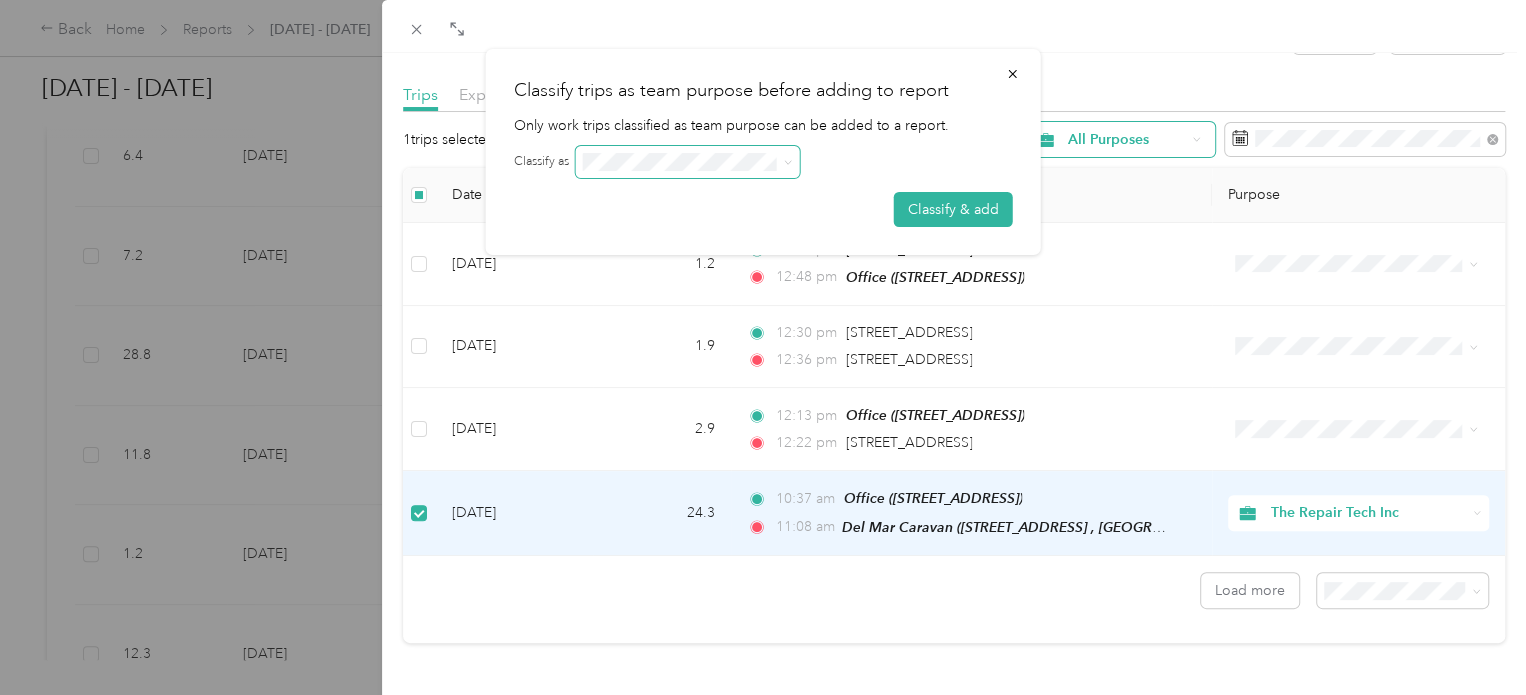 click at bounding box center (688, 162) 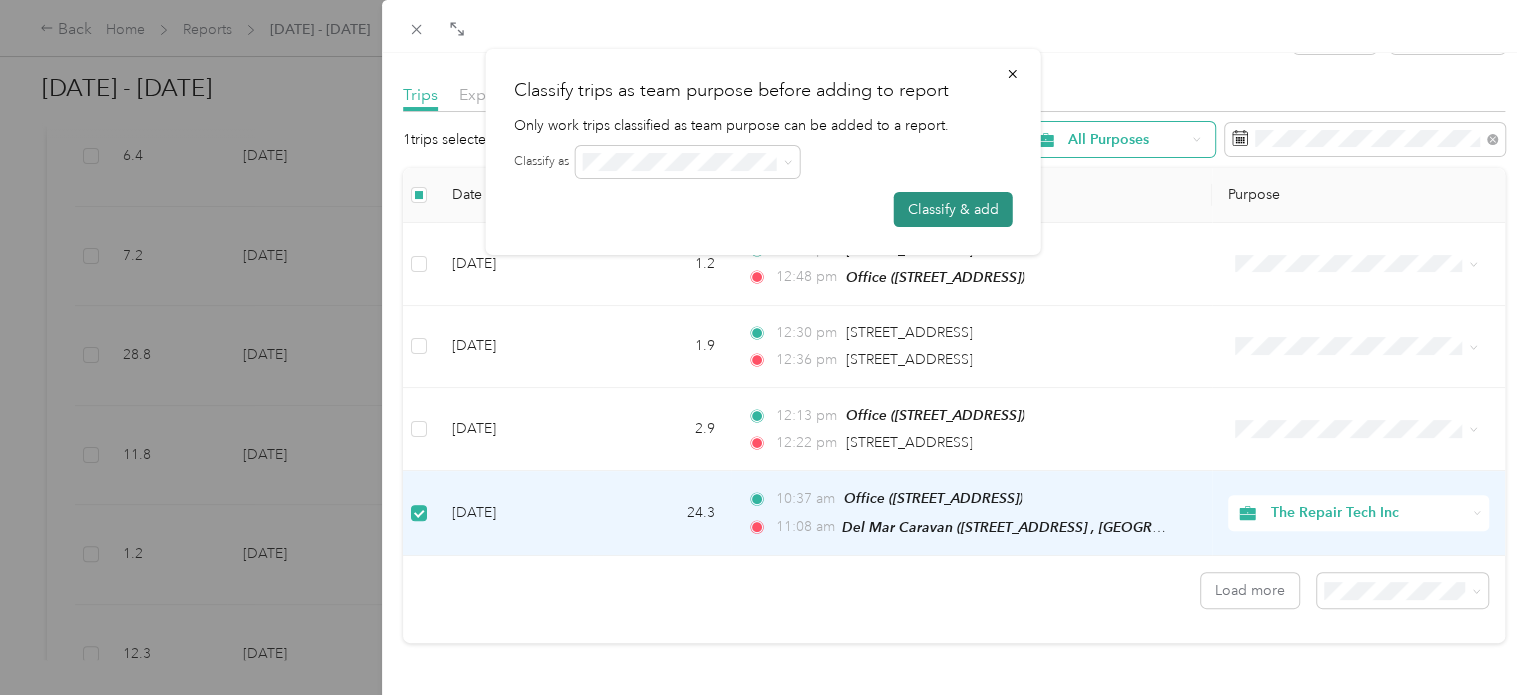 click on "Classify & add" at bounding box center [953, 209] 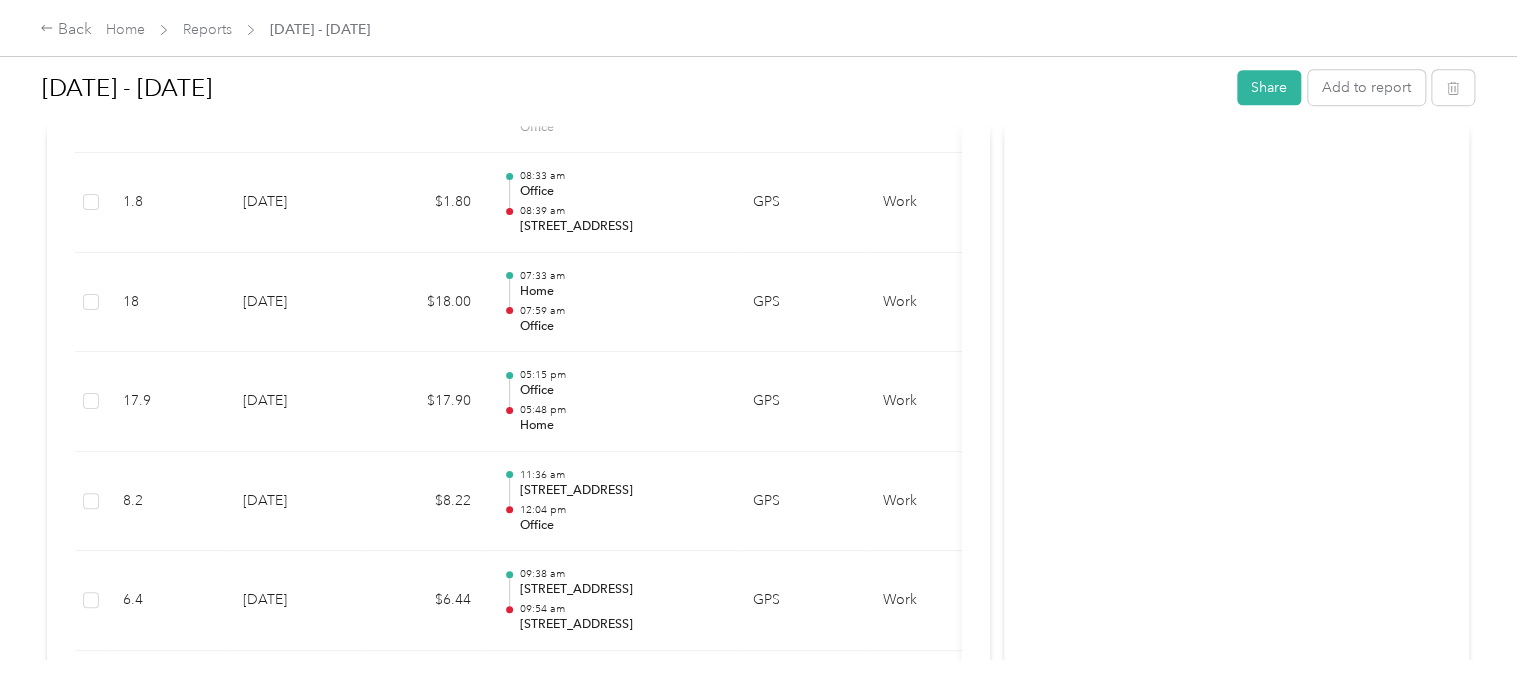 scroll, scrollTop: 700, scrollLeft: 0, axis: vertical 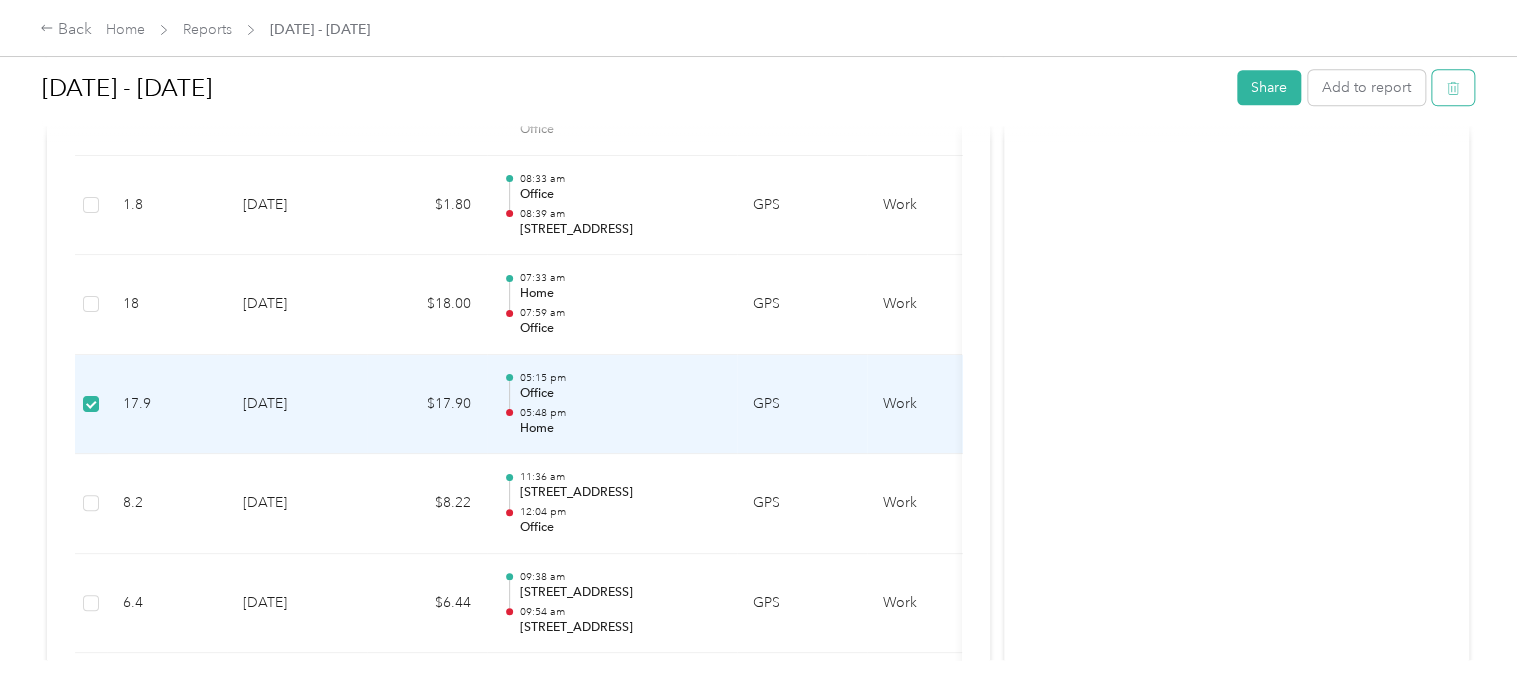 click 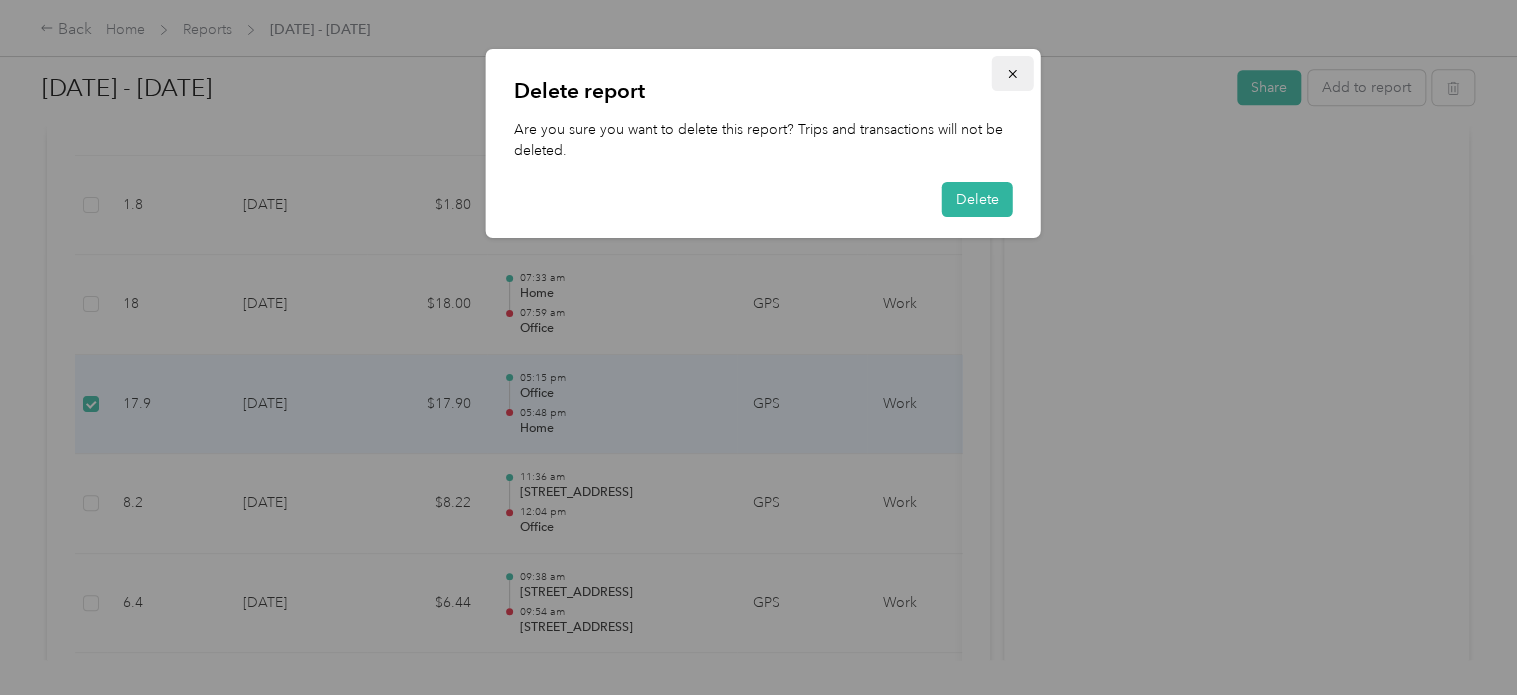 click at bounding box center [1013, 73] 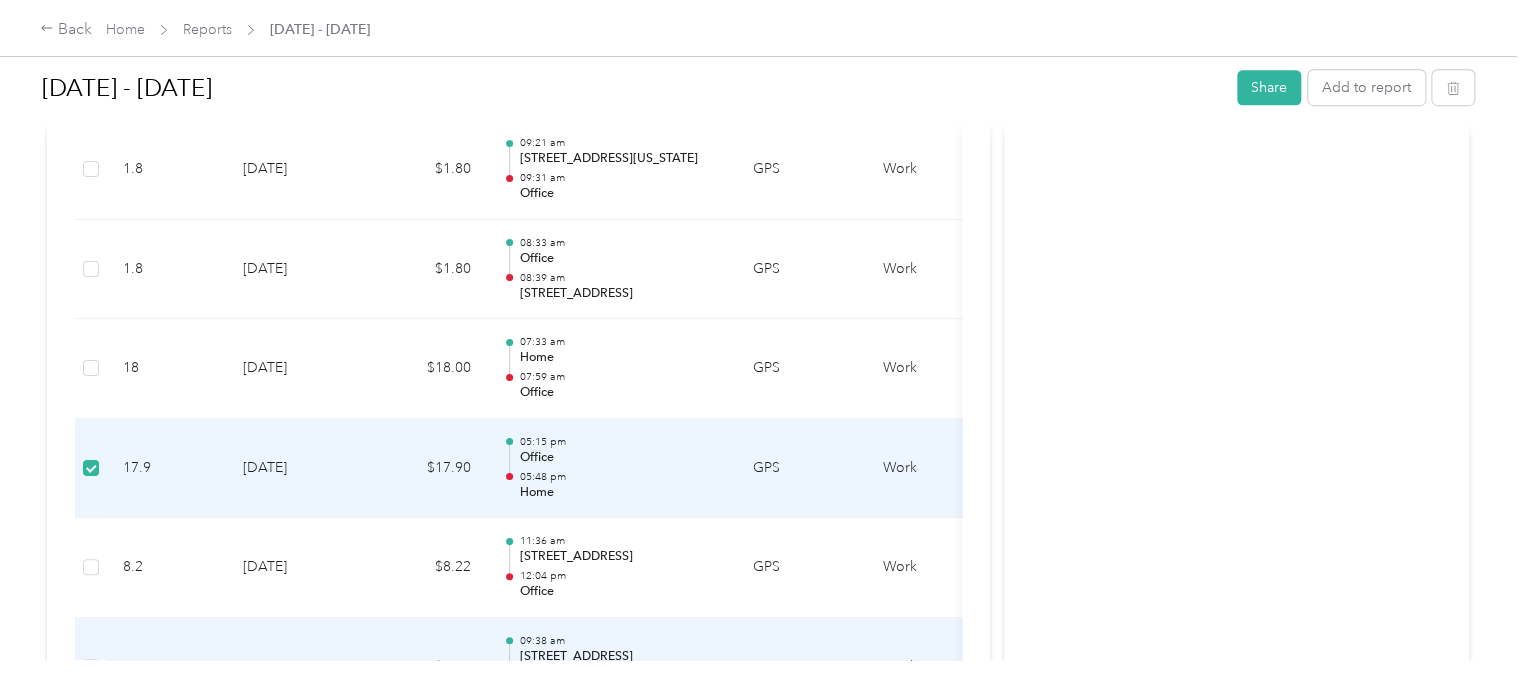 scroll, scrollTop: 600, scrollLeft: 0, axis: vertical 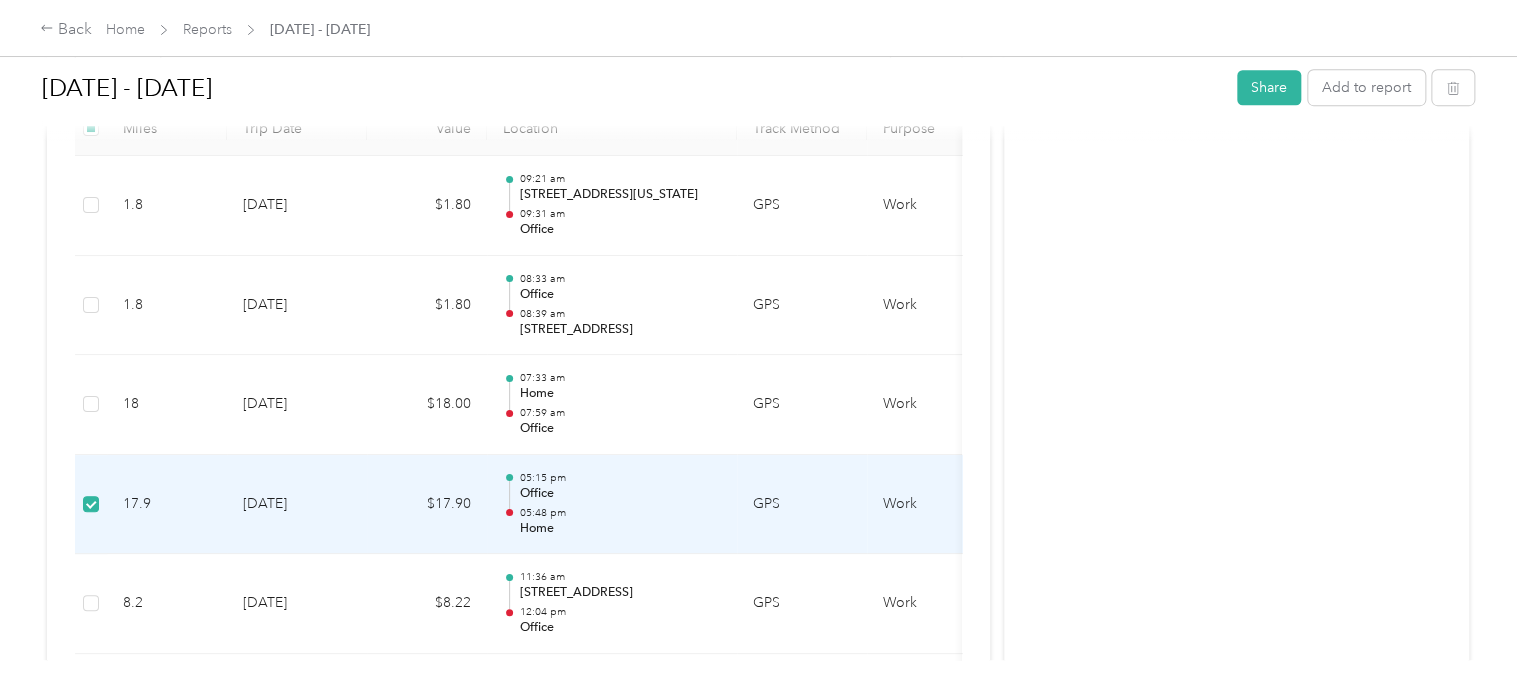 click on "$17.90" at bounding box center (427, 505) 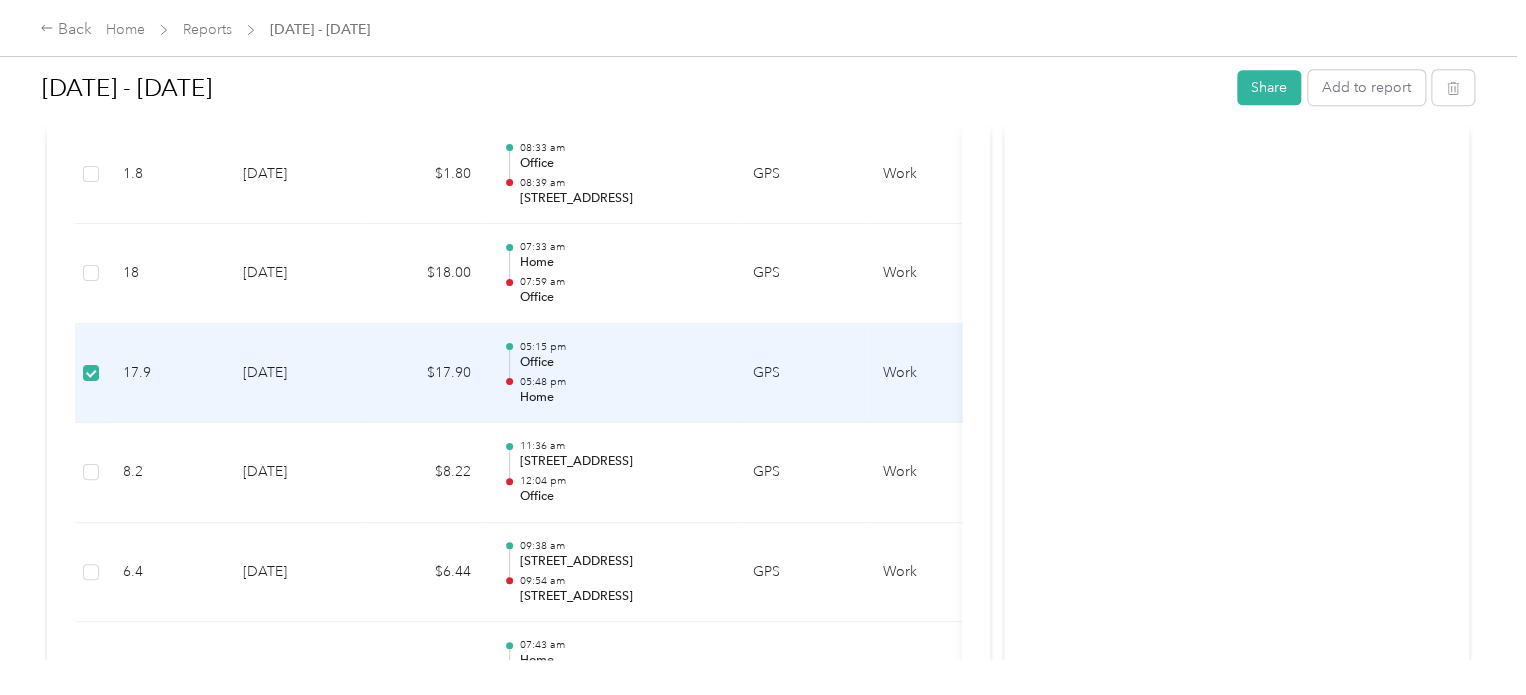 scroll, scrollTop: 0, scrollLeft: 0, axis: both 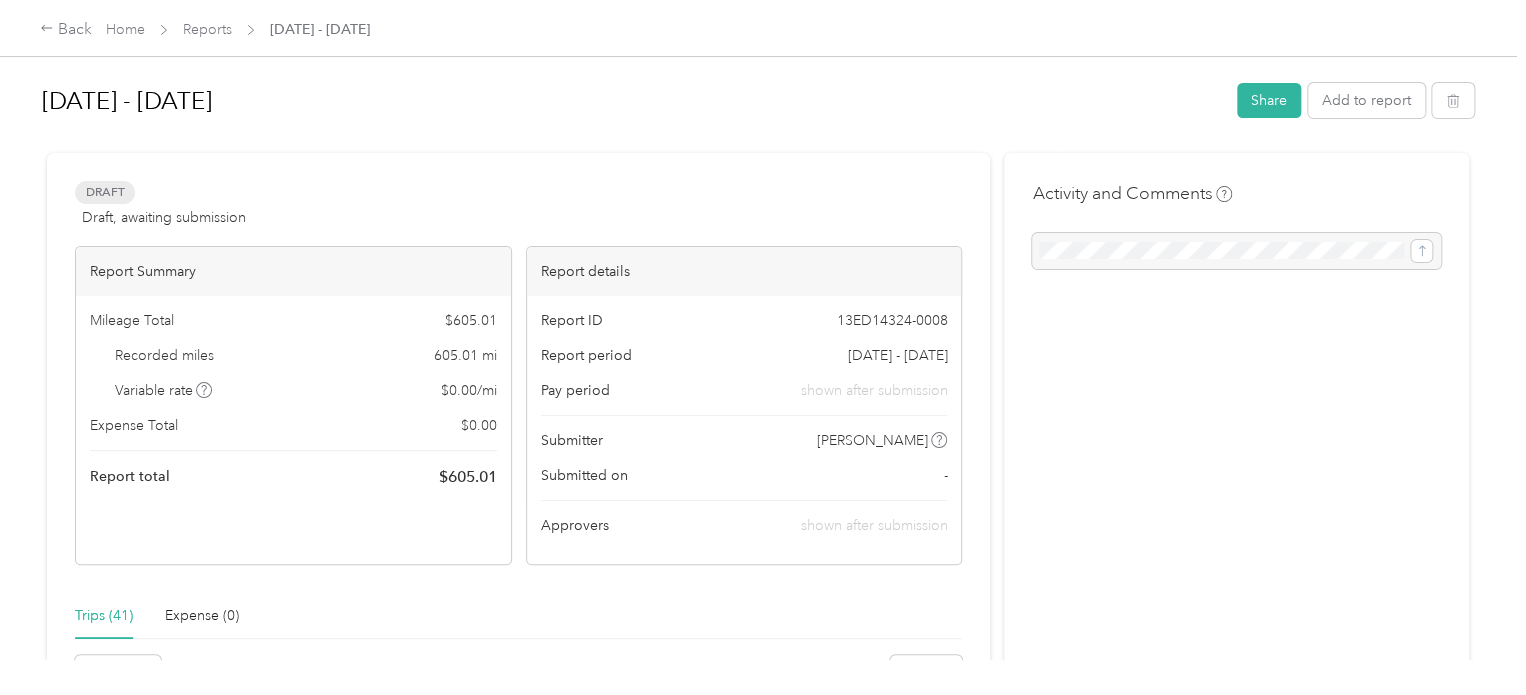 click on "Report period Jun 30 - Jul 11, 2025" at bounding box center [744, 355] 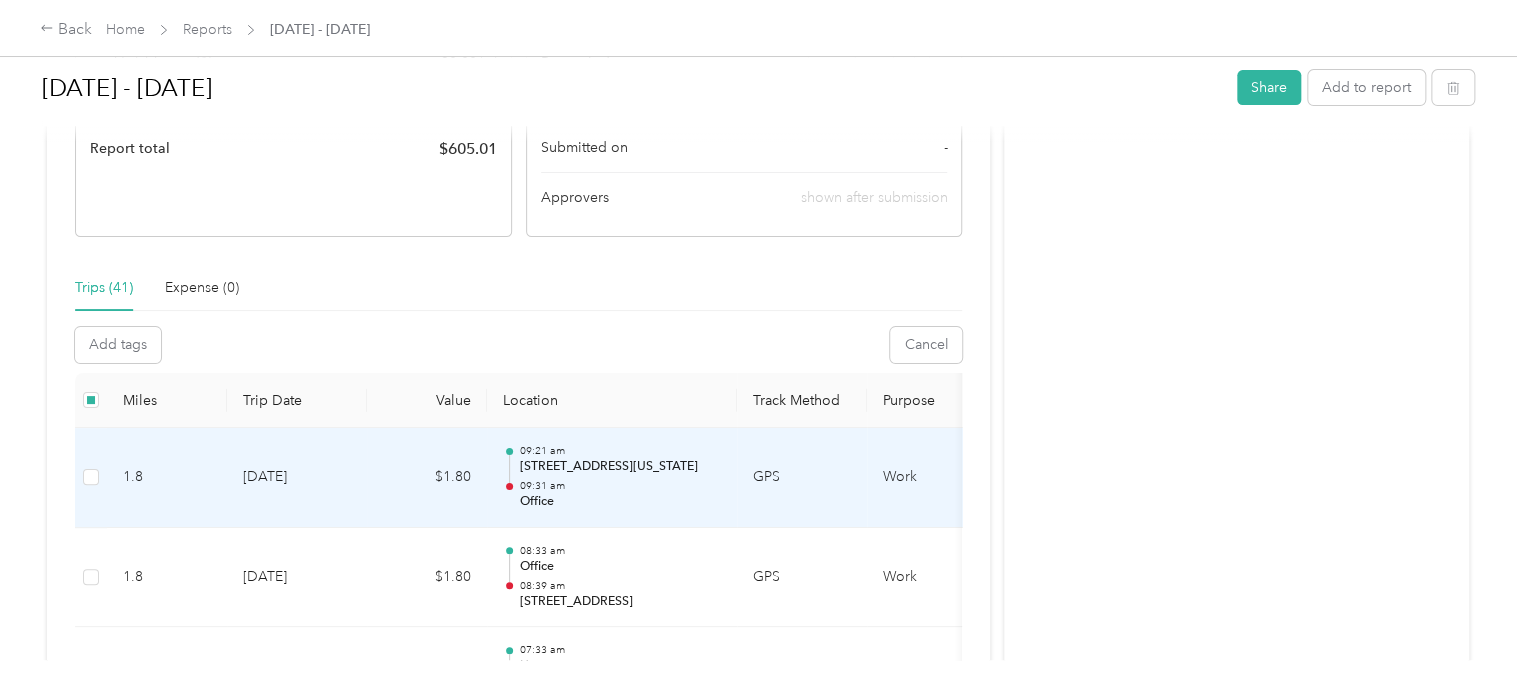 scroll, scrollTop: 0, scrollLeft: 0, axis: both 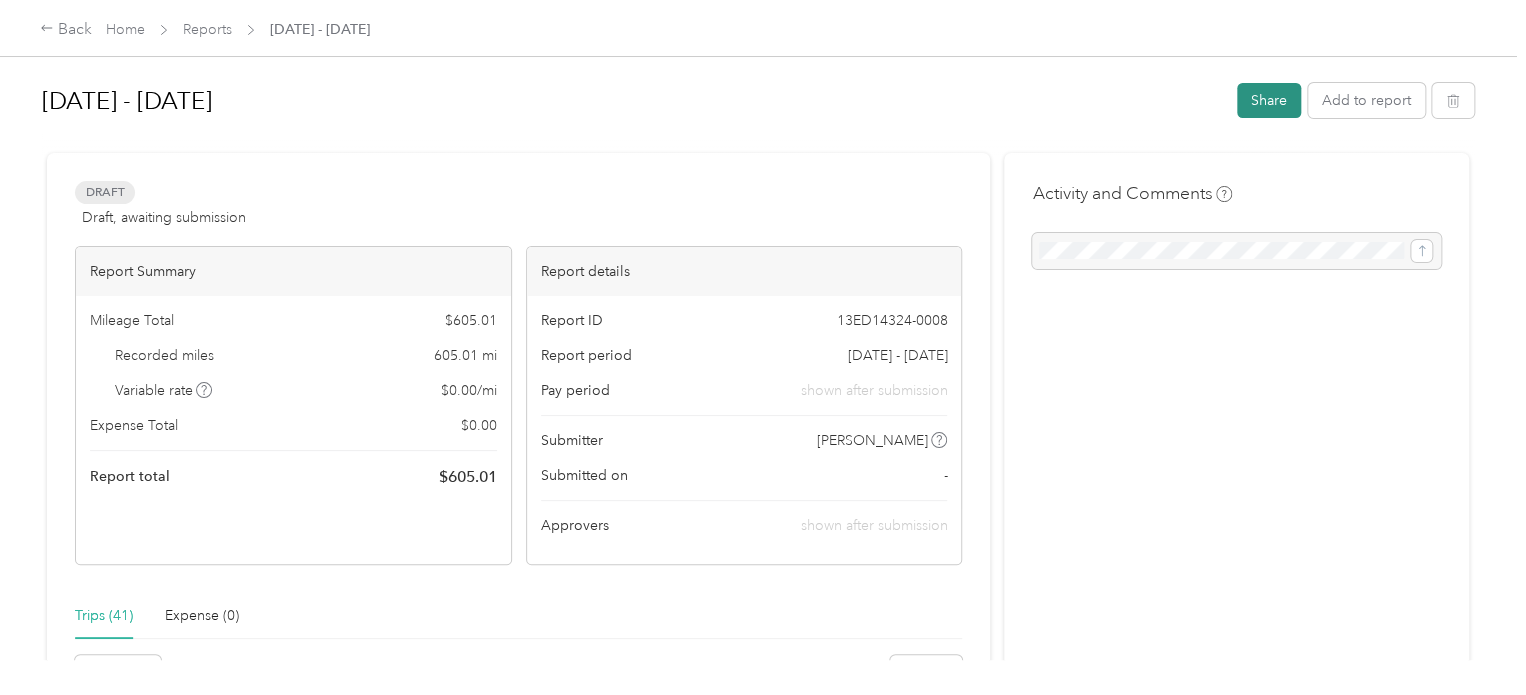 click on "Share" at bounding box center (1269, 100) 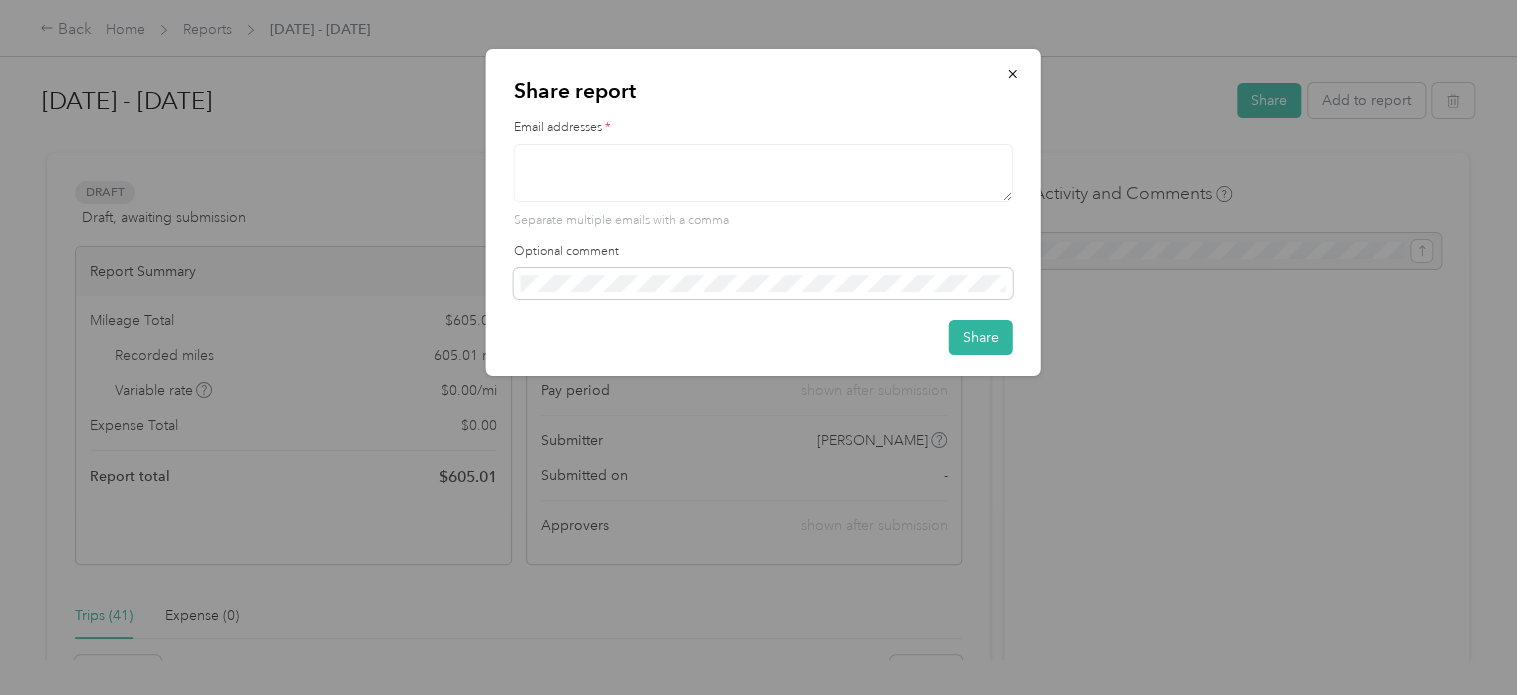 click at bounding box center [763, 173] 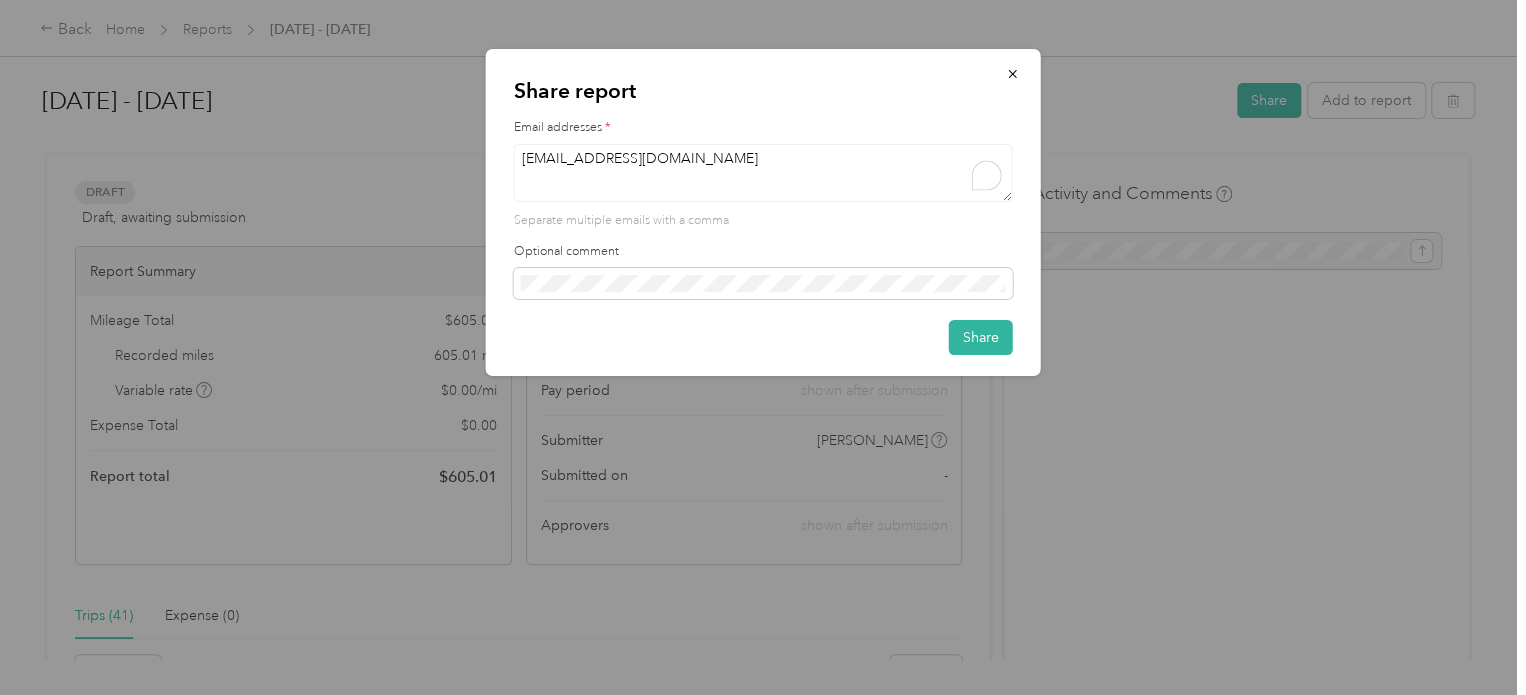 type on "isabelpabloffx@gmail.com" 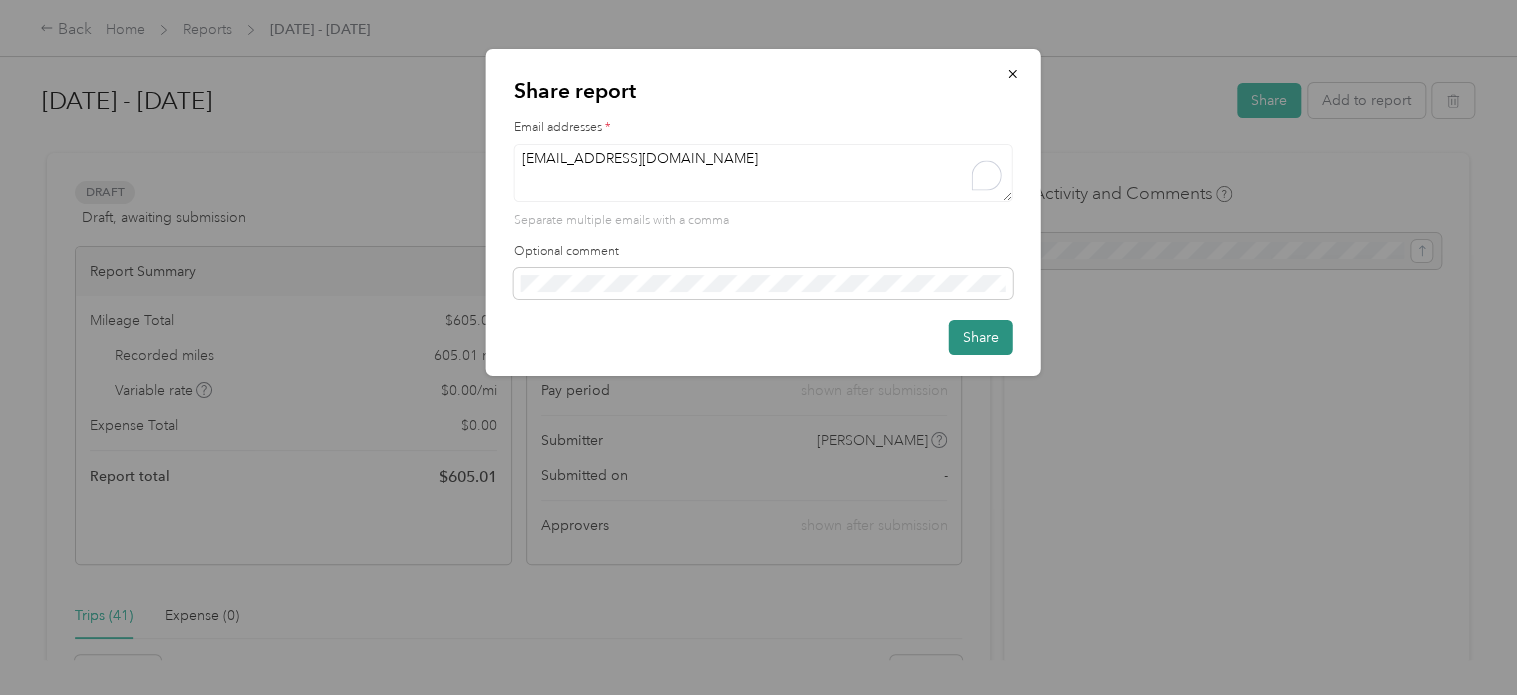 click on "Share" at bounding box center (981, 337) 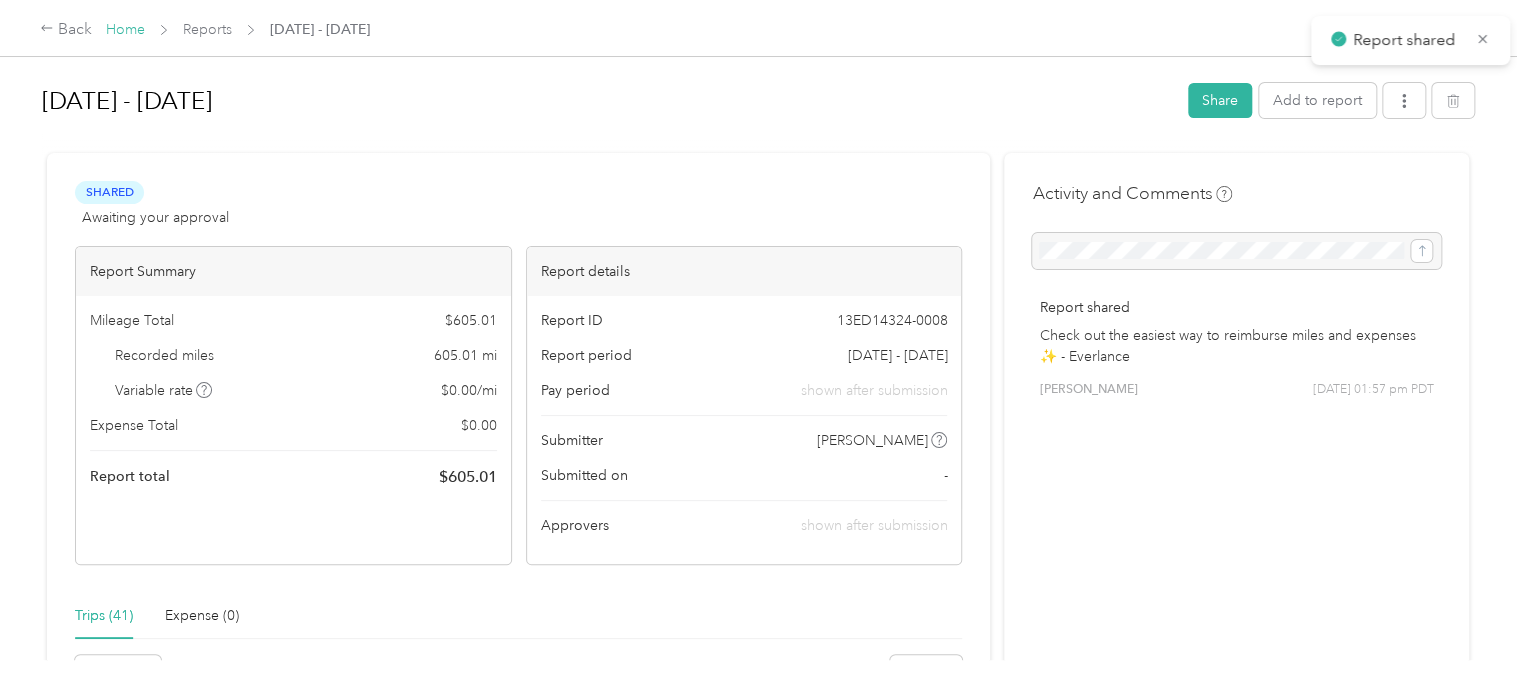 click on "Home" at bounding box center (125, 29) 